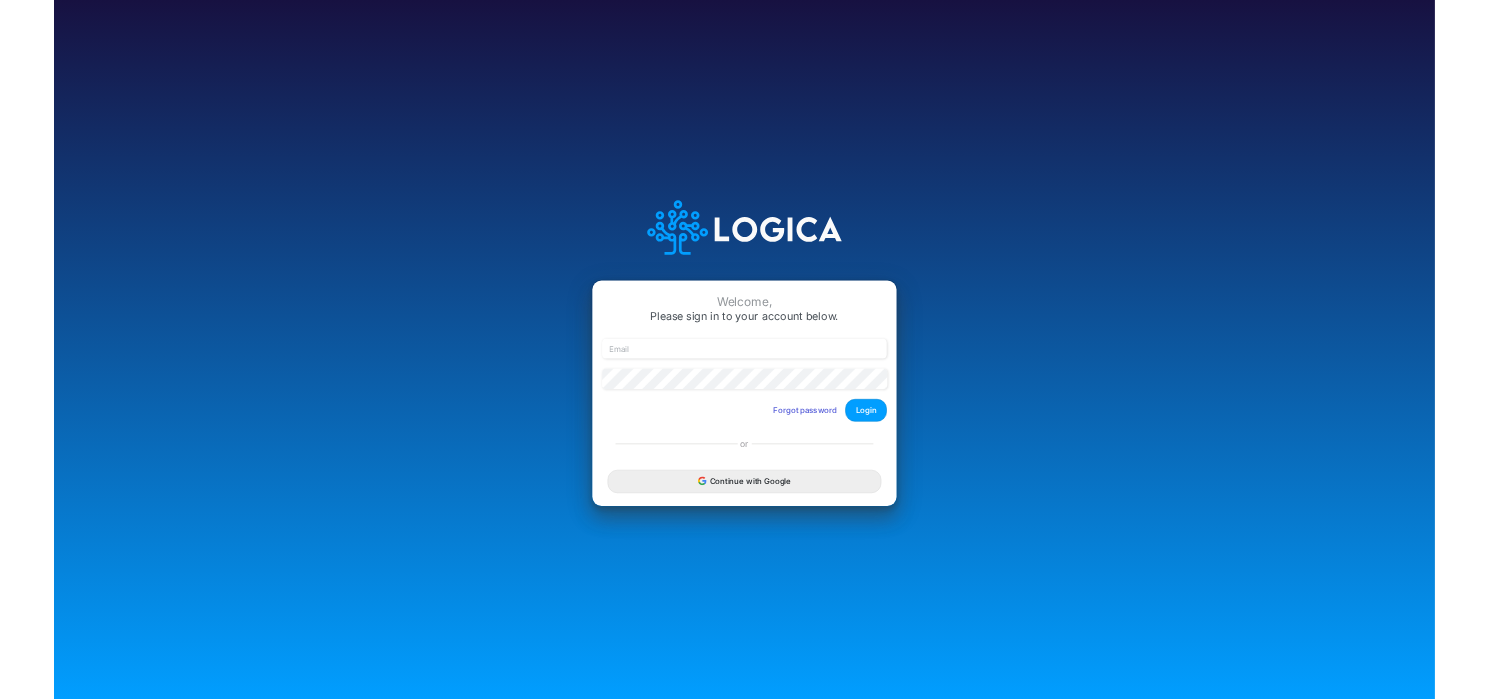 scroll, scrollTop: 0, scrollLeft: 0, axis: both 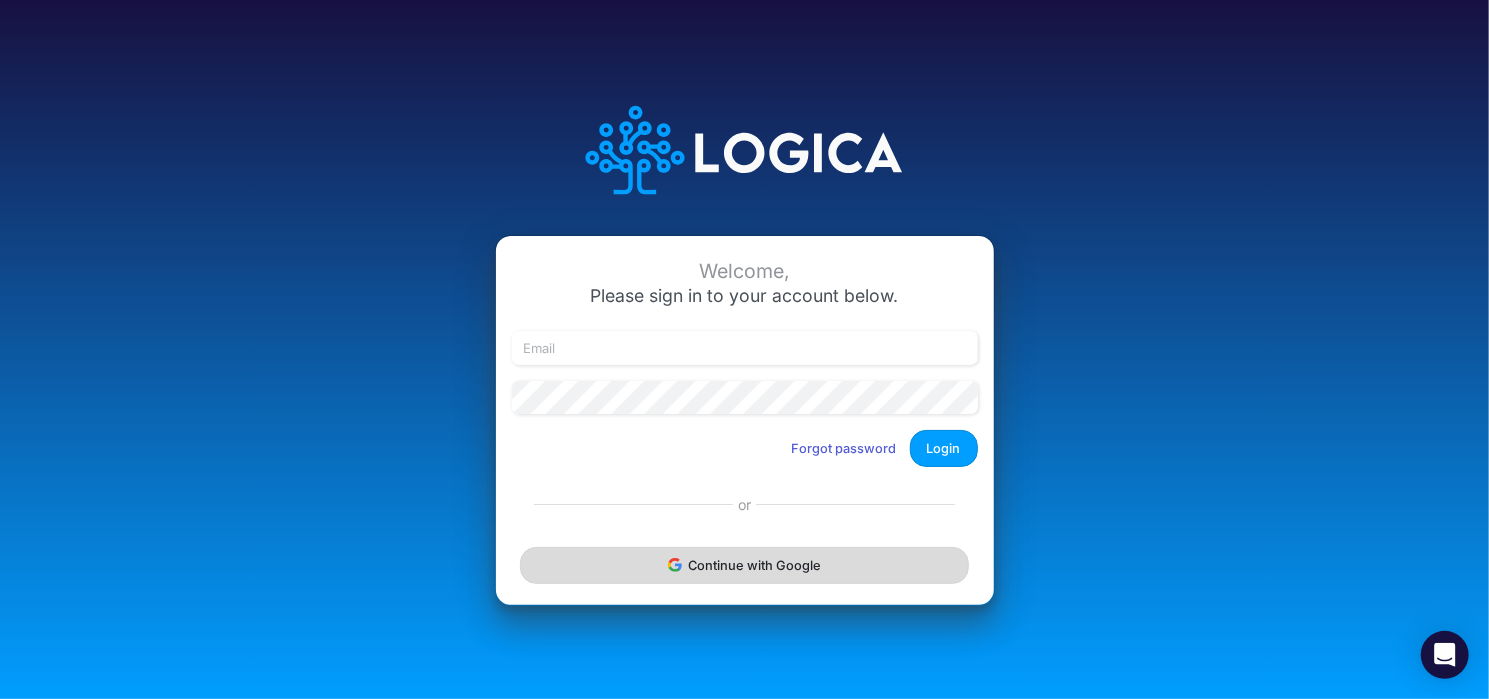 click on "Continue with Google" at bounding box center [744, 565] 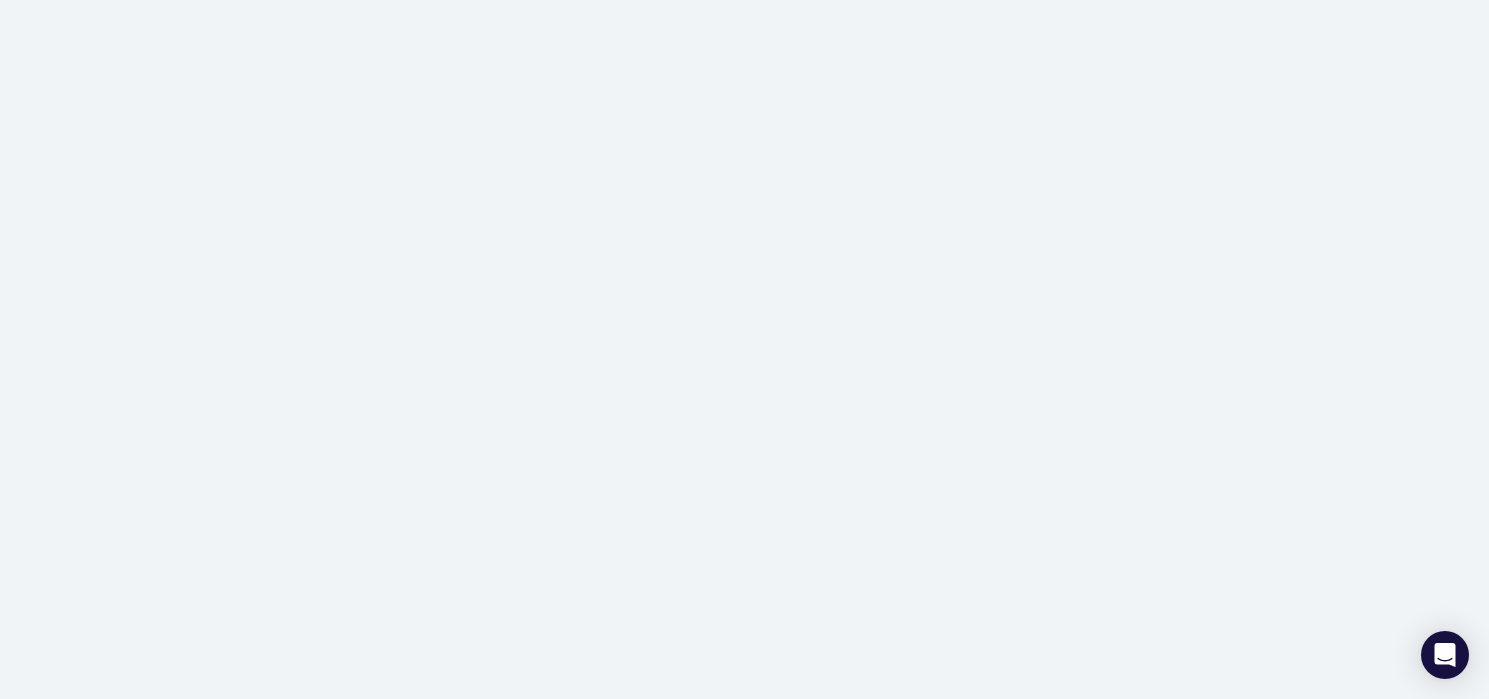 scroll, scrollTop: 0, scrollLeft: 0, axis: both 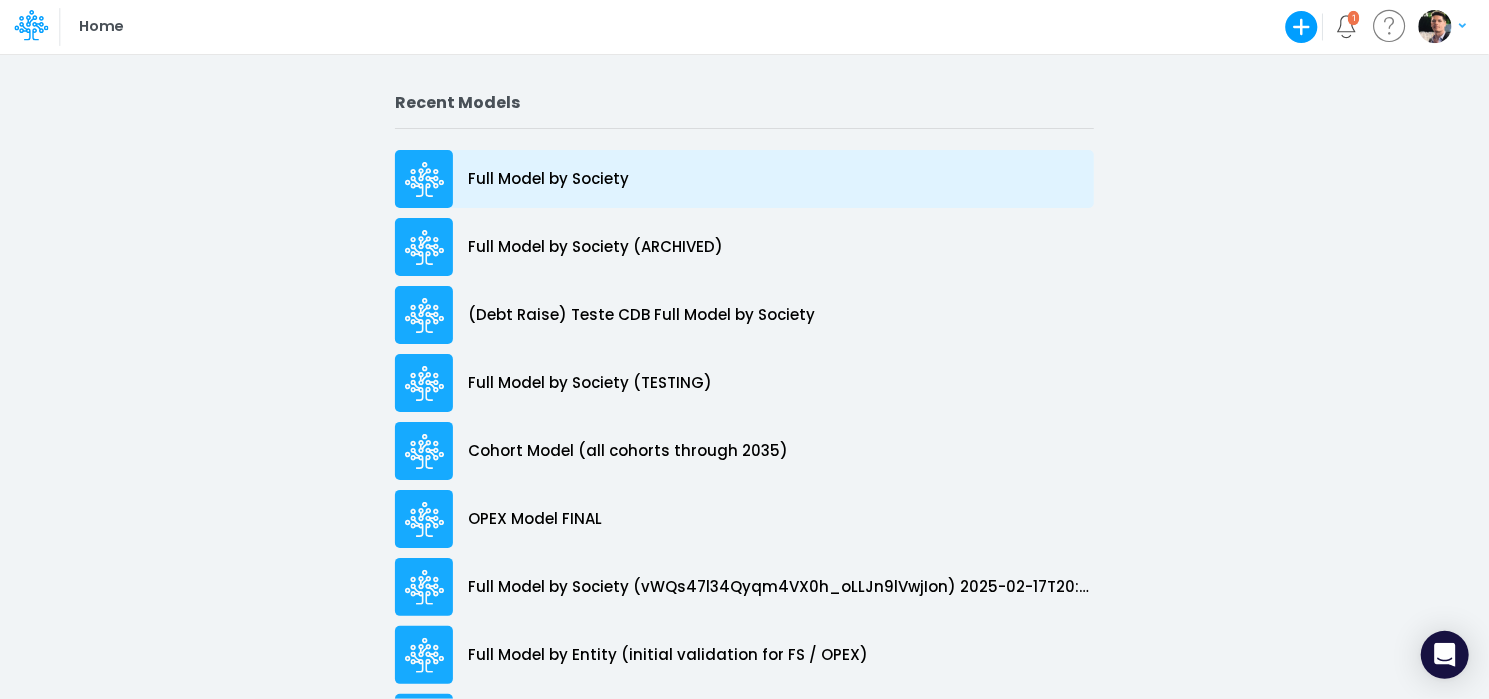 click on "Full Model by Society" at bounding box center (548, 179) 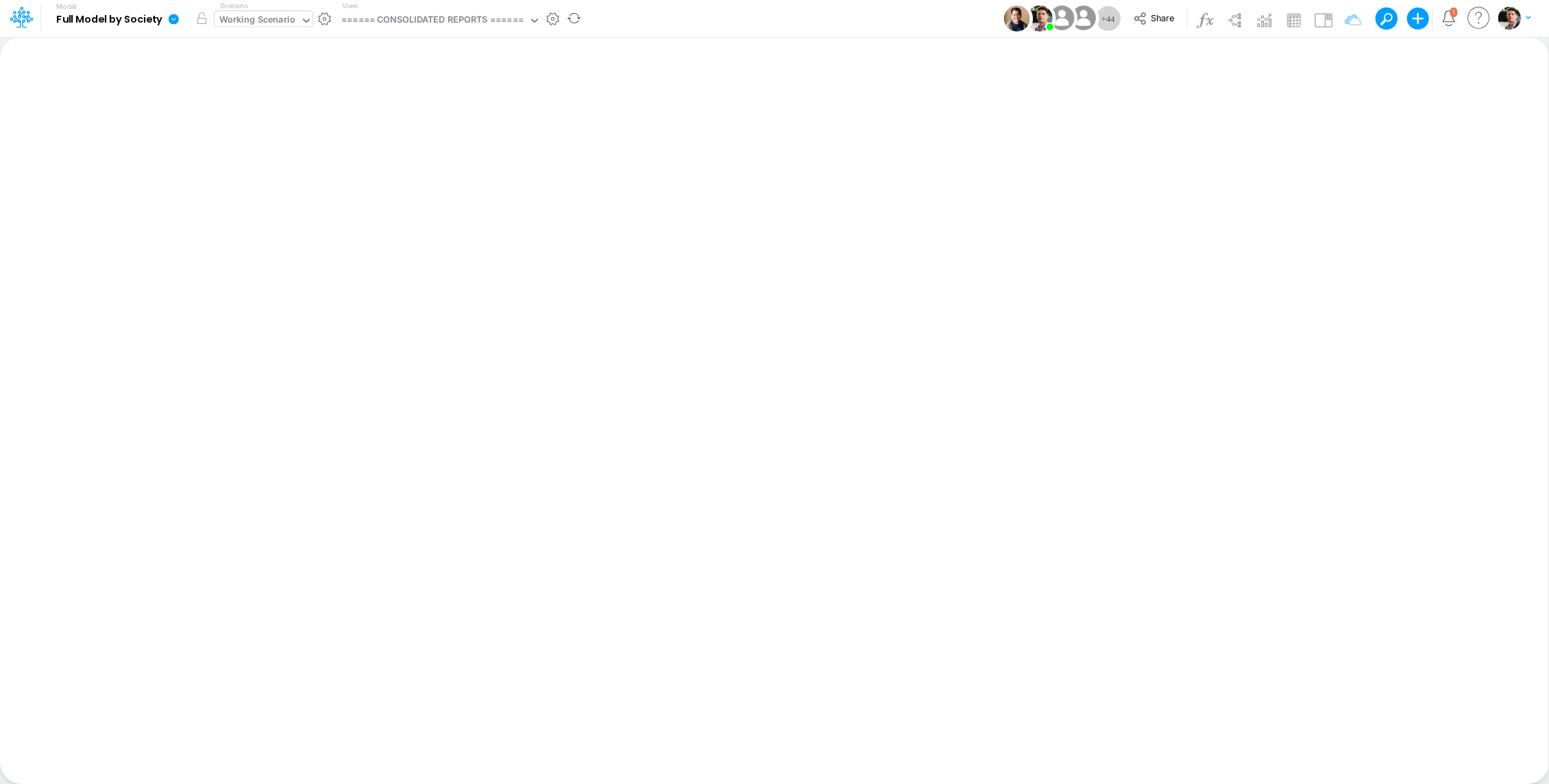 click on "Working Scenario" at bounding box center (257, 21) 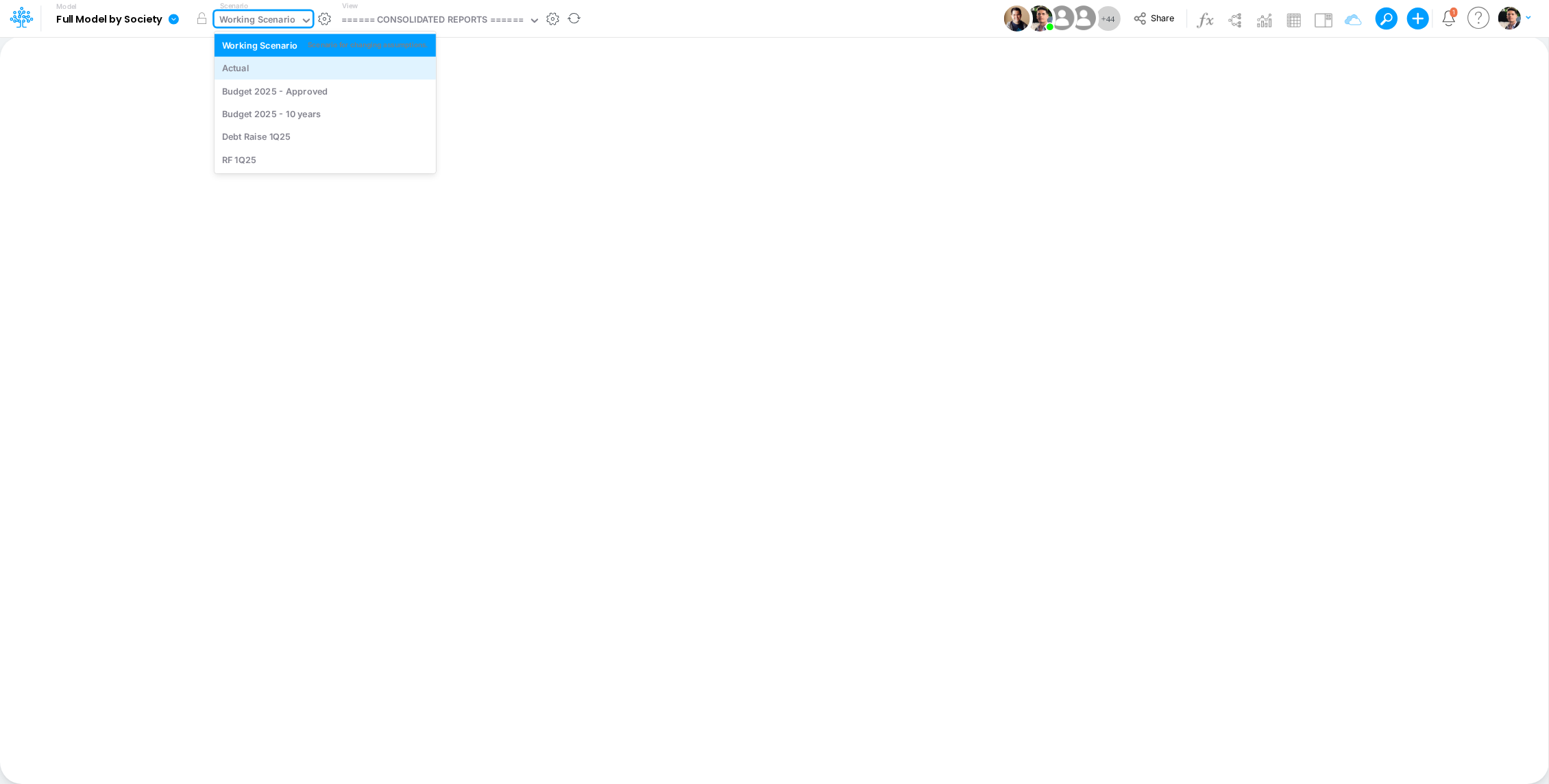 click on "Actual" at bounding box center [326, 68] 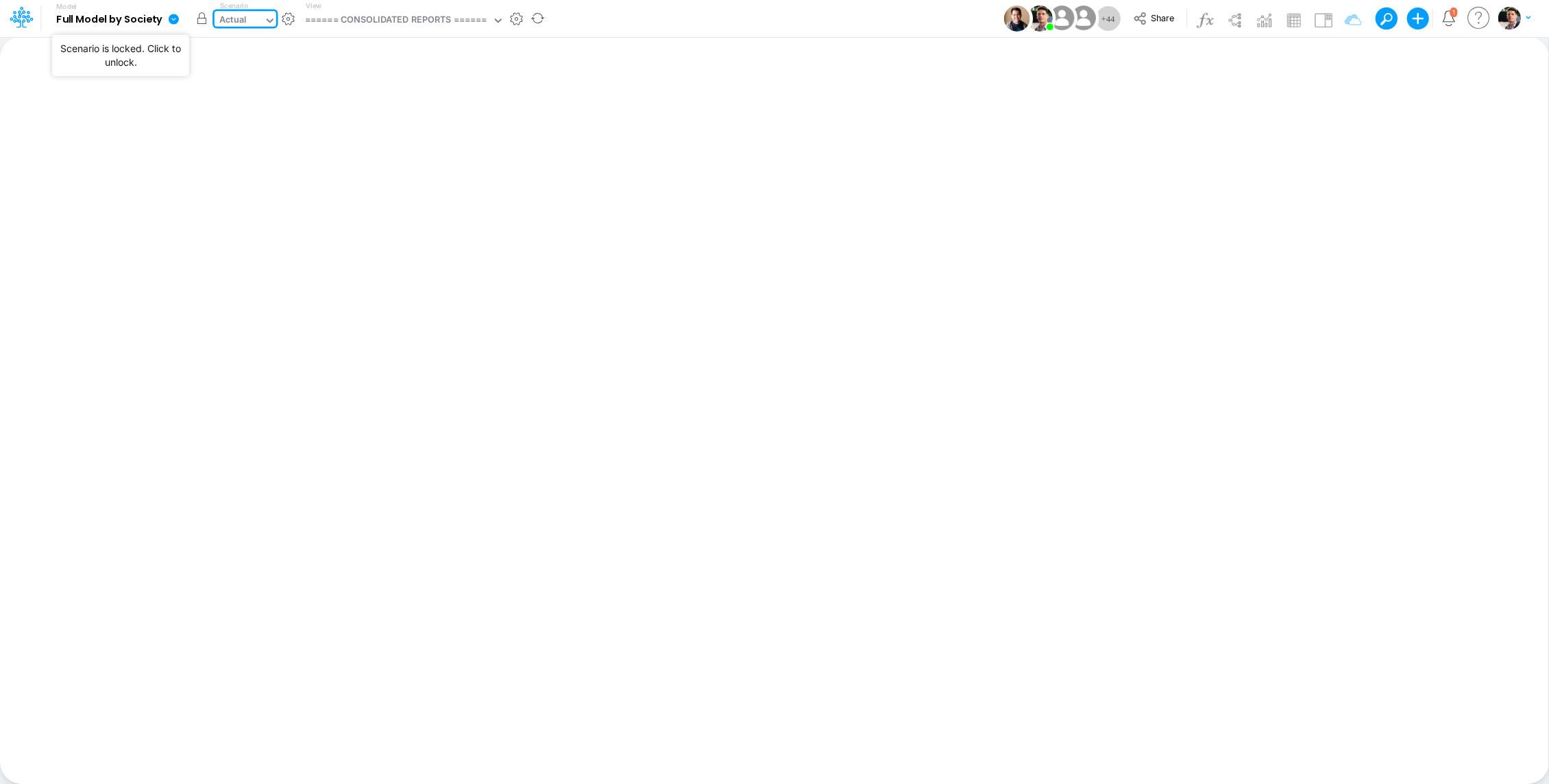 click at bounding box center [202, 19] 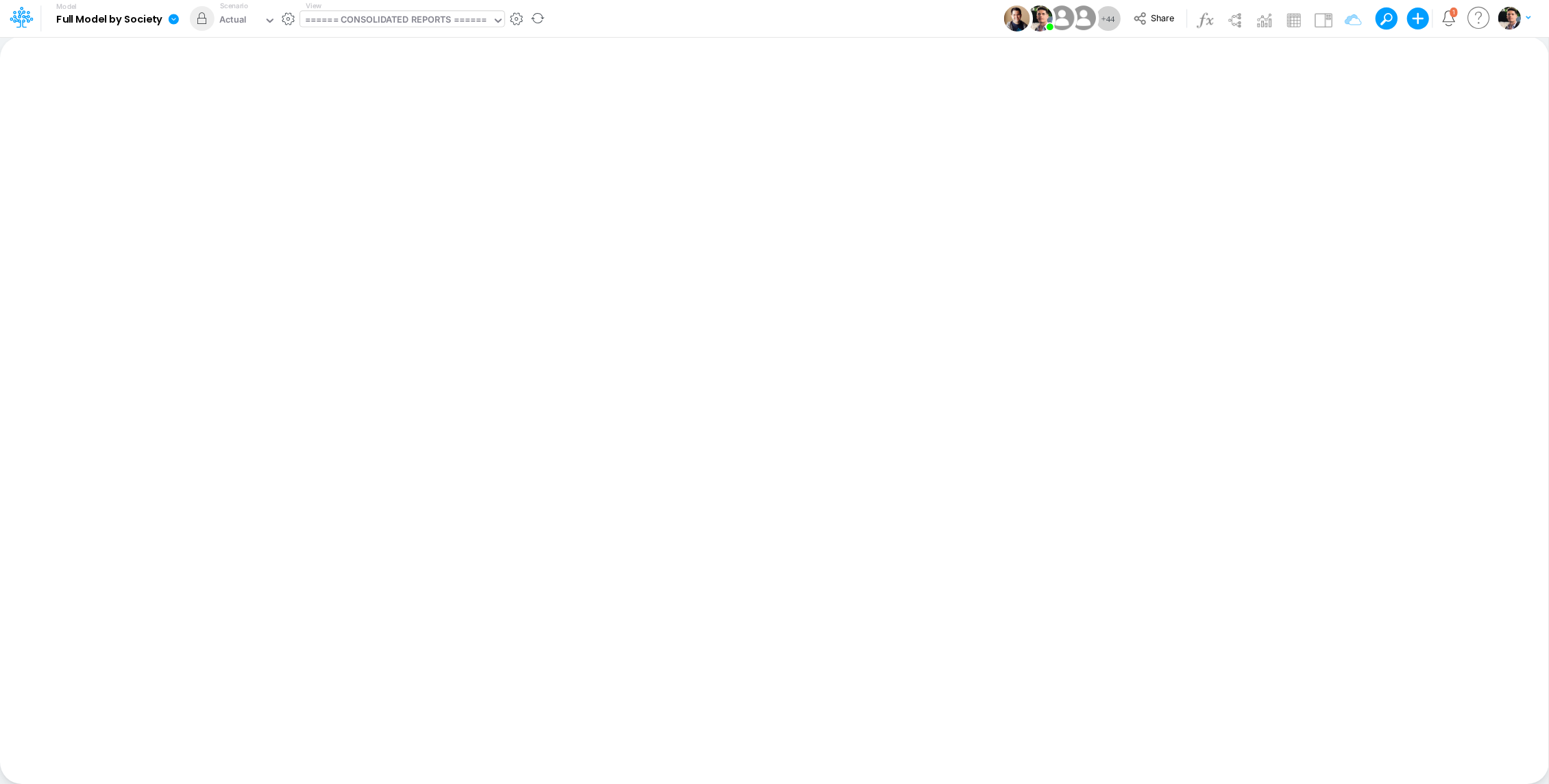 click on "====== CONSOLIDATED REPORTS ======" at bounding box center [395, 21] 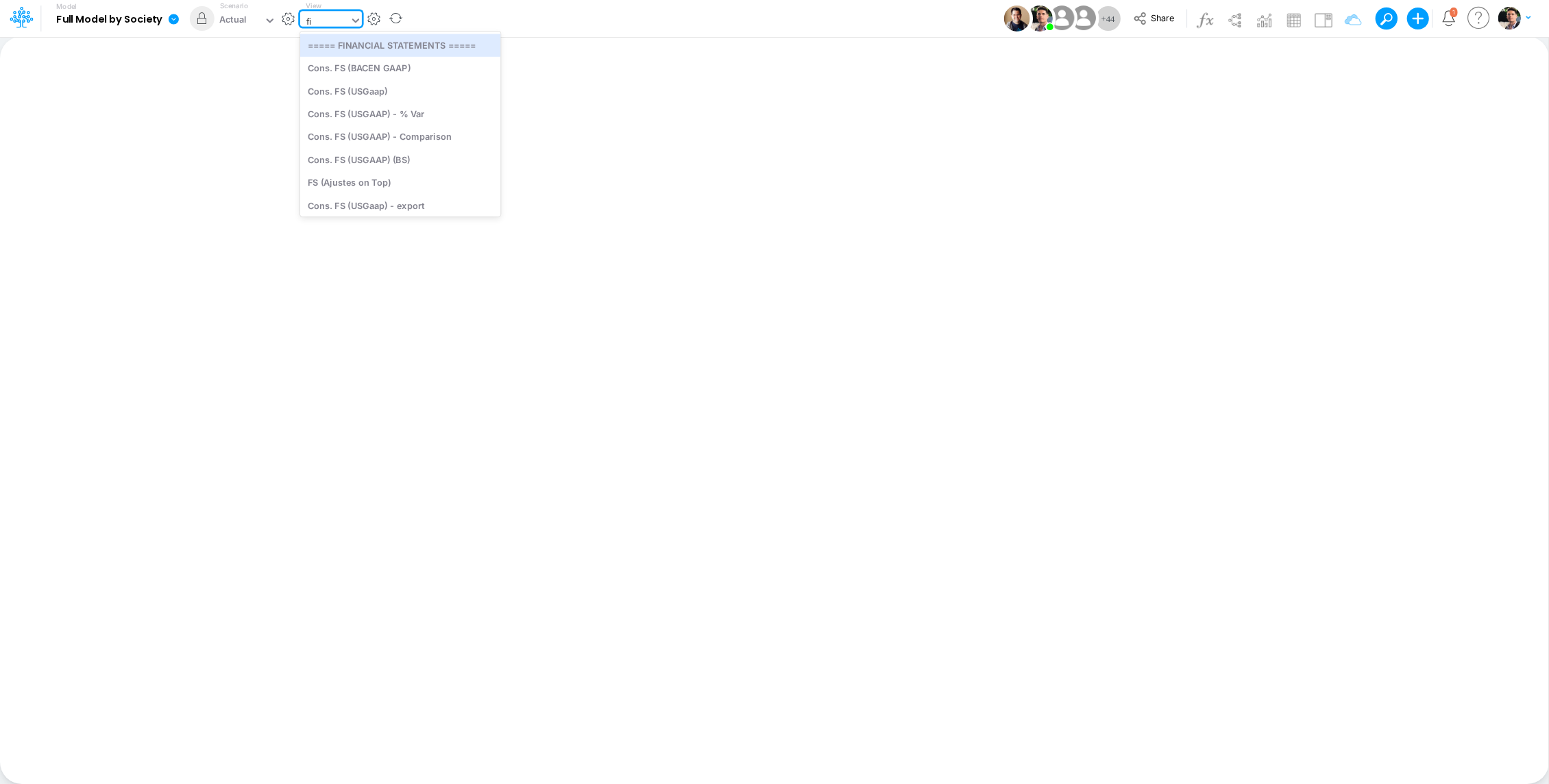 type on "fin" 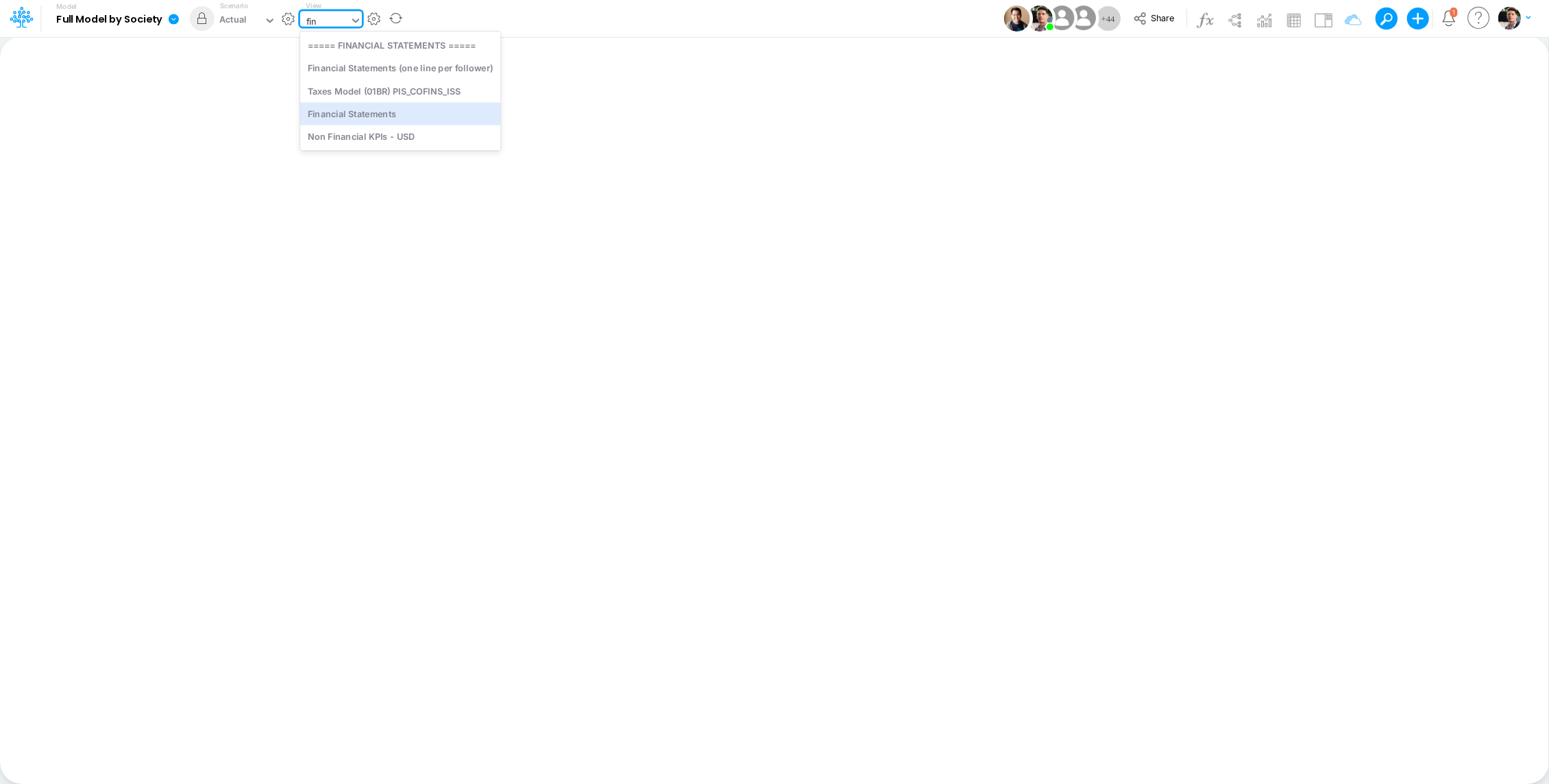 type 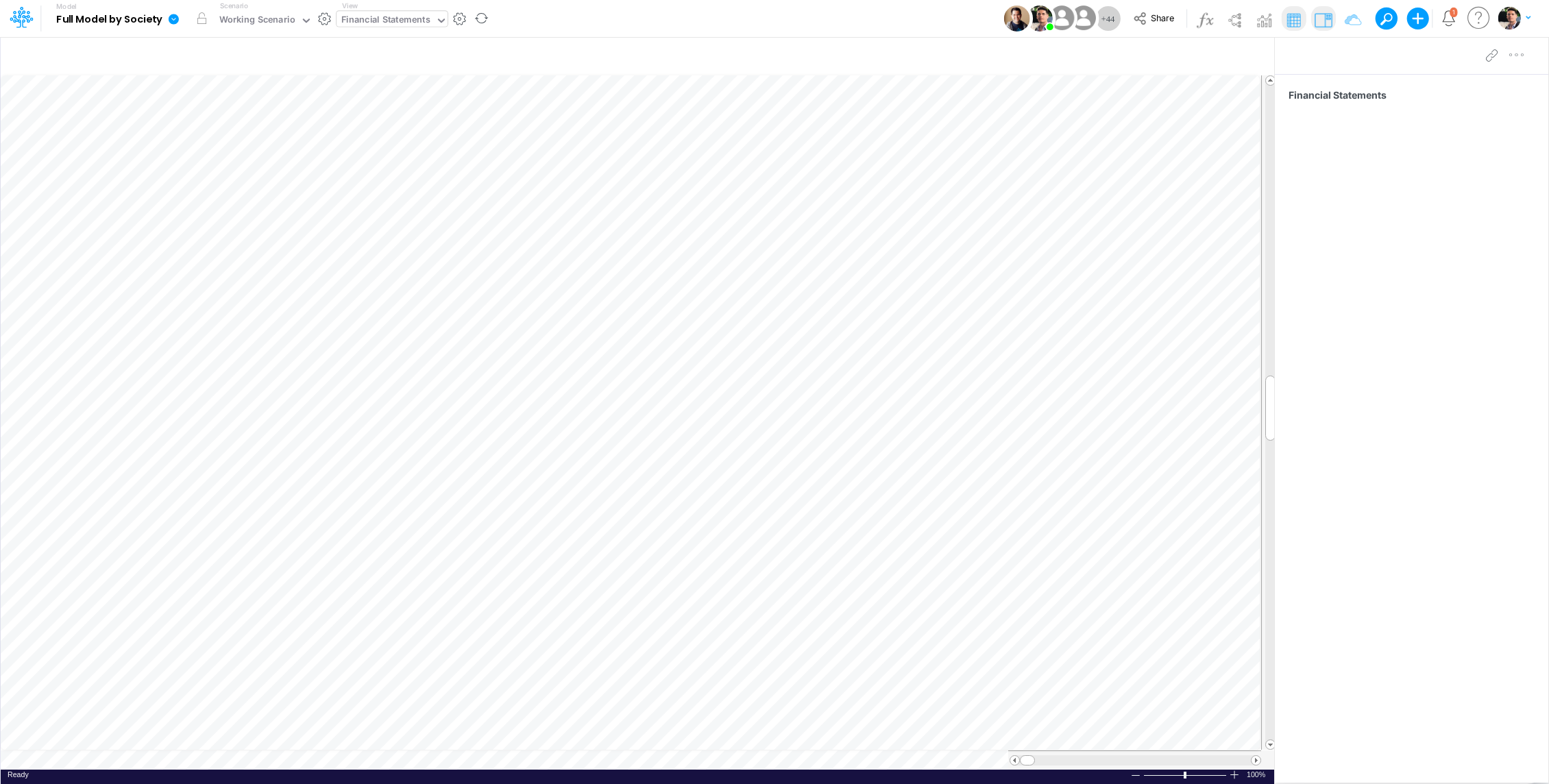 scroll, scrollTop: 6, scrollLeft: 1, axis: both 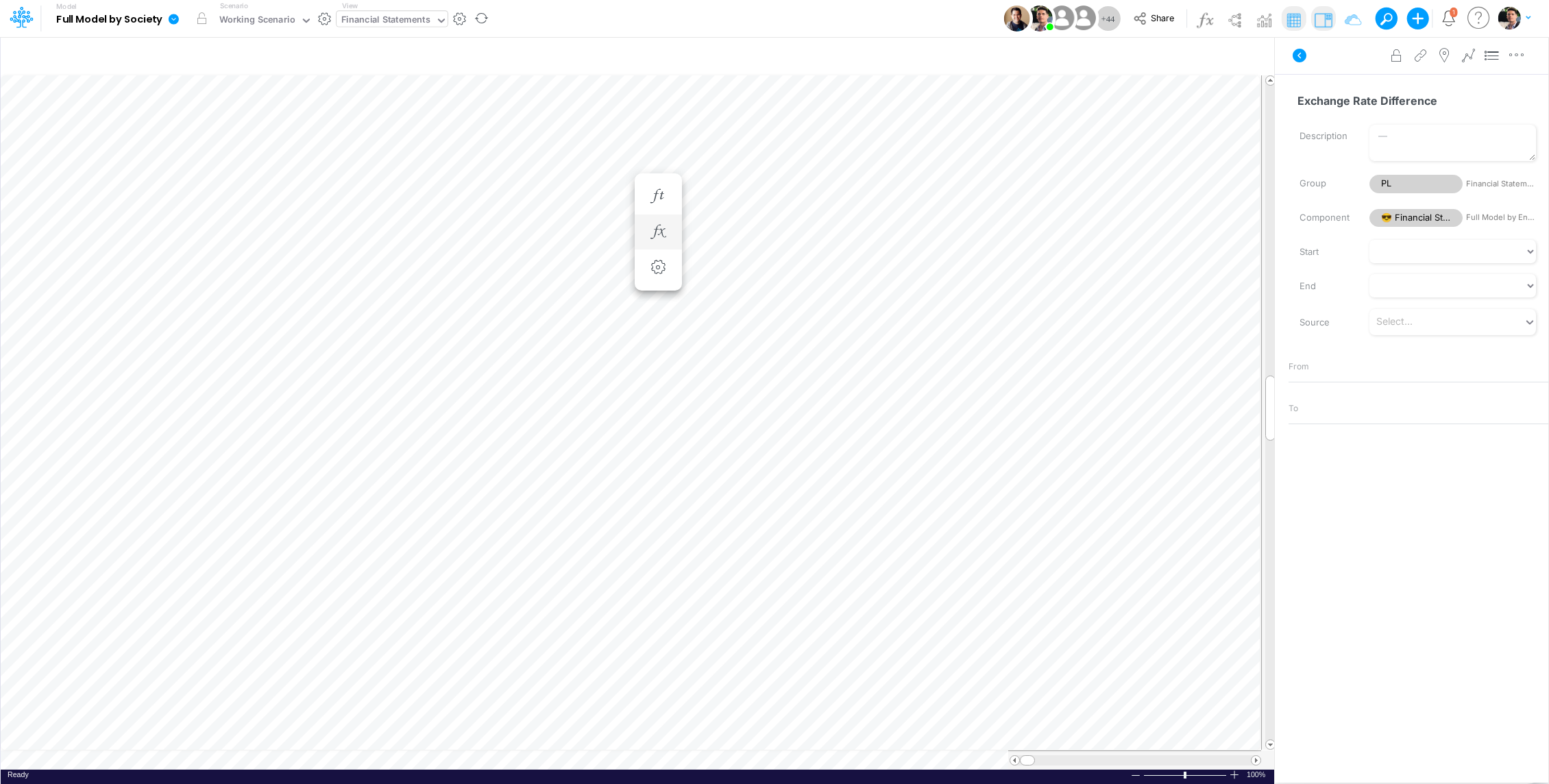 click at bounding box center (658, 232) 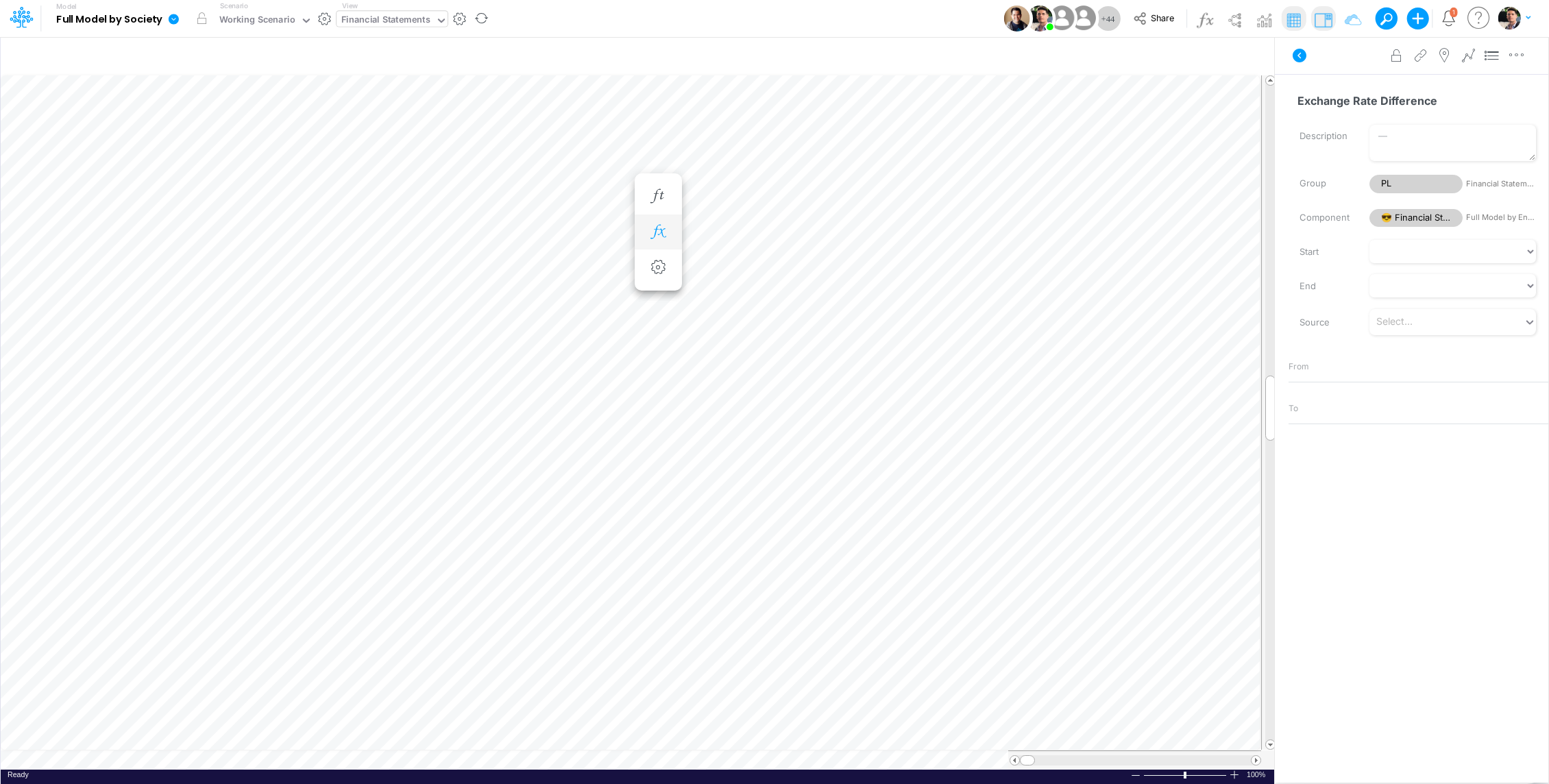 click at bounding box center (658, 232) 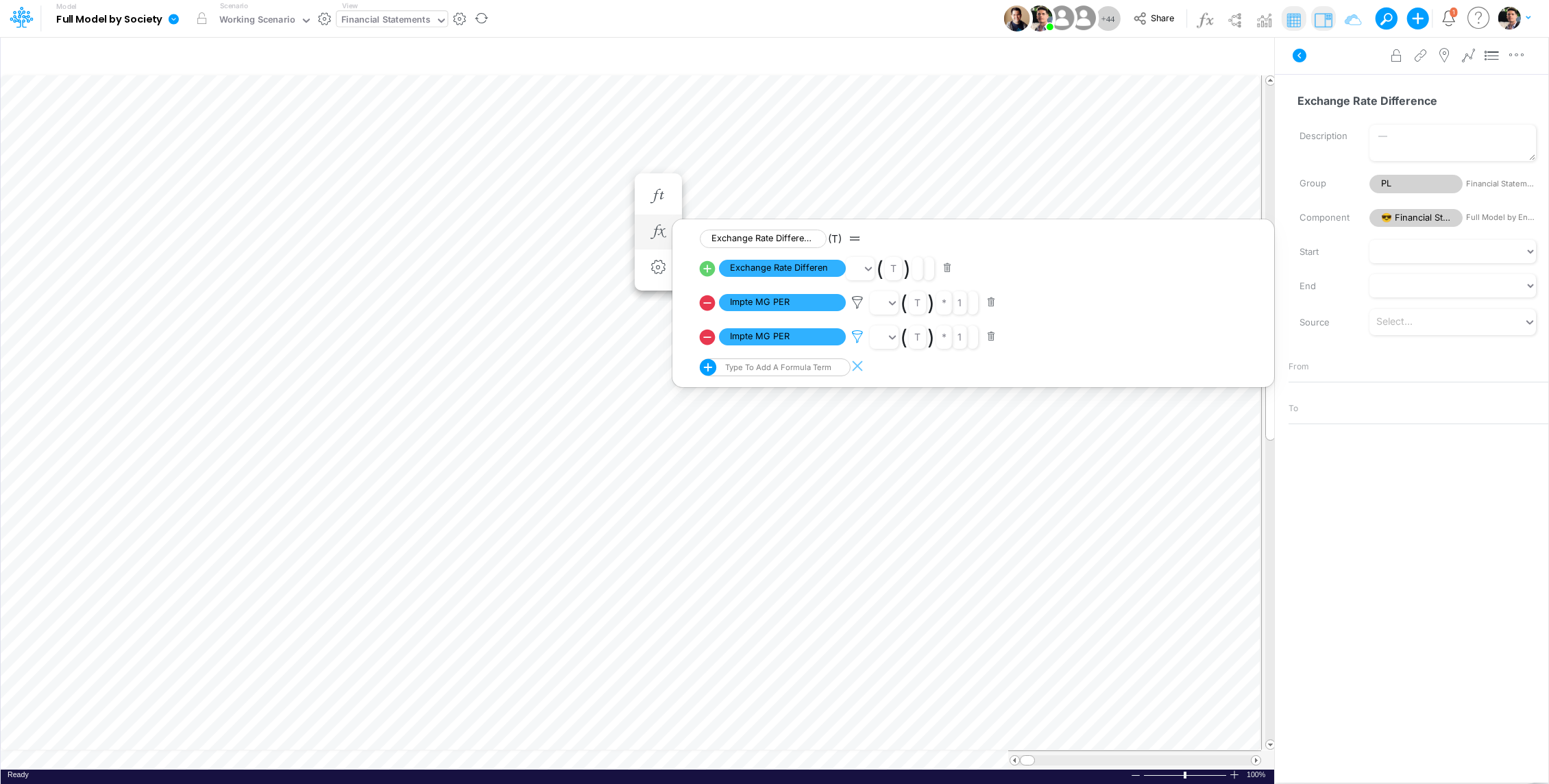 click at bounding box center (857, 302) 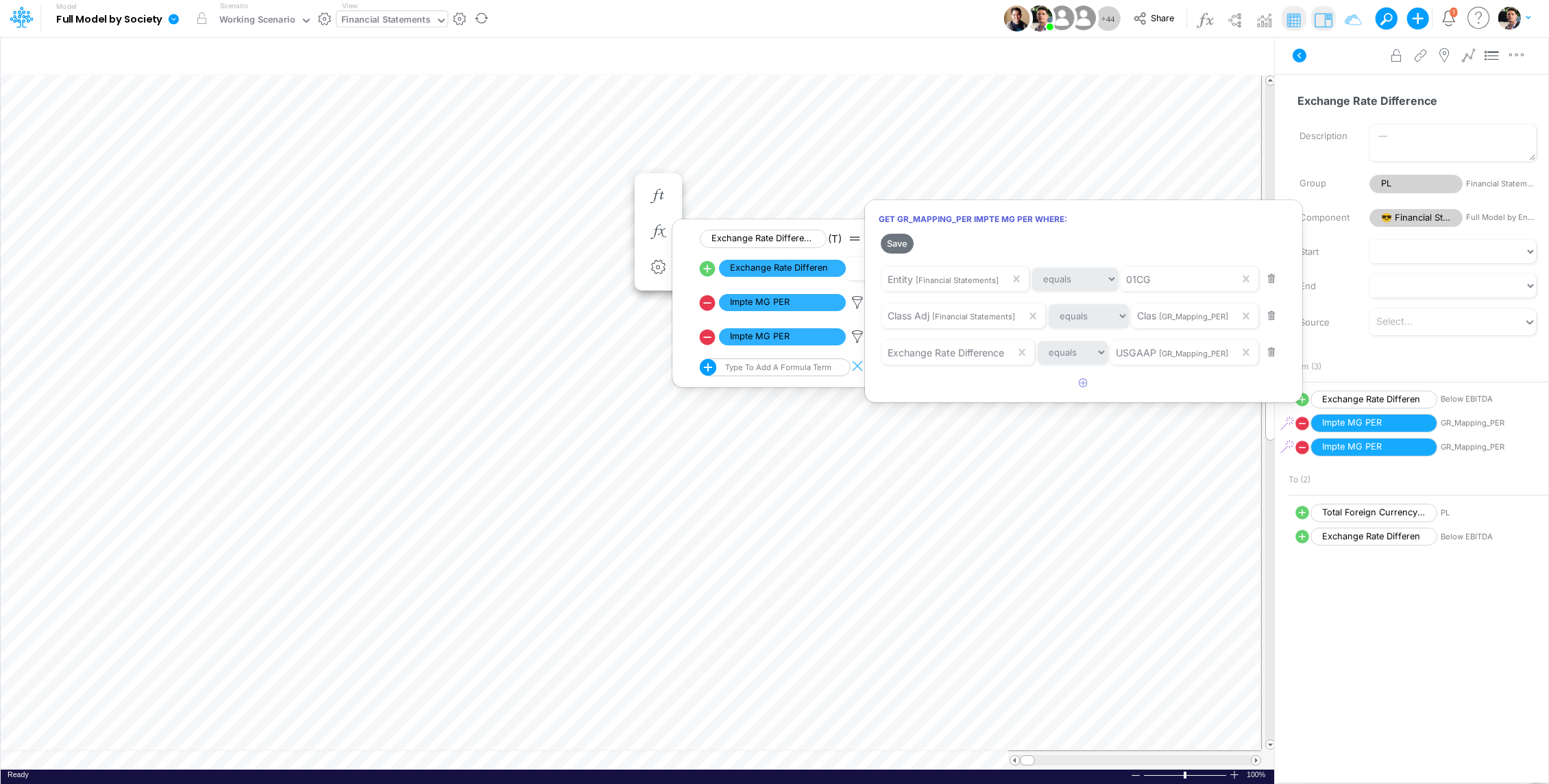 click at bounding box center (774, 395) 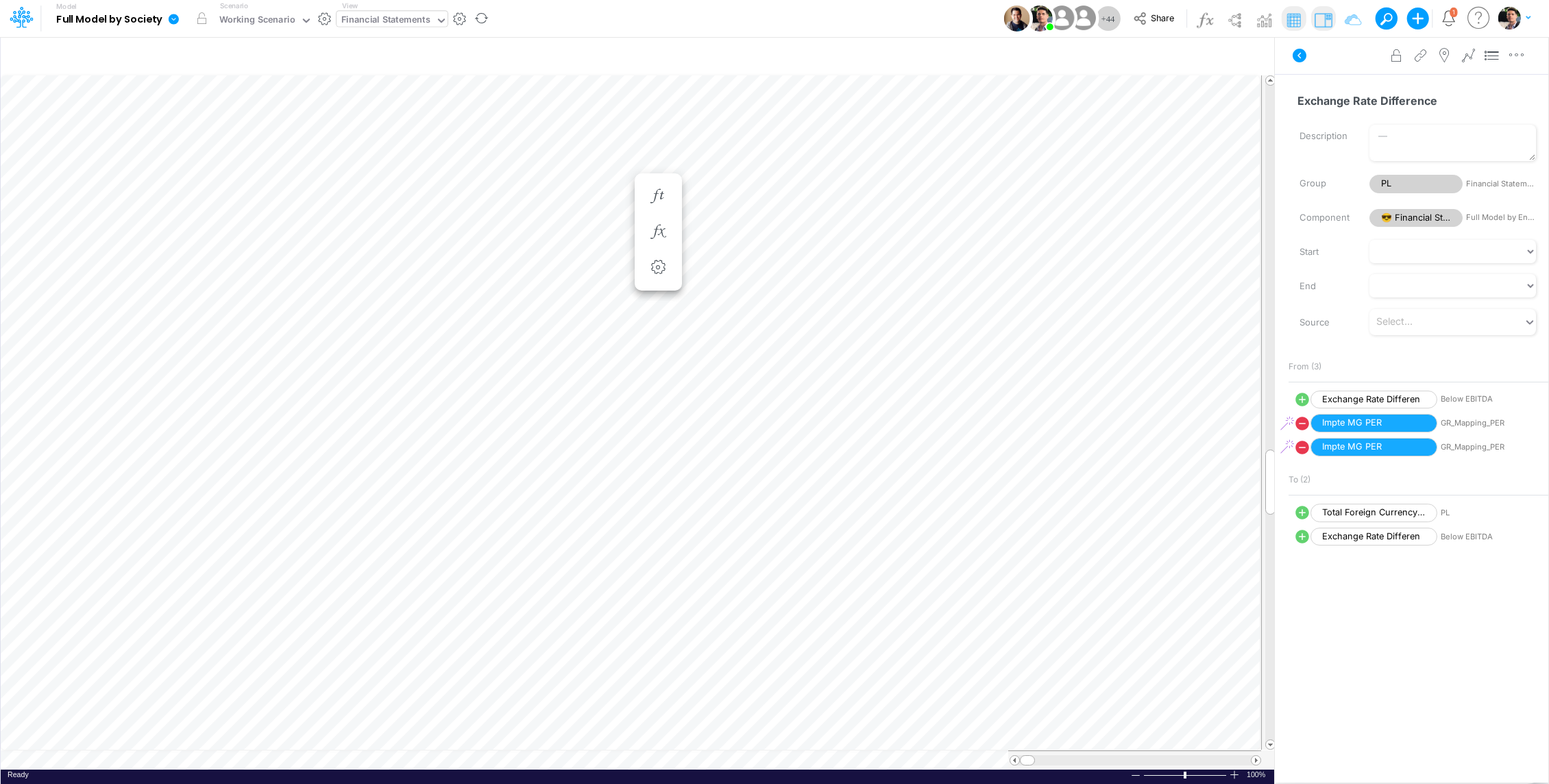 scroll, scrollTop: 6, scrollLeft: 1, axis: both 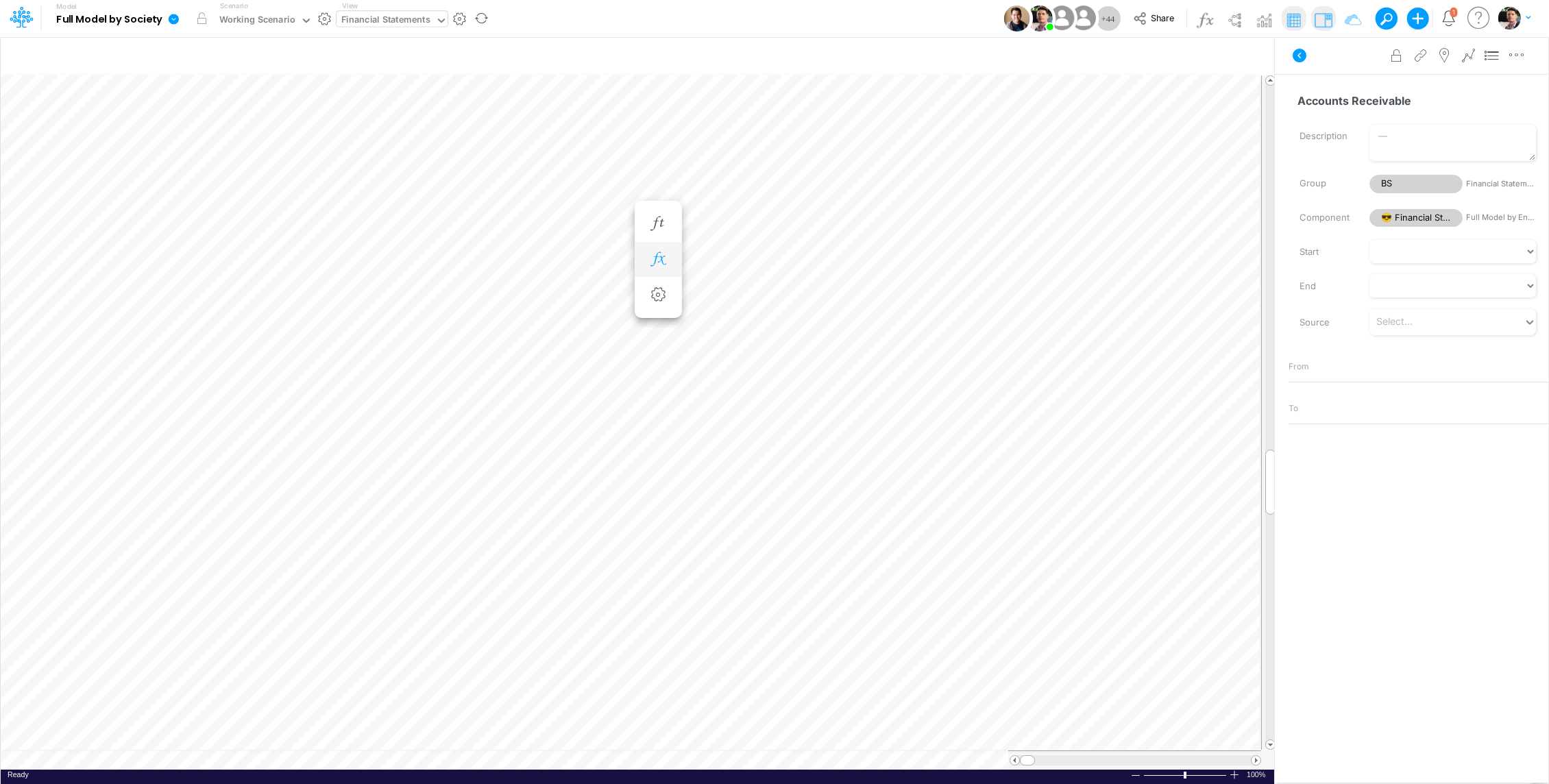 click at bounding box center (658, 259) 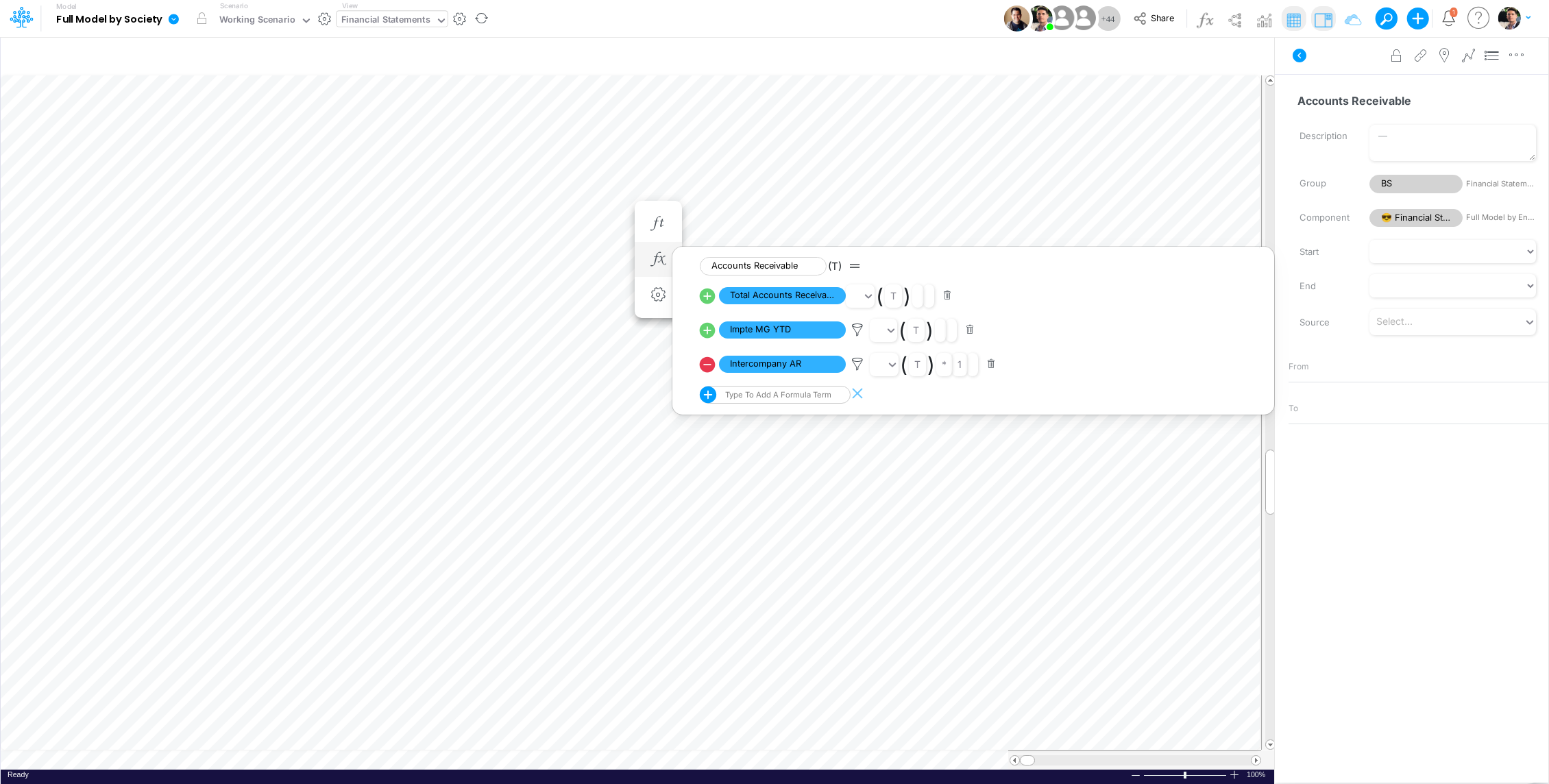 click on "Type to add a formula term" at bounding box center (777, 395) 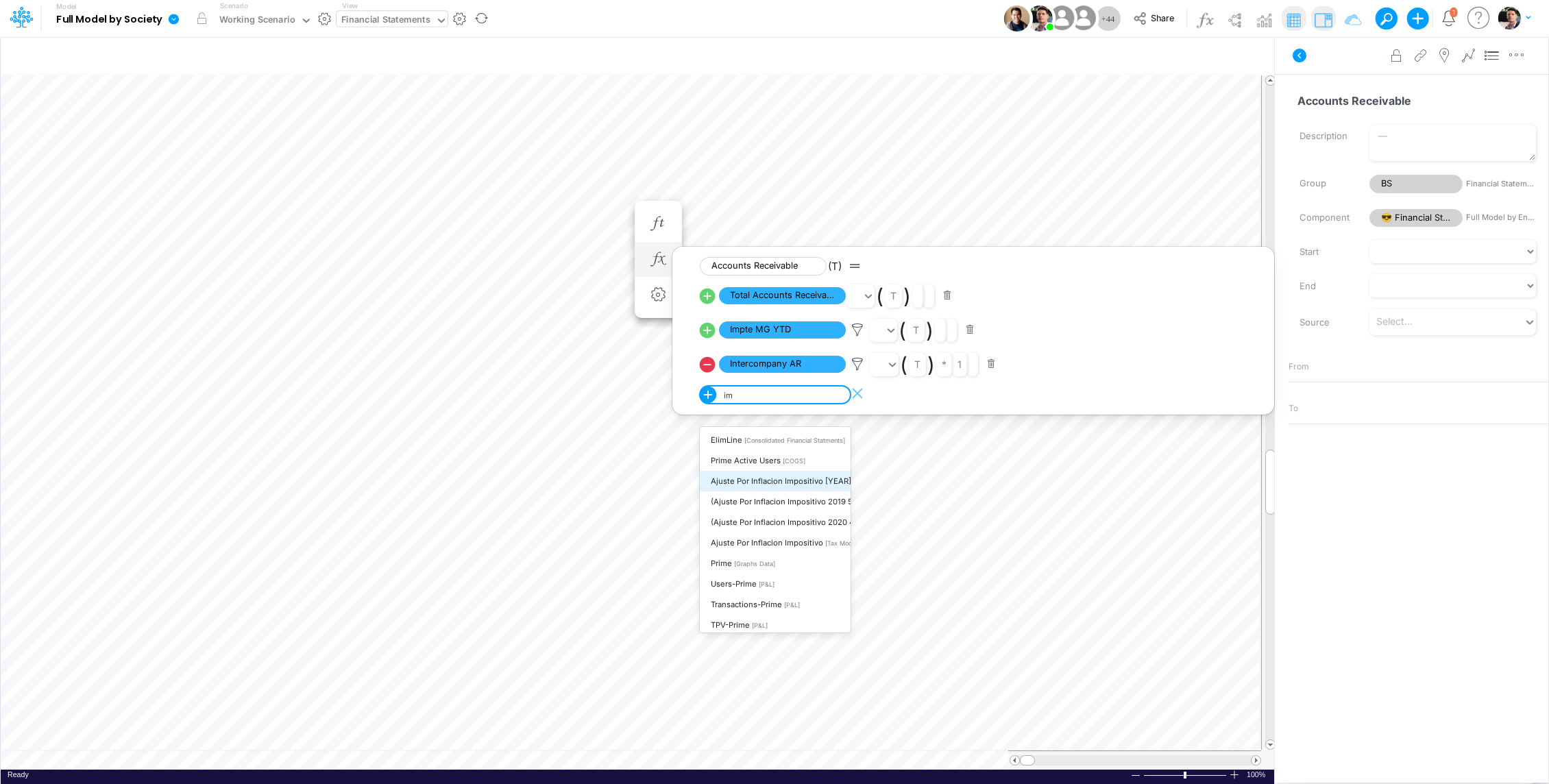 type on "i" 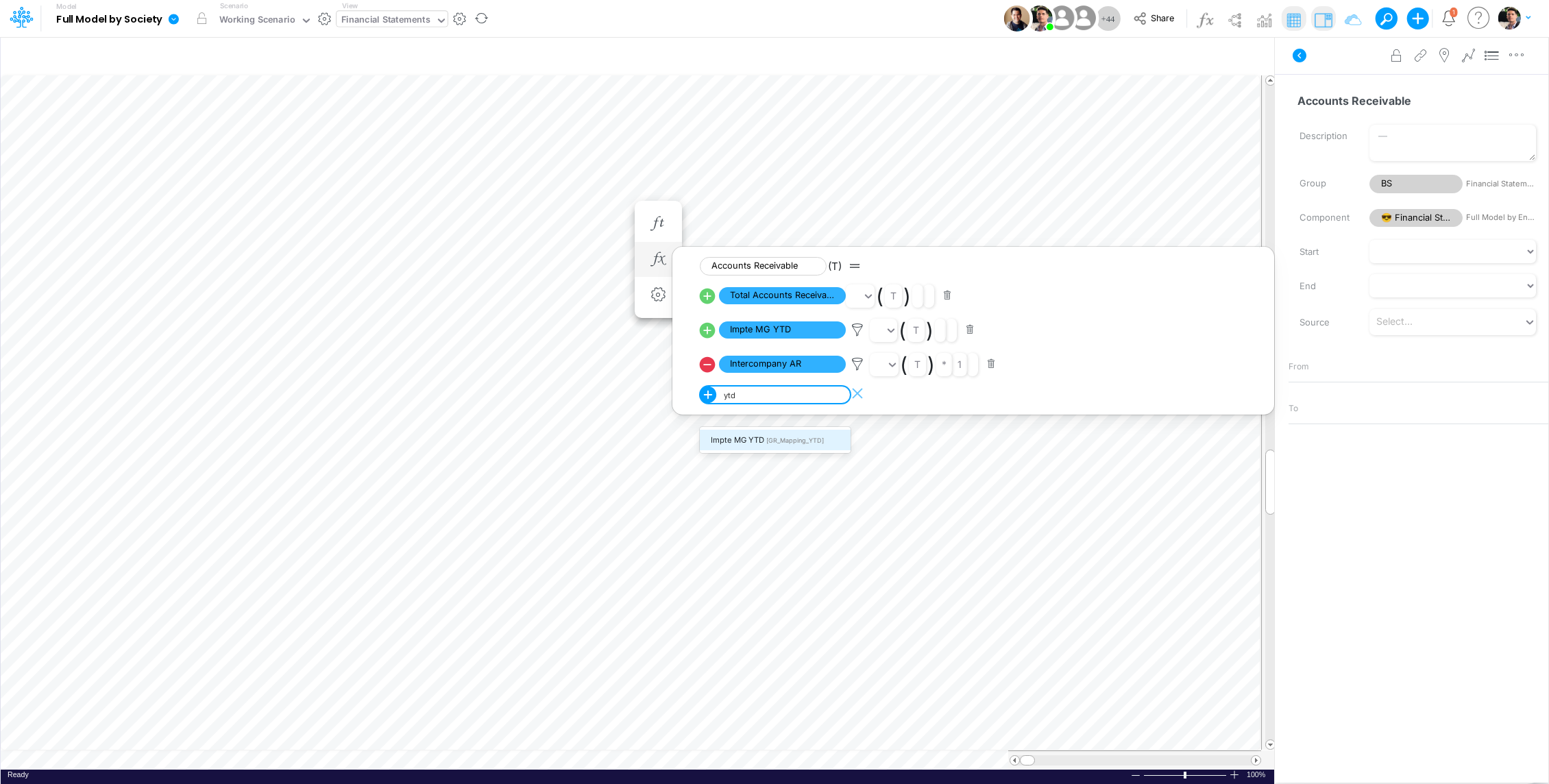 click on "[GR_Mapping_YTD]" at bounding box center (795, 440) 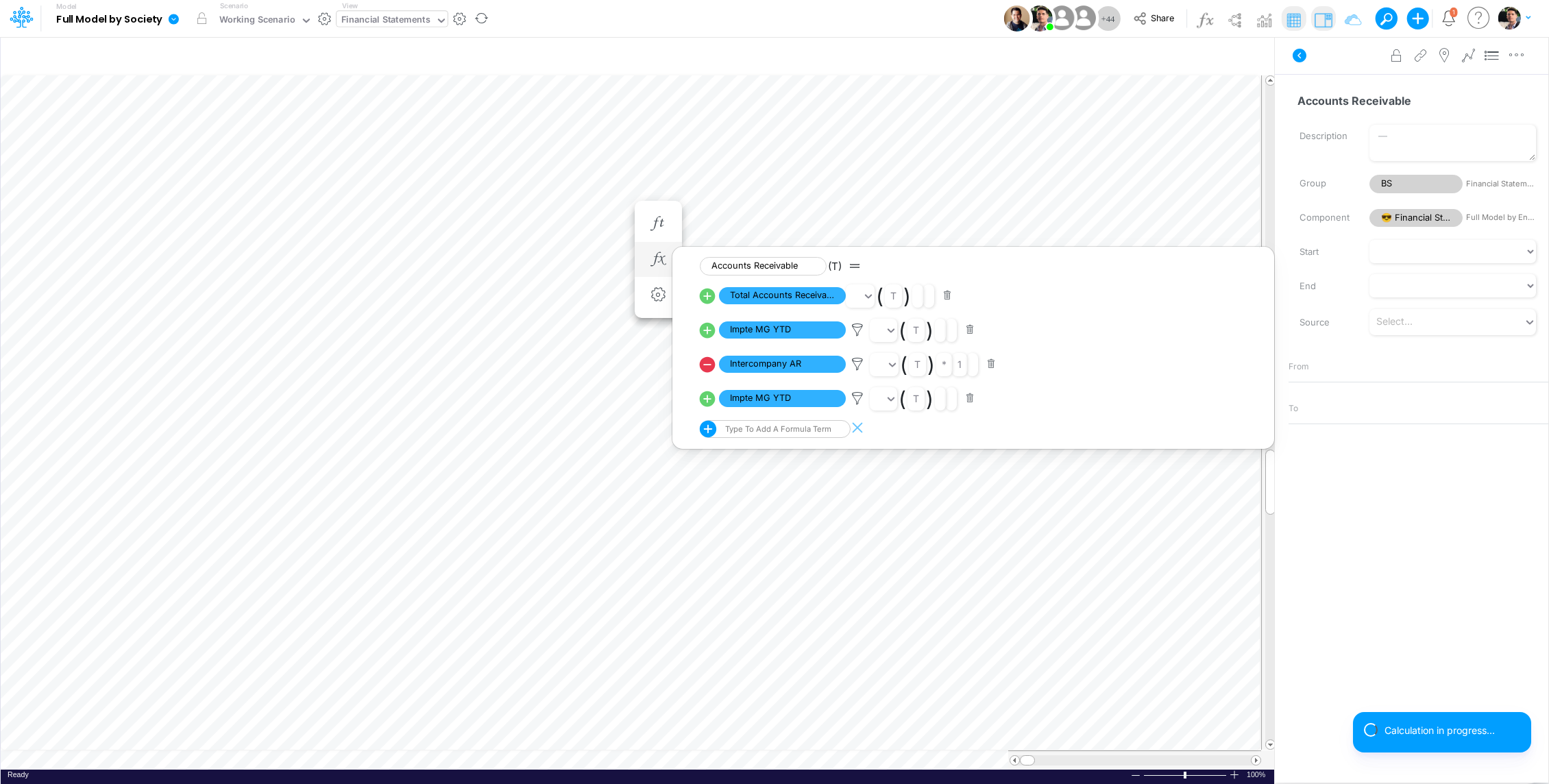 click 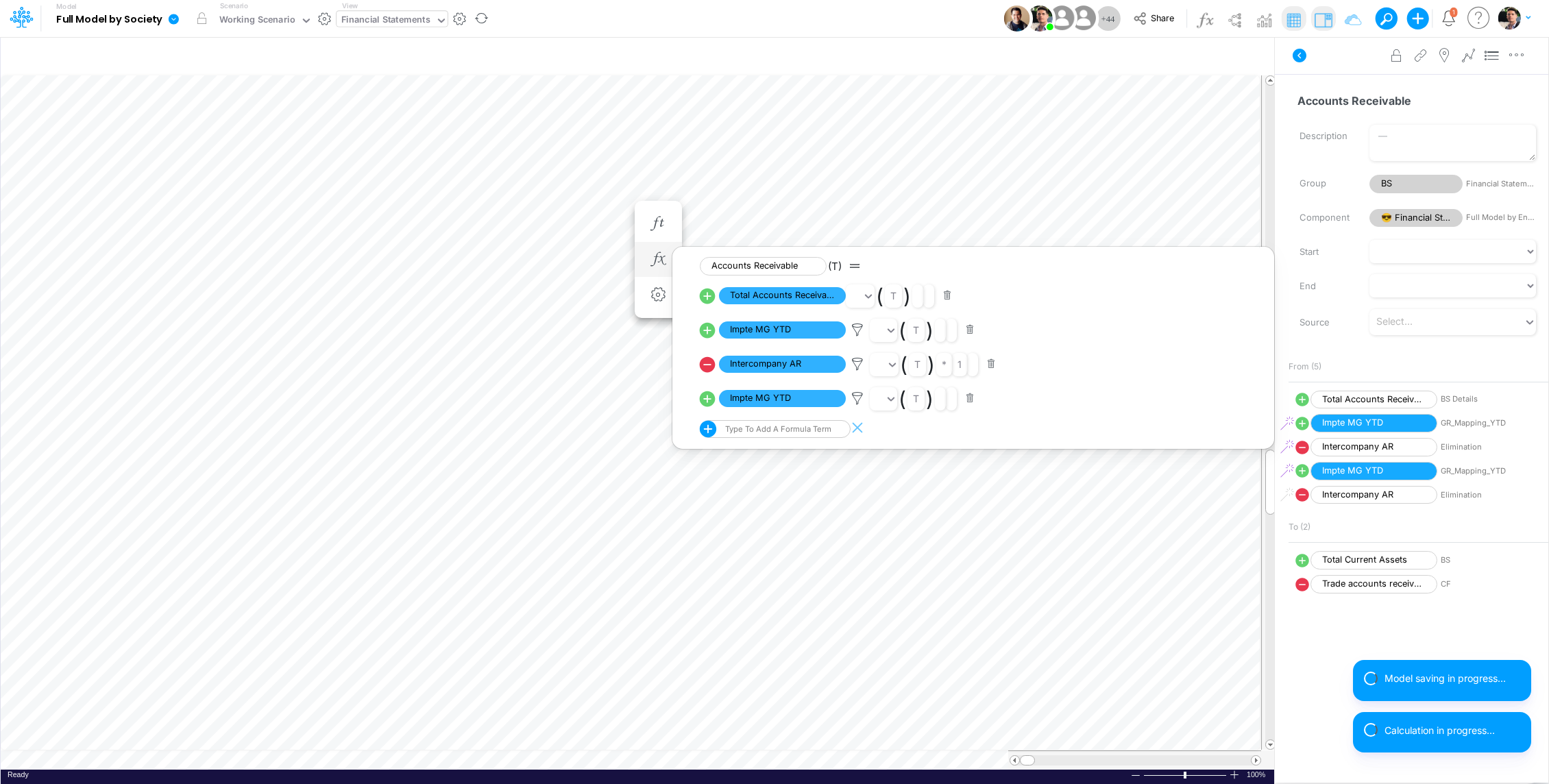 select on "1" 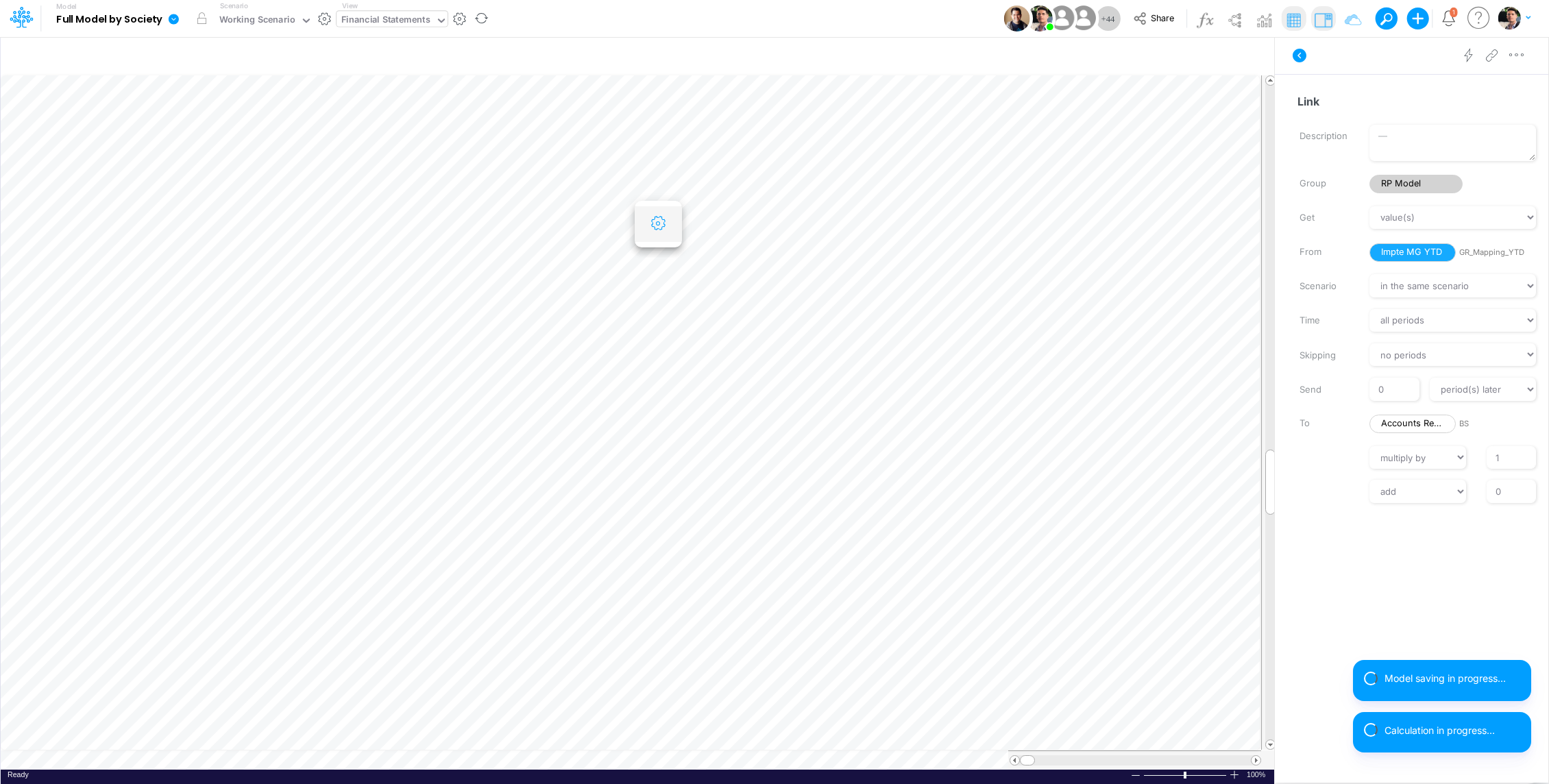 click at bounding box center (658, 223) 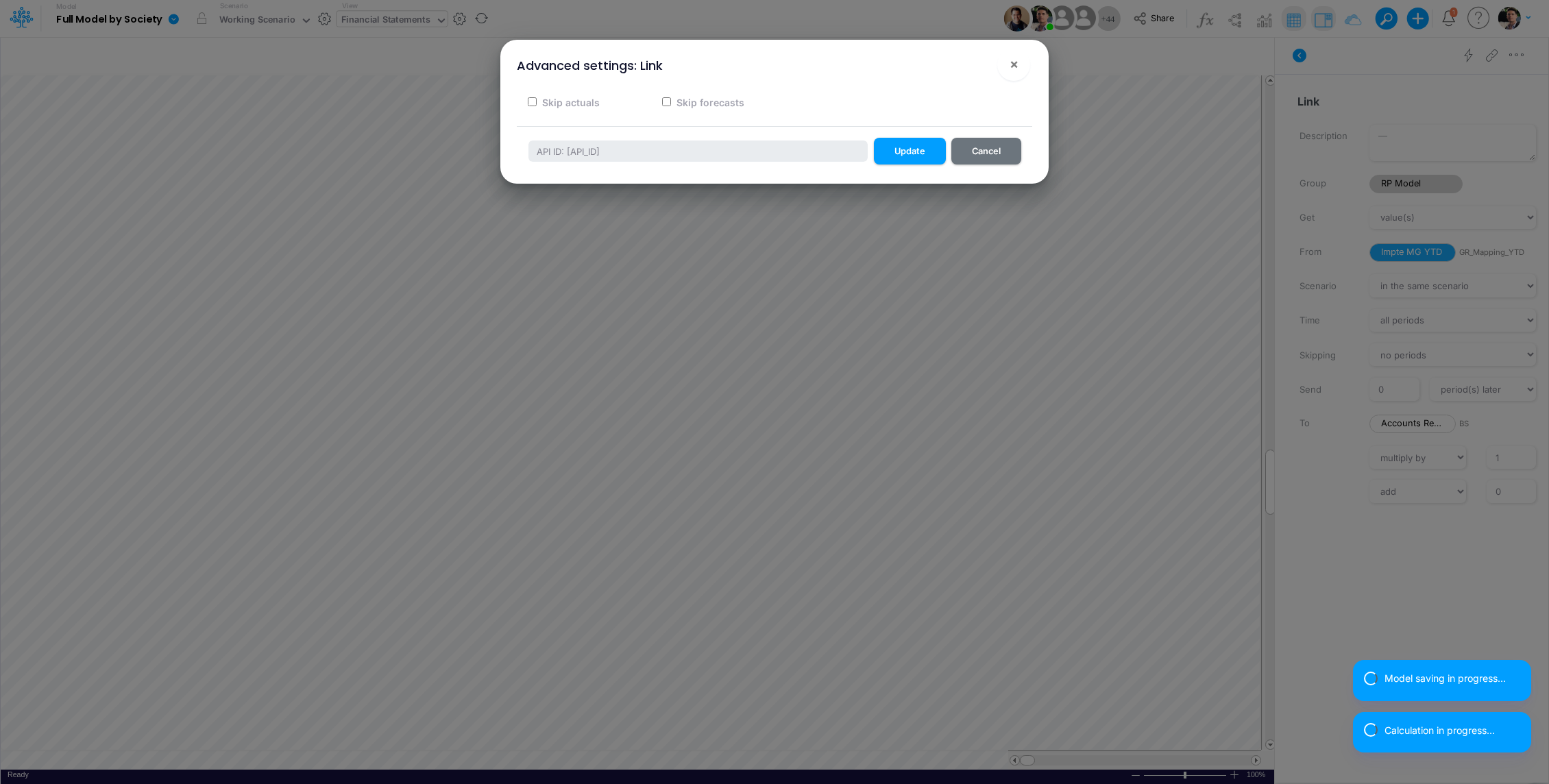 click on "Skip forecasts" at bounding box center [709, 102] 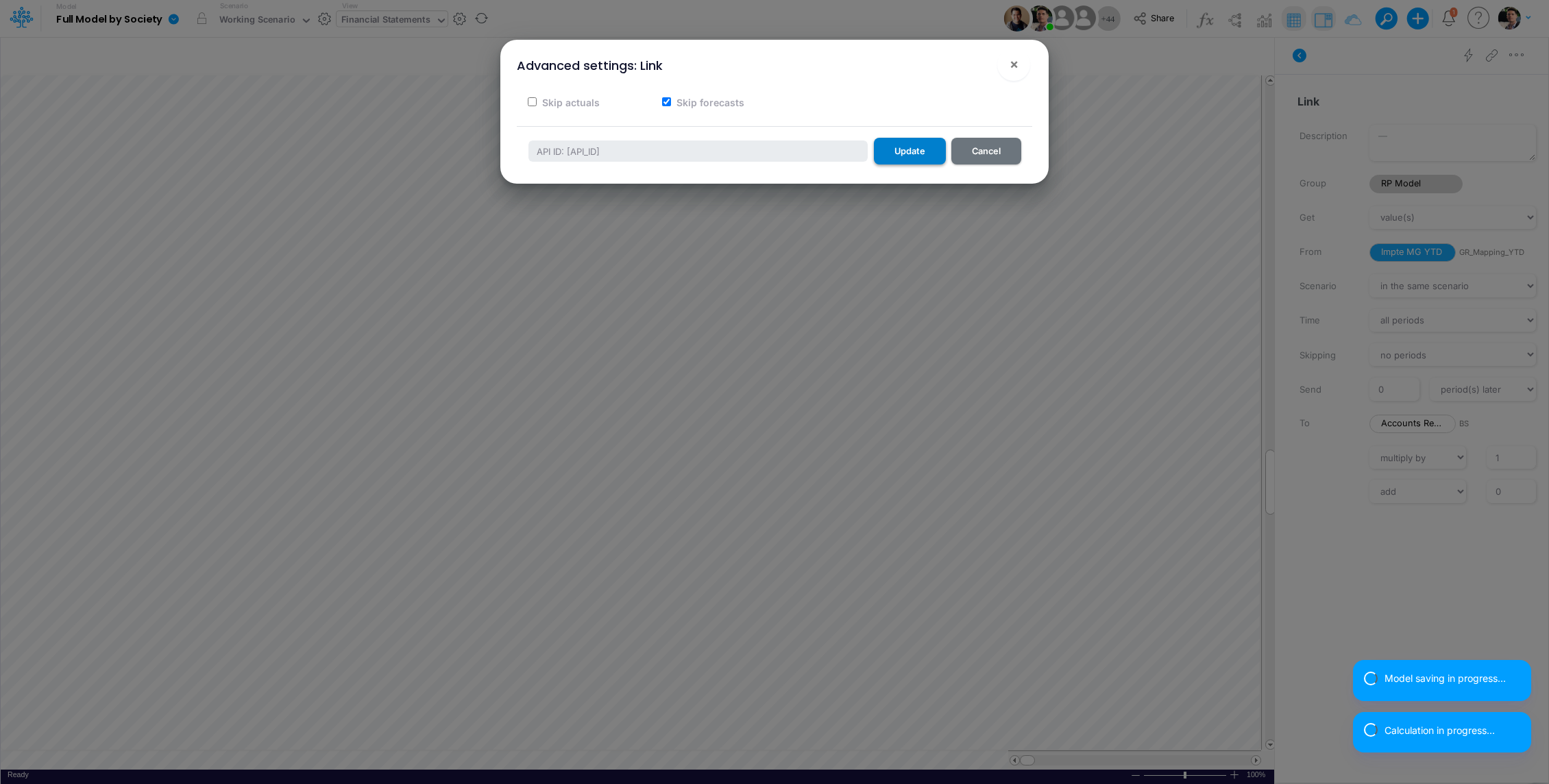 click on "Update" at bounding box center [910, 151] 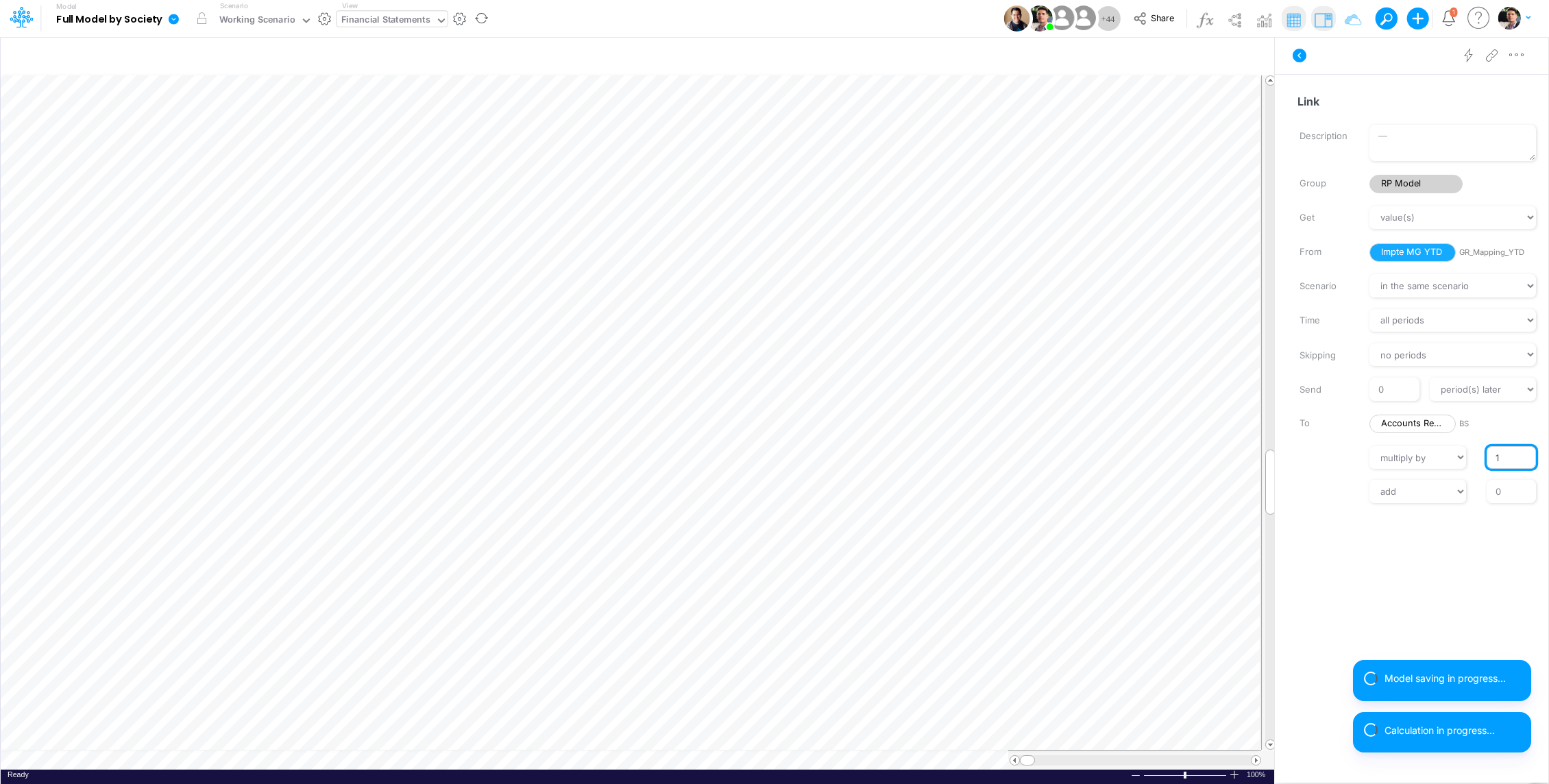 click on "1" at bounding box center [1511, 458] 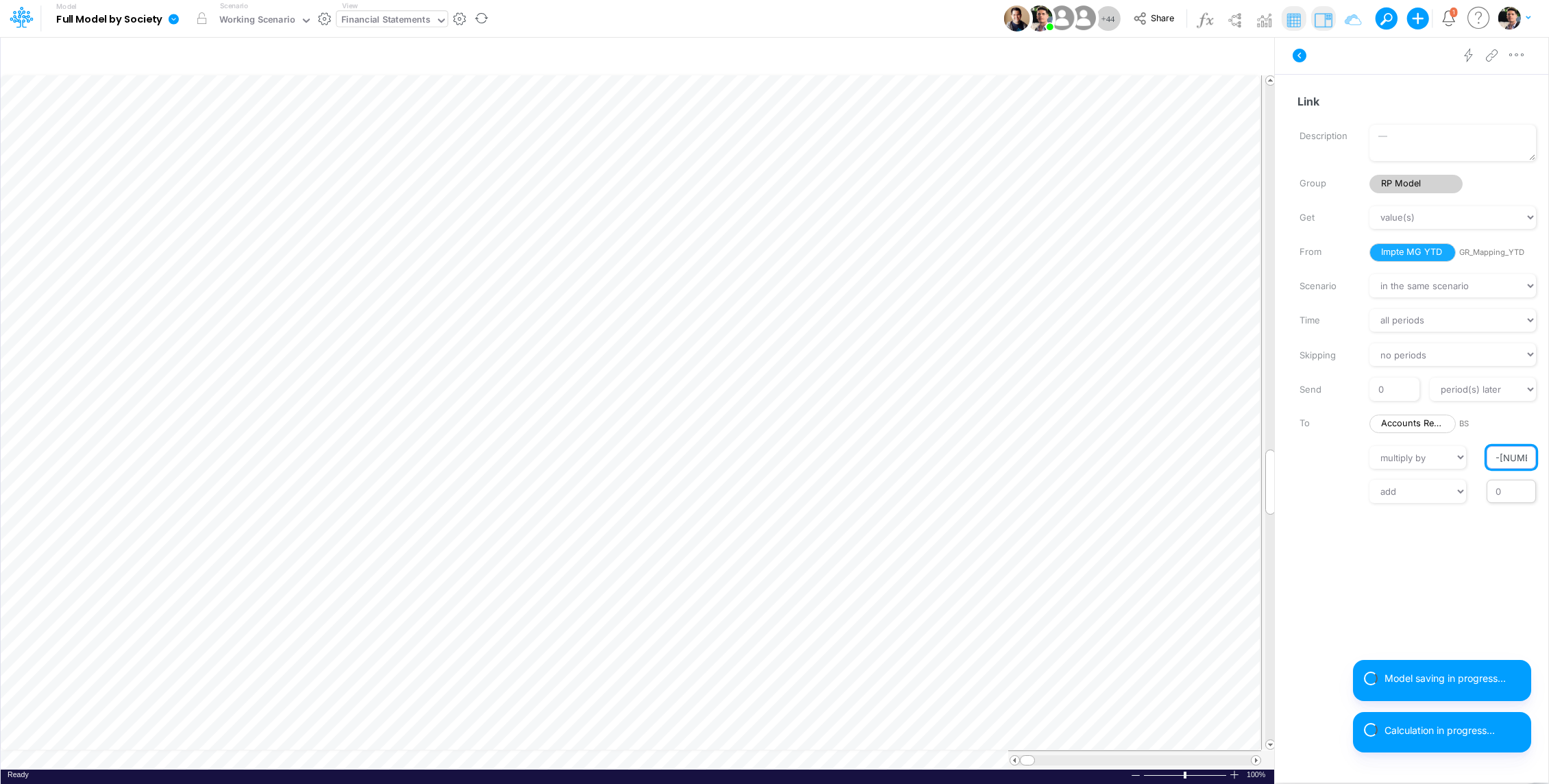 type on "-1" 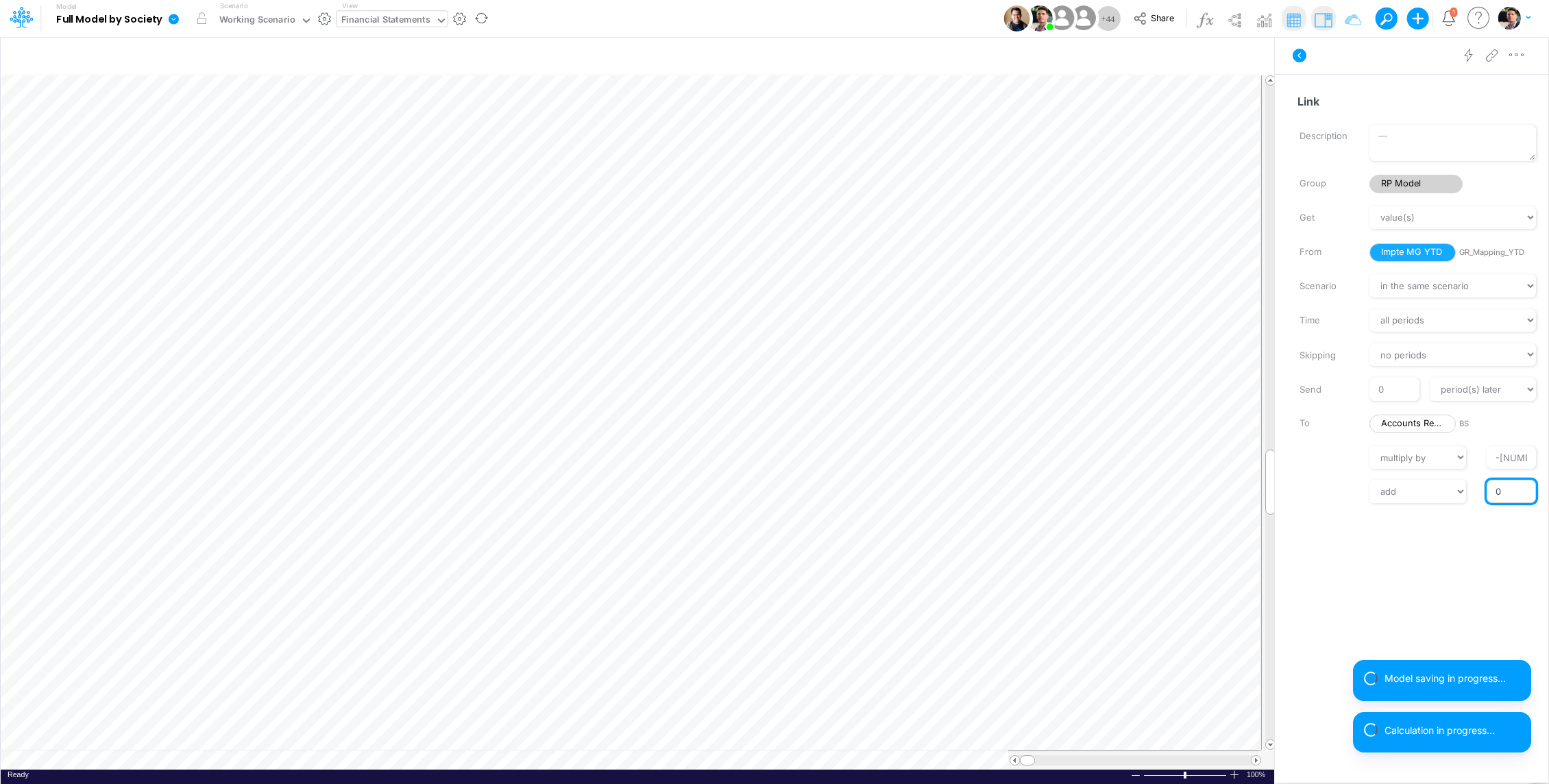 click on "0" at bounding box center [1511, 491] 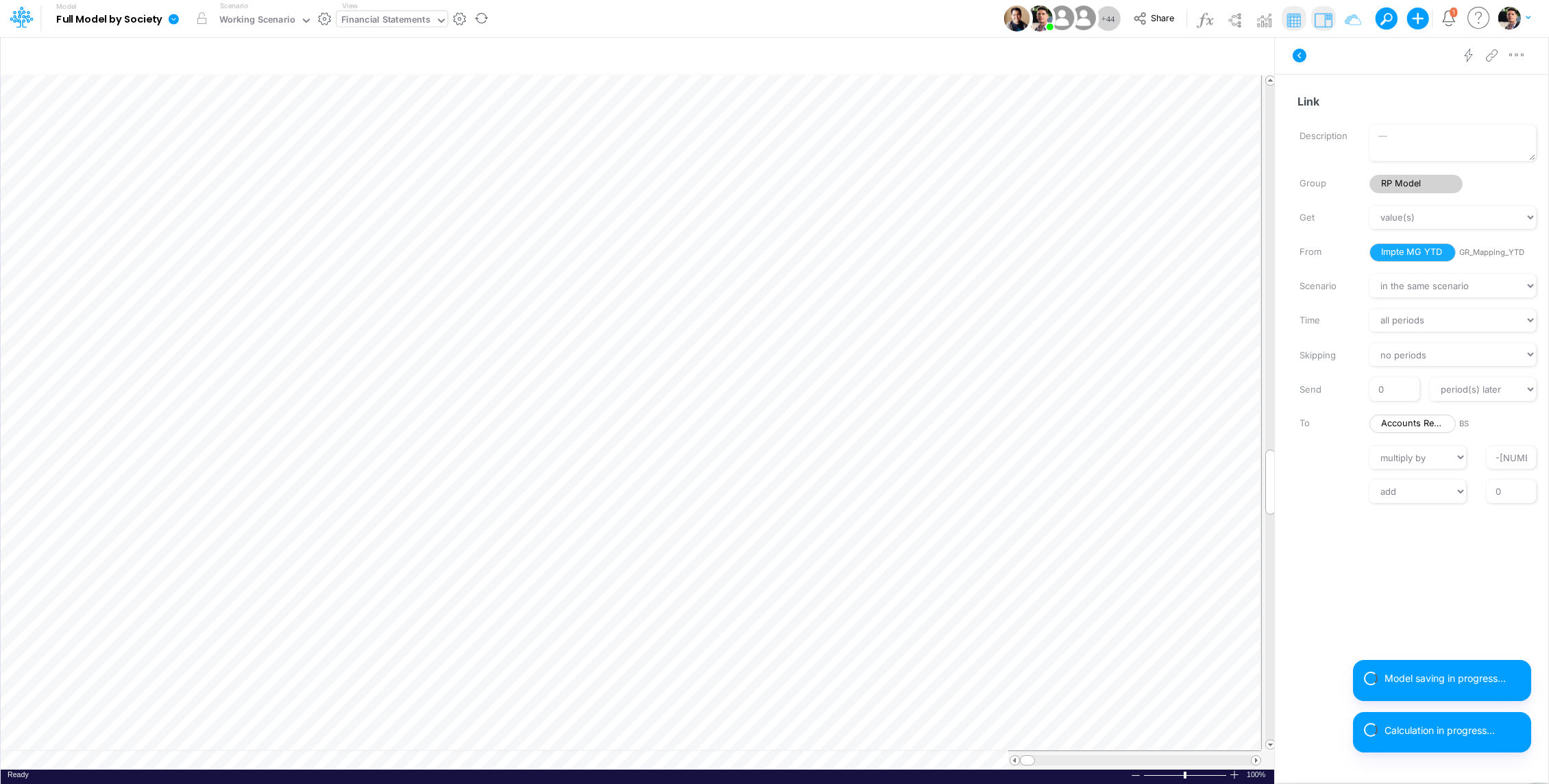 scroll, scrollTop: 6, scrollLeft: 1, axis: both 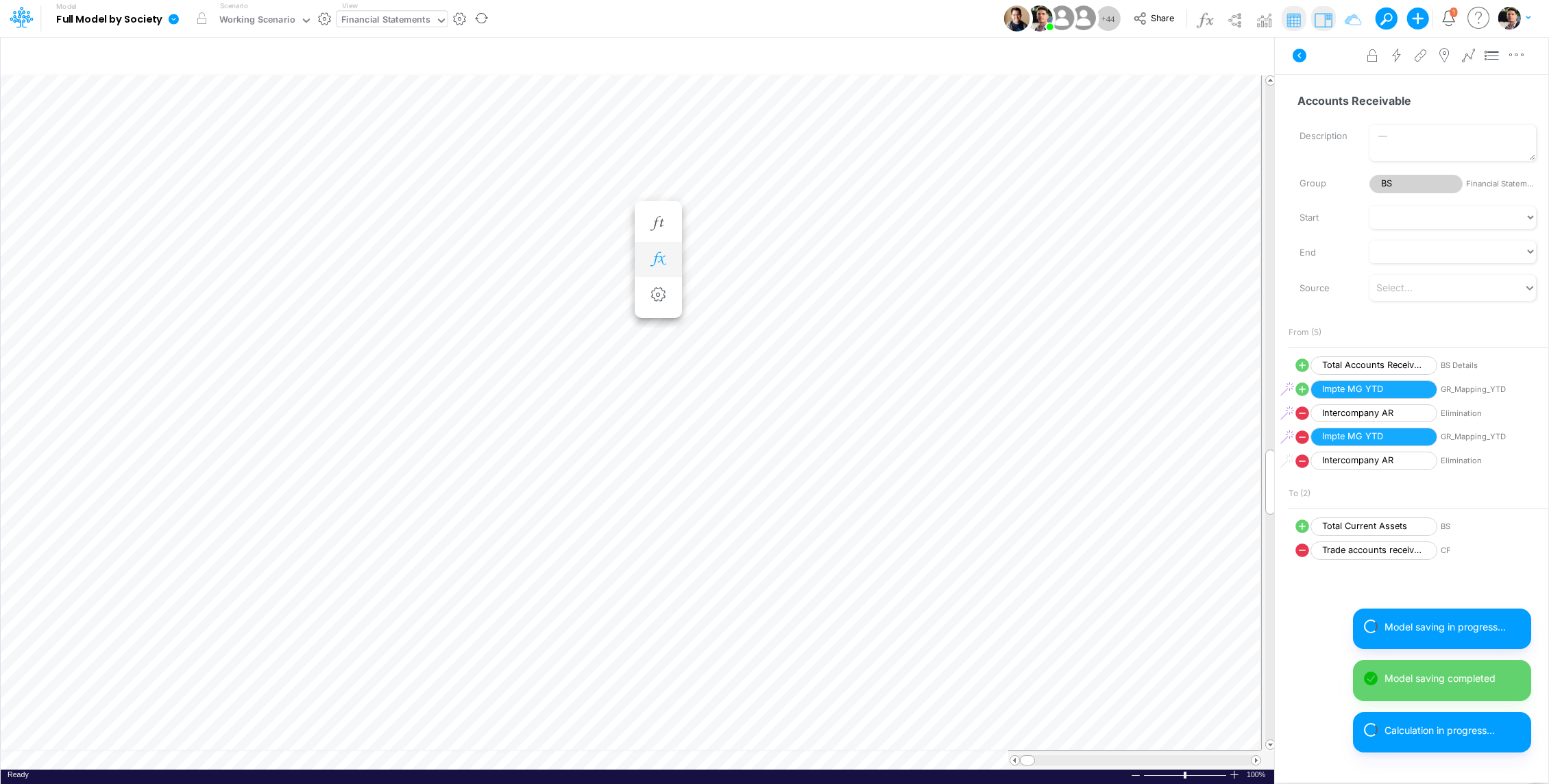 click at bounding box center [658, 259] 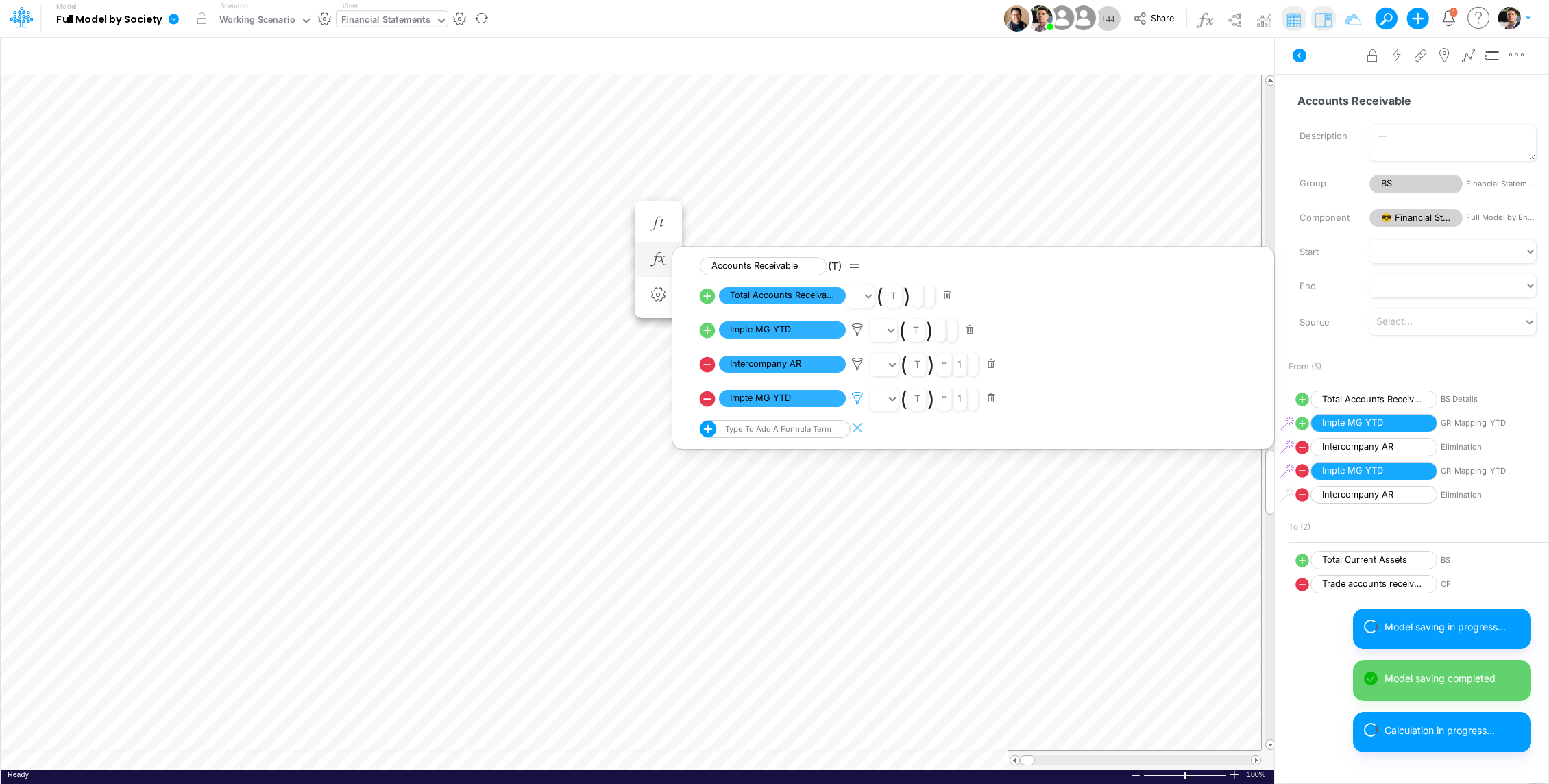 click at bounding box center (857, 330) 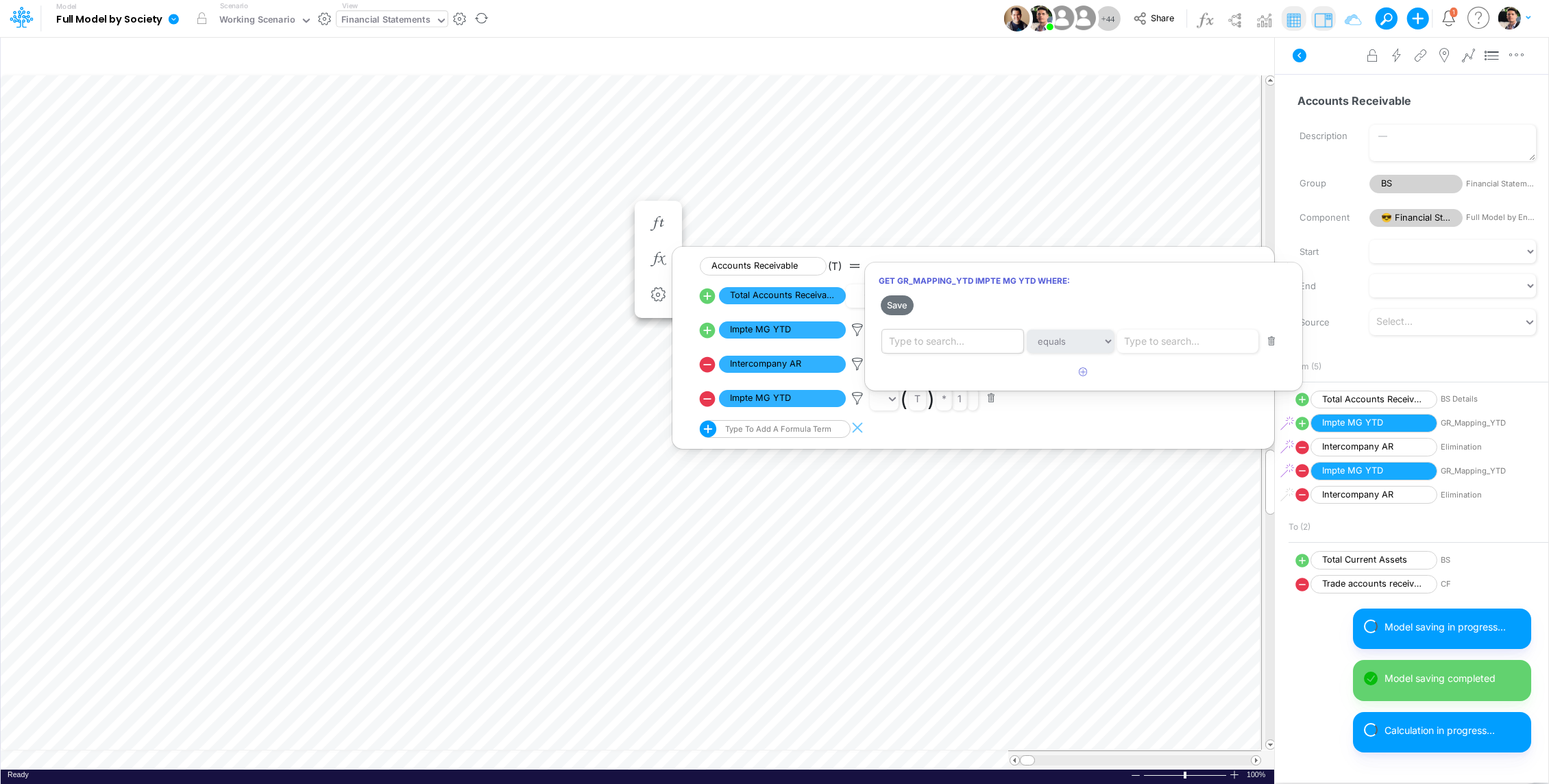 click on "Type to search..." at bounding box center (927, 341) 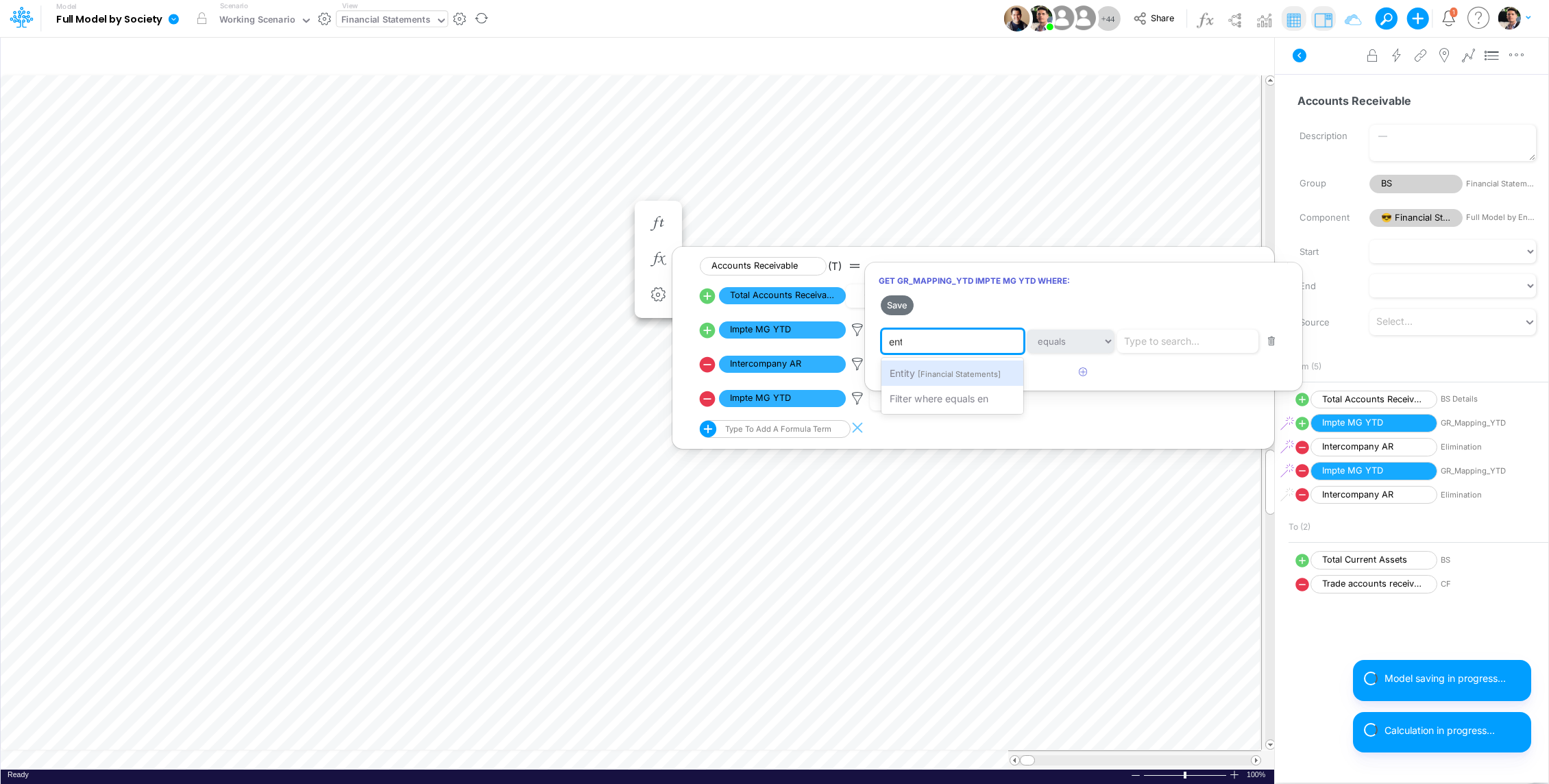type on "enti" 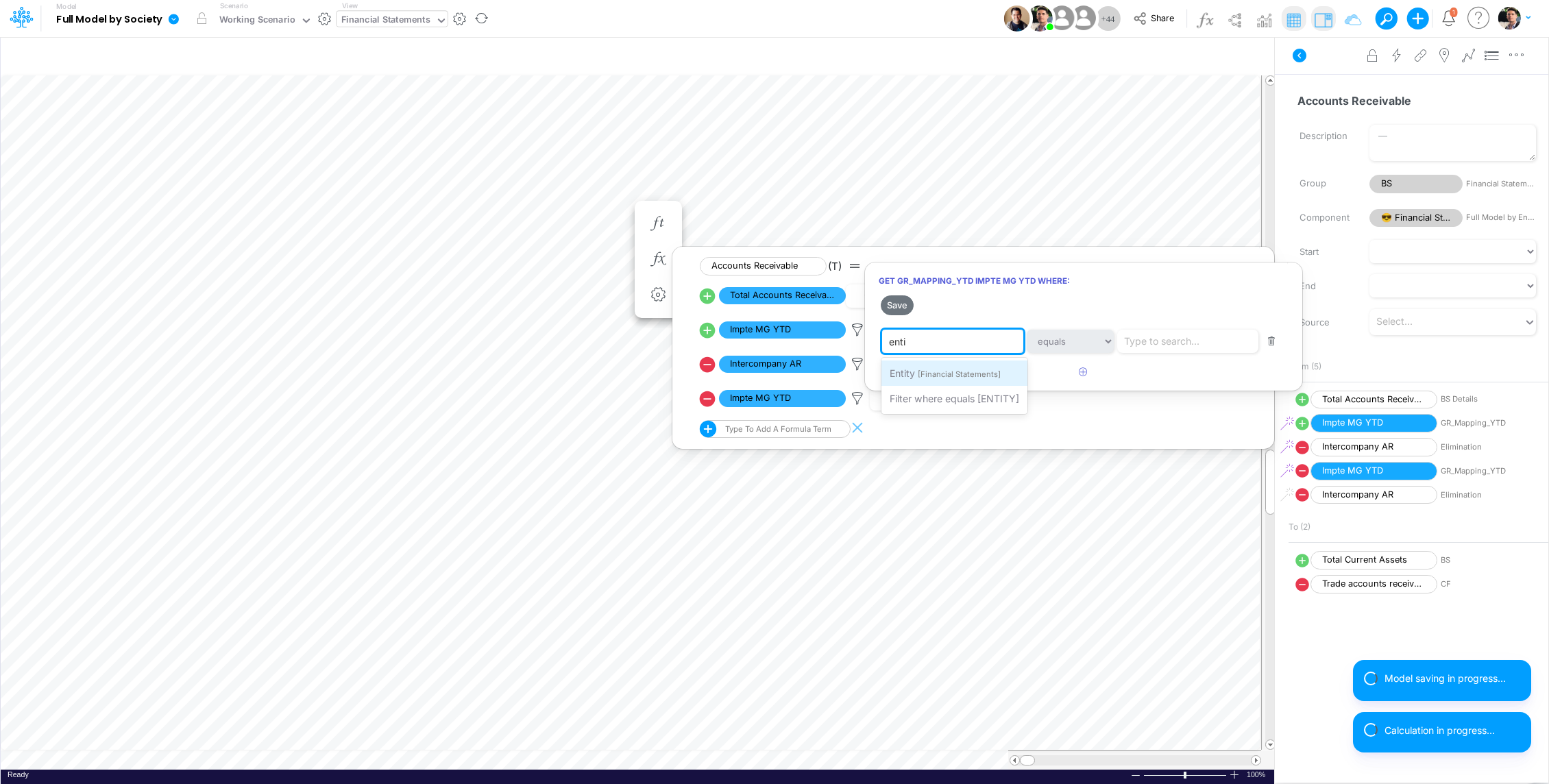 click on "[Financial Statements]" at bounding box center (959, 374) 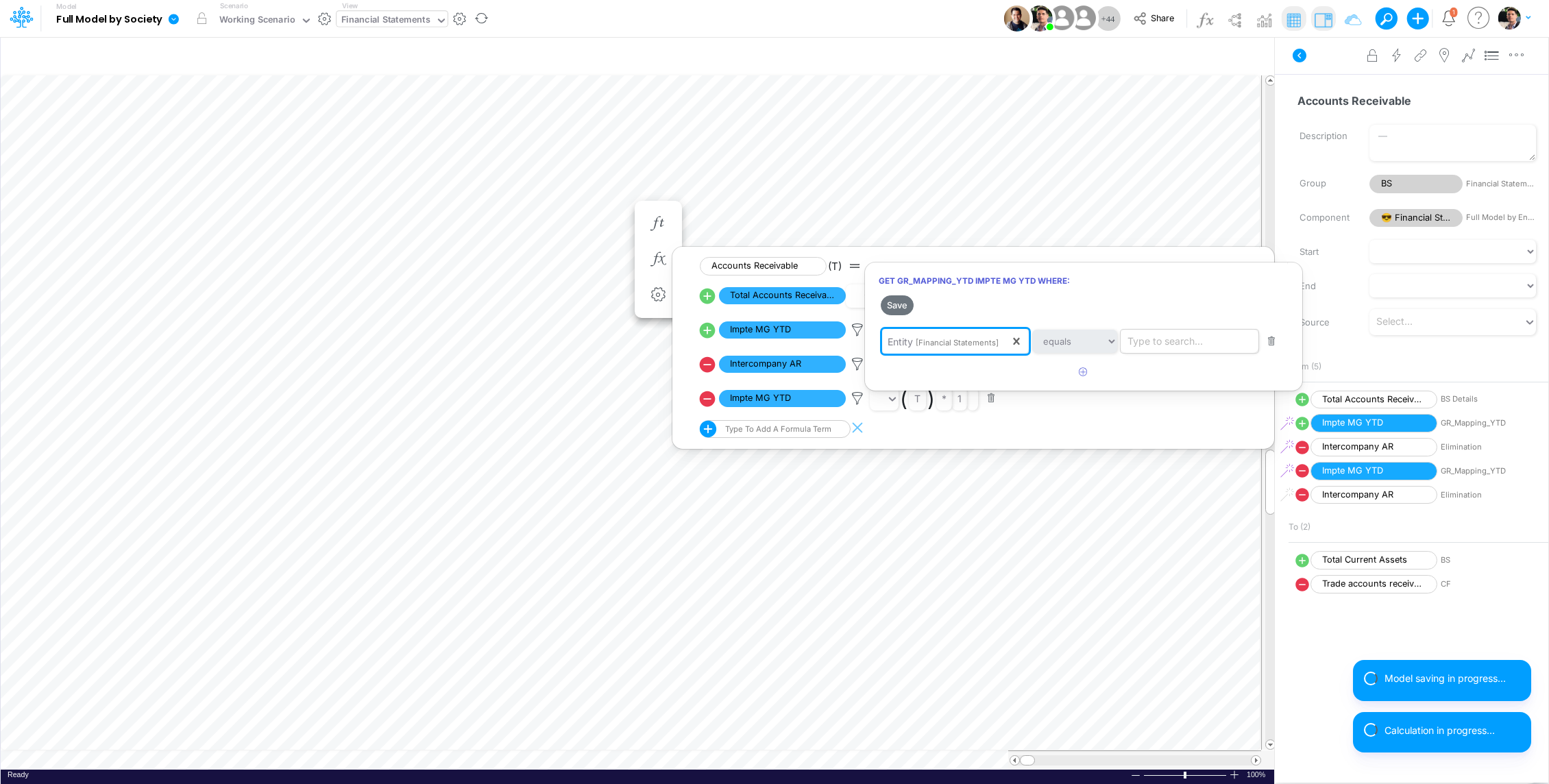 click on "Type to search..." at bounding box center (1165, 341) 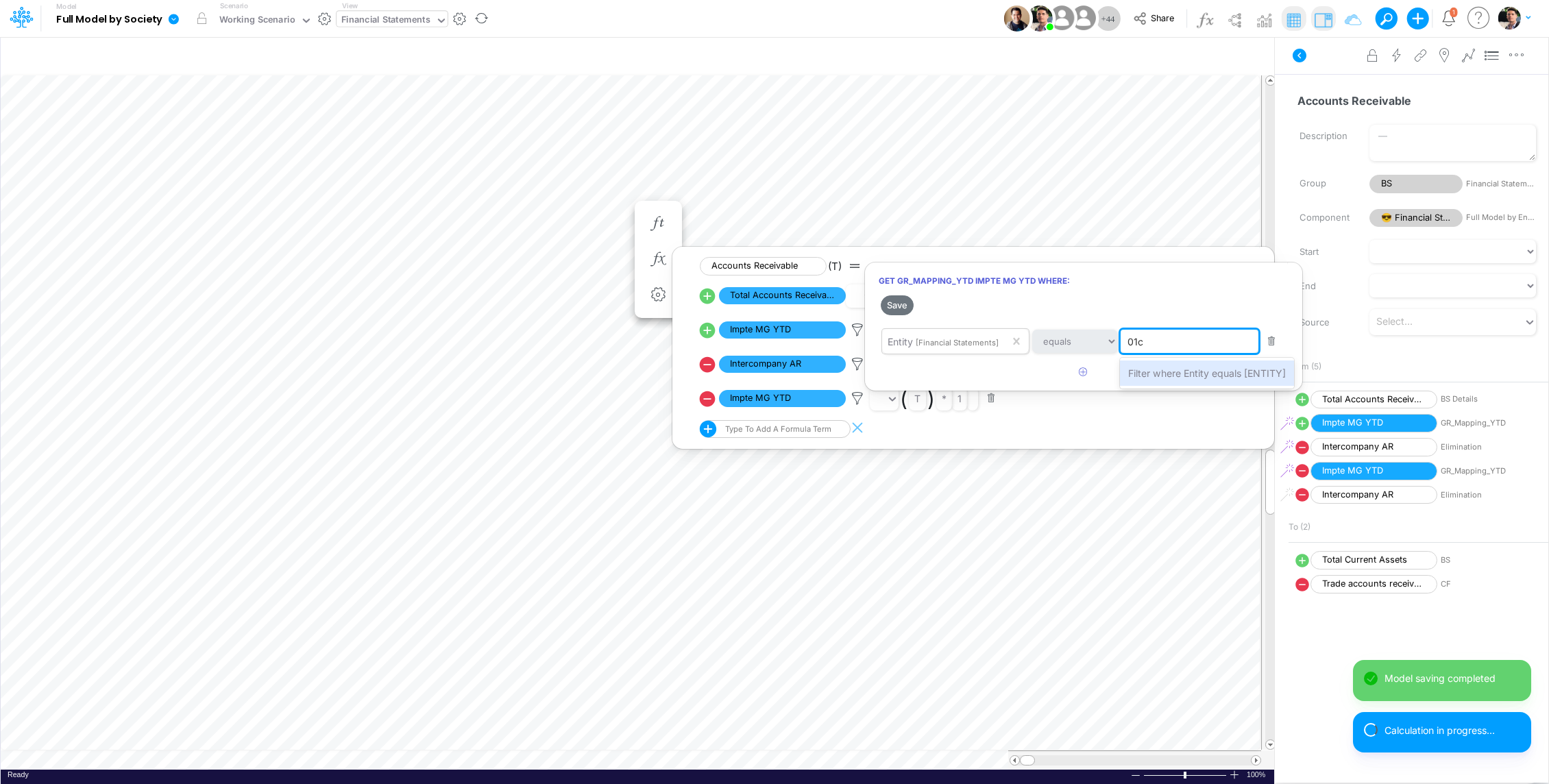 type on "01cg" 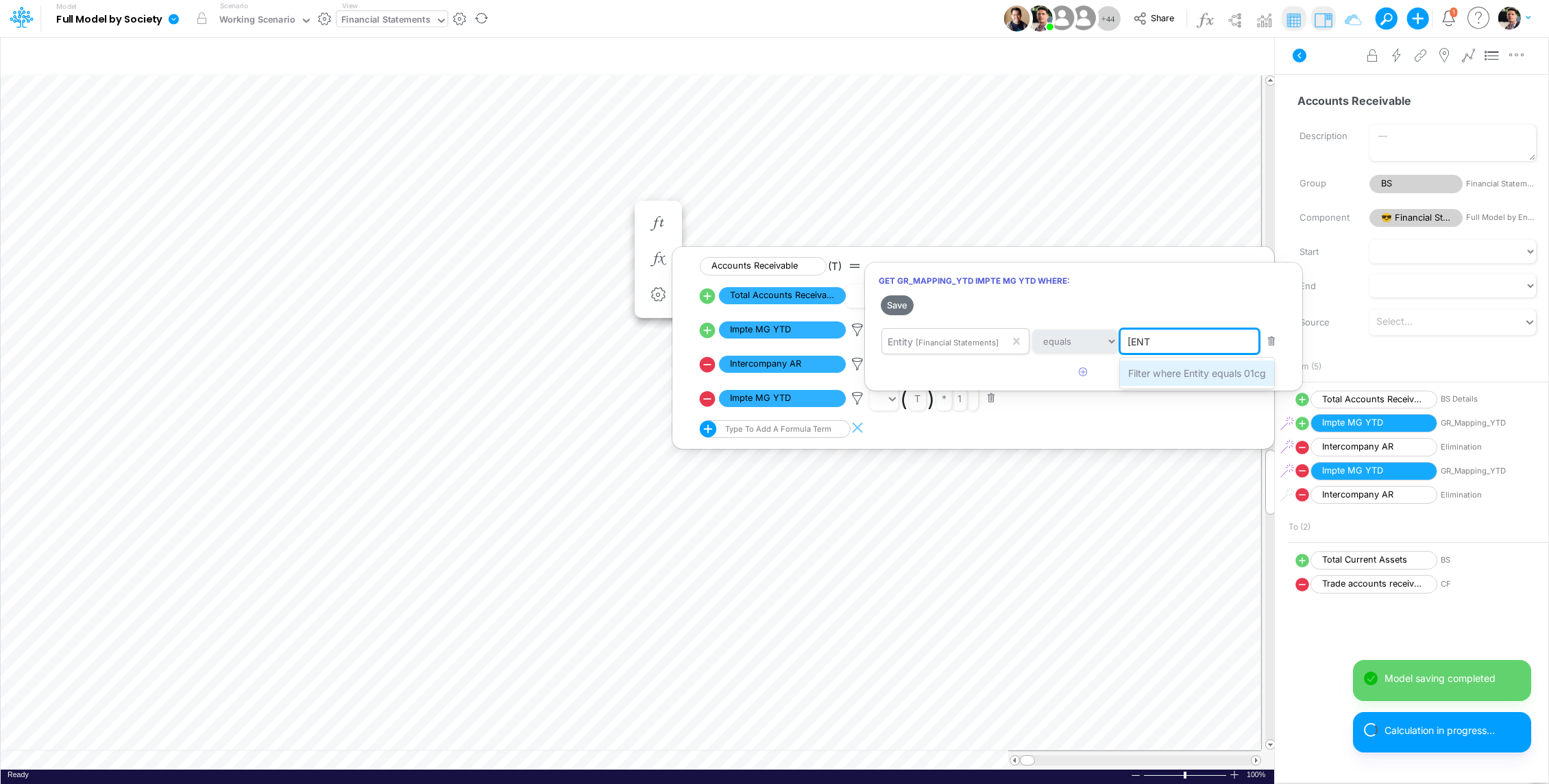 click on "Filter where Entity equals 01cg" at bounding box center [1197, 373] 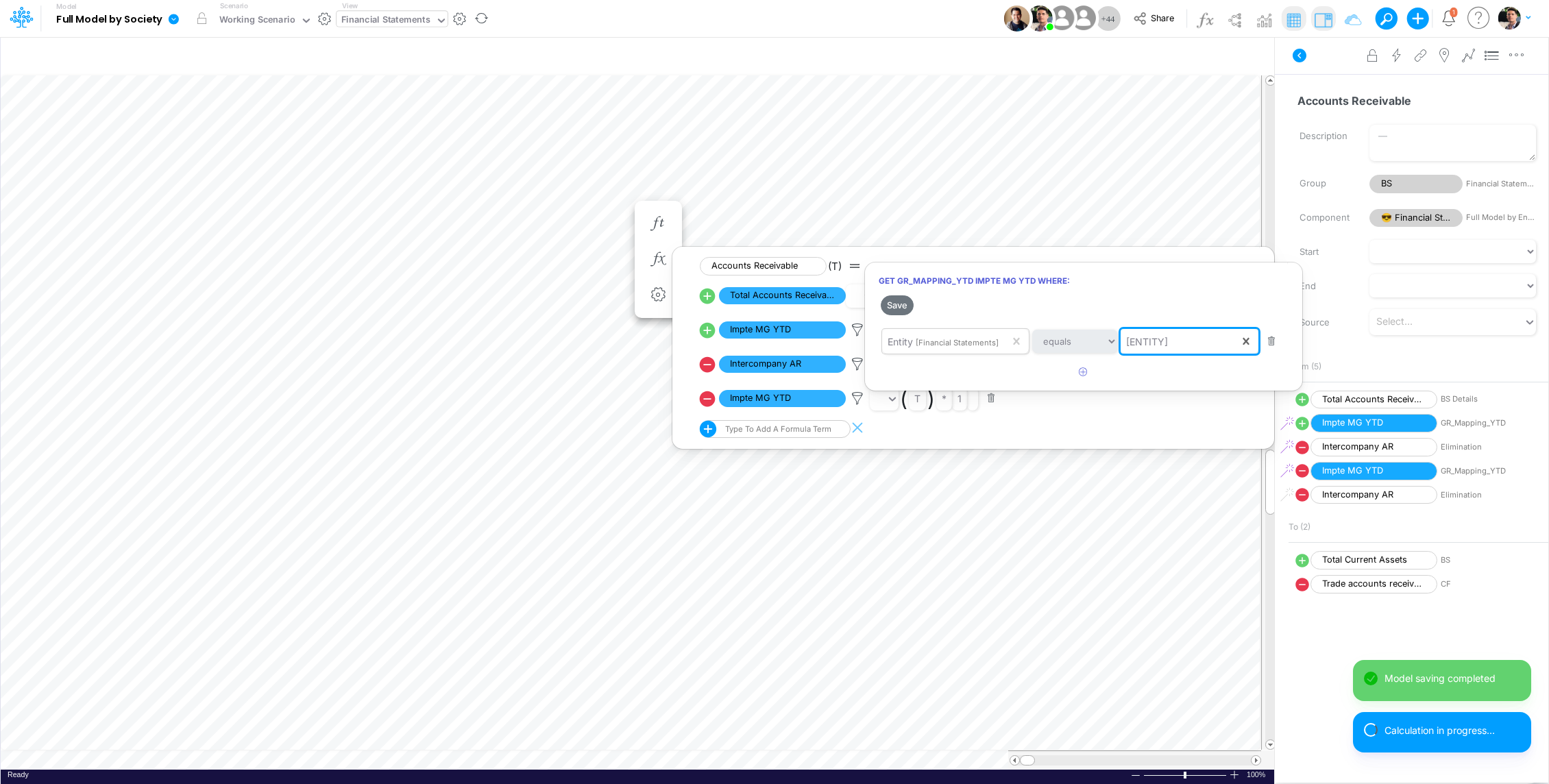 click on "01cg" at bounding box center [1180, 341] 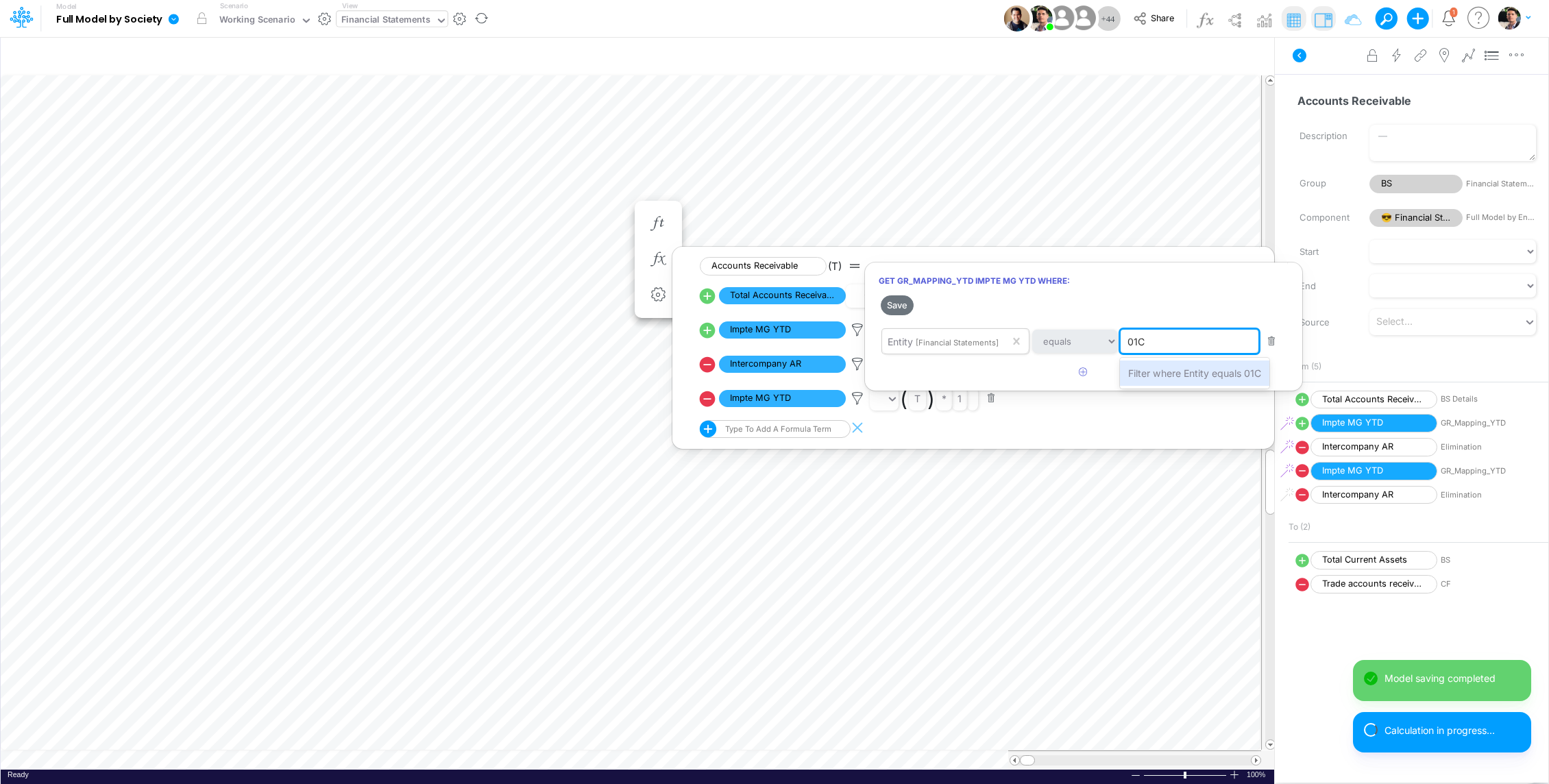 type on "01CG" 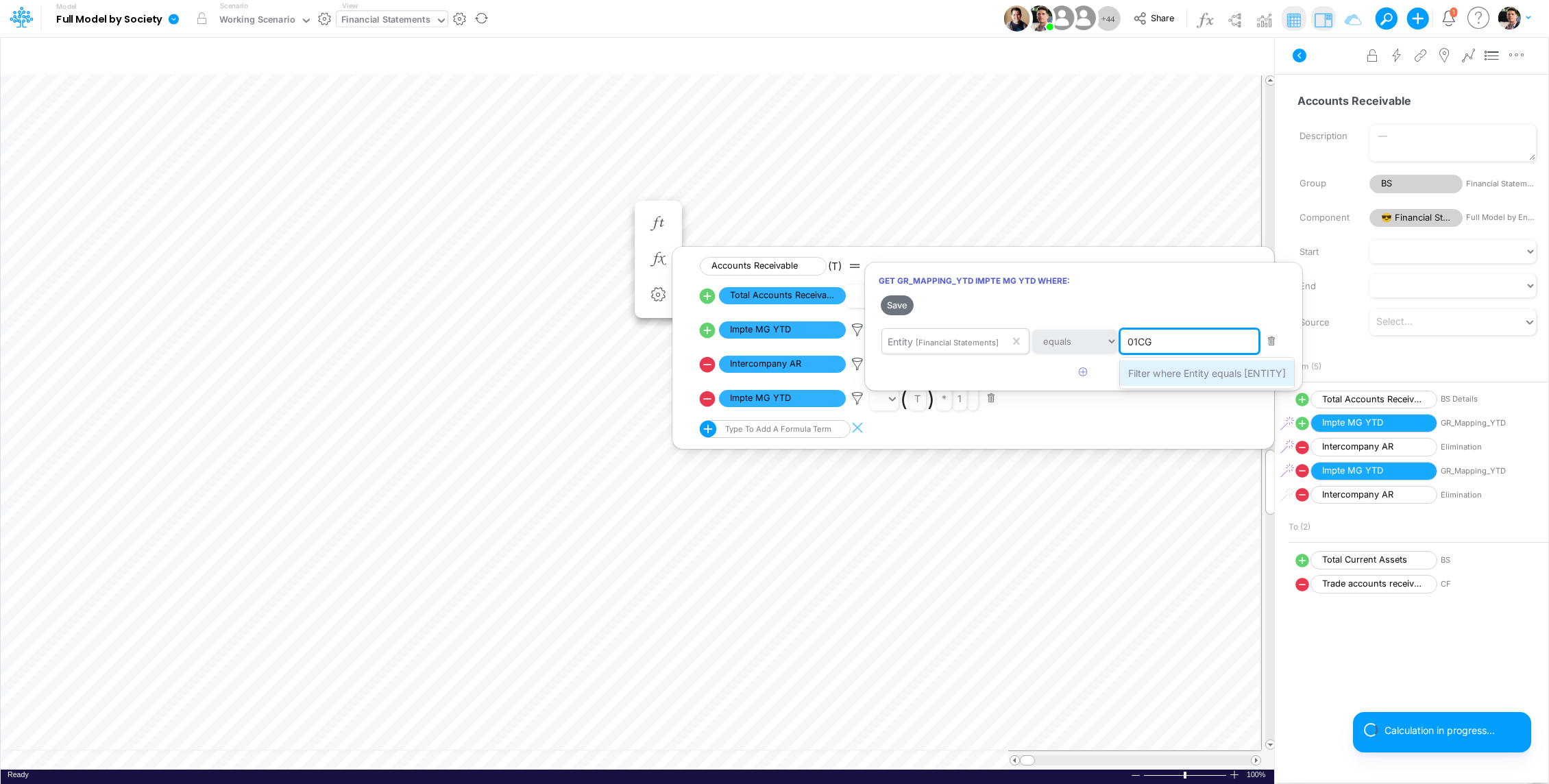 click on "Filter where Entity equals 01CG" at bounding box center (1207, 373) 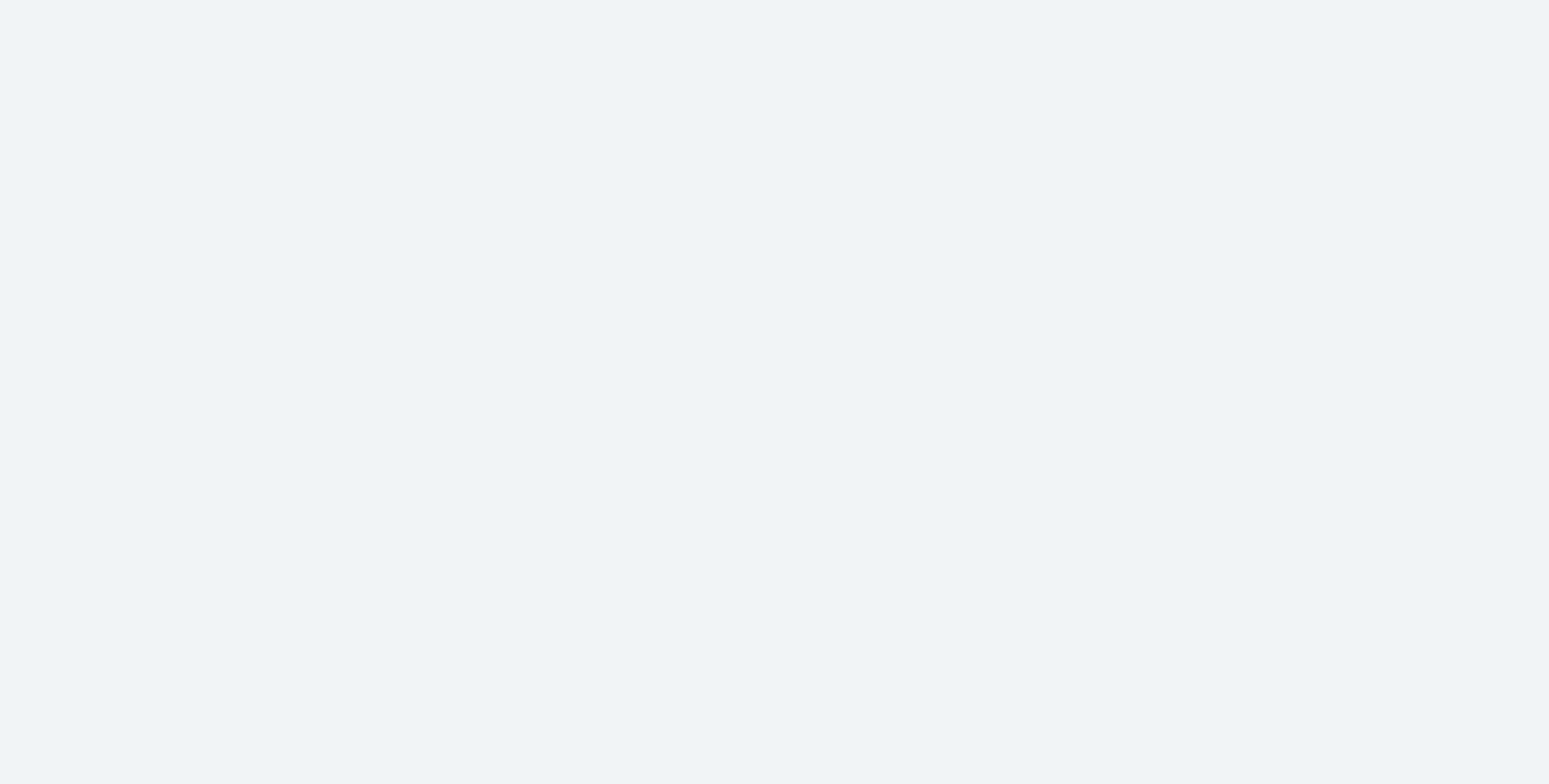 scroll, scrollTop: 0, scrollLeft: 0, axis: both 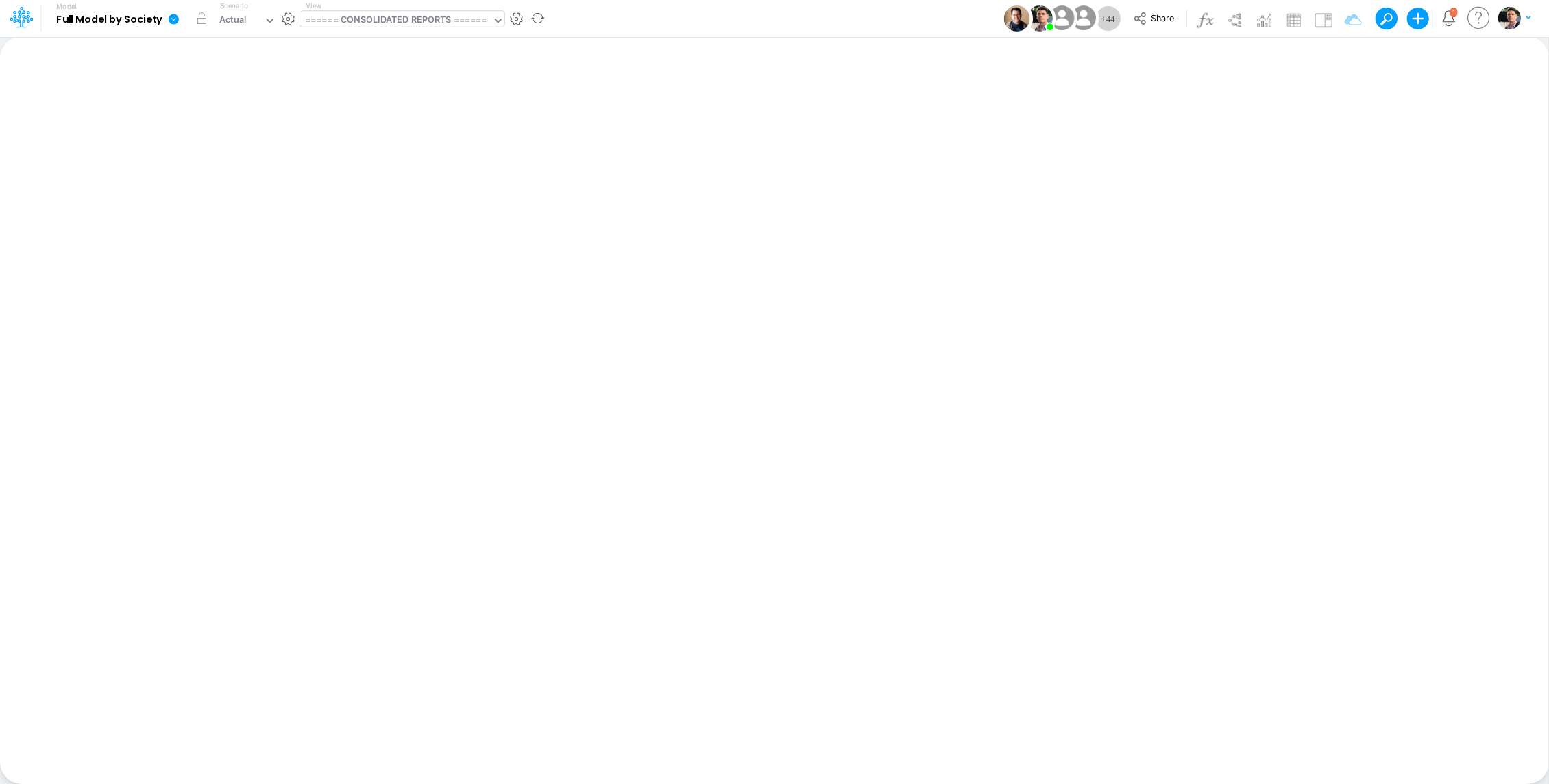 click on "====== CONSOLIDATED REPORTS ======" at bounding box center (395, 21) 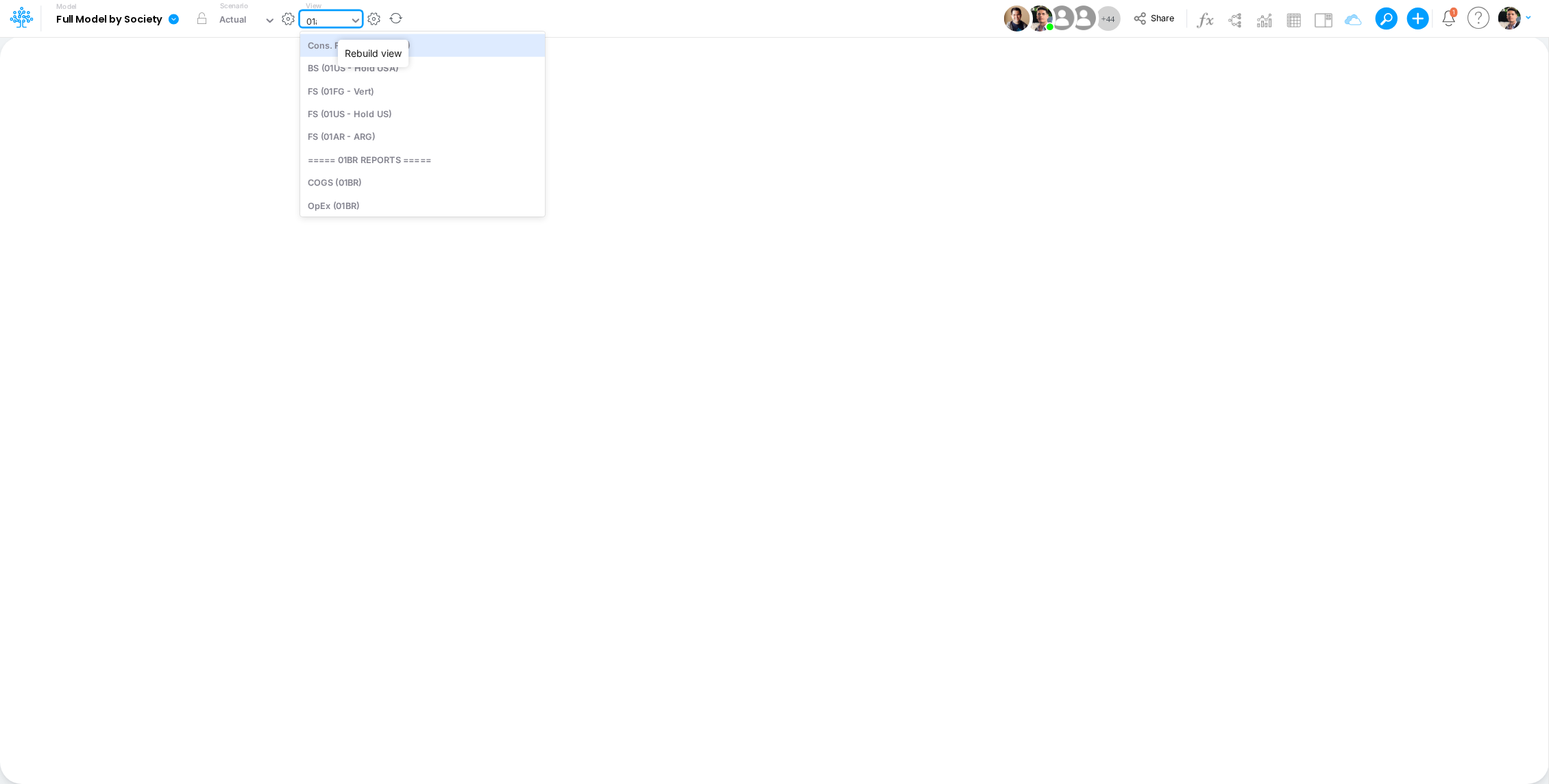 type on "01ar" 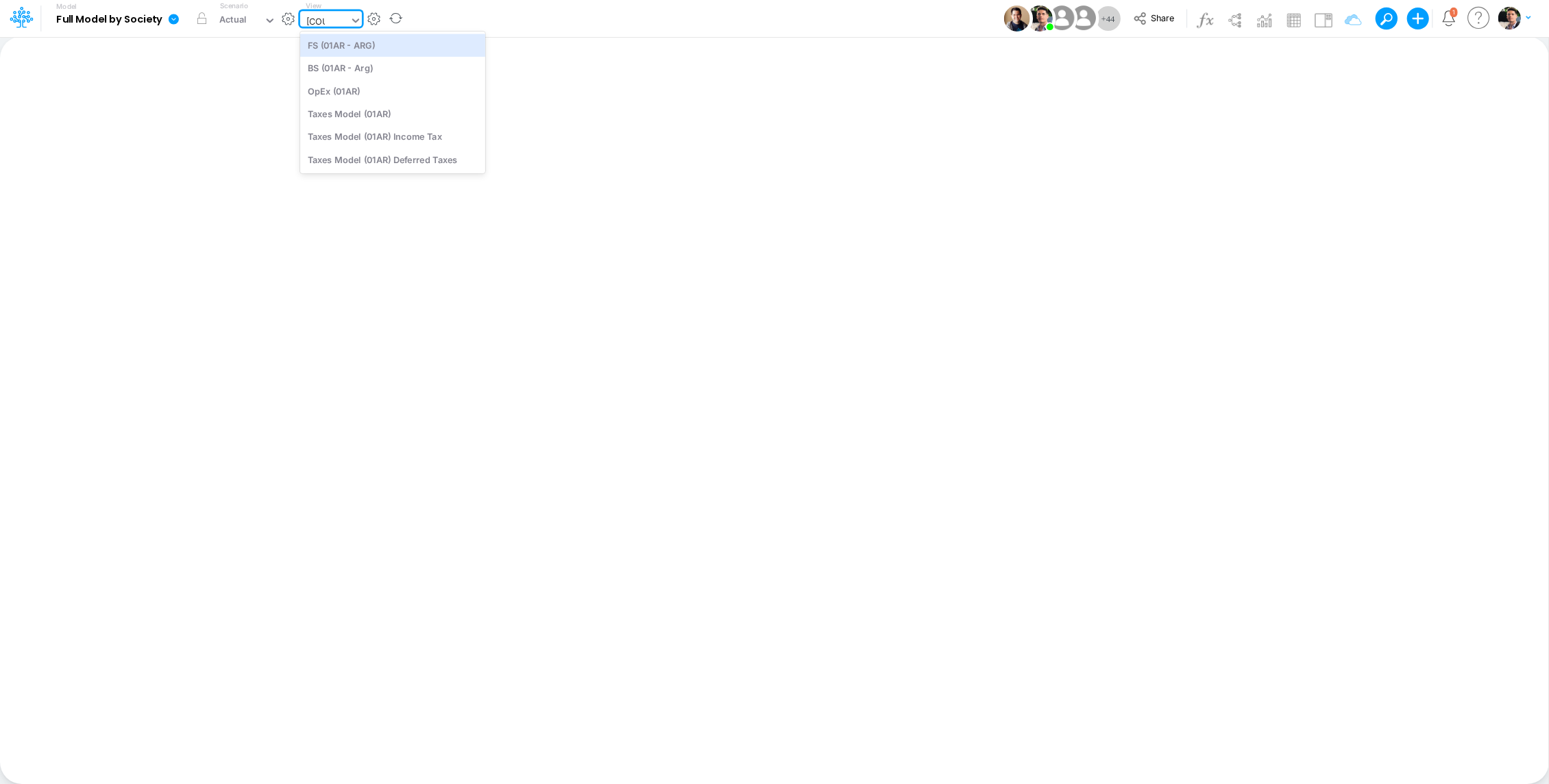 click on "FS (01AR - ARG)" at bounding box center [393, 45] 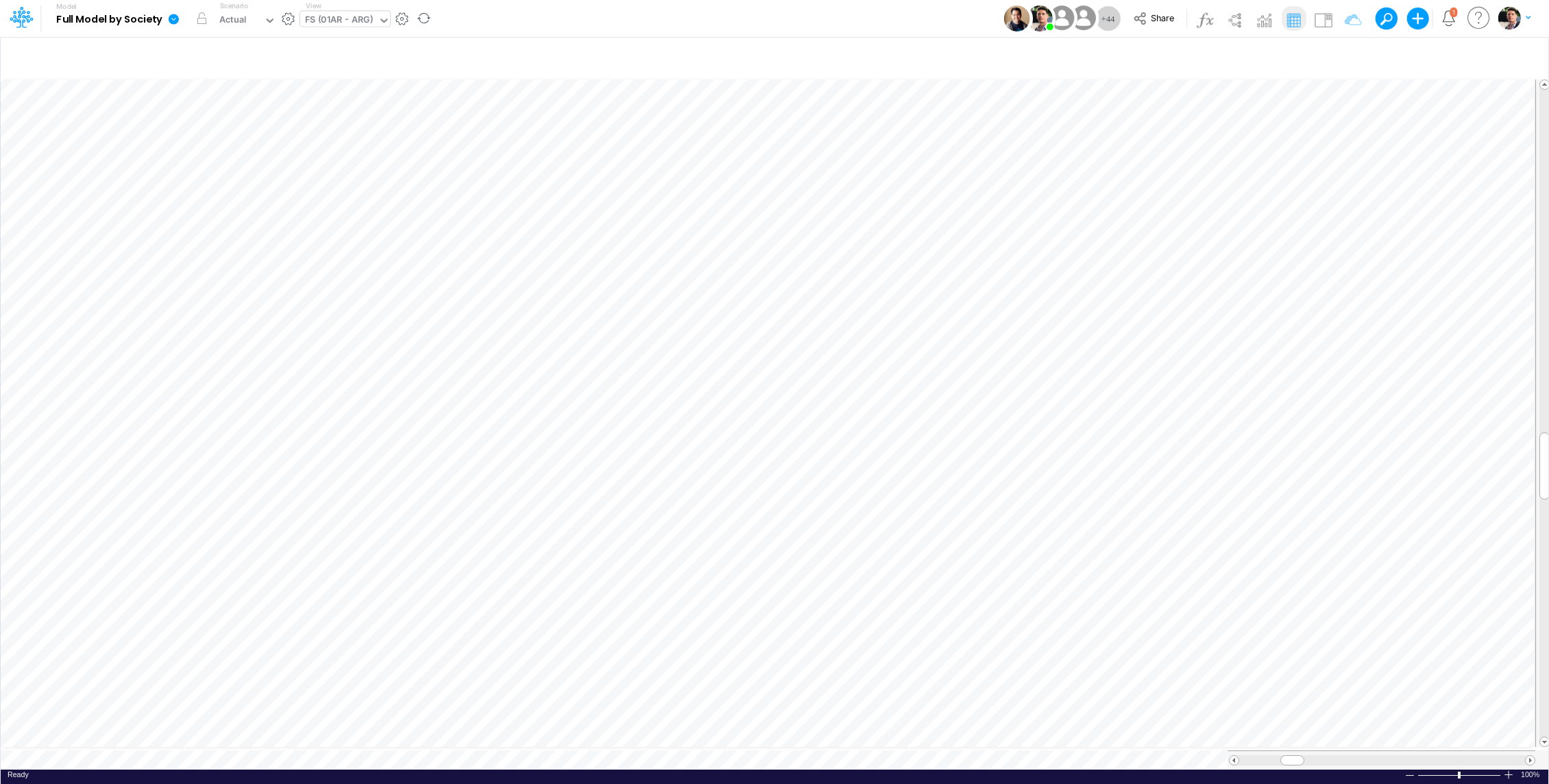 scroll, scrollTop: 6, scrollLeft: 1, axis: both 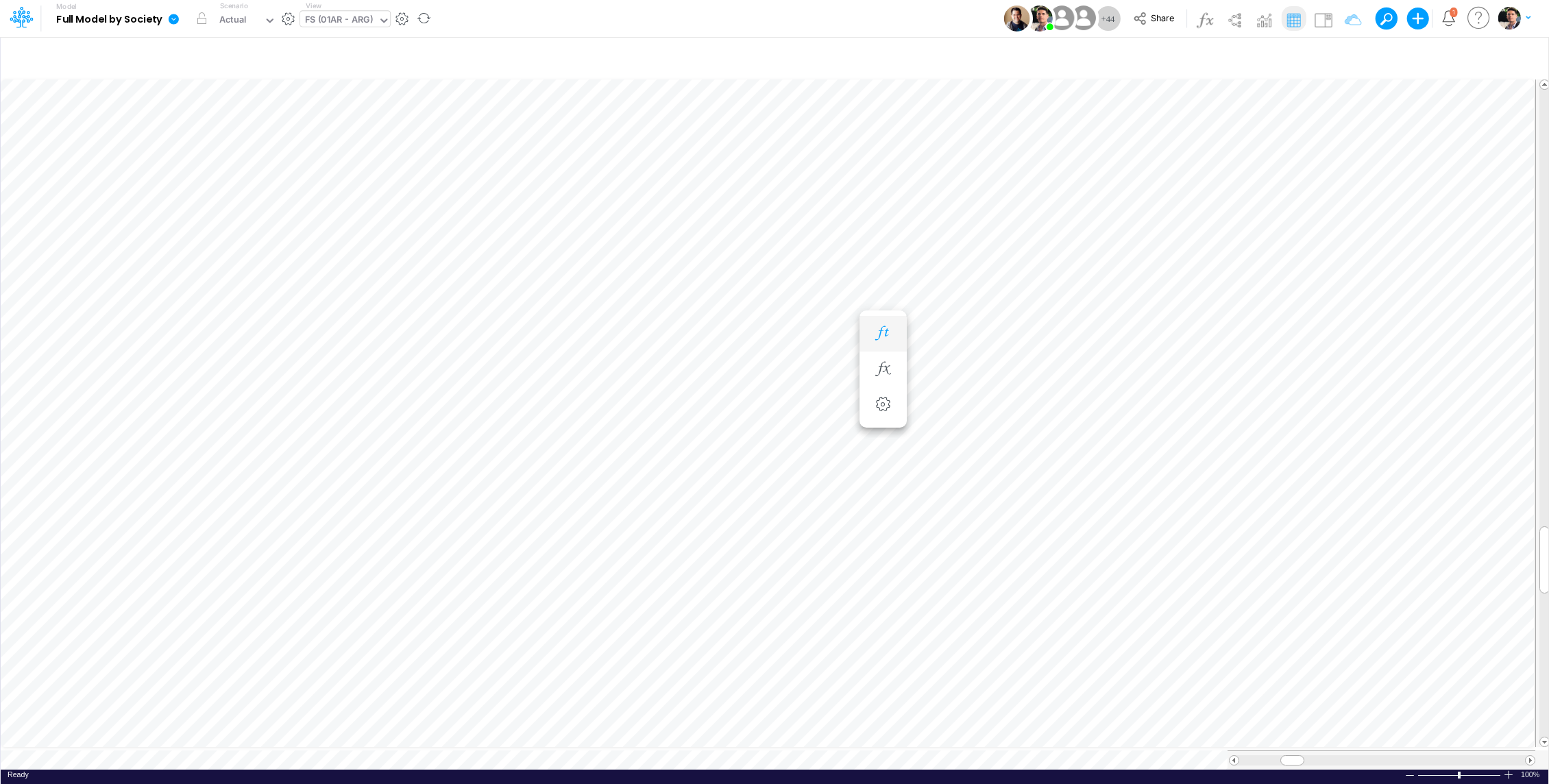click at bounding box center (883, 333) 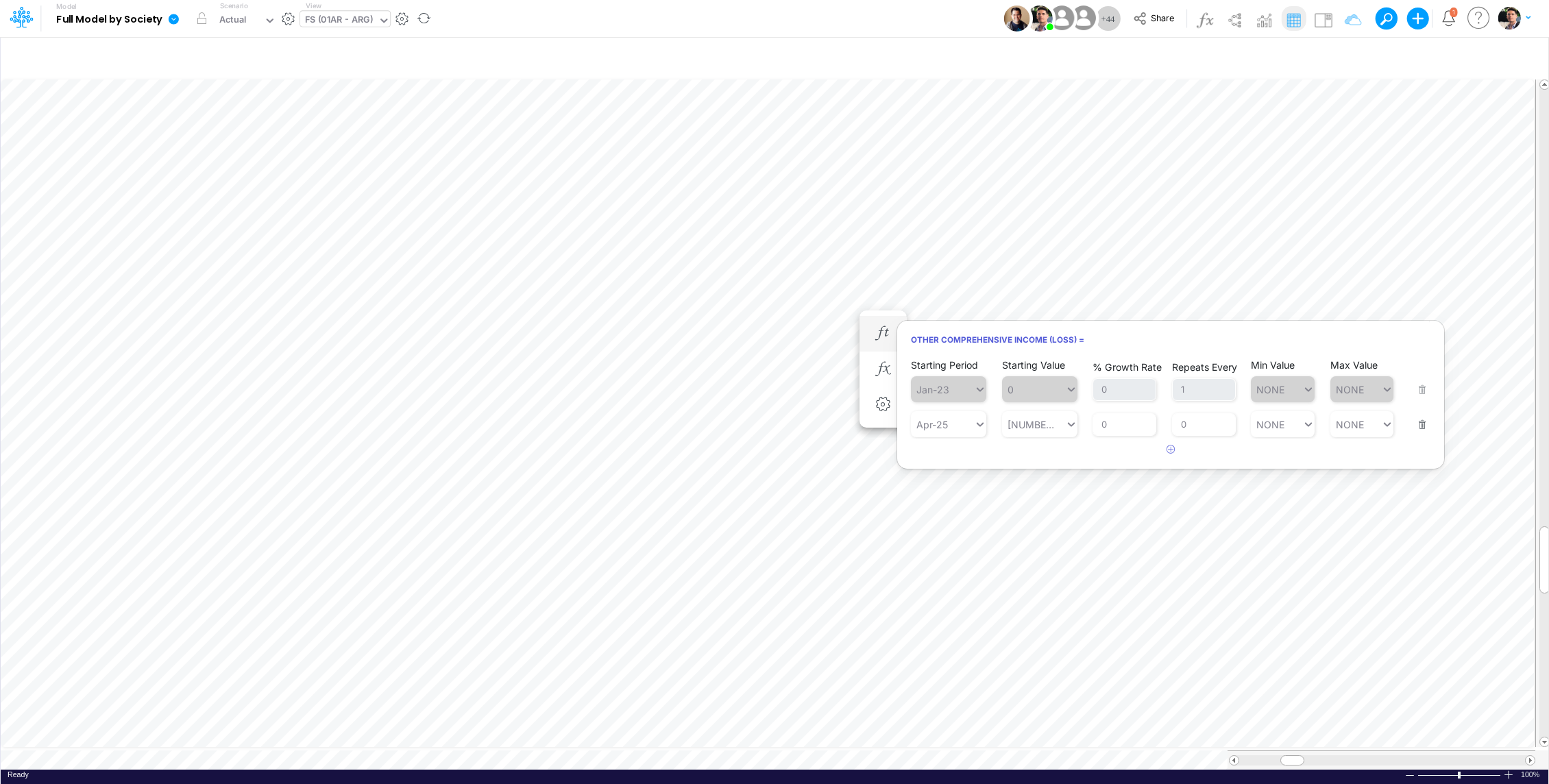 scroll, scrollTop: 6, scrollLeft: 1, axis: both 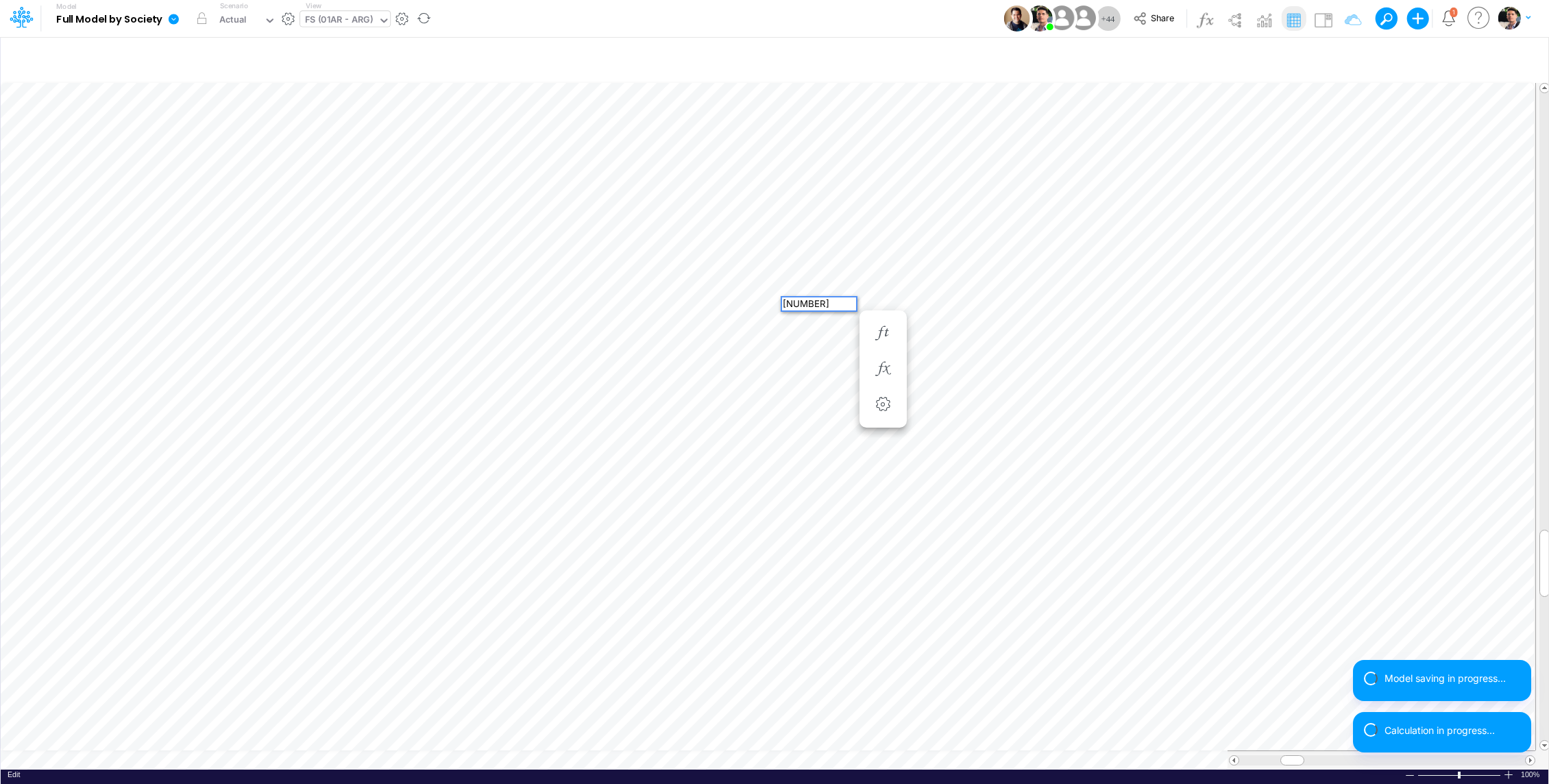 type 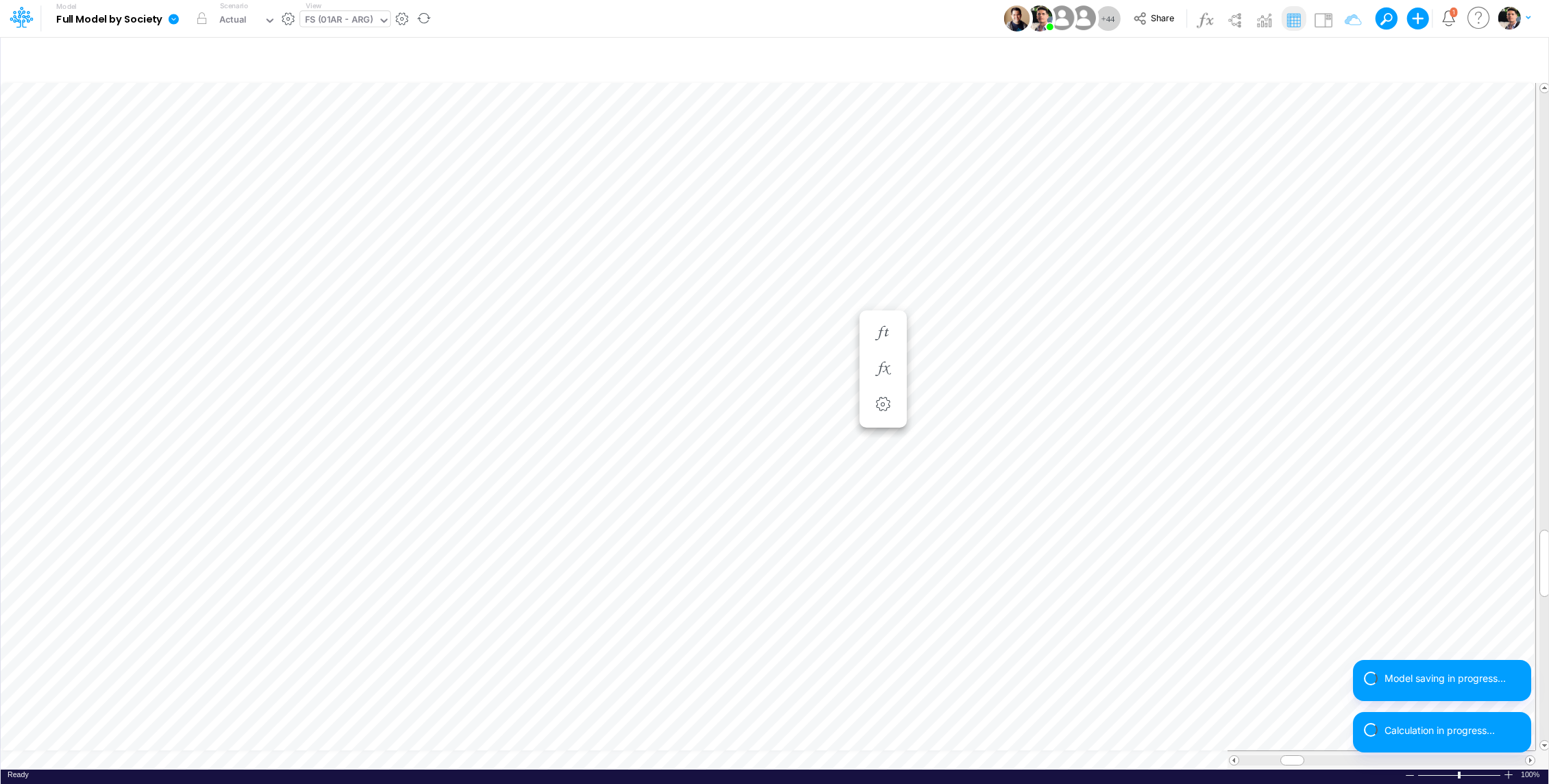 scroll, scrollTop: 6, scrollLeft: 1, axis: both 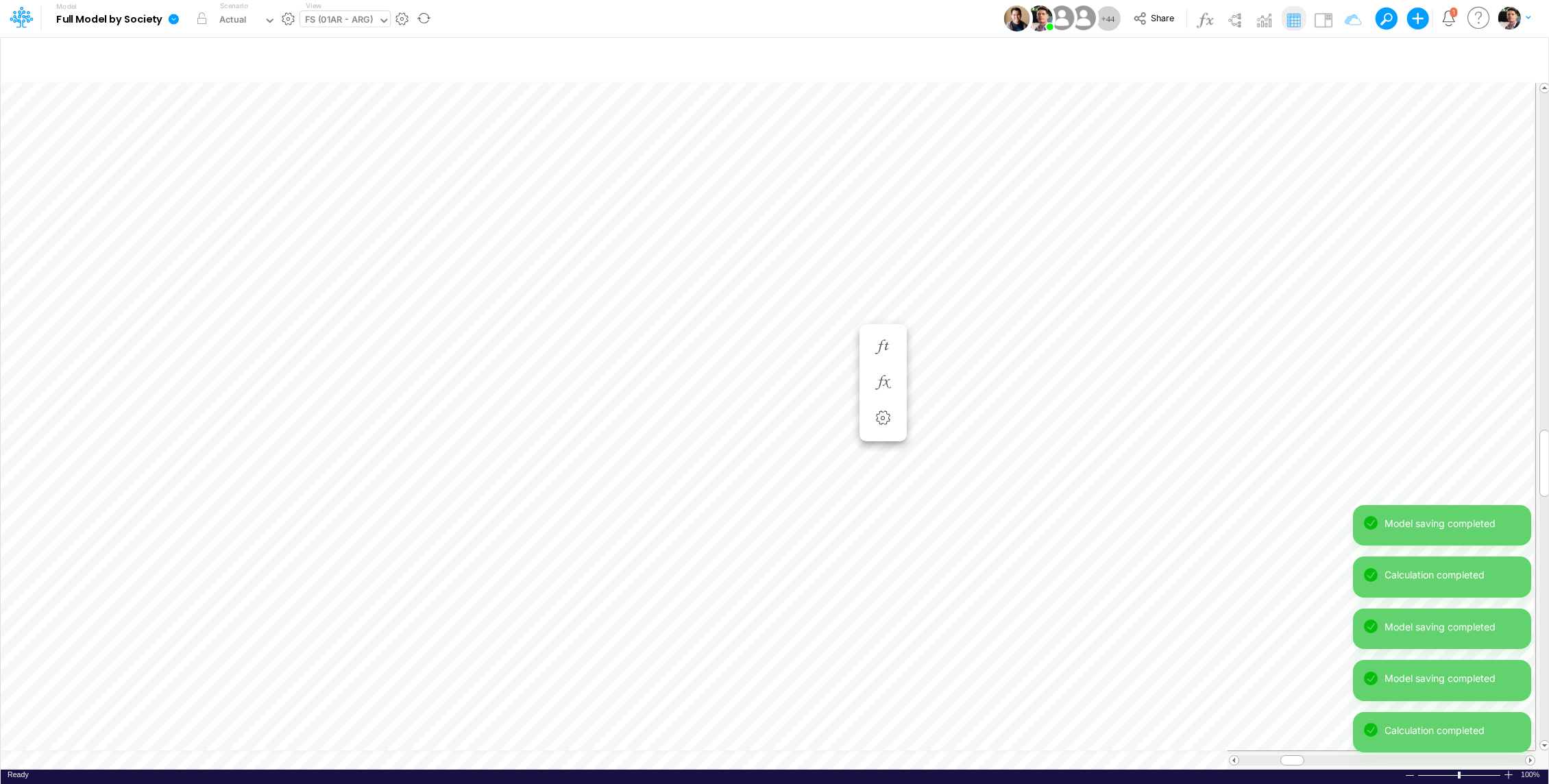 click on "FS (01AR - ARG)" at bounding box center (339, 21) 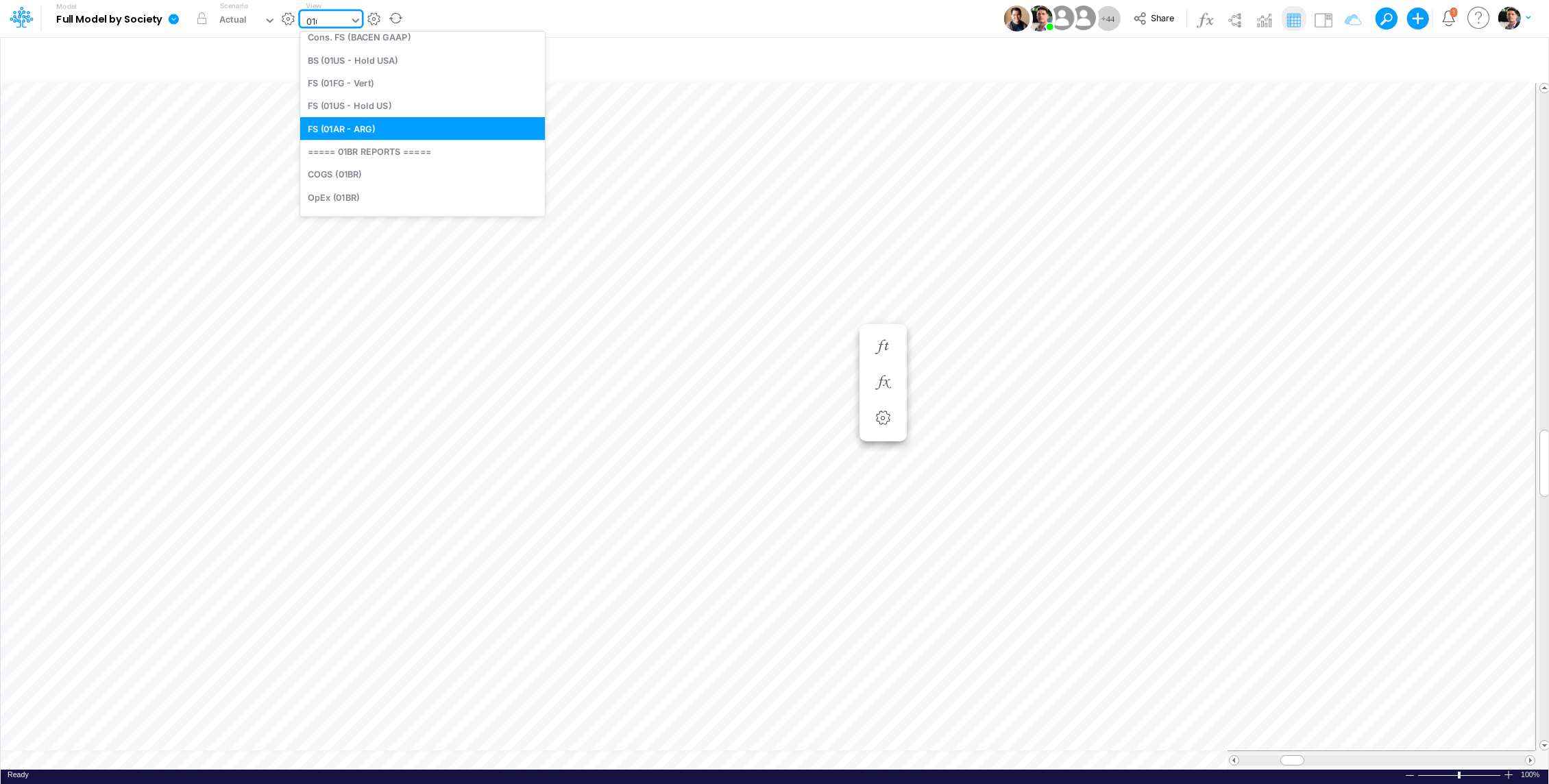 scroll, scrollTop: 0, scrollLeft: 0, axis: both 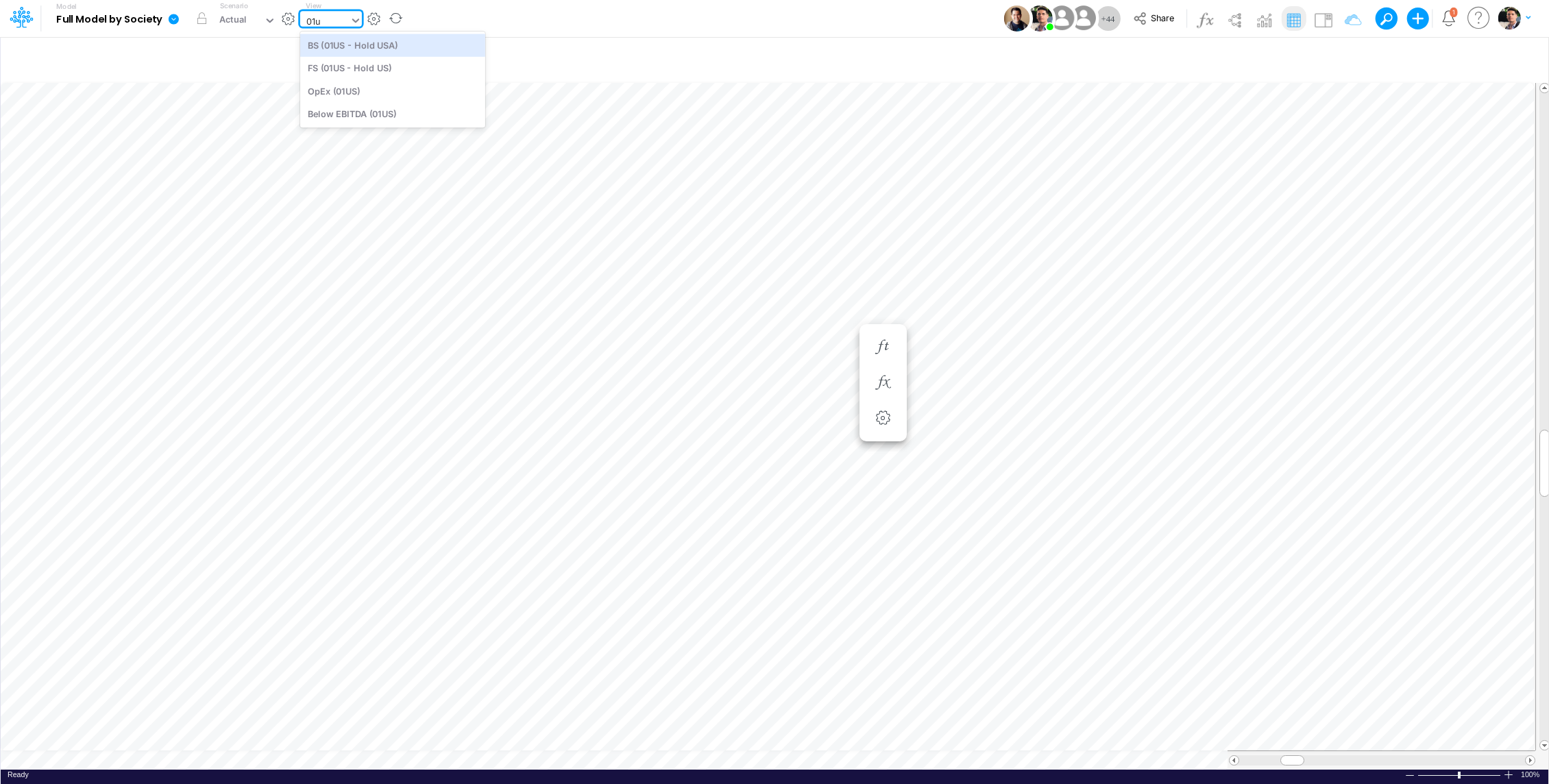 type on "01us" 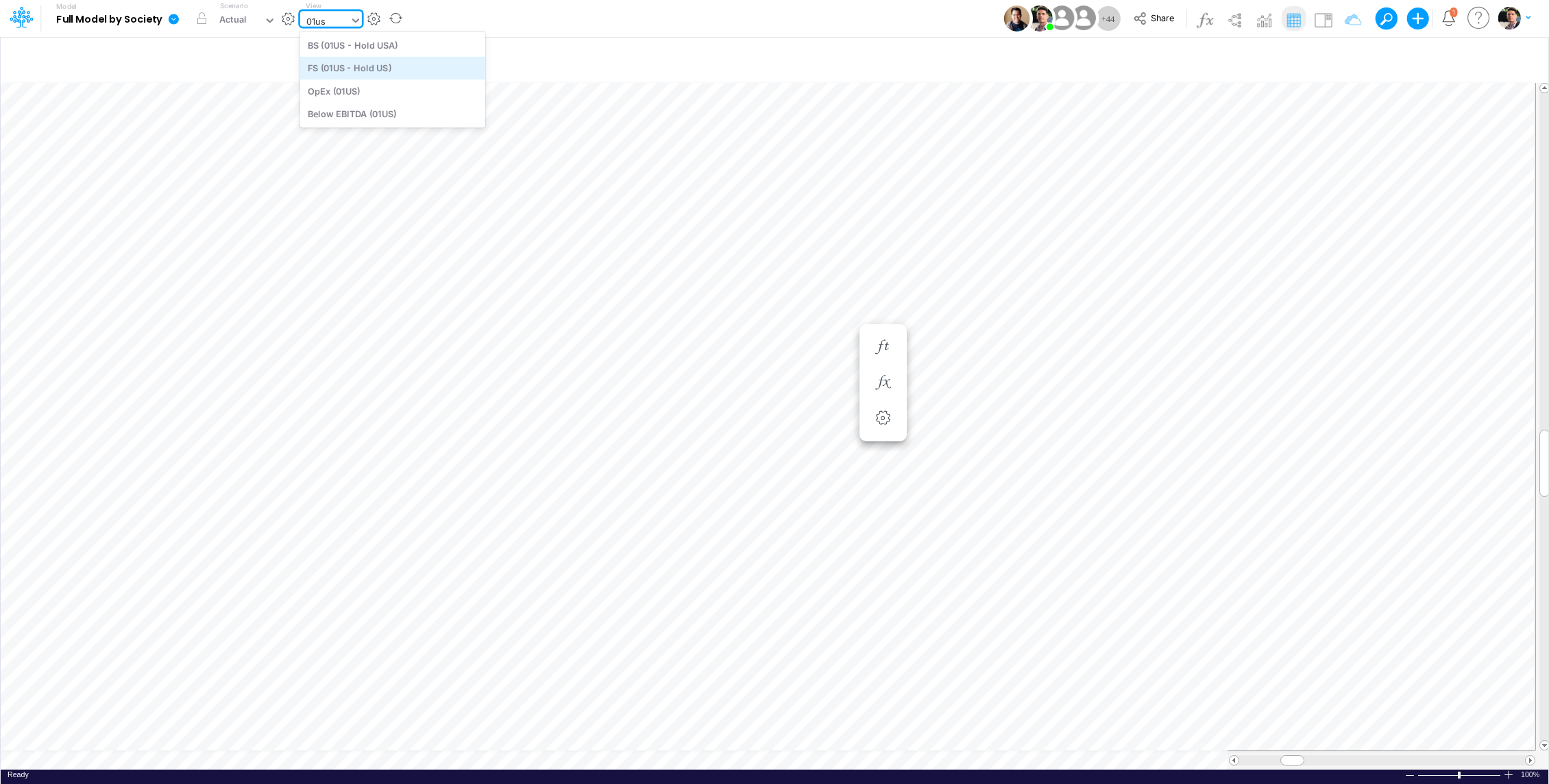 click on "FS (01US - Hold US)" at bounding box center (393, 68) 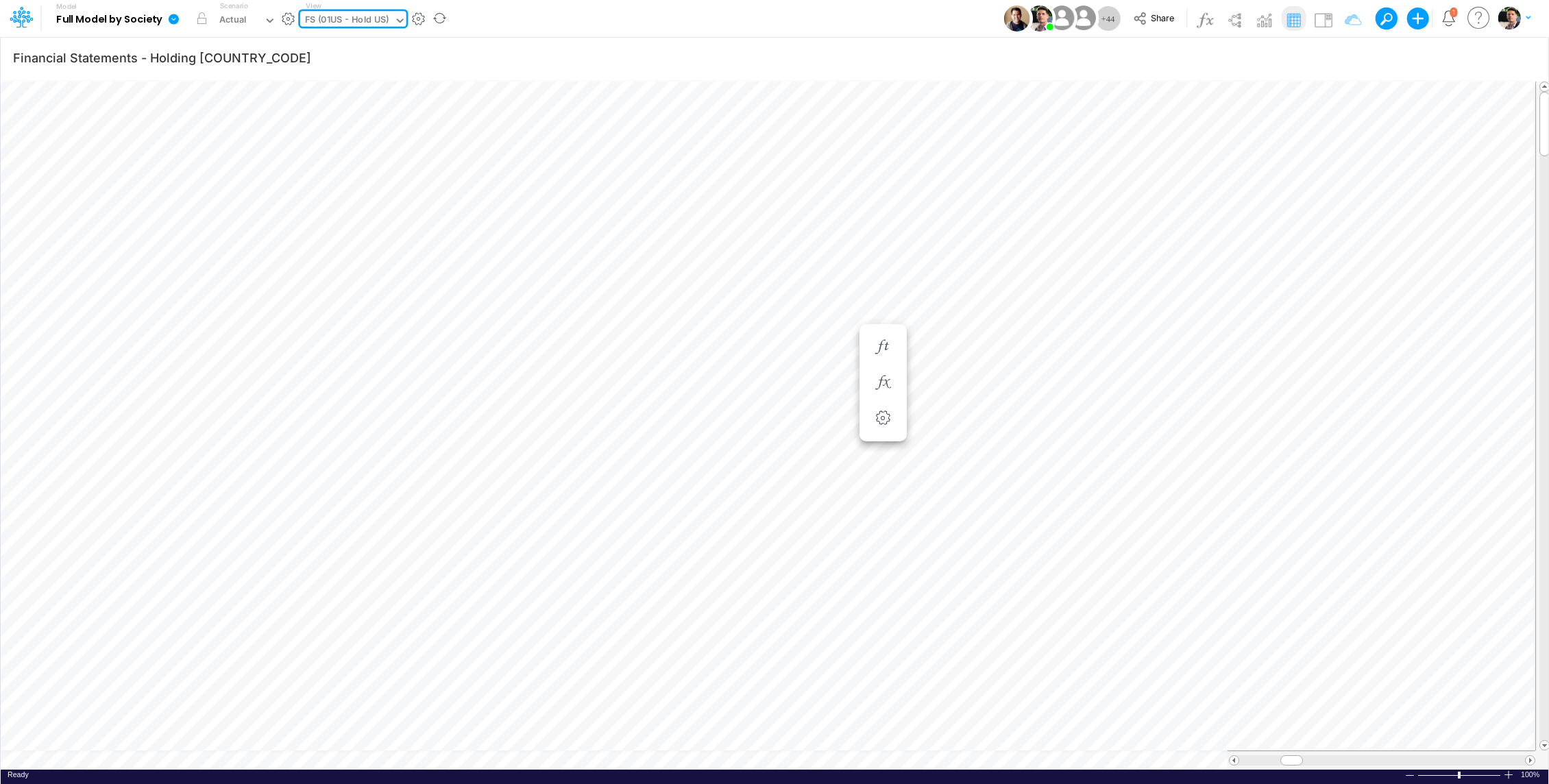 type 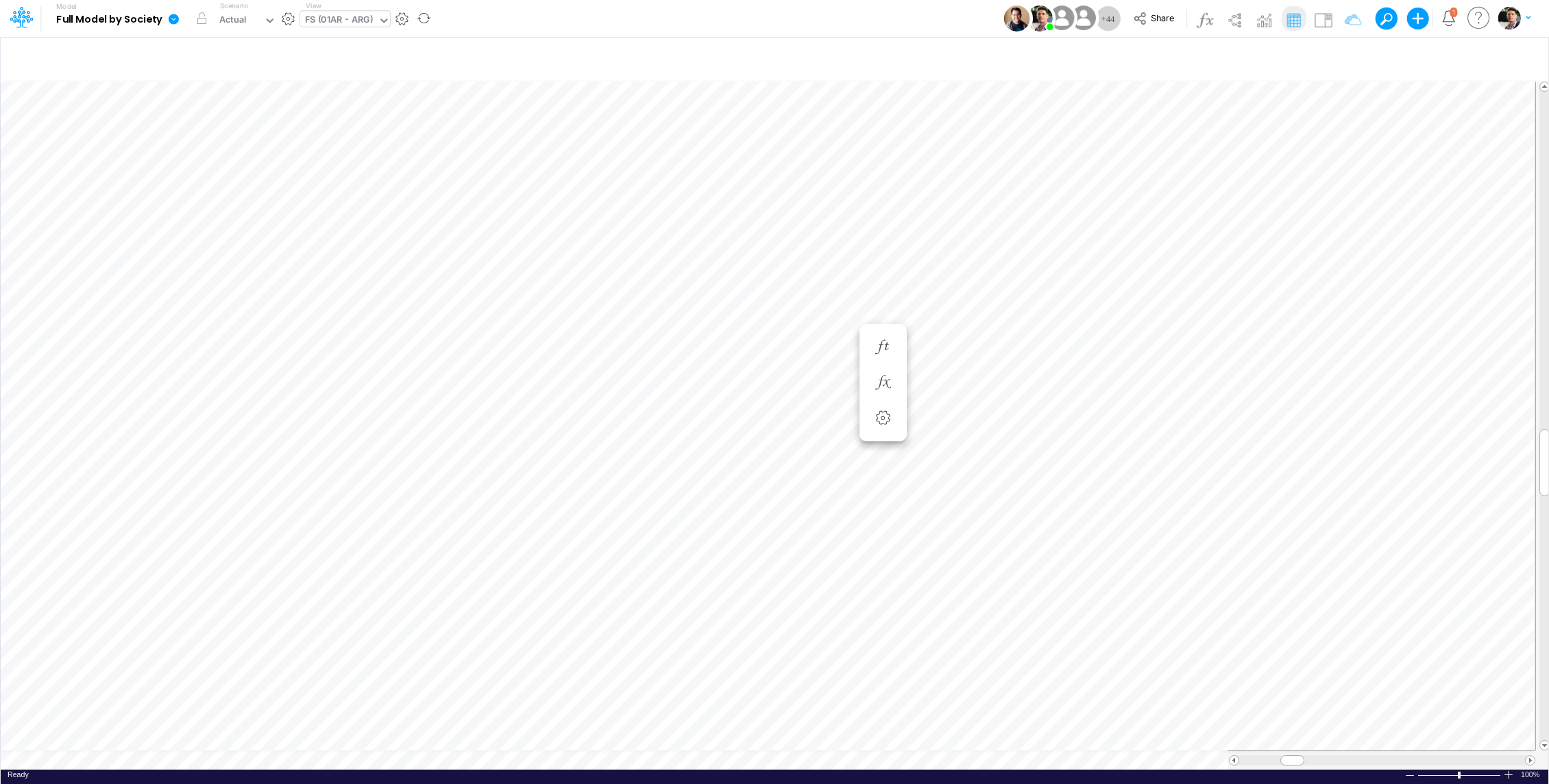 scroll, scrollTop: 6, scrollLeft: 1, axis: both 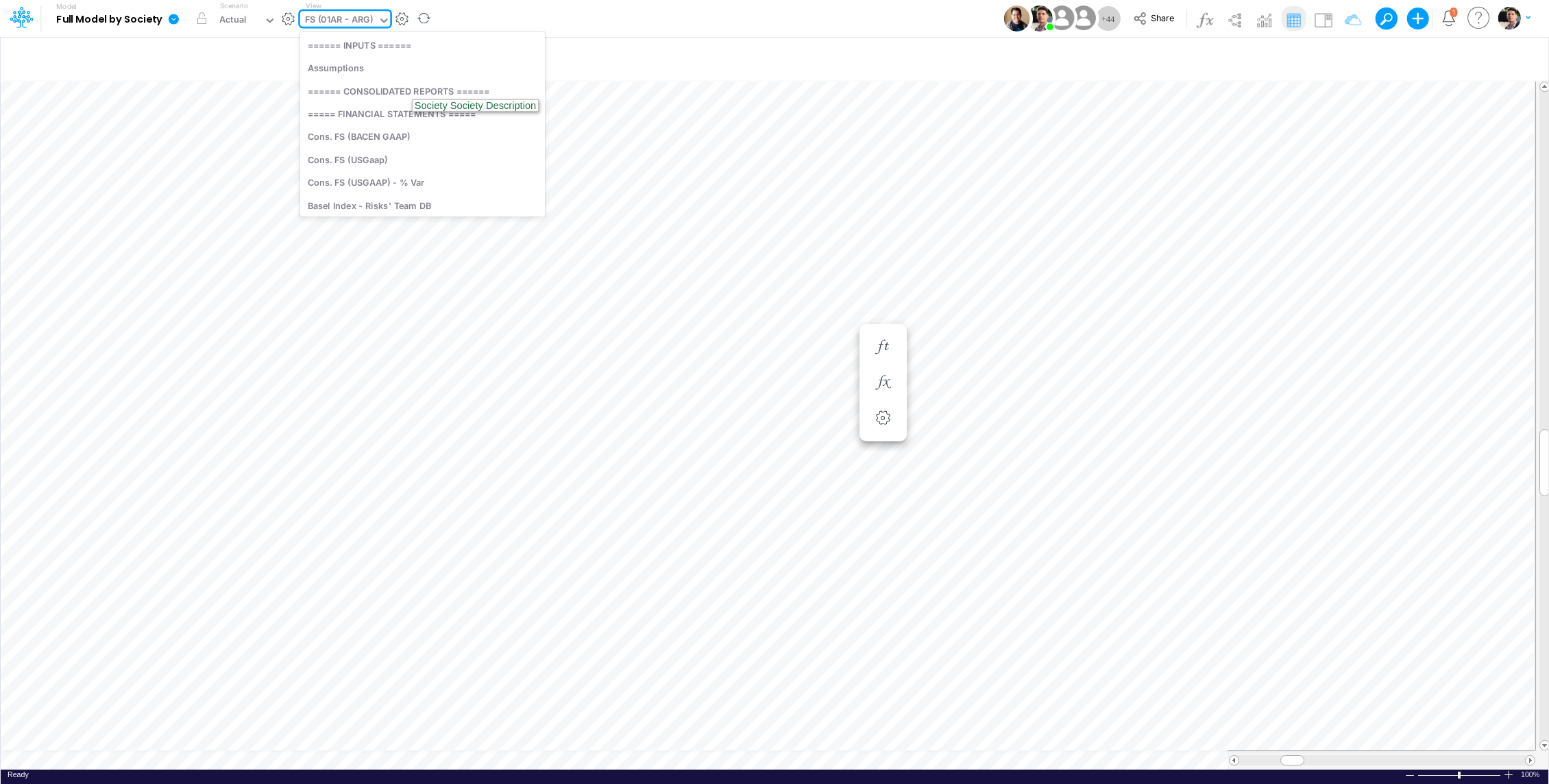 click on "FS (01AR - ARG)" at bounding box center [339, 21] 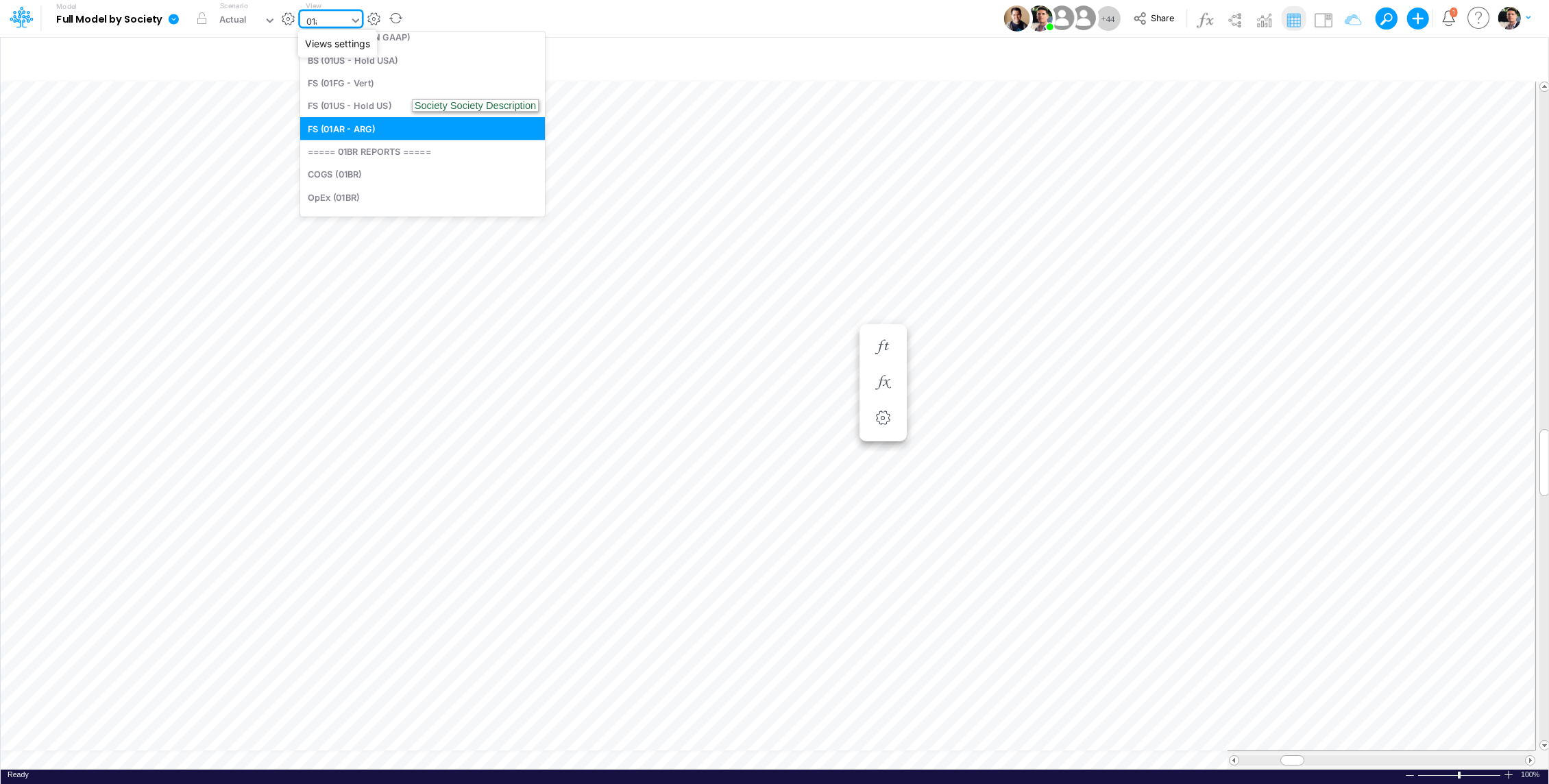scroll, scrollTop: 0, scrollLeft: 0, axis: both 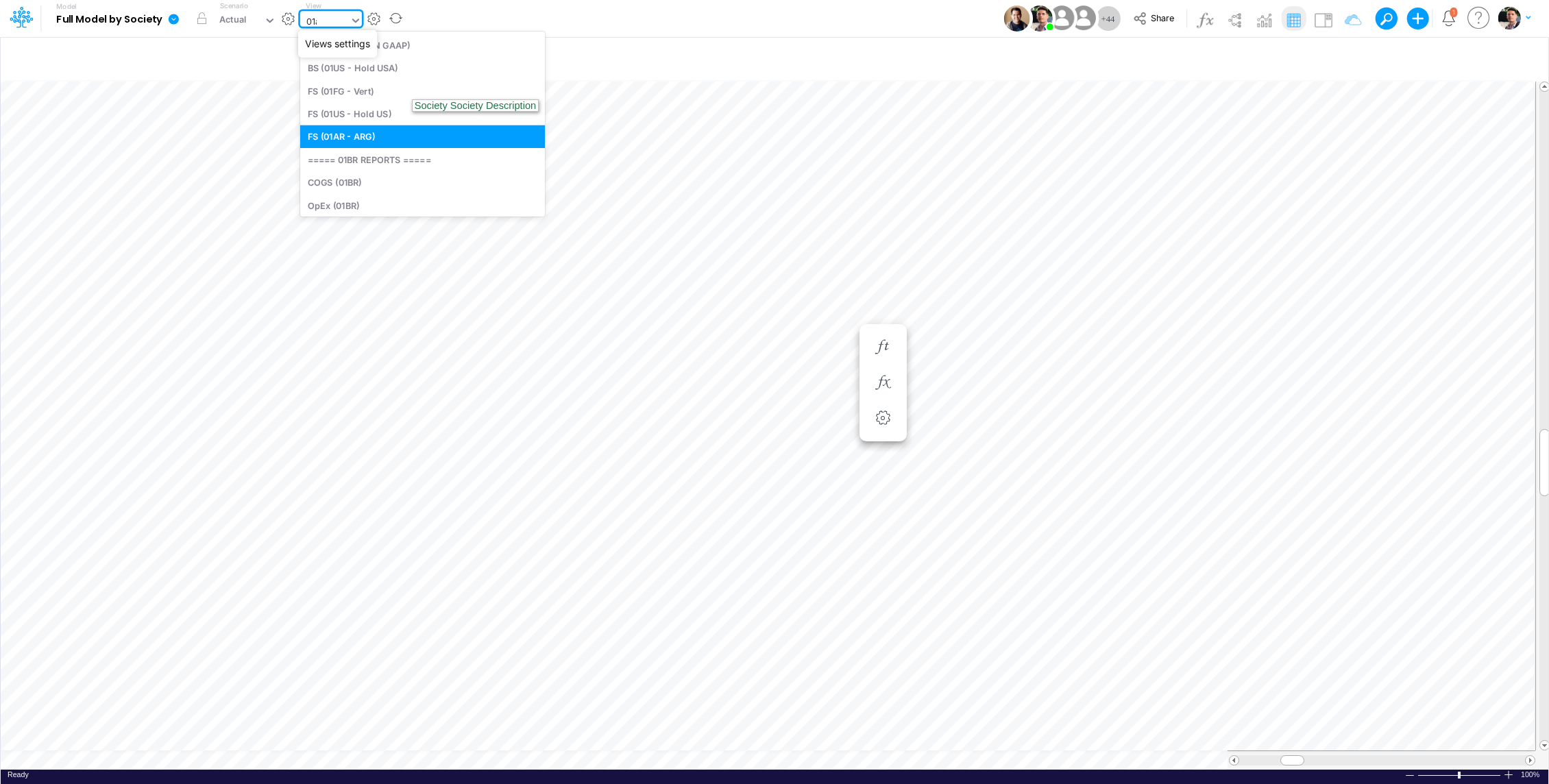 type on "01ar" 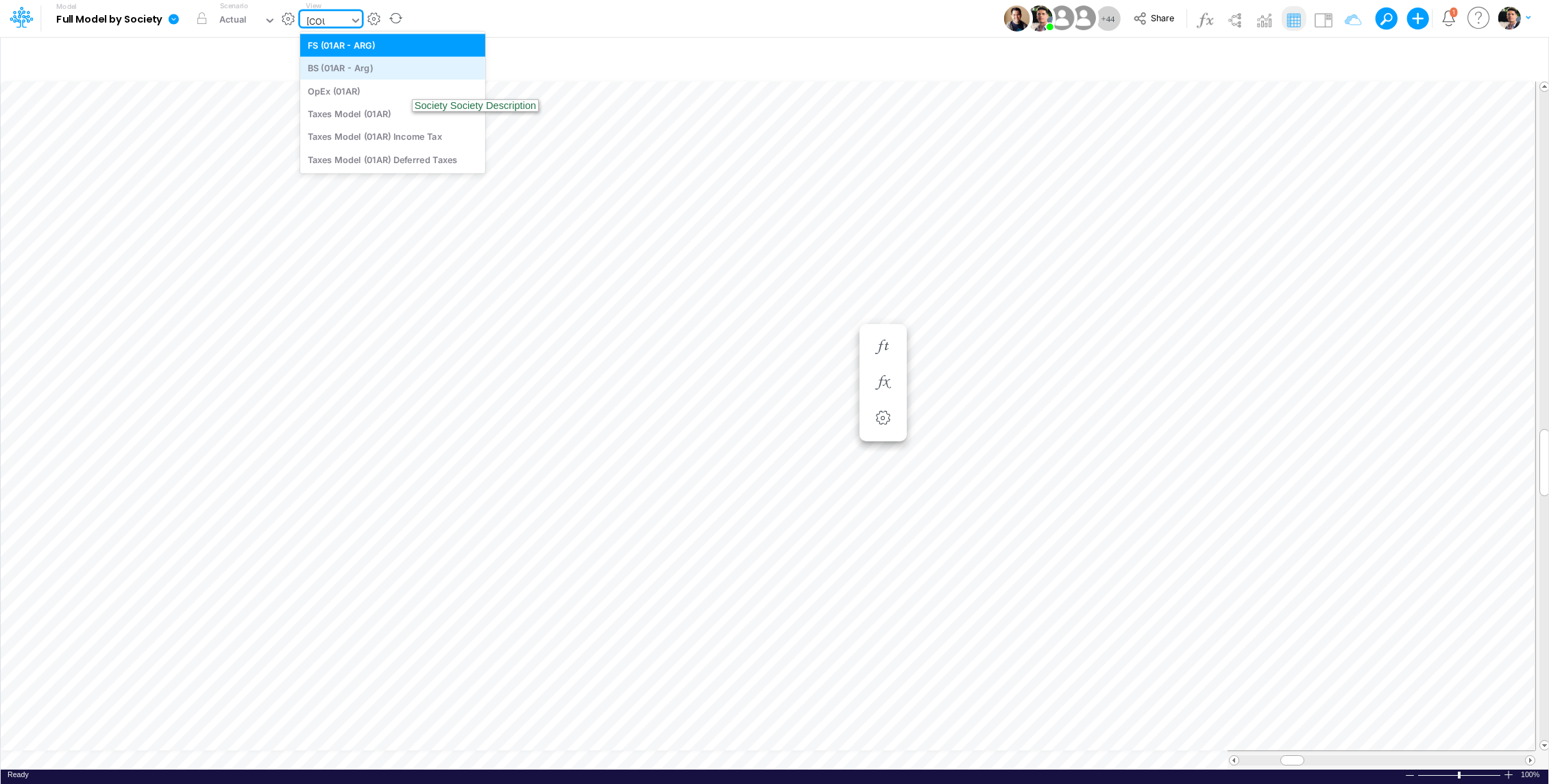 click on "BS (01AR - Arg)" at bounding box center [393, 68] 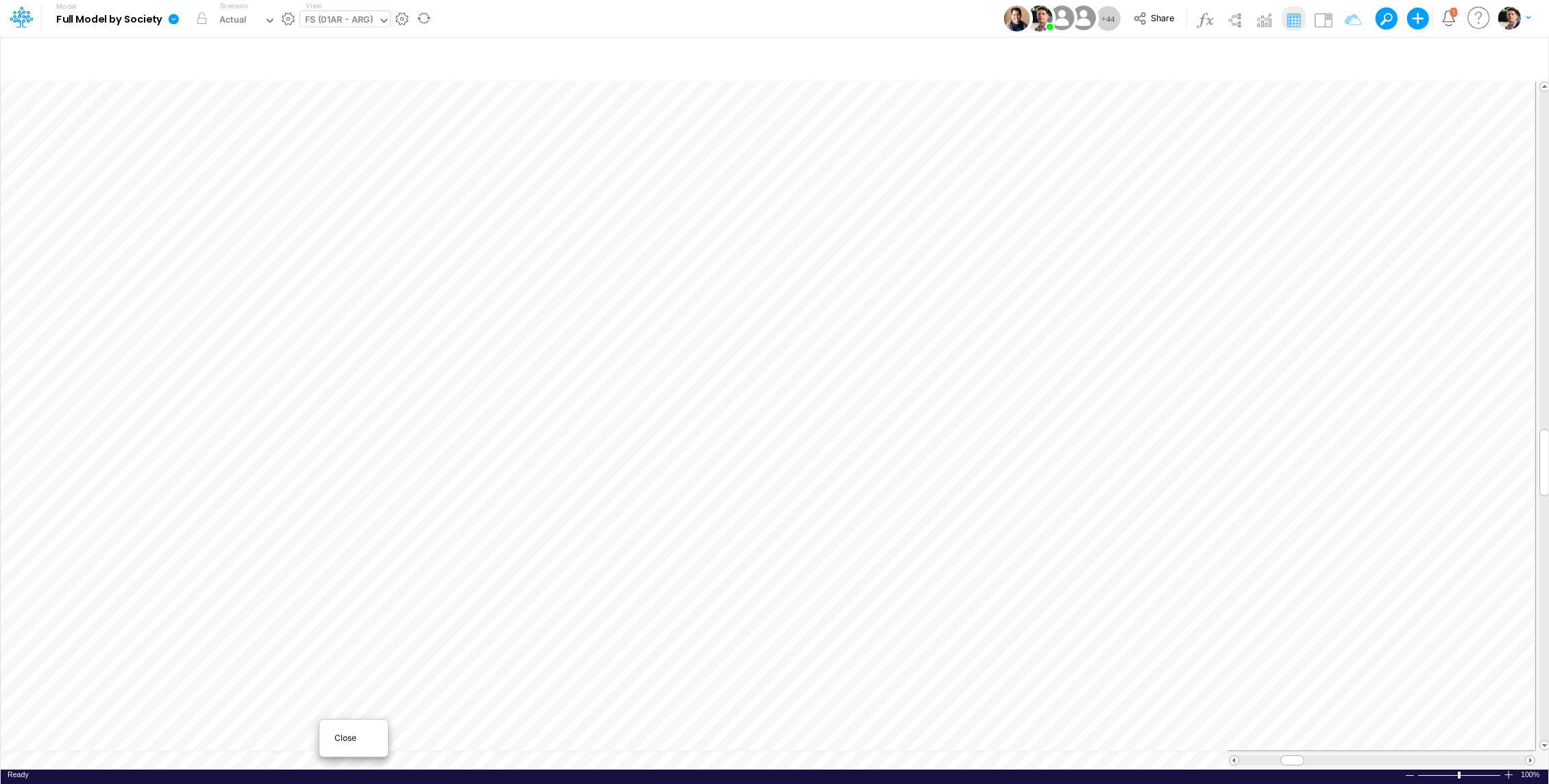 scroll, scrollTop: 6, scrollLeft: 1, axis: both 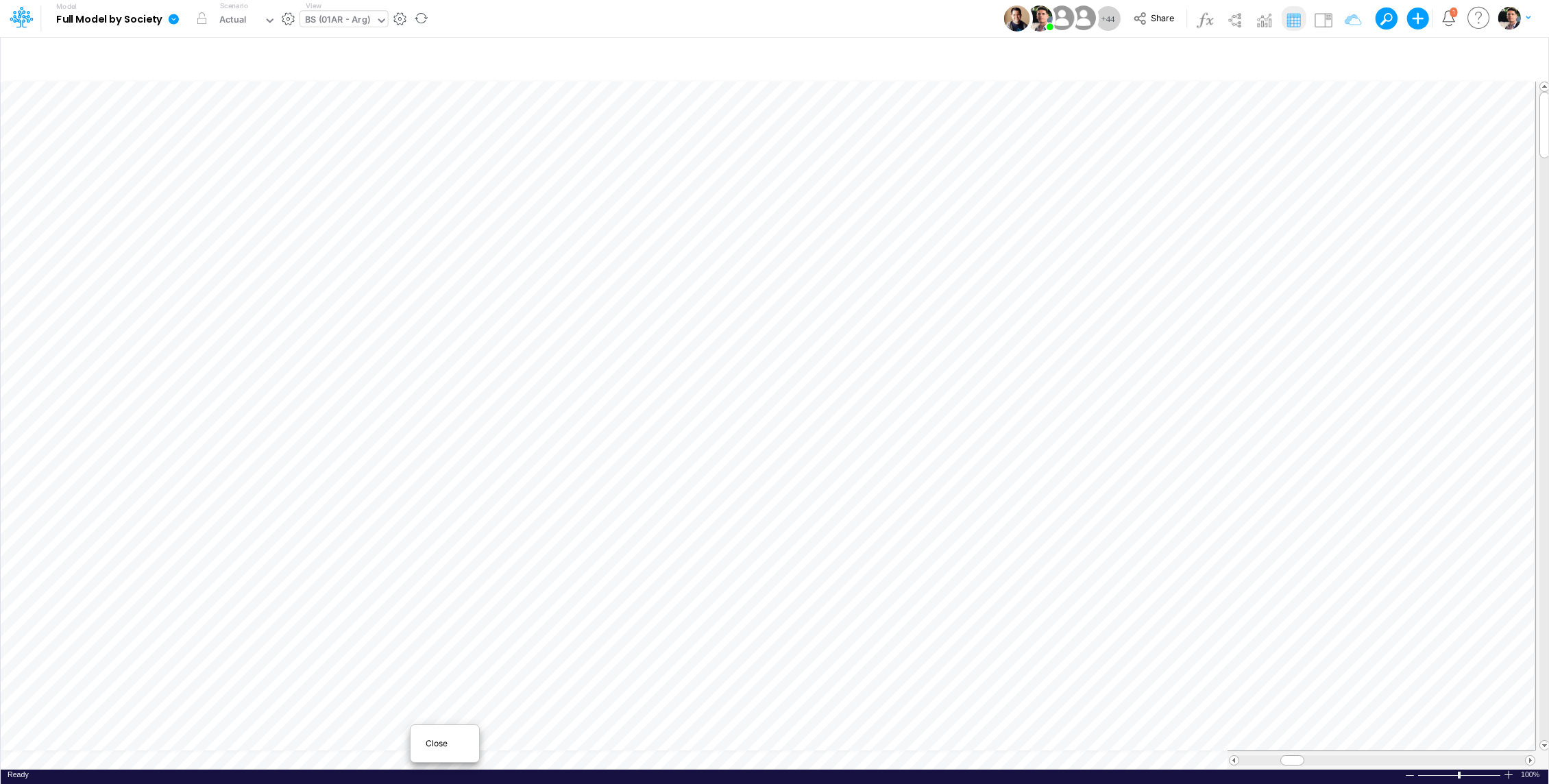 click on "Close" at bounding box center [444, 744] 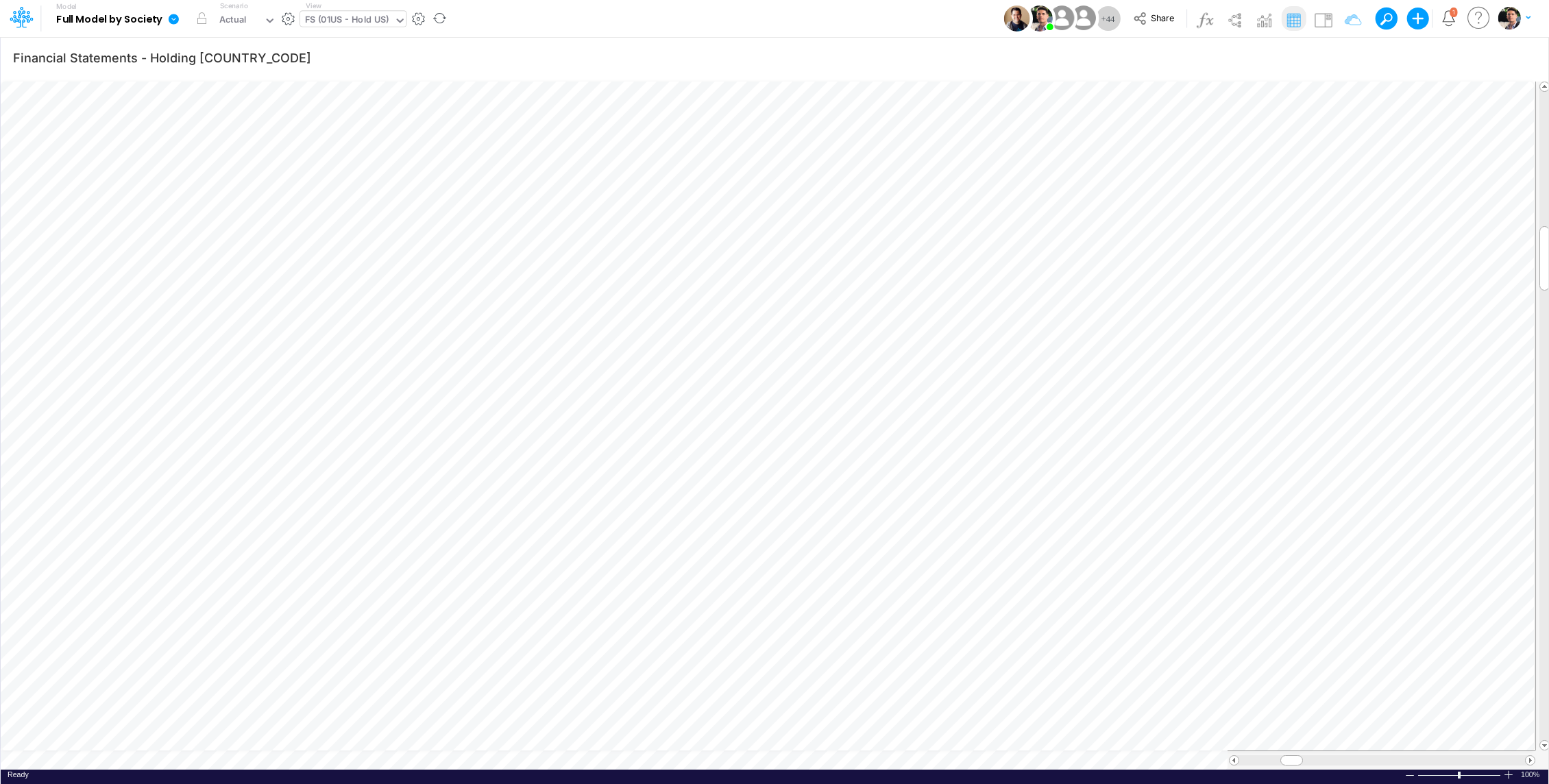 scroll, scrollTop: 6, scrollLeft: 0, axis: vertical 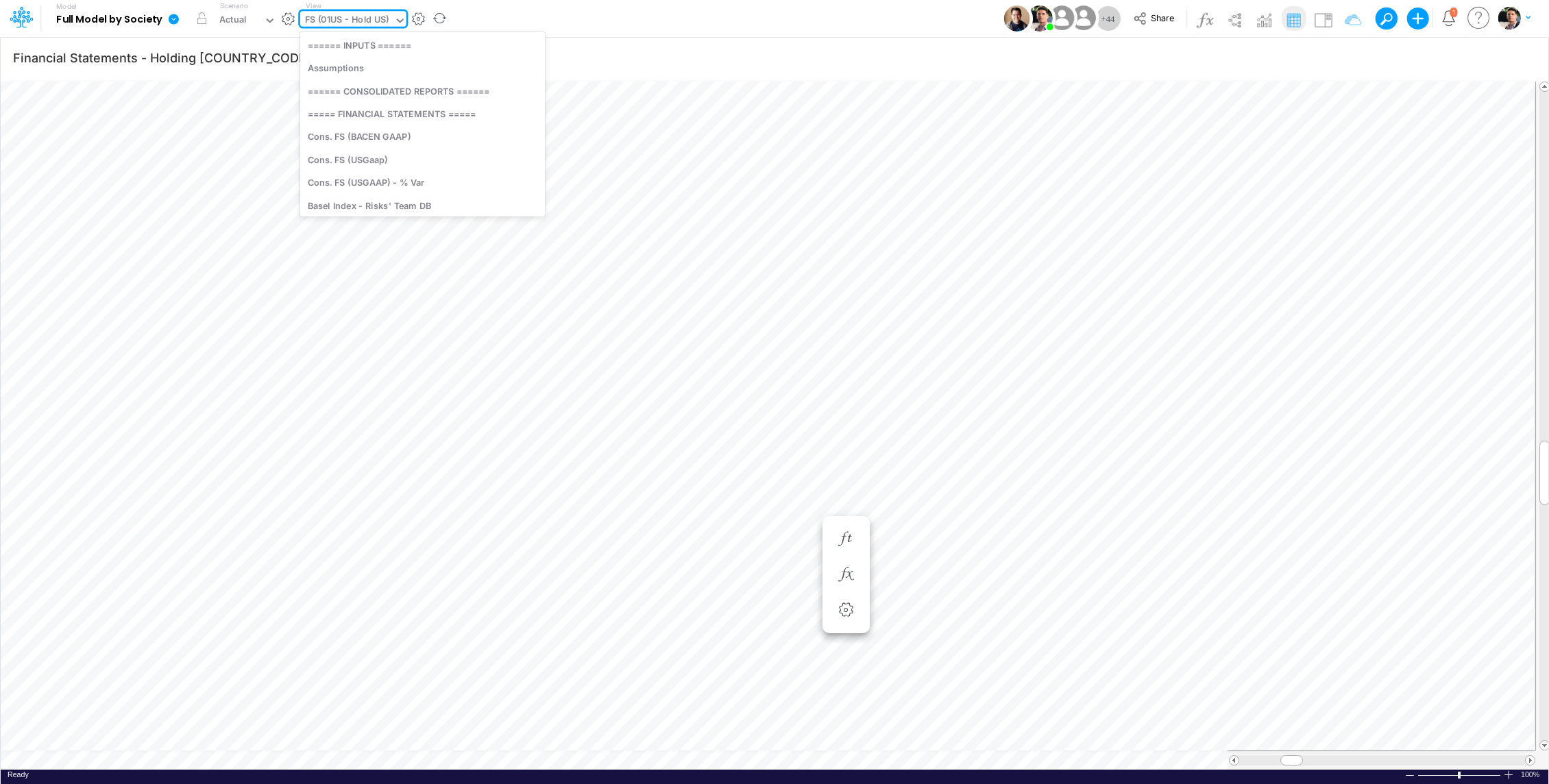 click on "FS (01US - Hold US)" at bounding box center [347, 21] 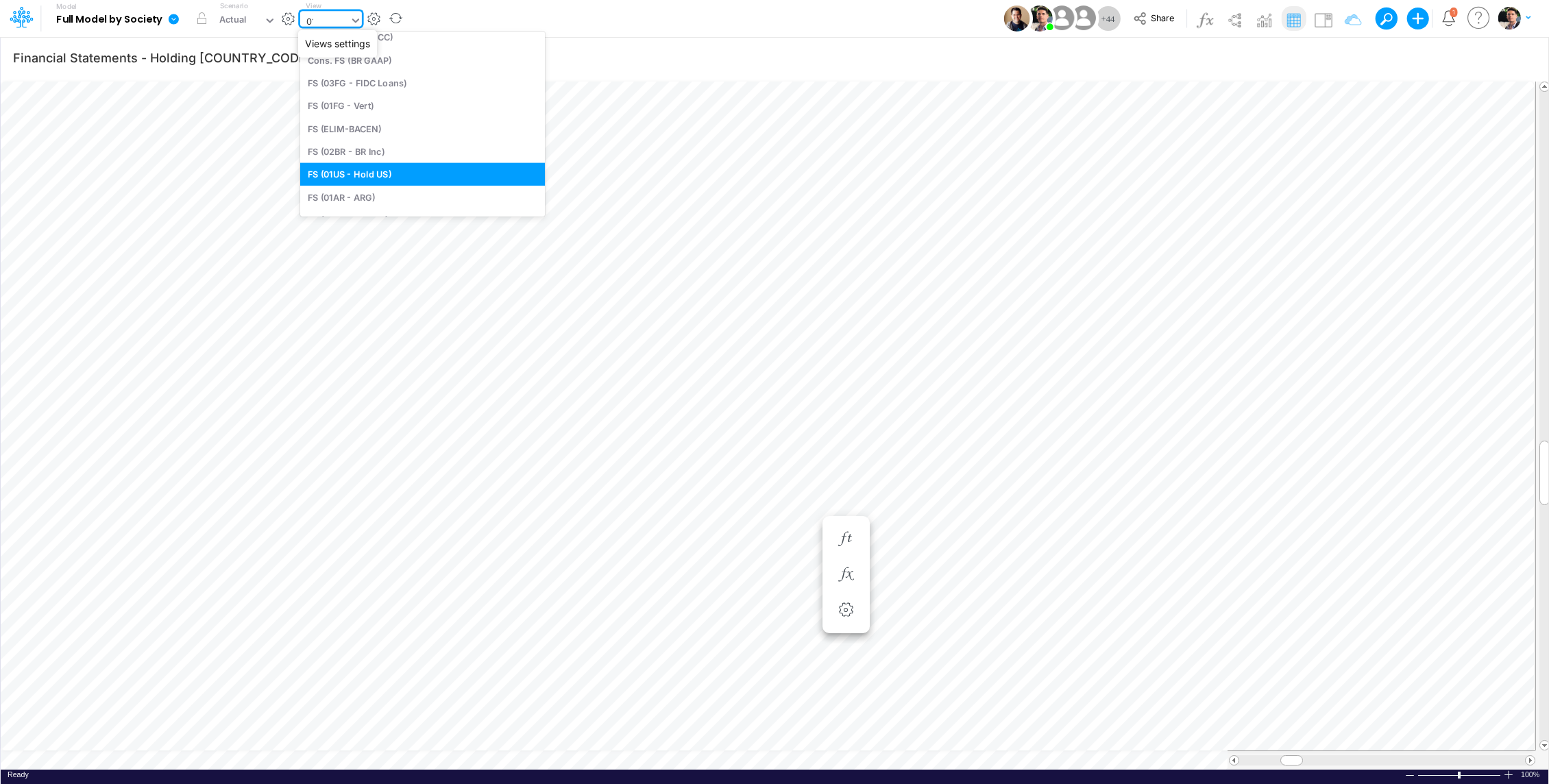 scroll, scrollTop: 0, scrollLeft: 0, axis: both 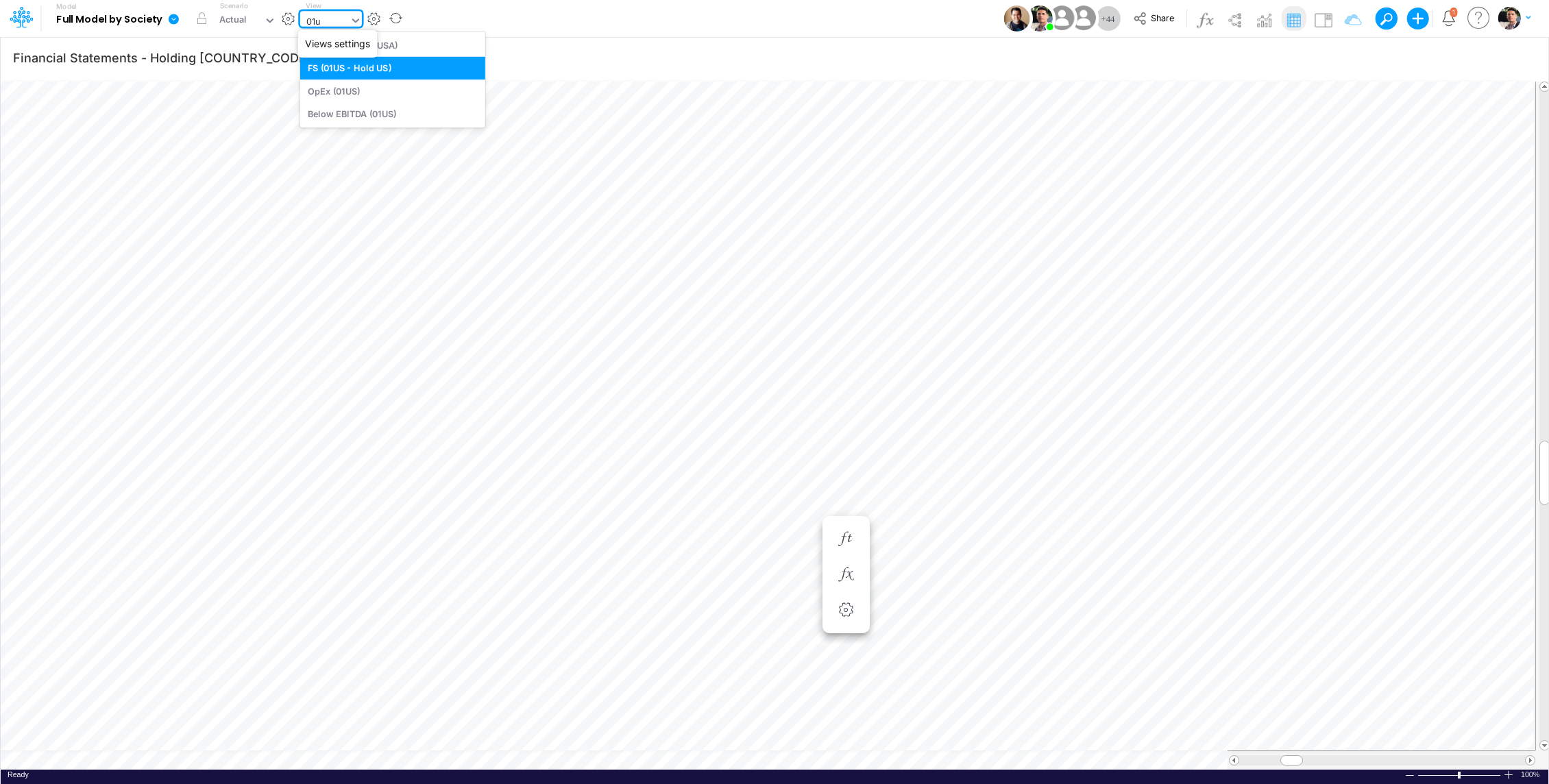 type on "01us" 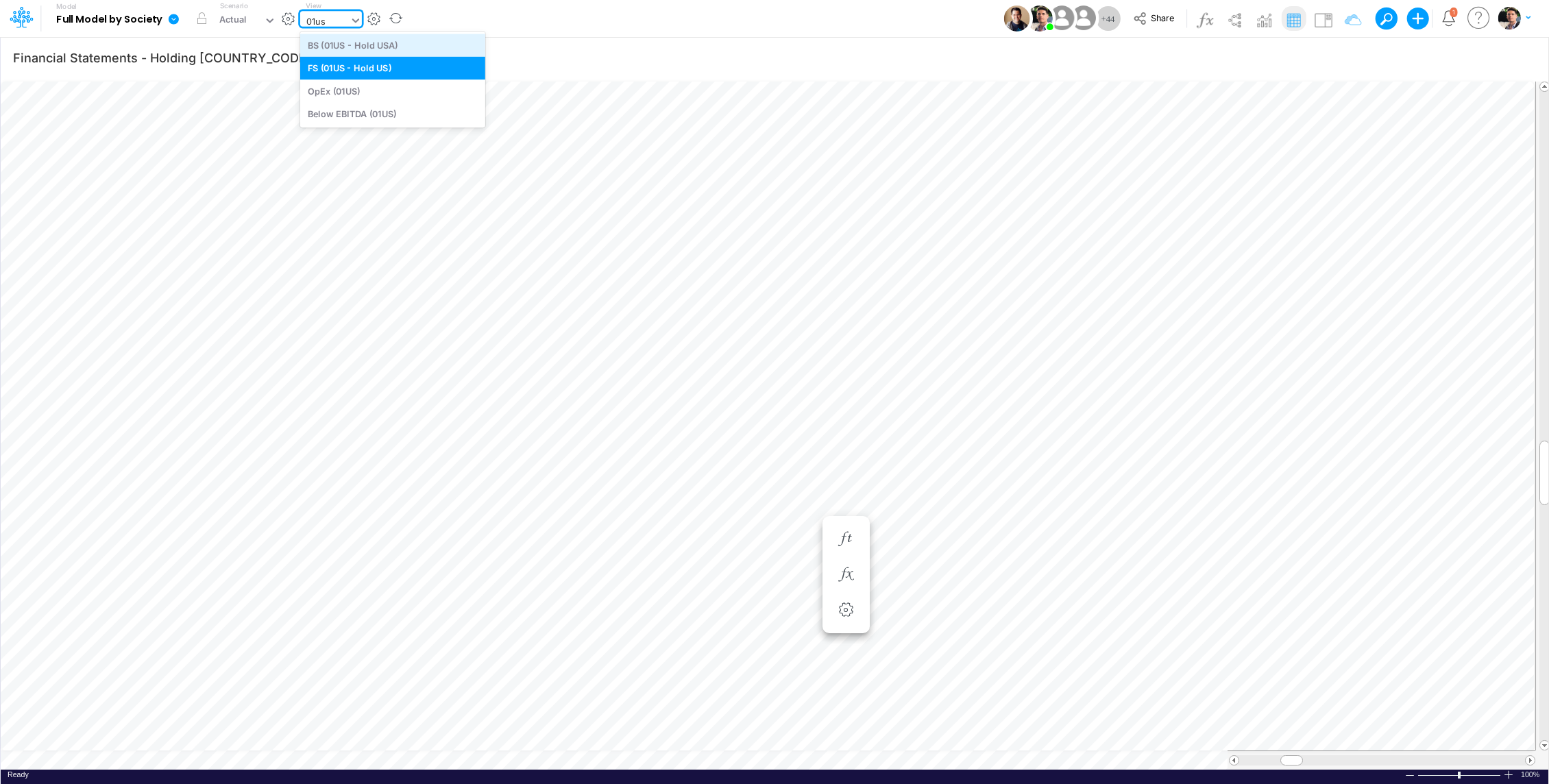 click on "BS (01US - Hold USA)" at bounding box center (393, 45) 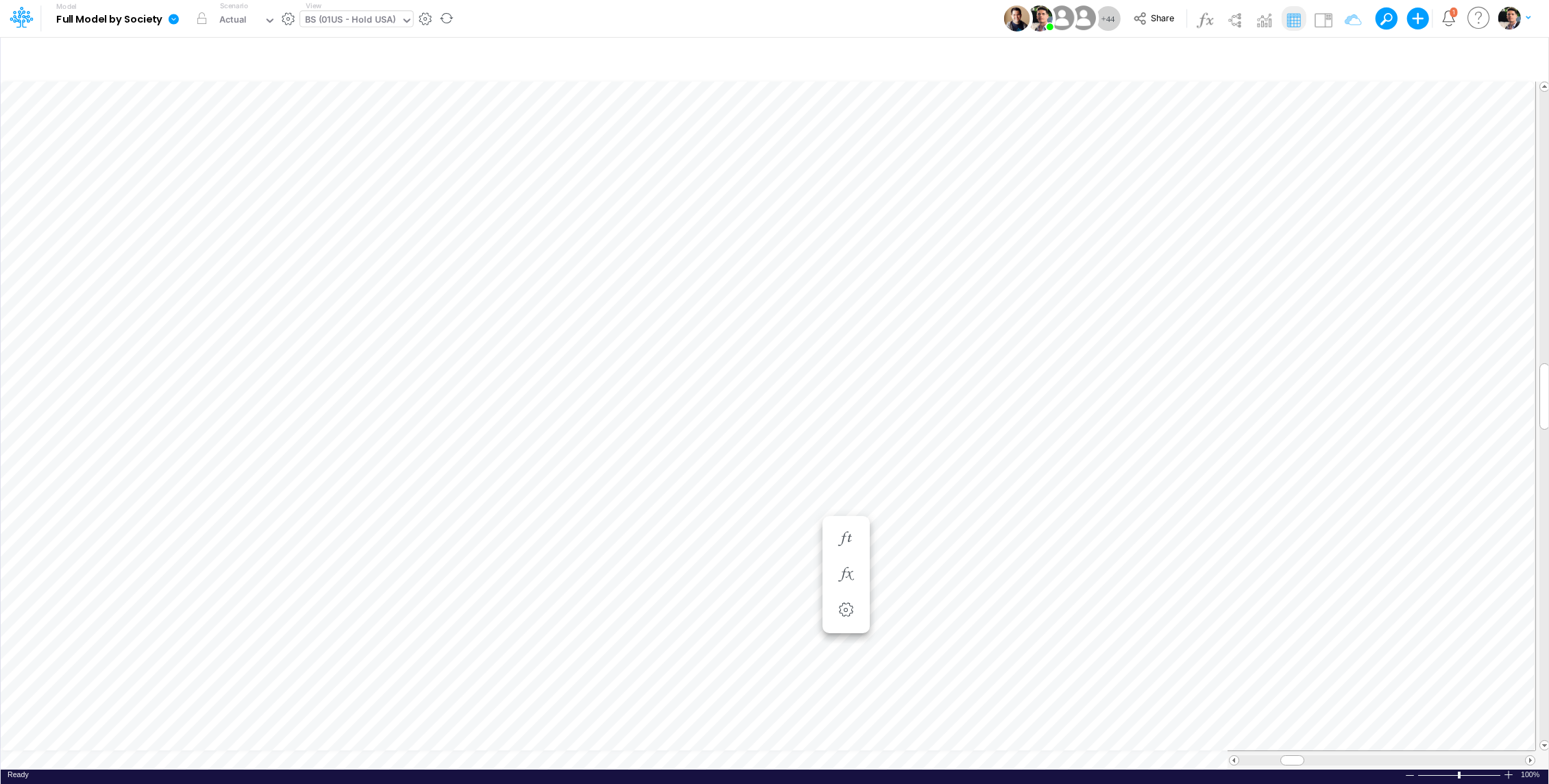 scroll, scrollTop: 6, scrollLeft: 1, axis: both 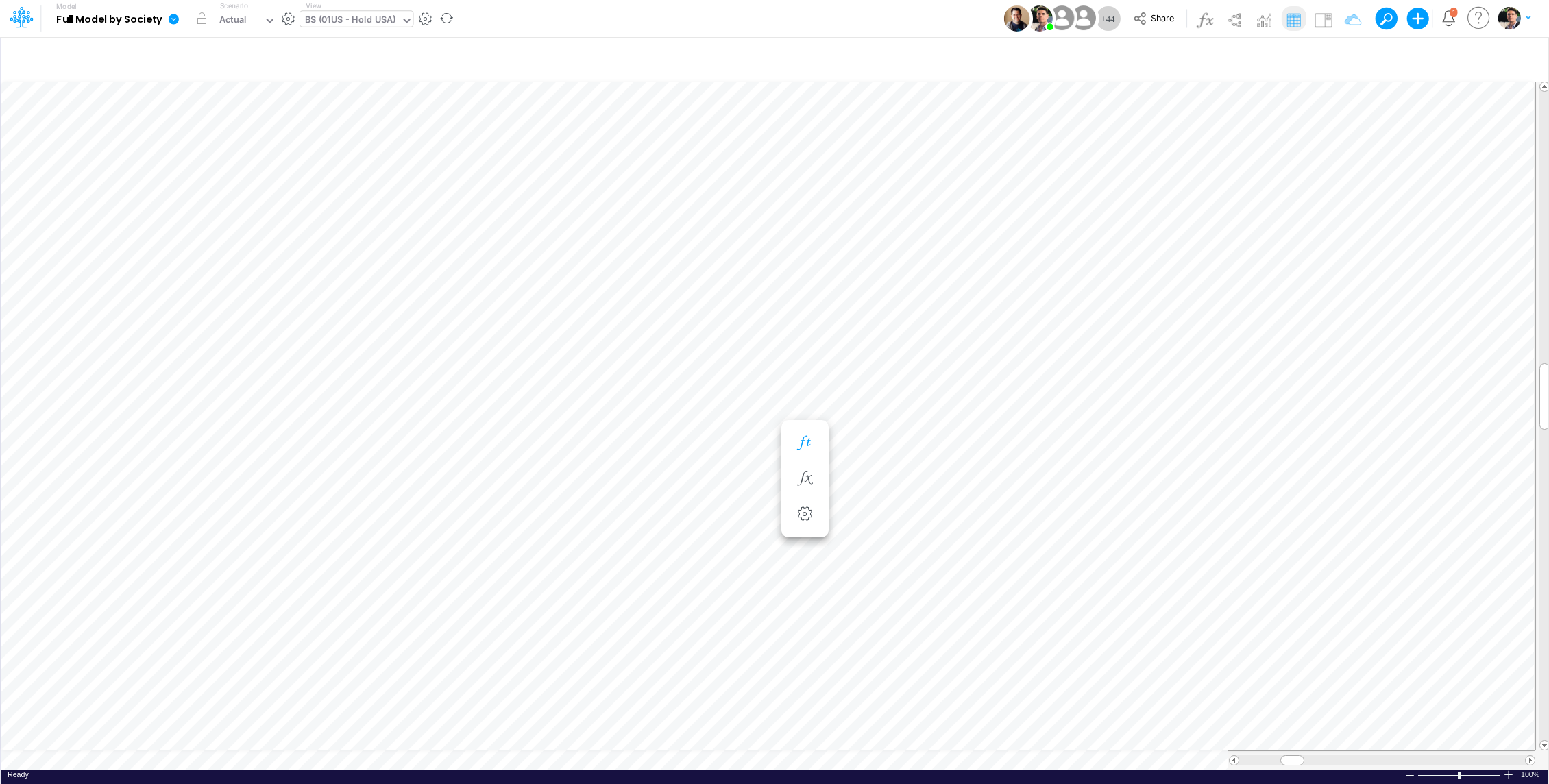 click at bounding box center (805, 443) 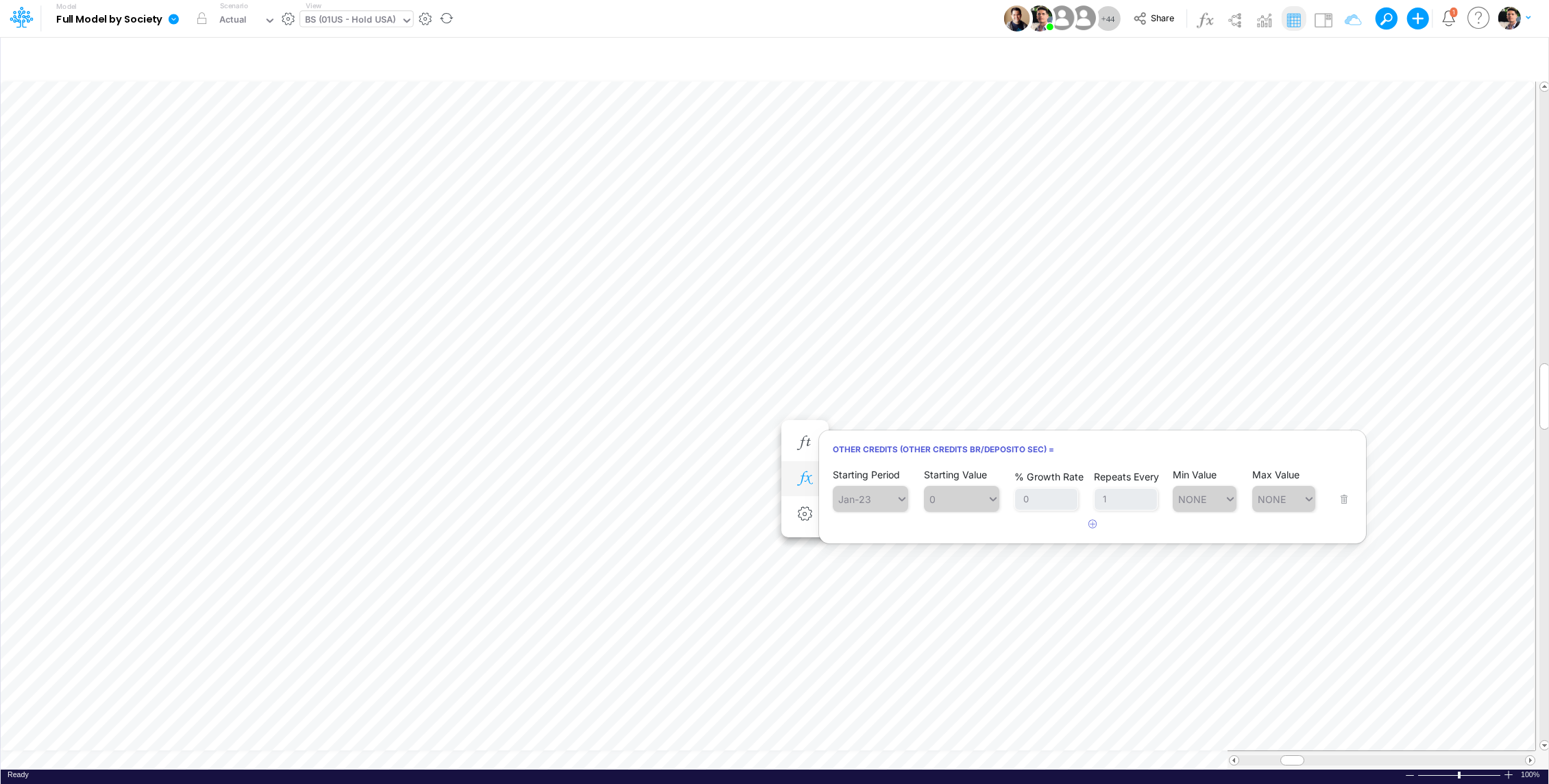 click at bounding box center [805, 479] 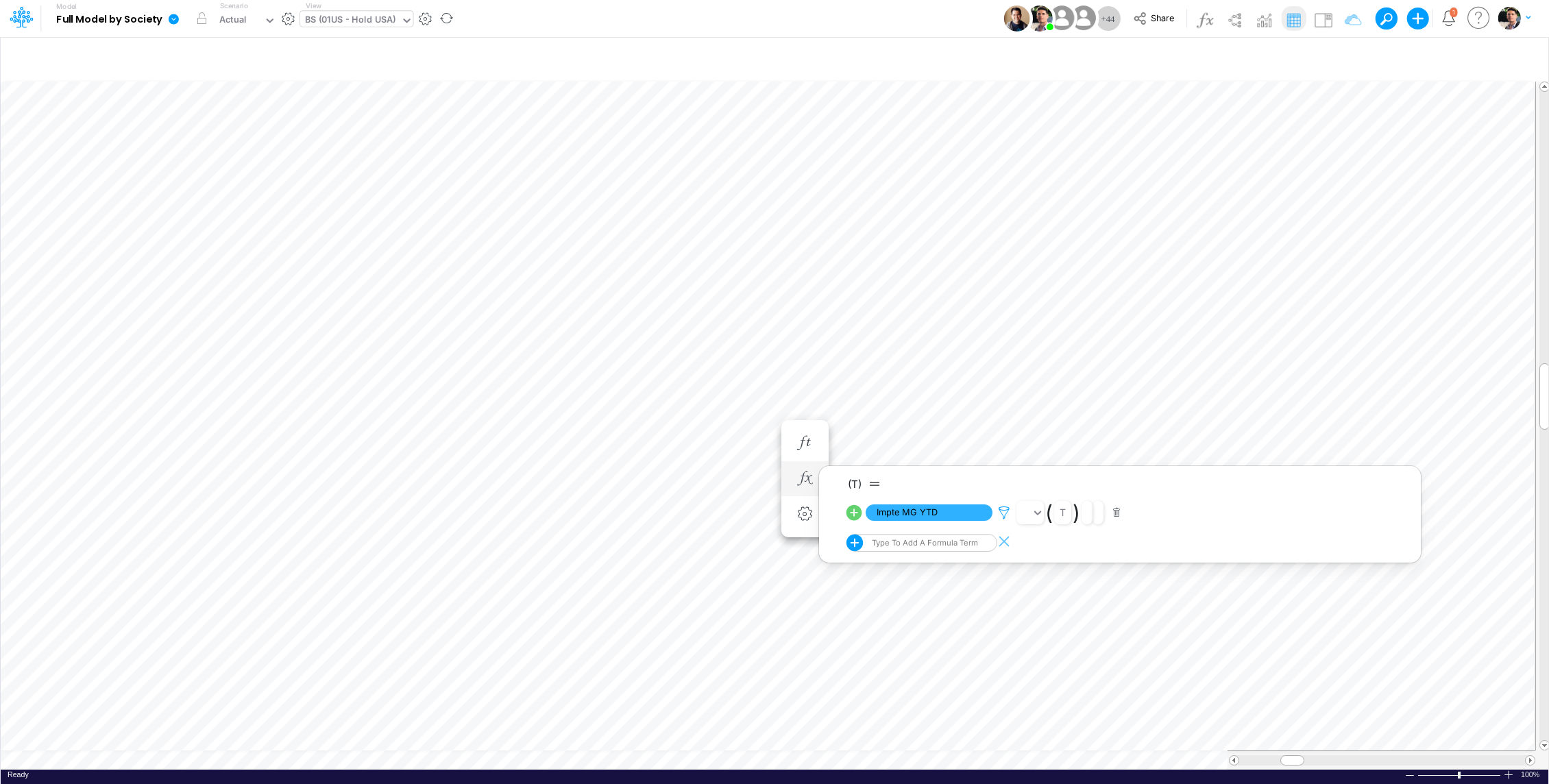 click at bounding box center [1004, 513] 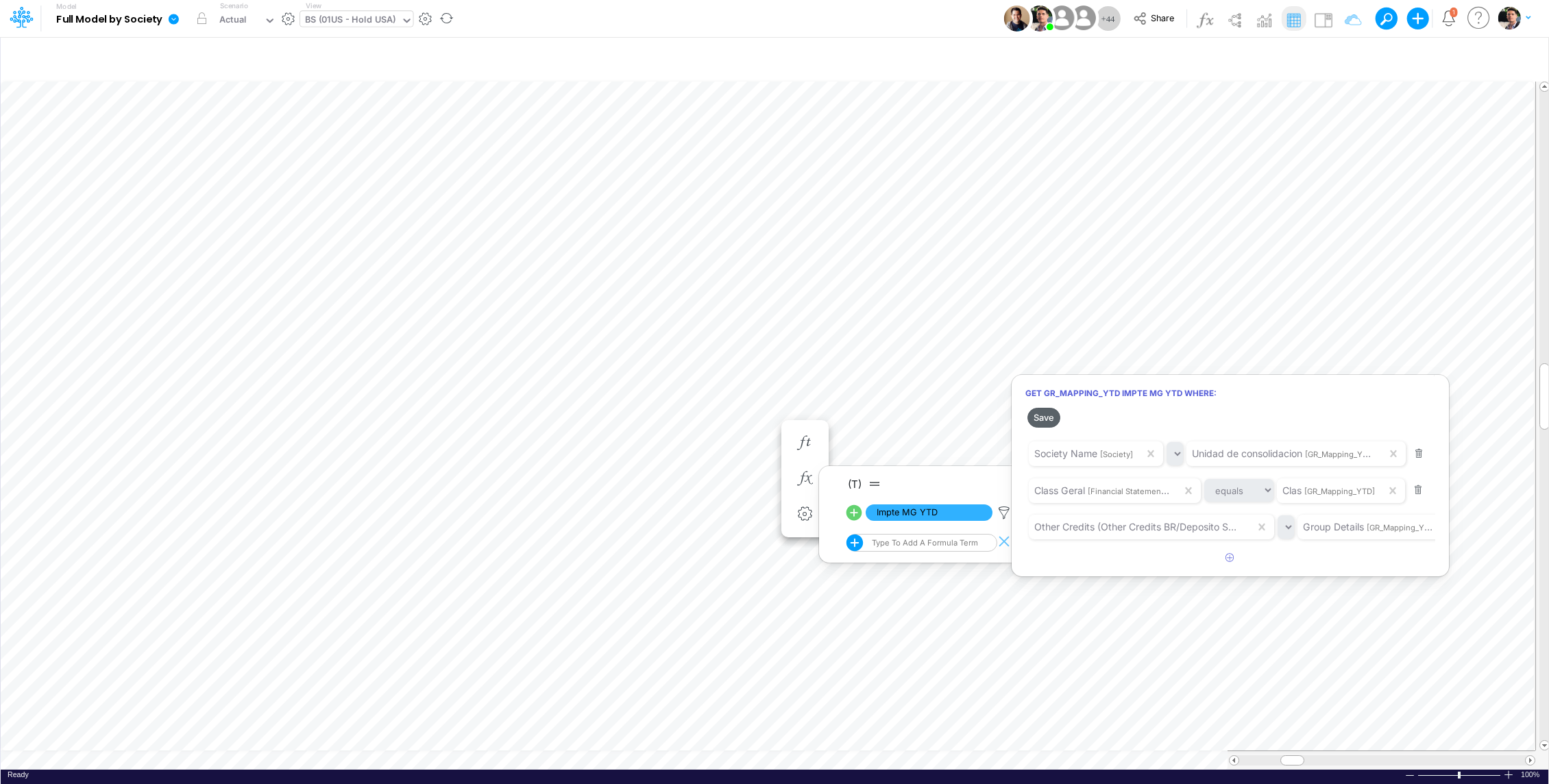 click on "Save" at bounding box center (1044, 417) 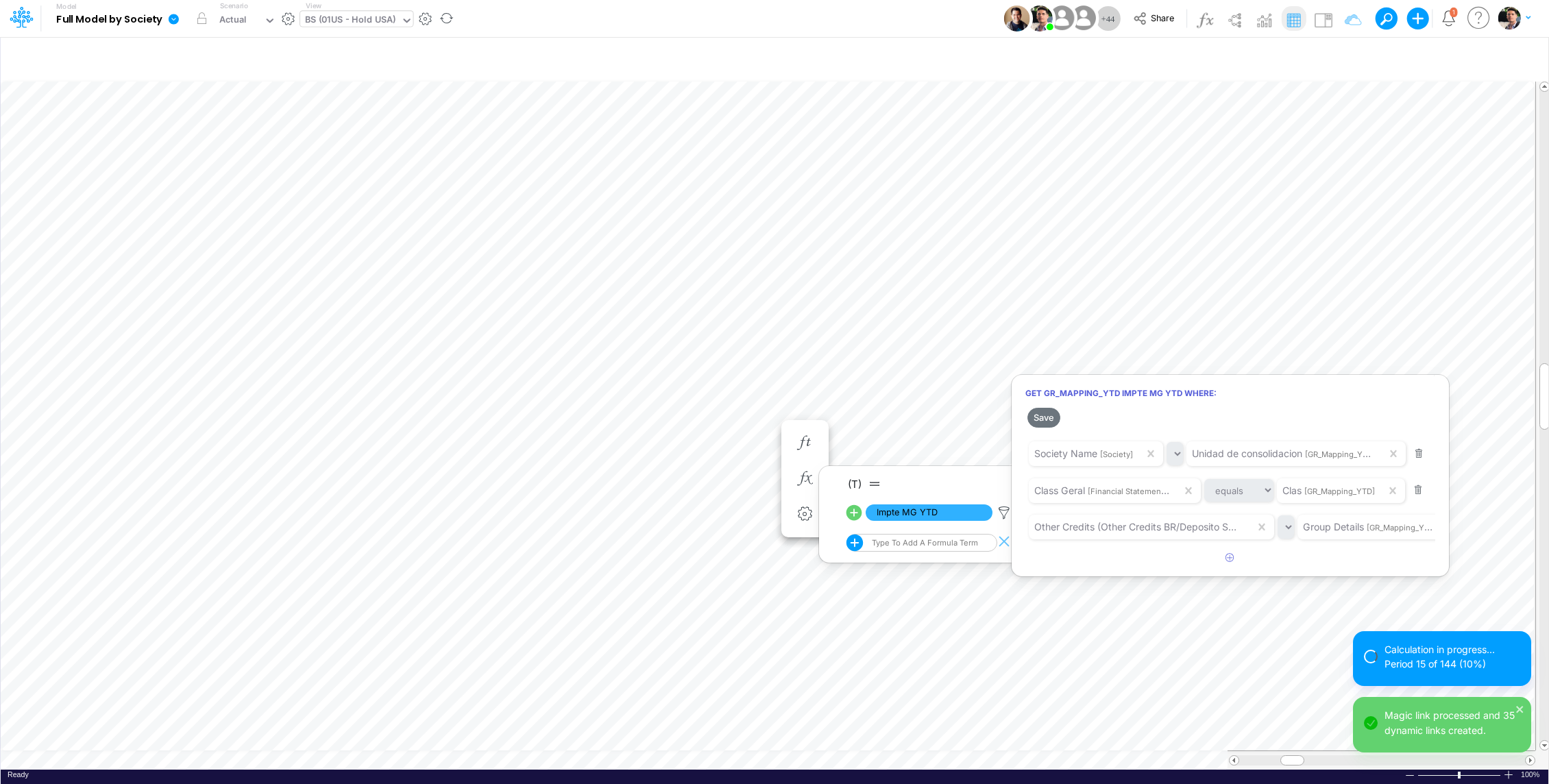 click at bounding box center [774, 395] 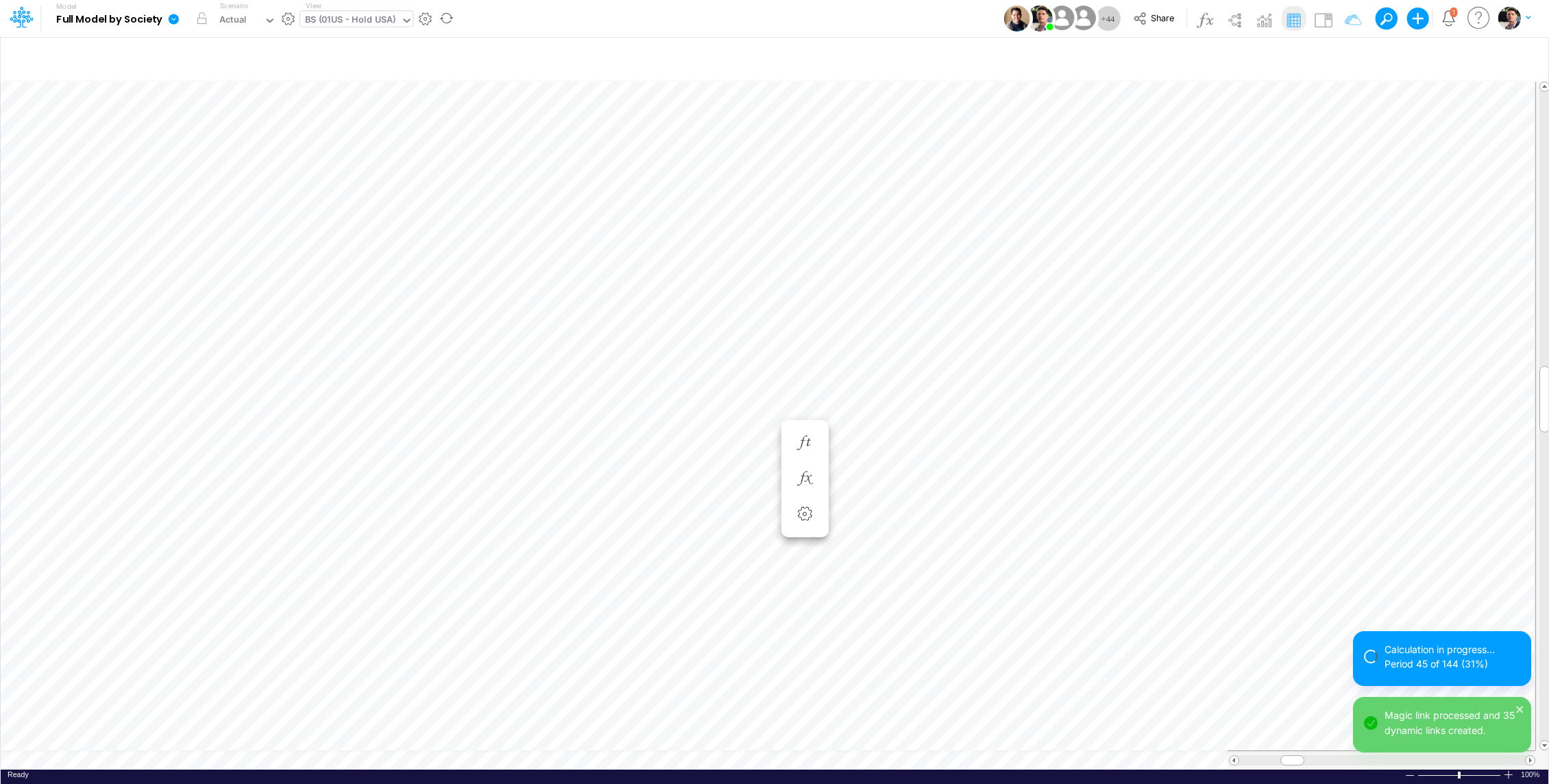 scroll, scrollTop: 6, scrollLeft: 1, axis: both 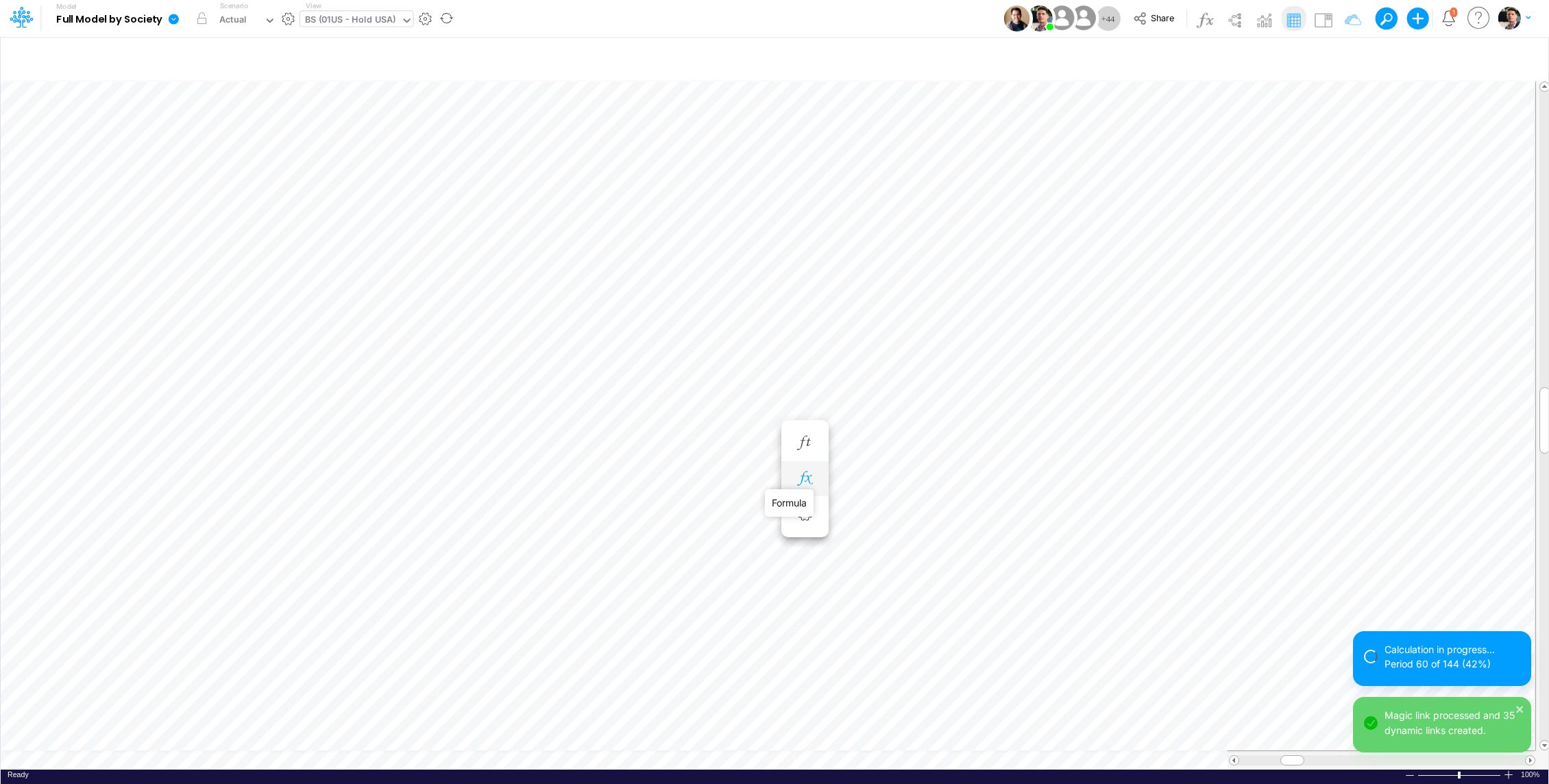 click at bounding box center [805, 478] 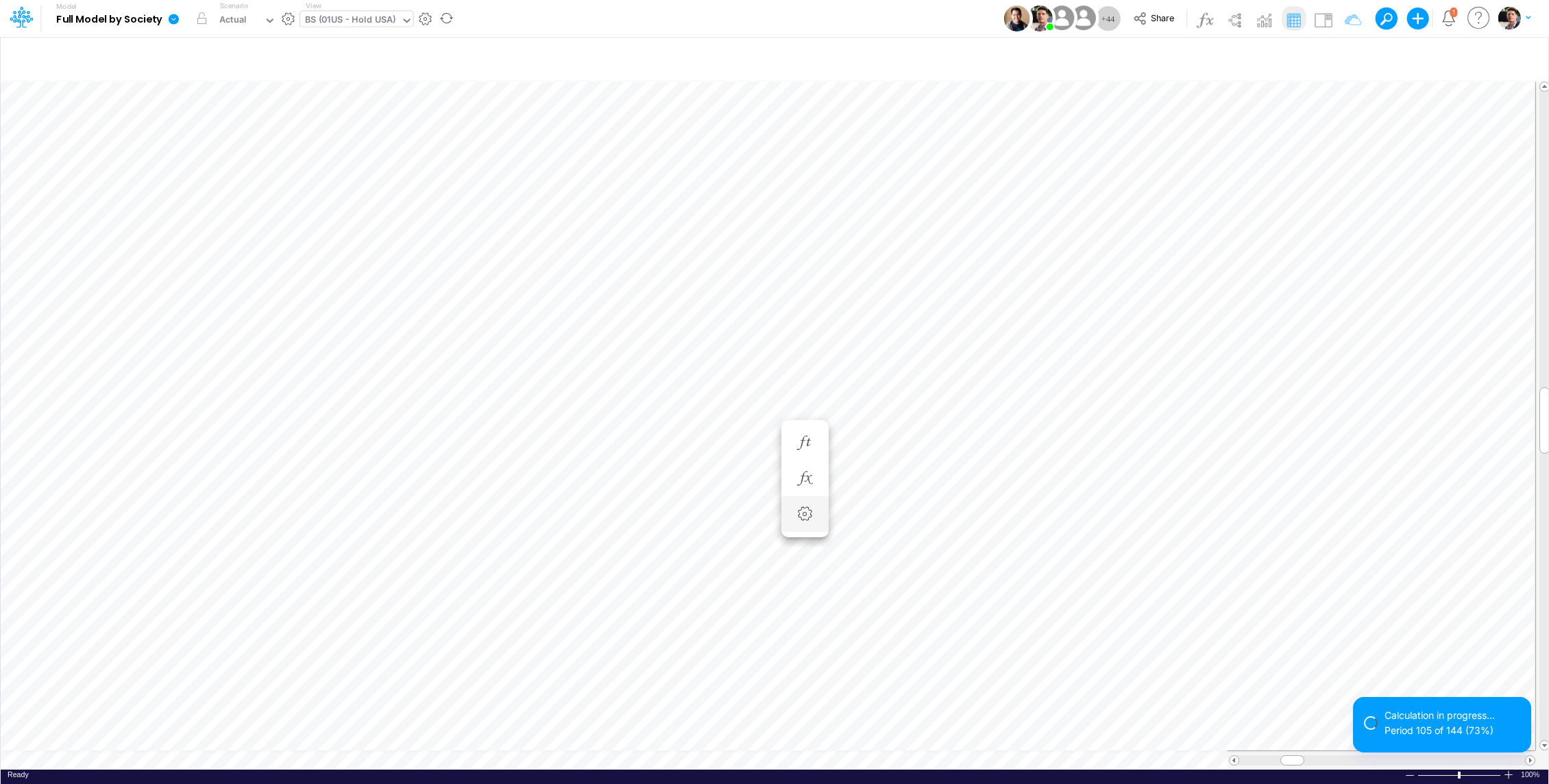 scroll, scrollTop: 6, scrollLeft: 1, axis: both 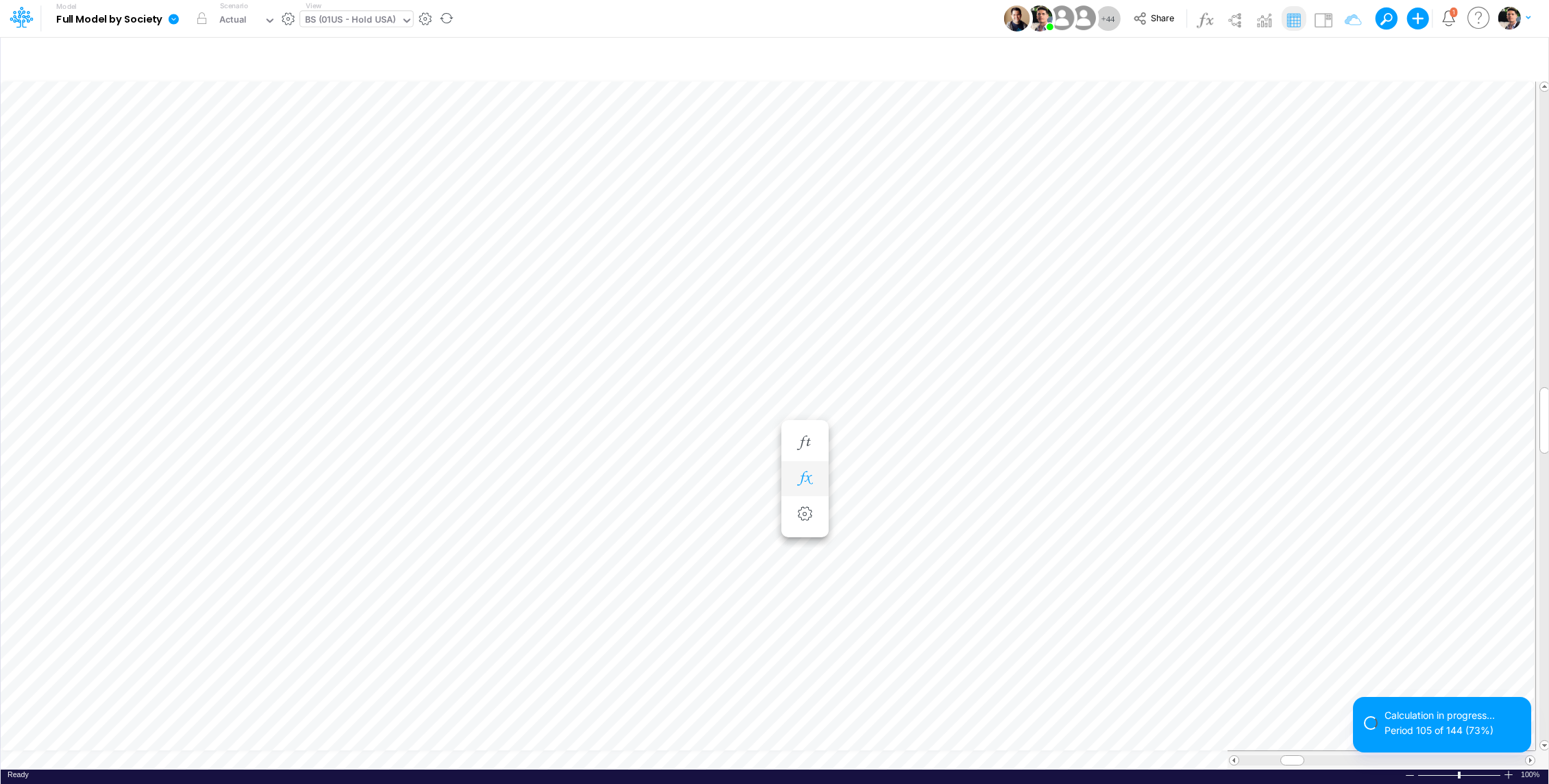 click at bounding box center [805, 479] 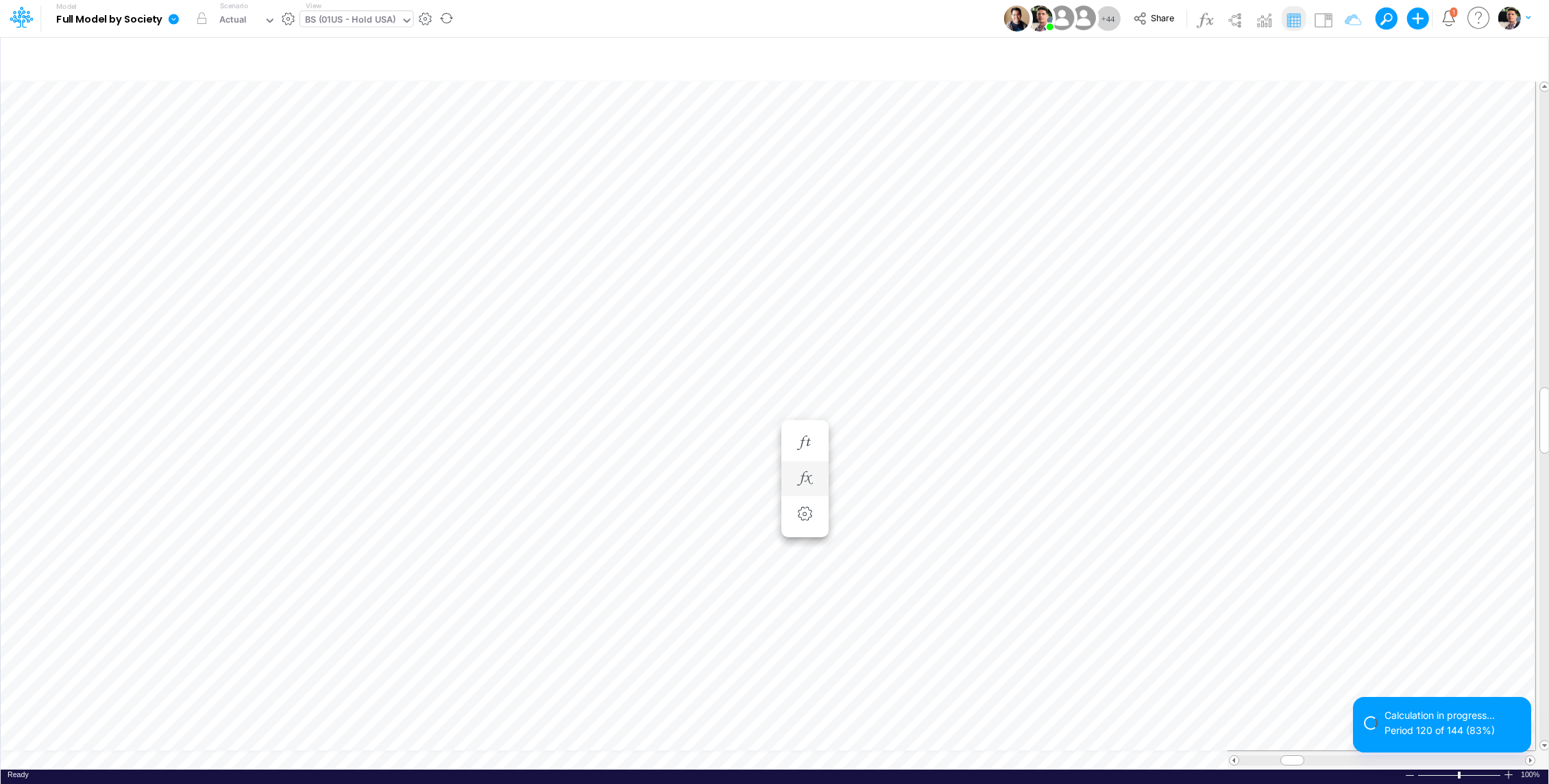 scroll, scrollTop: 6, scrollLeft: 1, axis: both 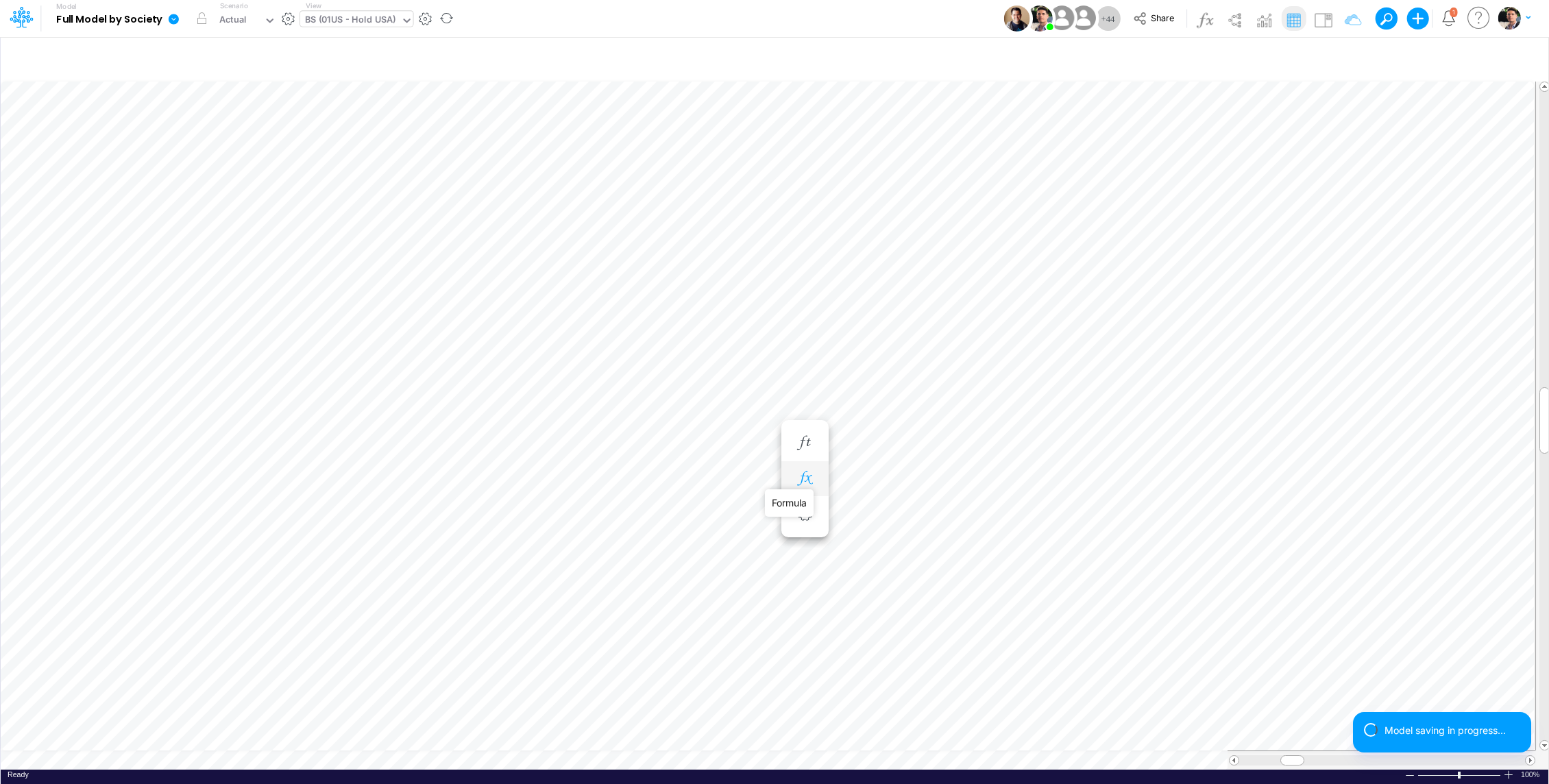 click at bounding box center [805, 478] 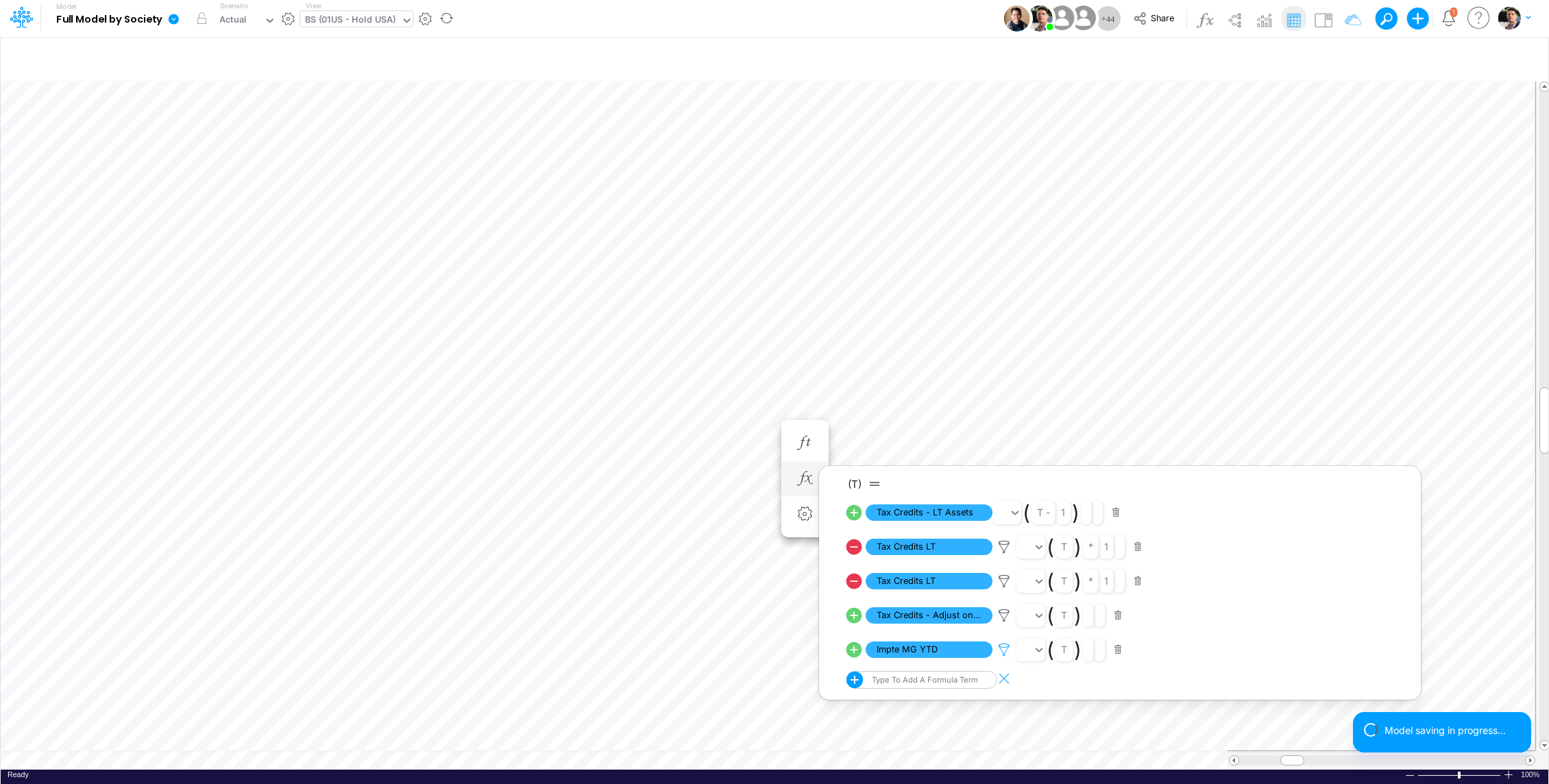 click at bounding box center (1004, 650) 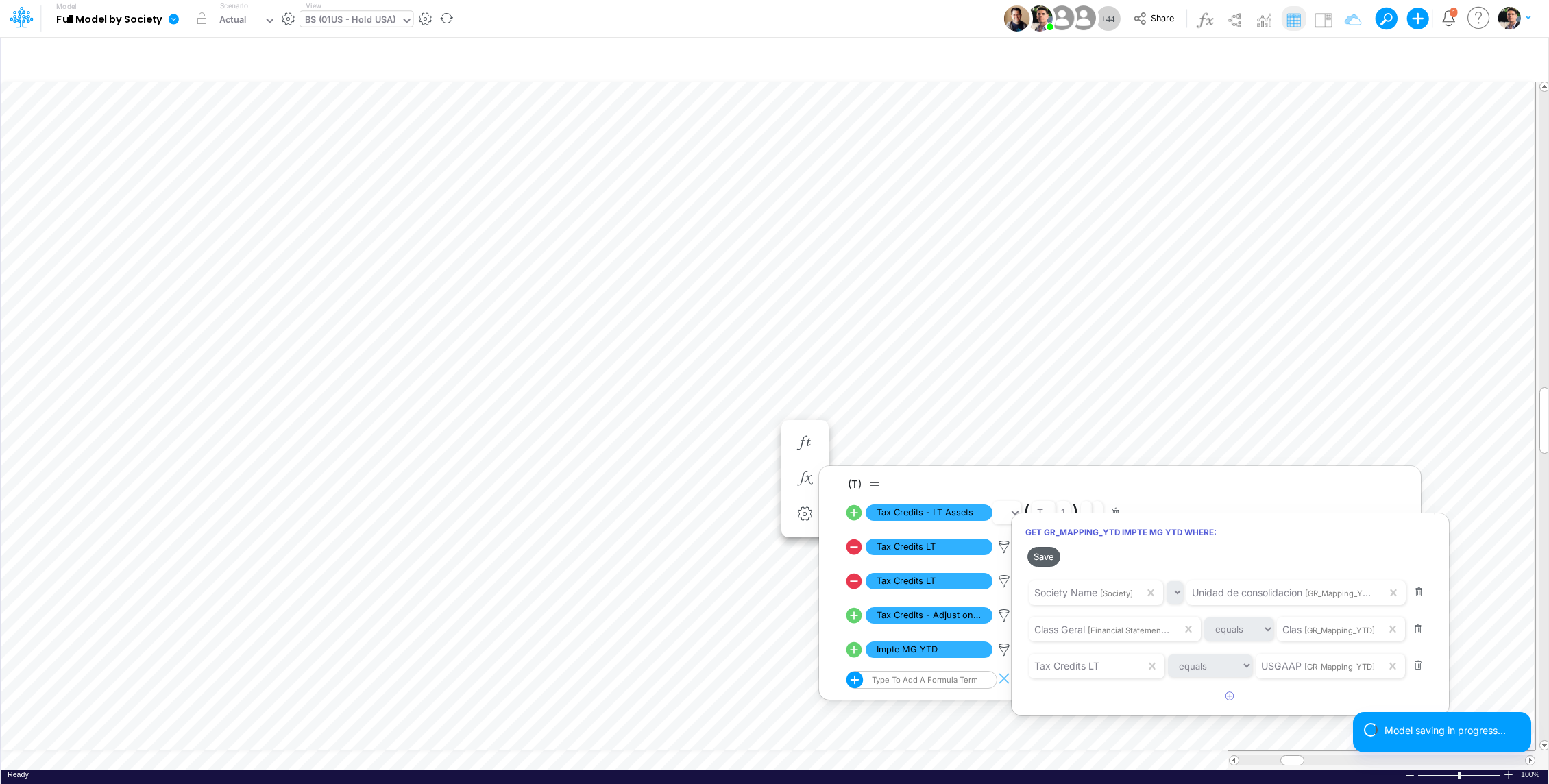 click on "Save" at bounding box center [1044, 556] 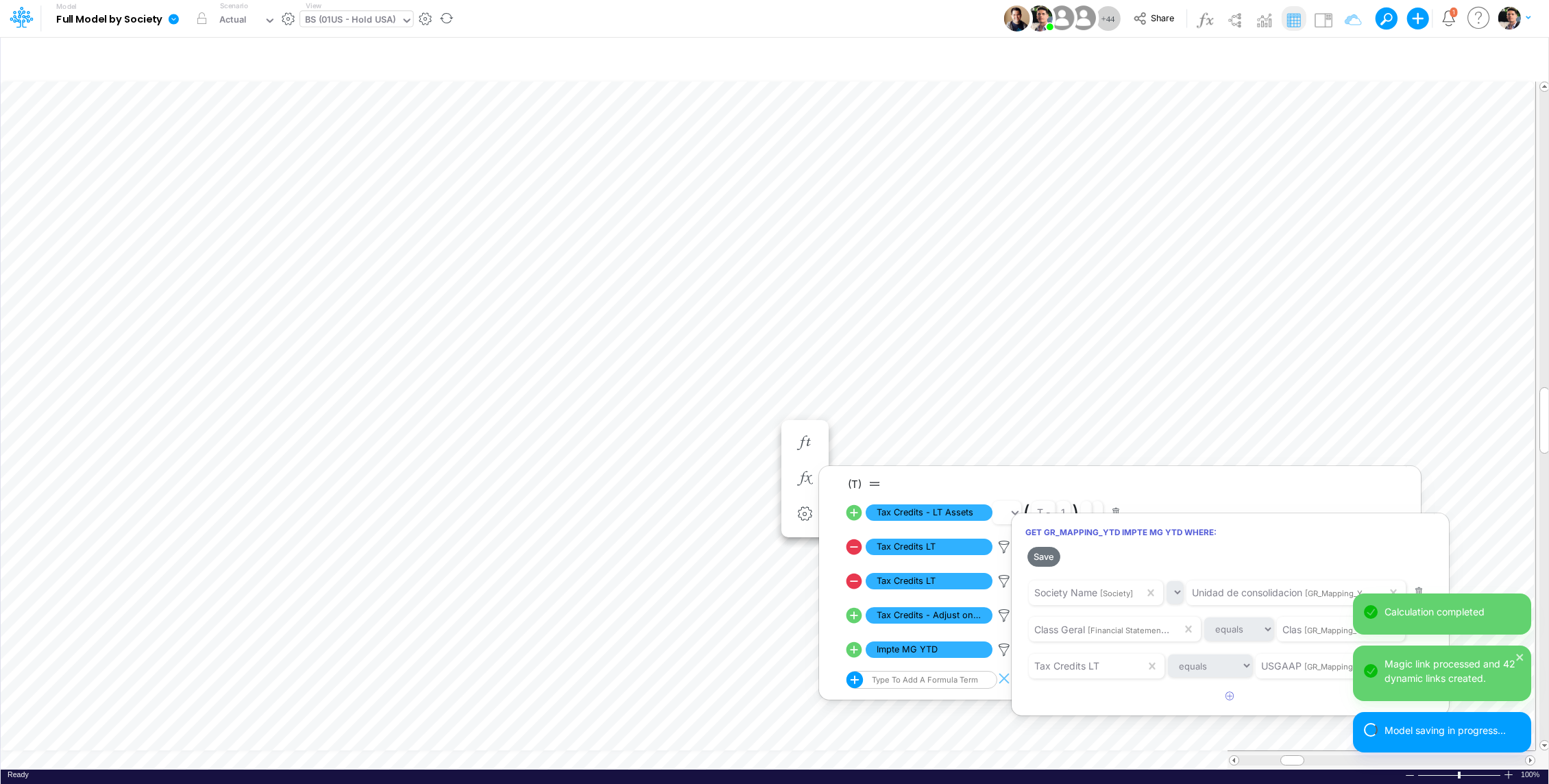 click at bounding box center [774, 395] 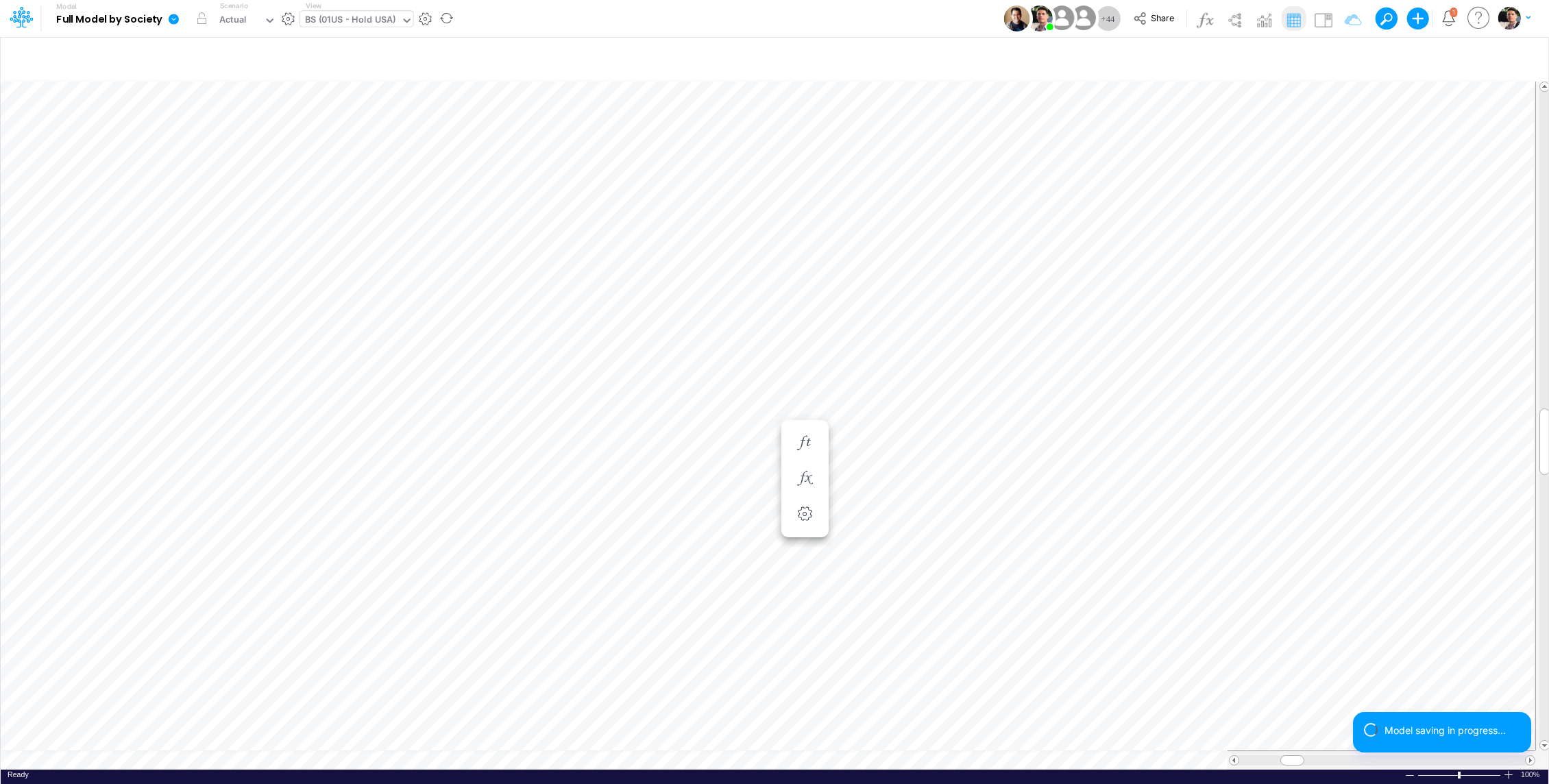 scroll, scrollTop: 6, scrollLeft: 1, axis: both 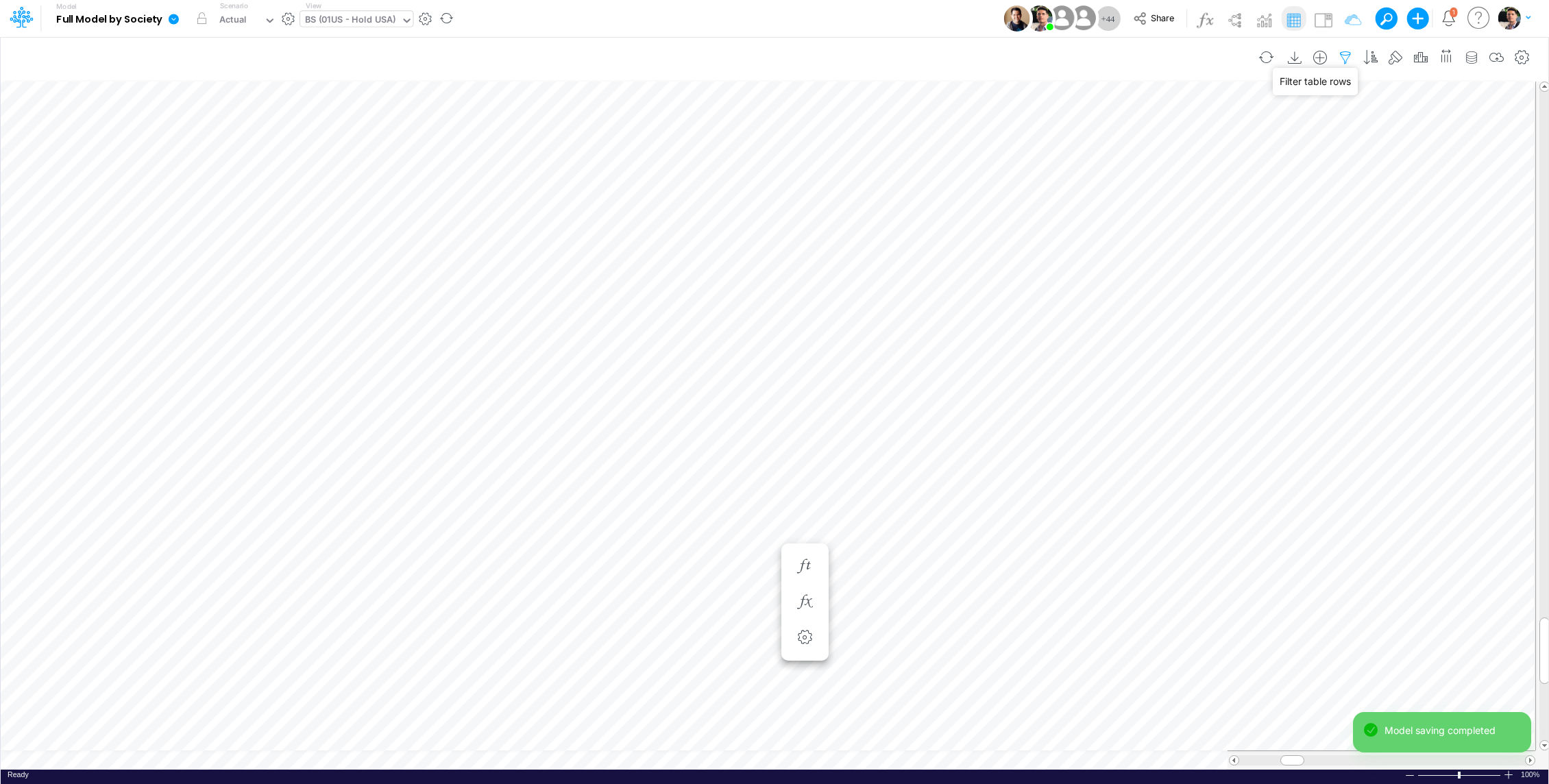 click at bounding box center [1345, 58] 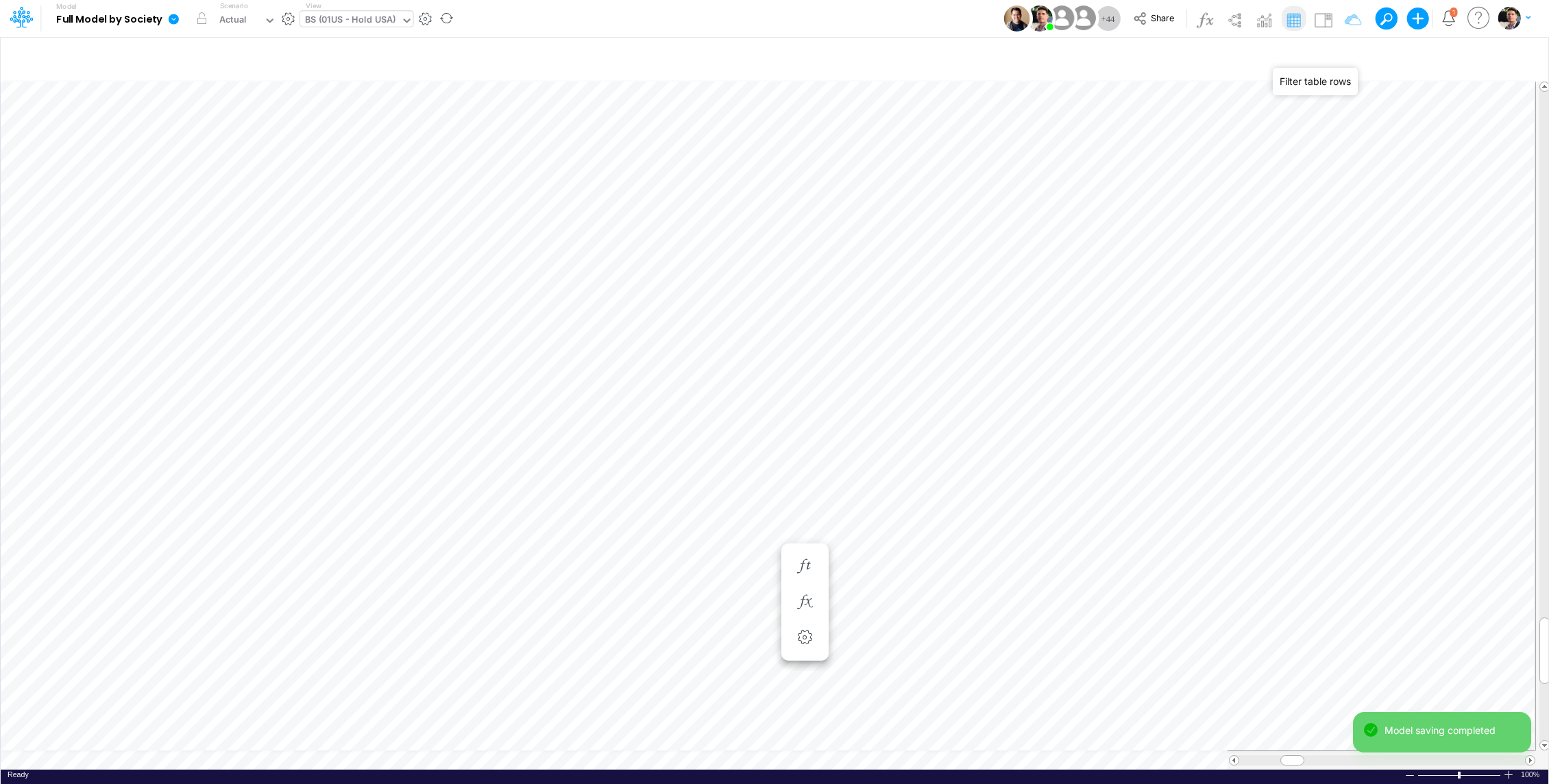 select on "tableSearchOR" 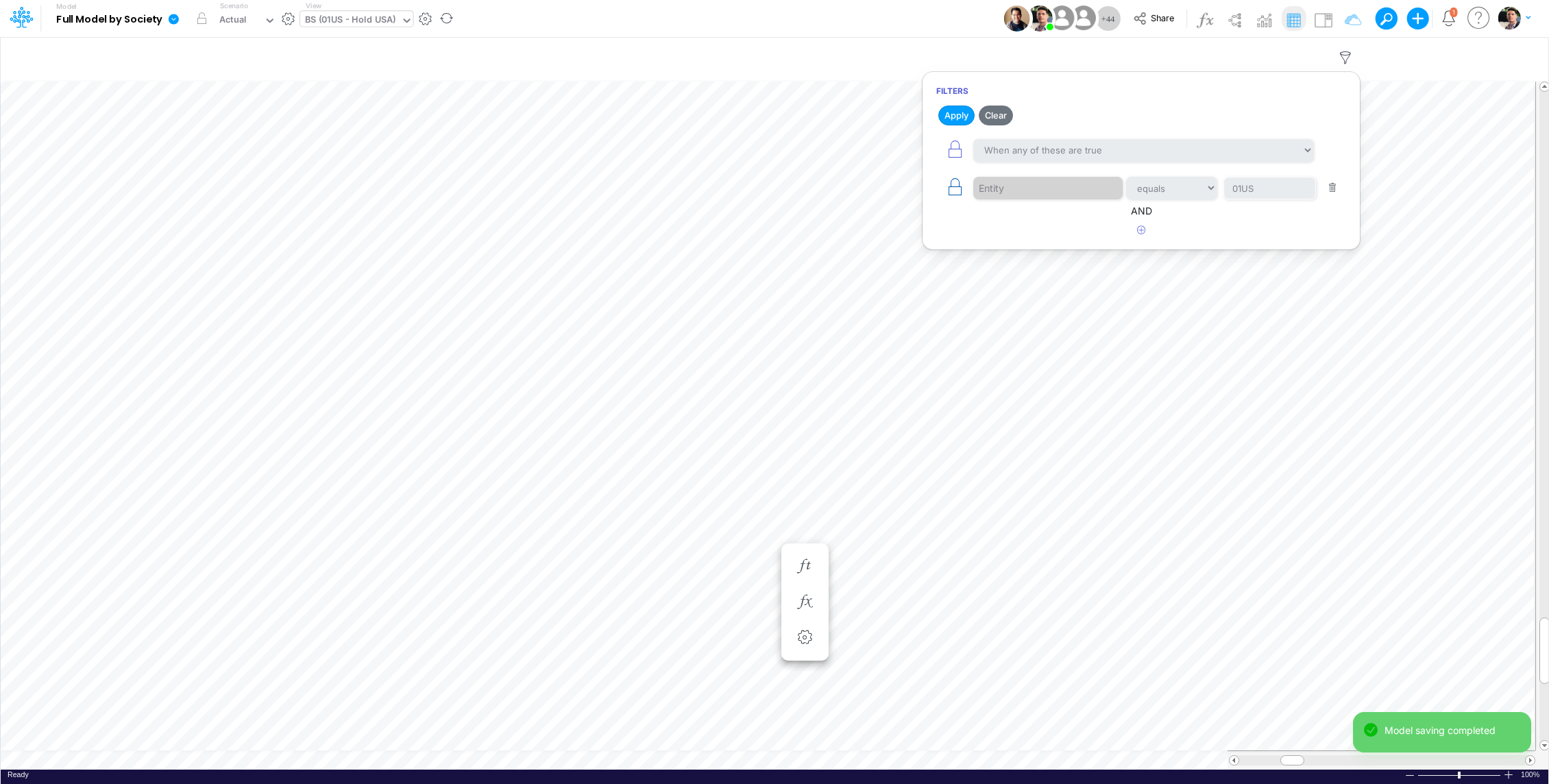 click at bounding box center [955, 187] 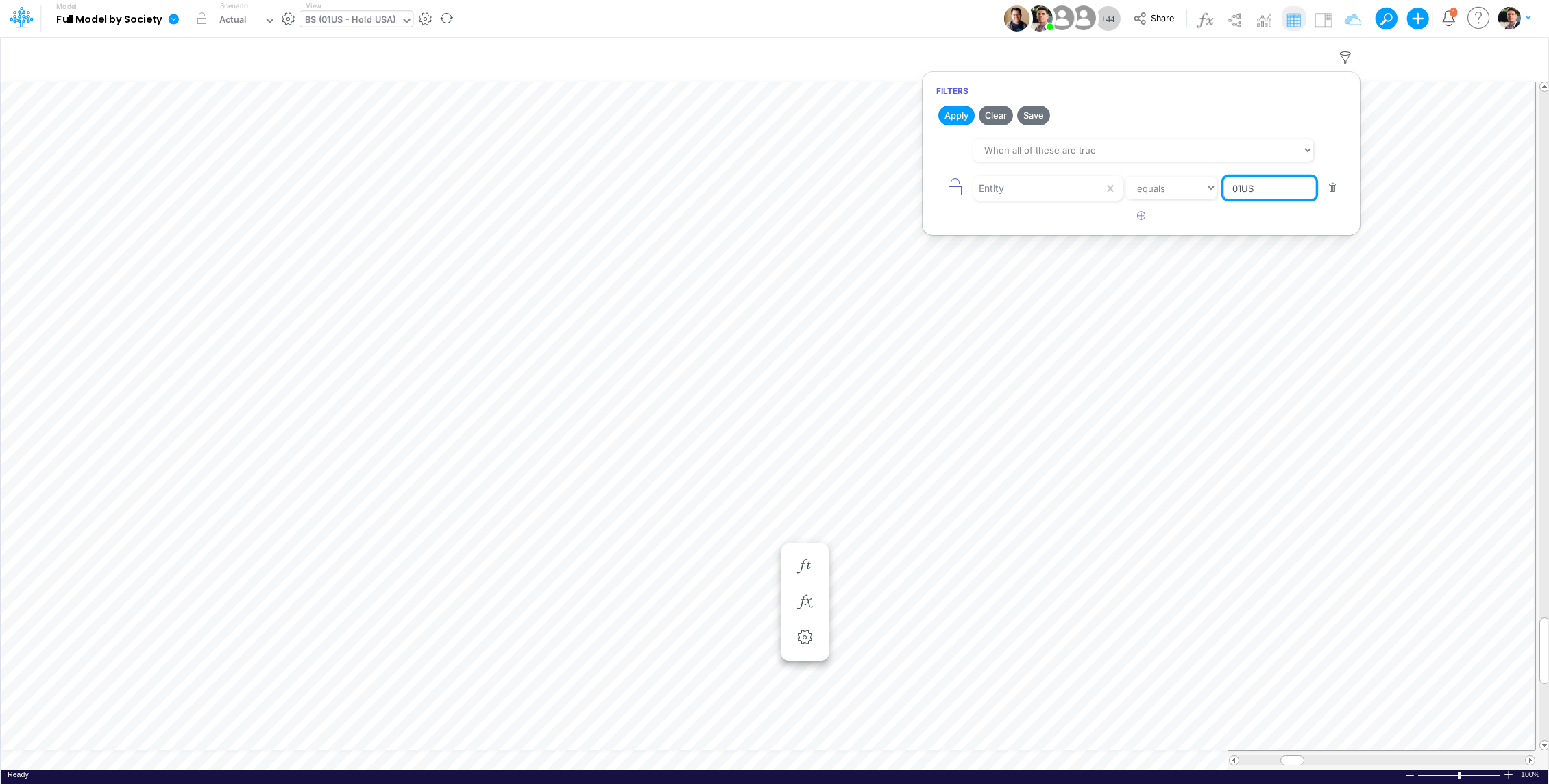 click on "01US" at bounding box center (1269, 188) 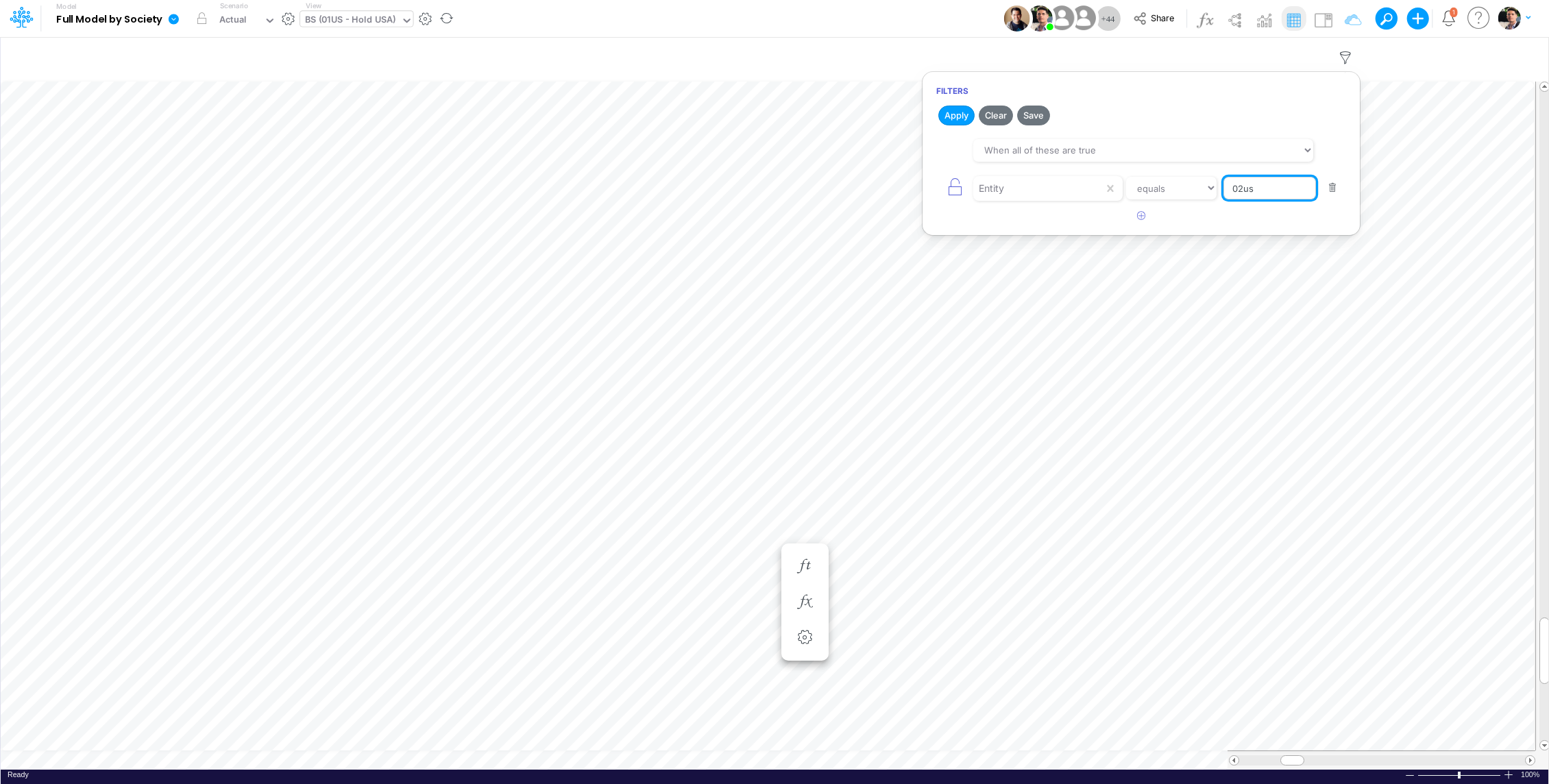 type on "02US" 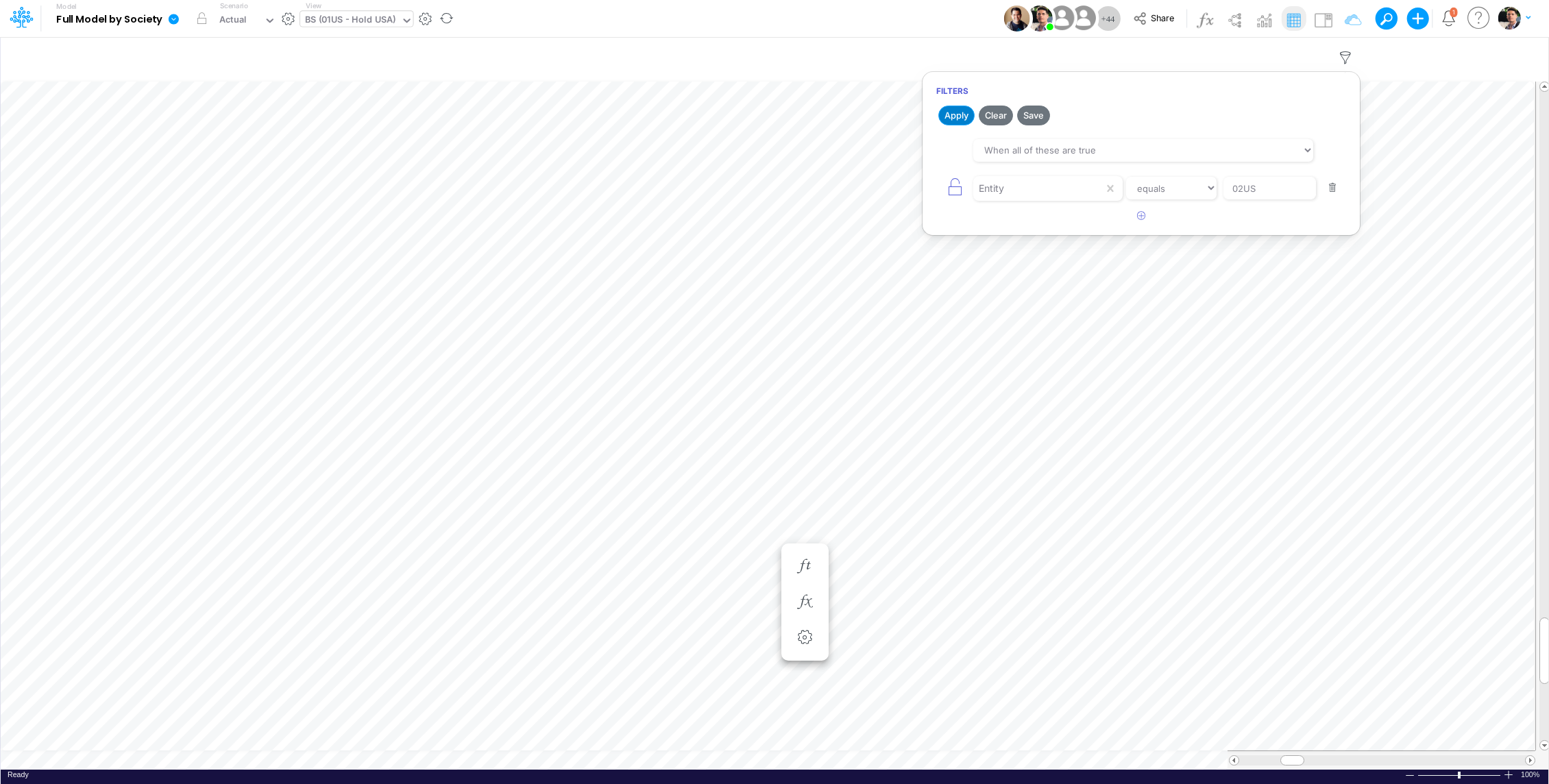click on "Apply" at bounding box center [956, 115] 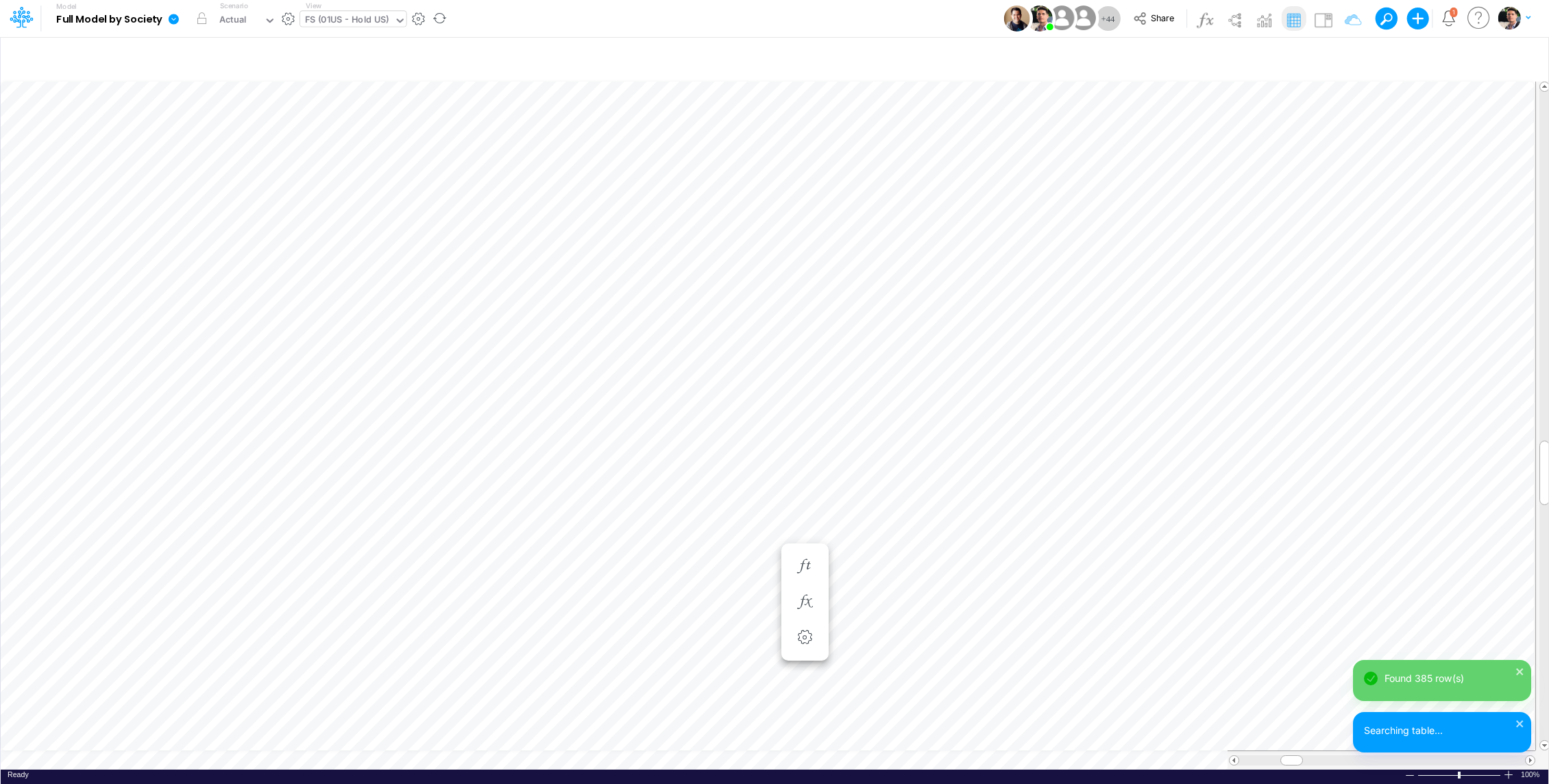 type on "Financial Statements - Holding US (01US)" 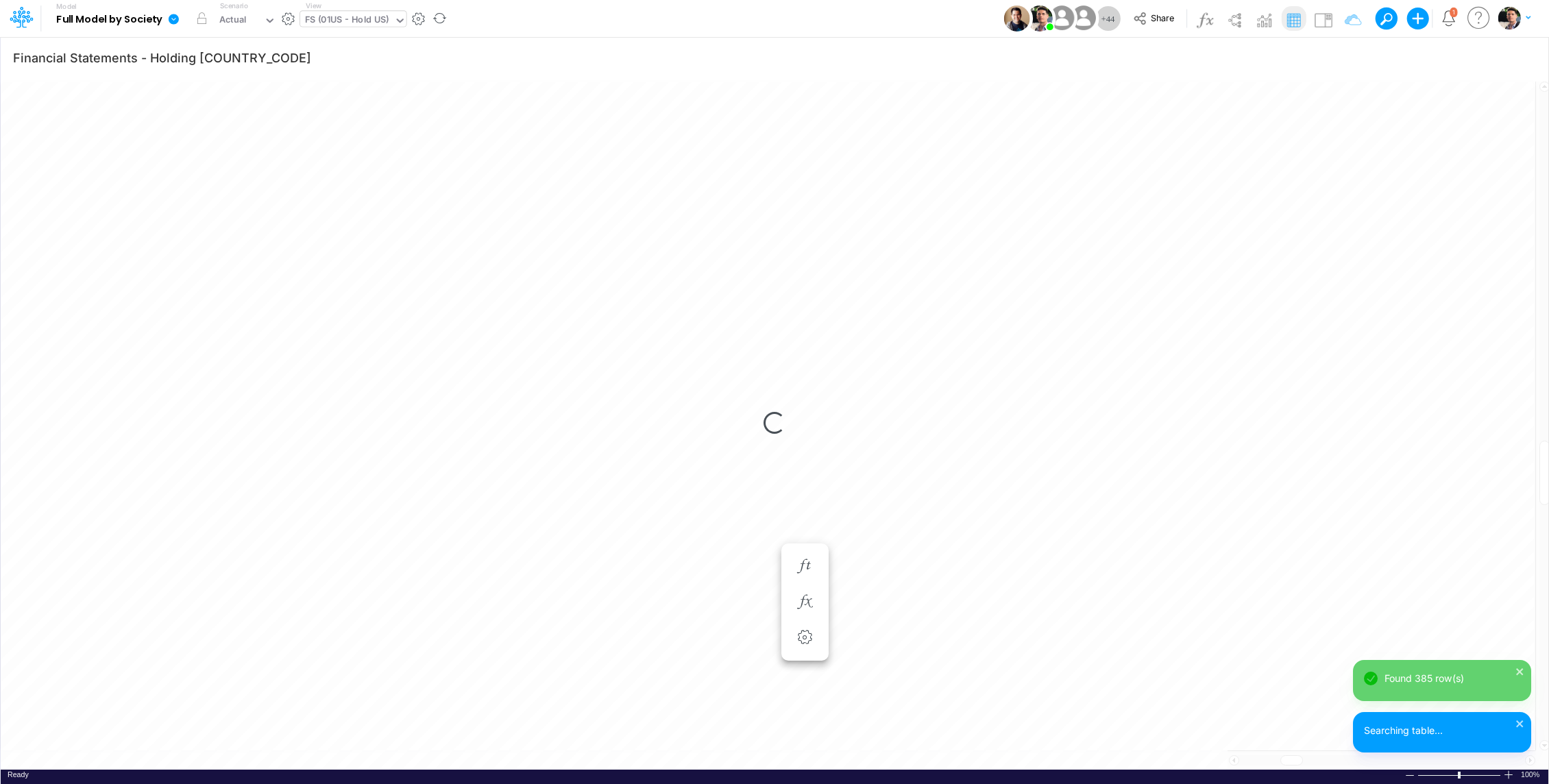 scroll, scrollTop: 6, scrollLeft: 1, axis: both 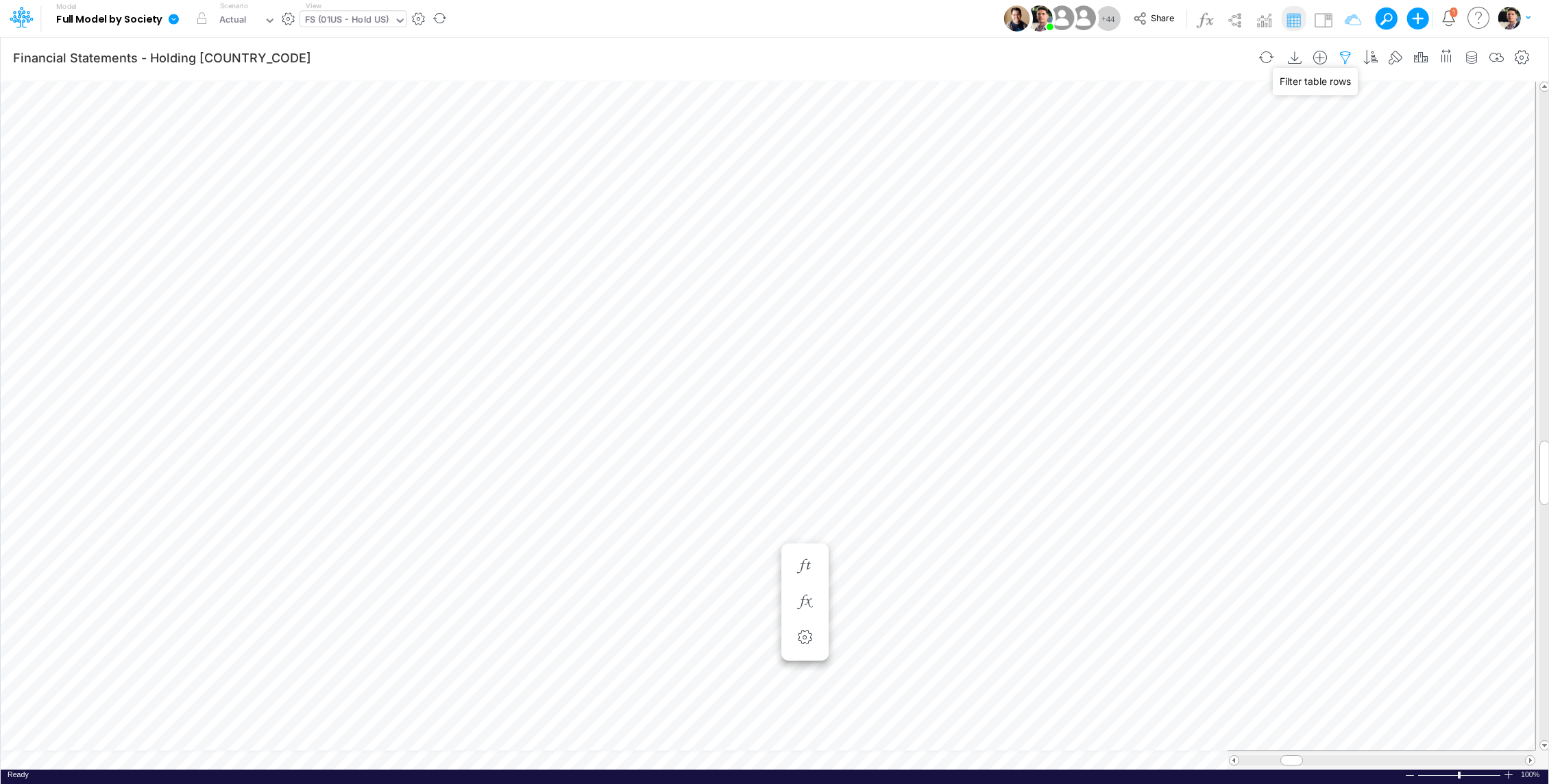 click at bounding box center [1345, 58] 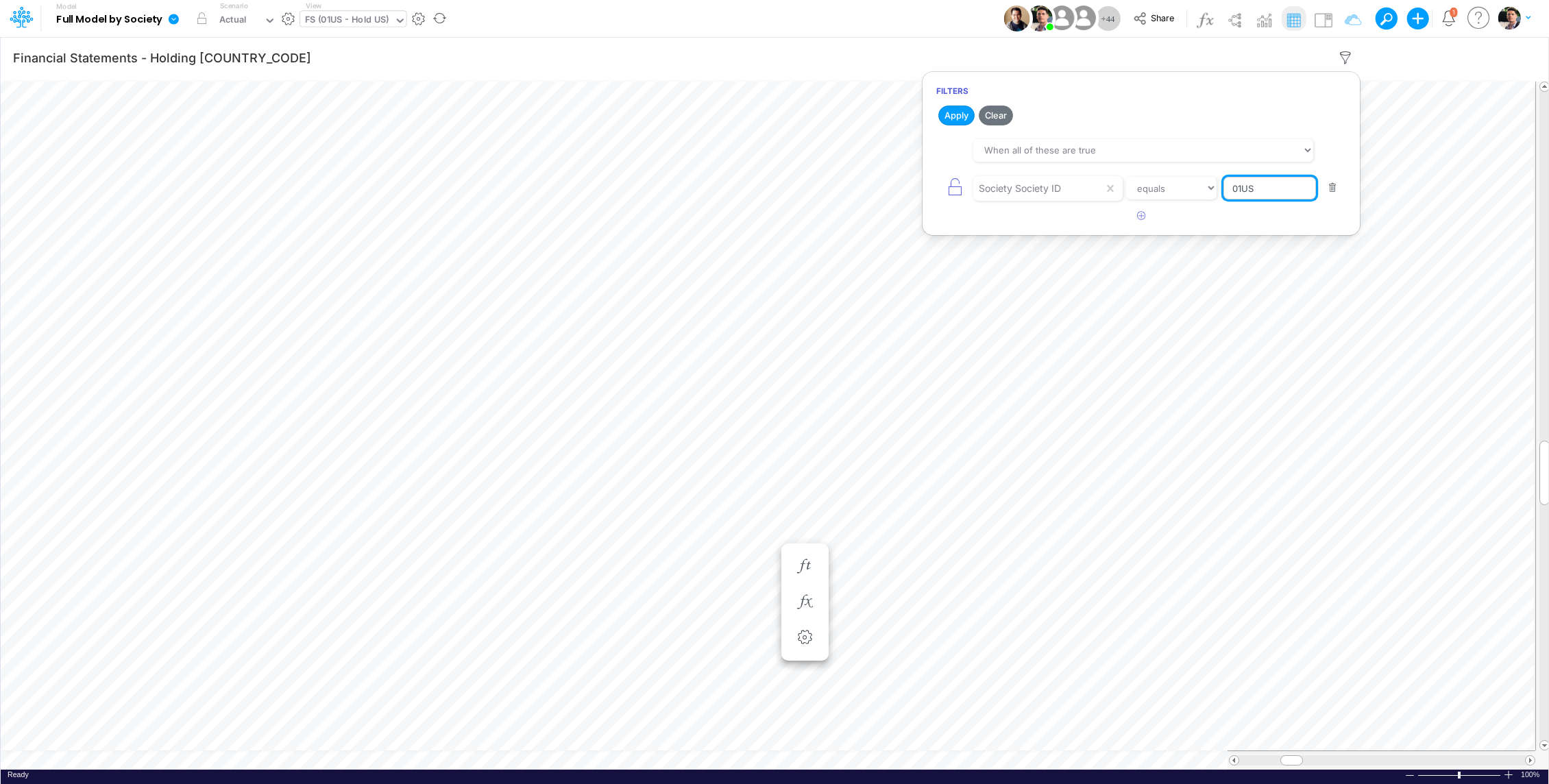 click on "01US" at bounding box center [1269, 188] 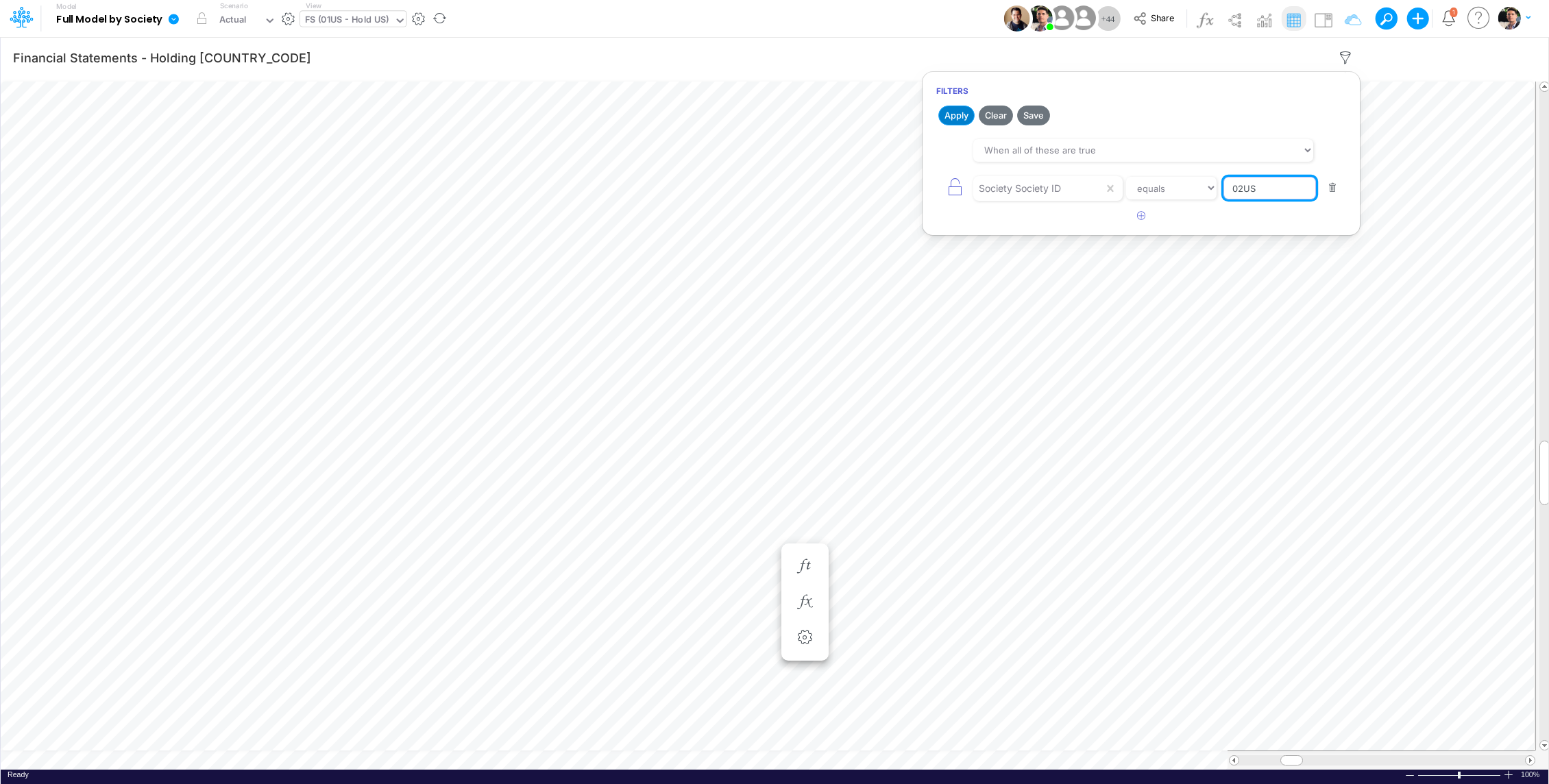 type on "02US" 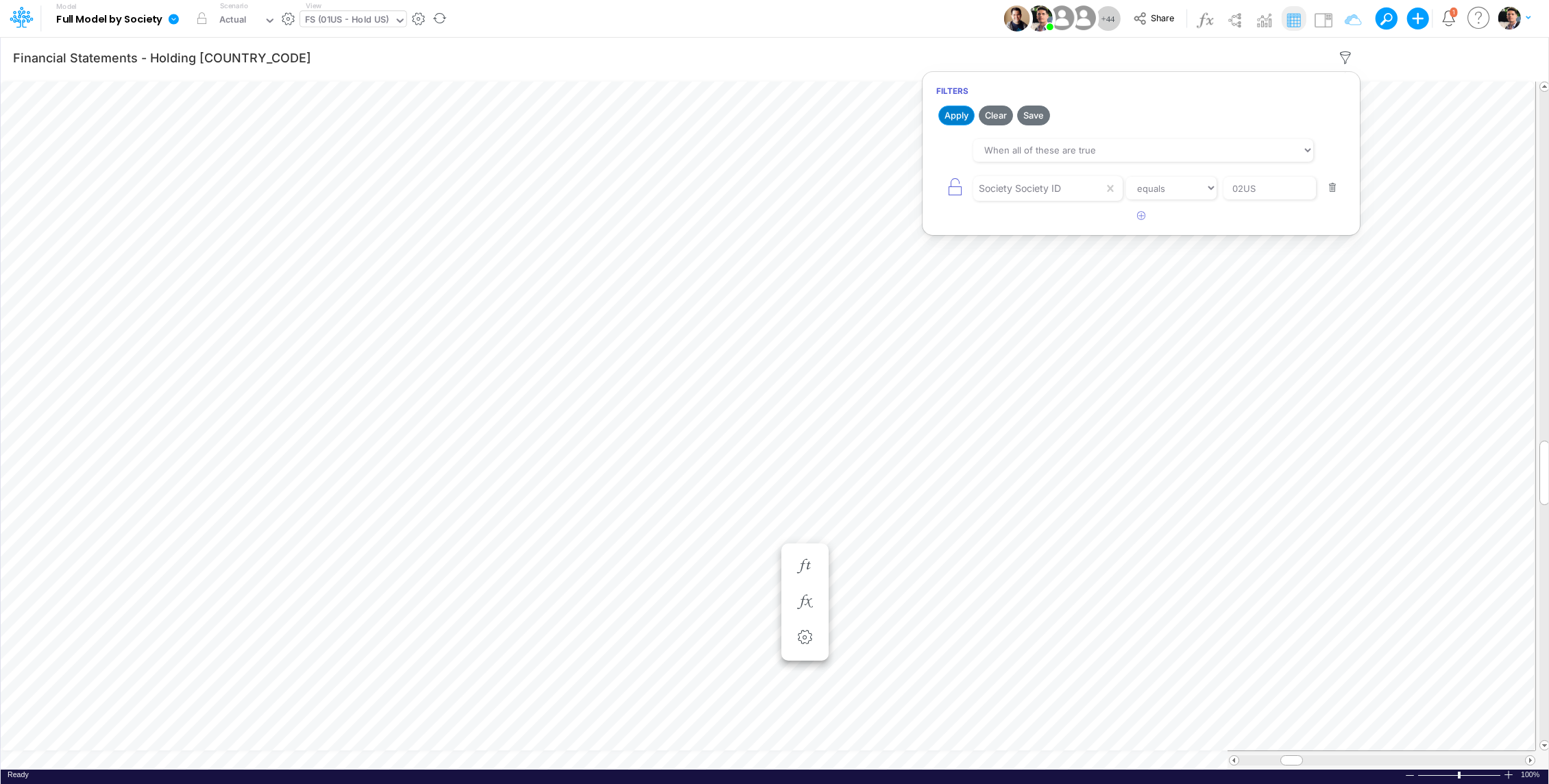click on "Apply" at bounding box center (956, 115) 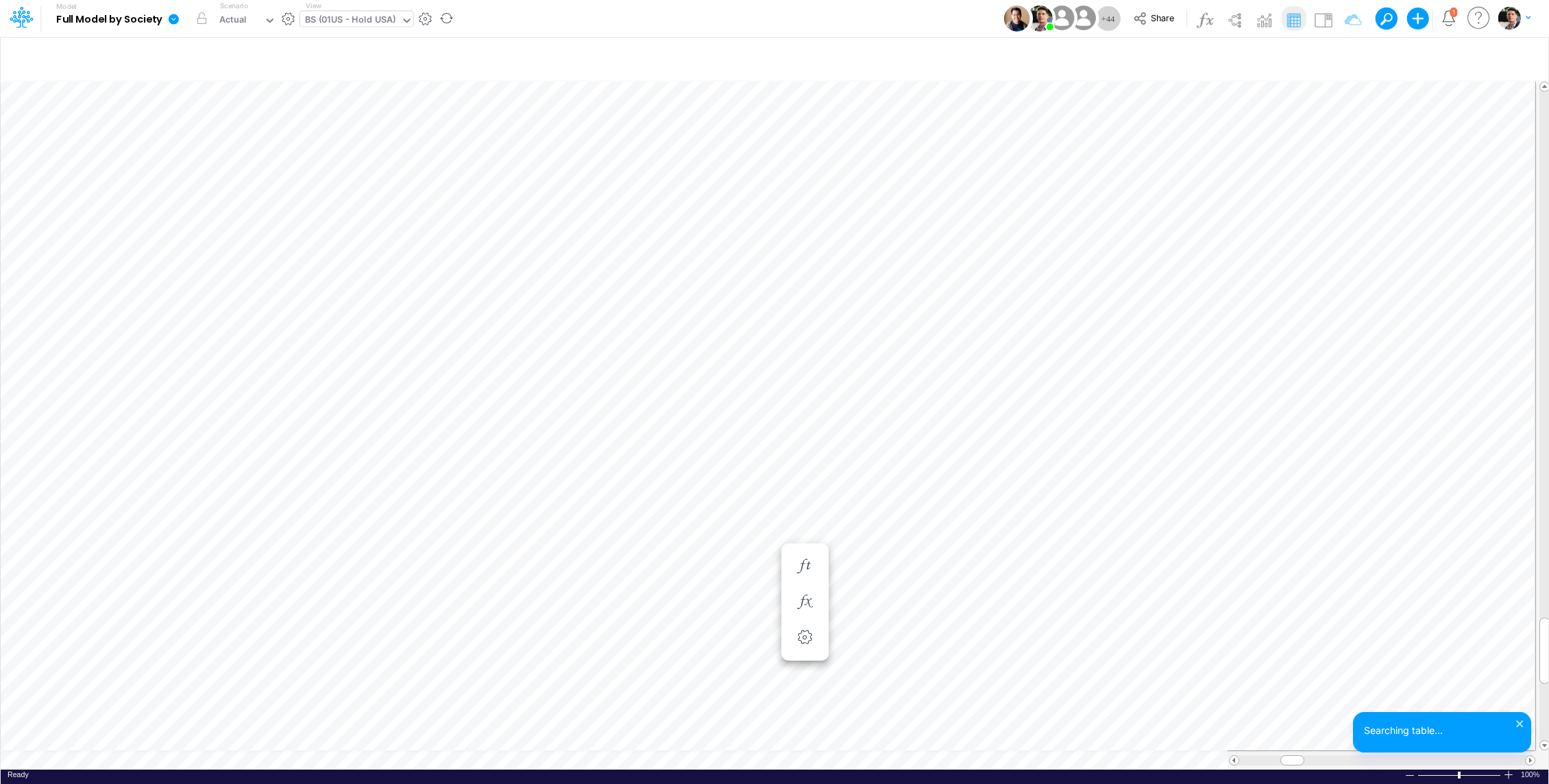scroll, scrollTop: 6, scrollLeft: 1, axis: both 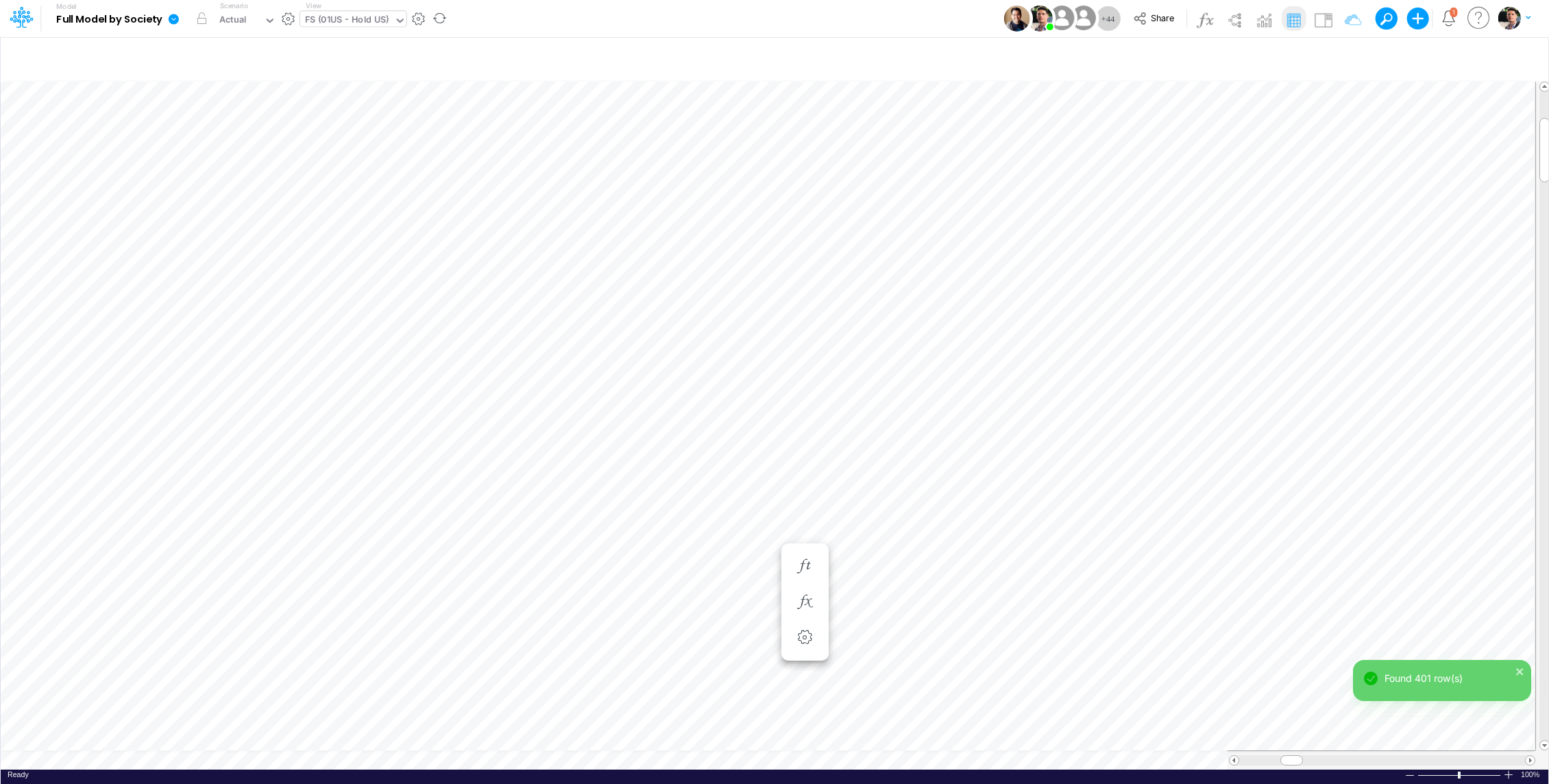 type on "Financial Statements - Holding US (01US)" 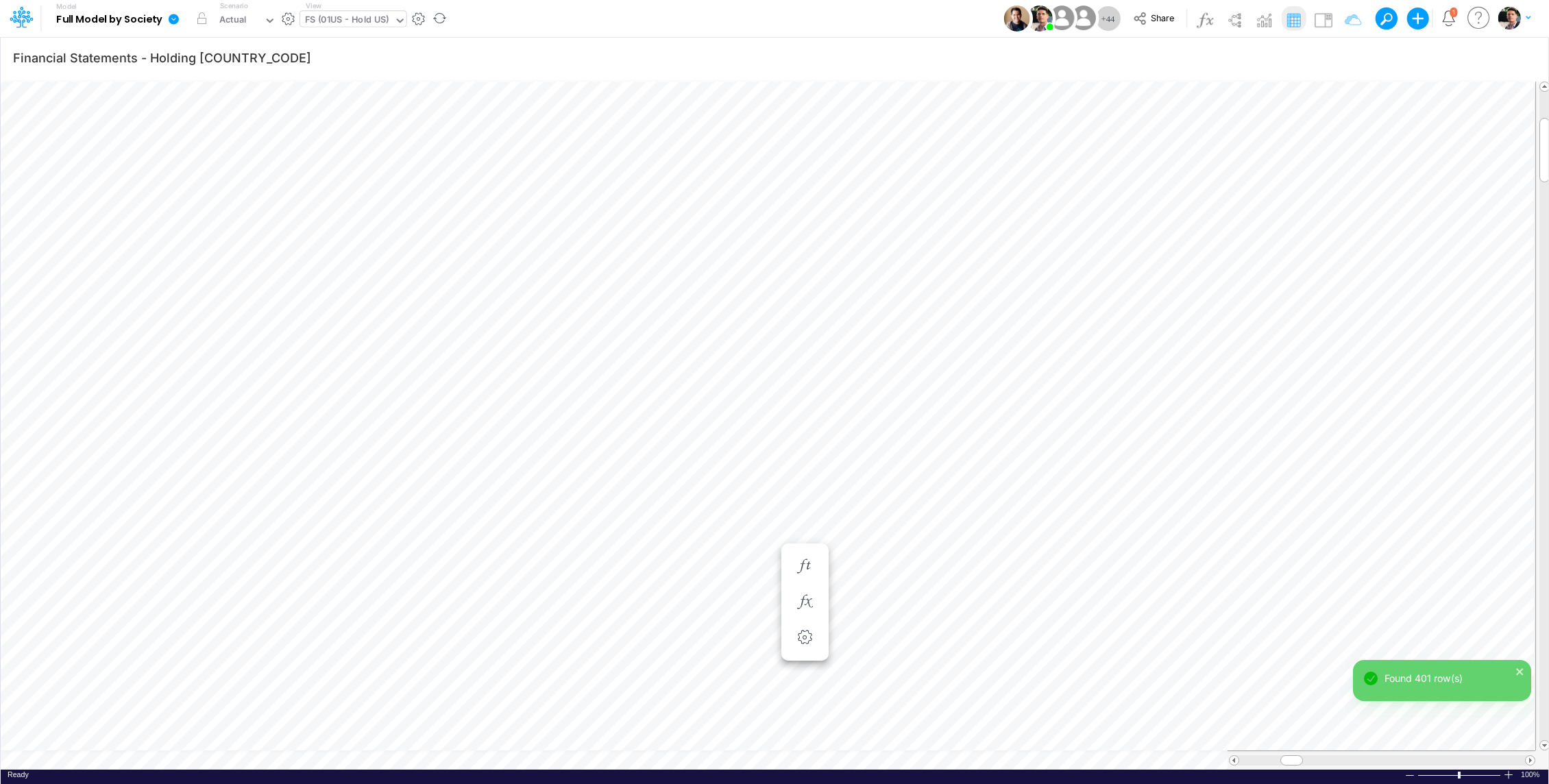 scroll, scrollTop: 6, scrollLeft: 1, axis: both 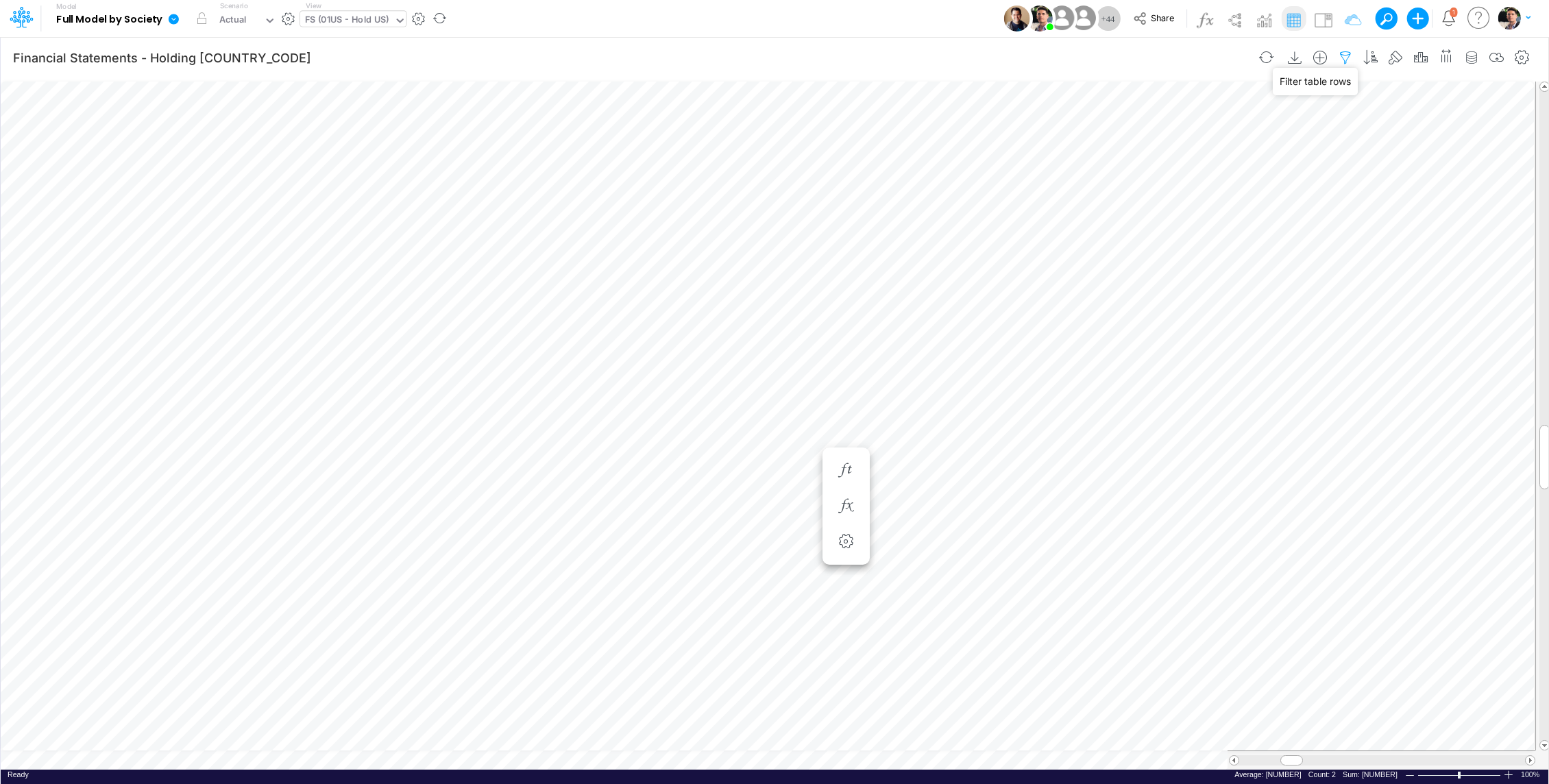 click at bounding box center (1345, 58) 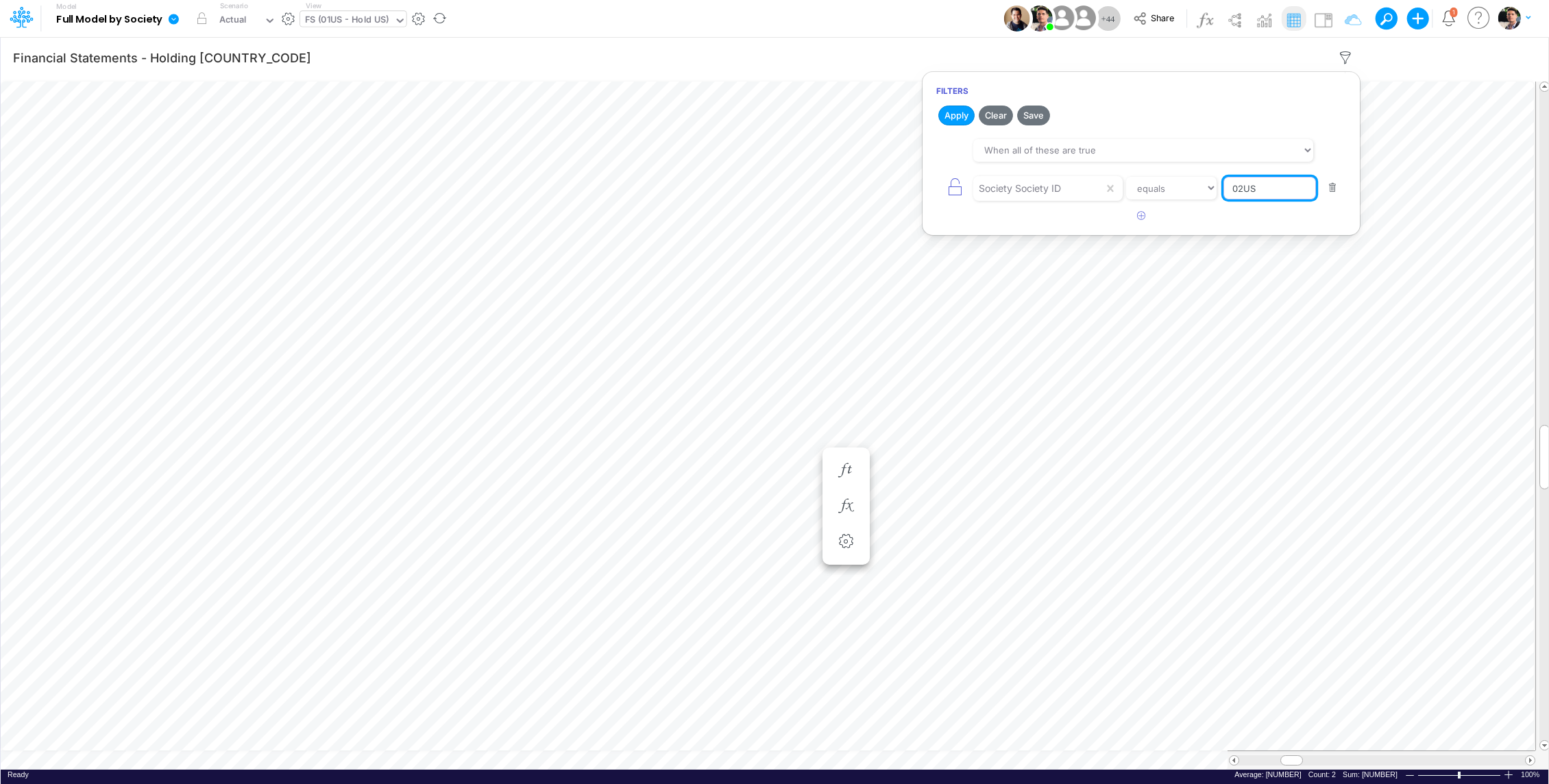 drag, startPoint x: 1280, startPoint y: 186, endPoint x: 1191, endPoint y: 169, distance: 90.60905 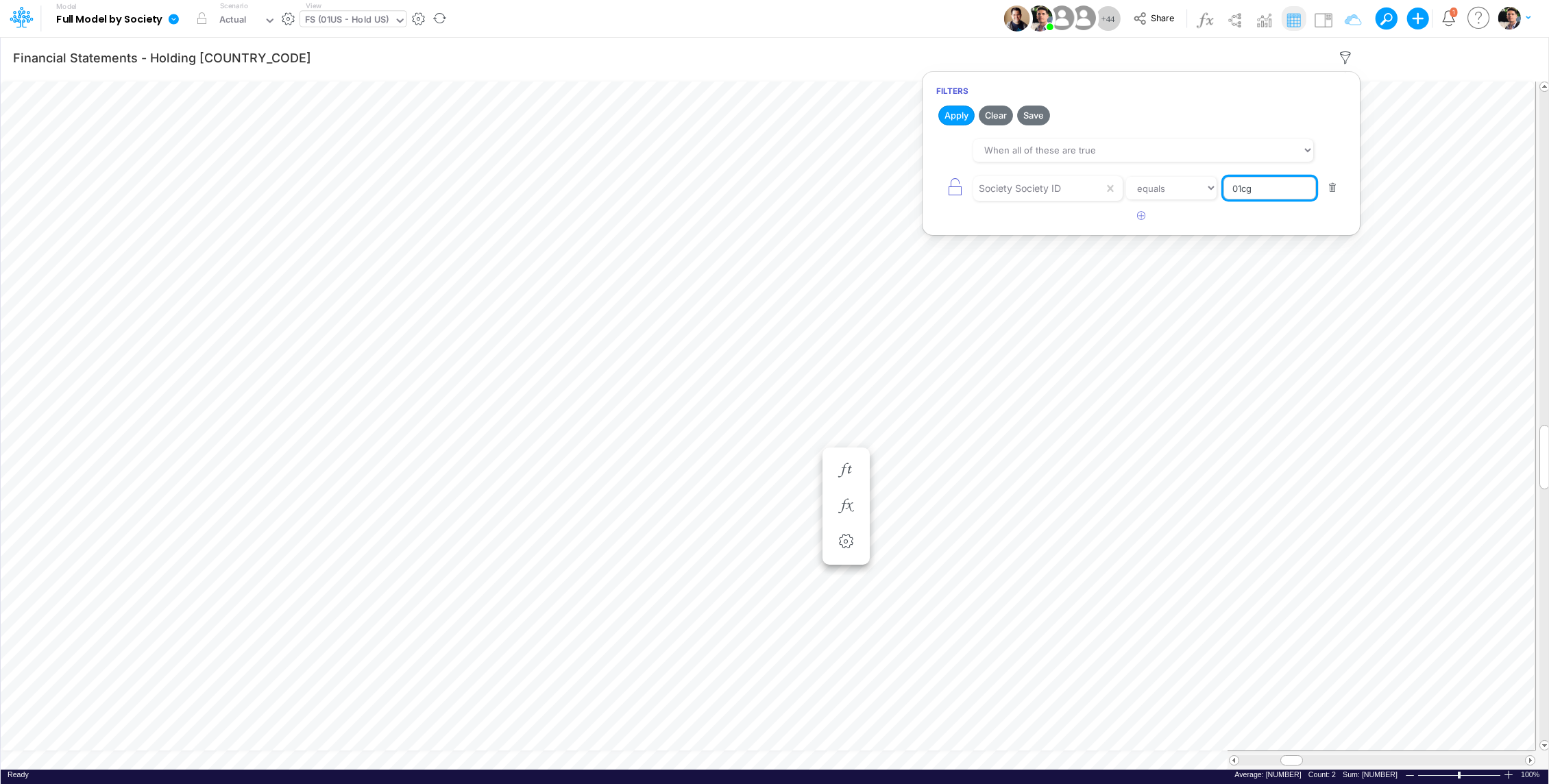 type on "01CG" 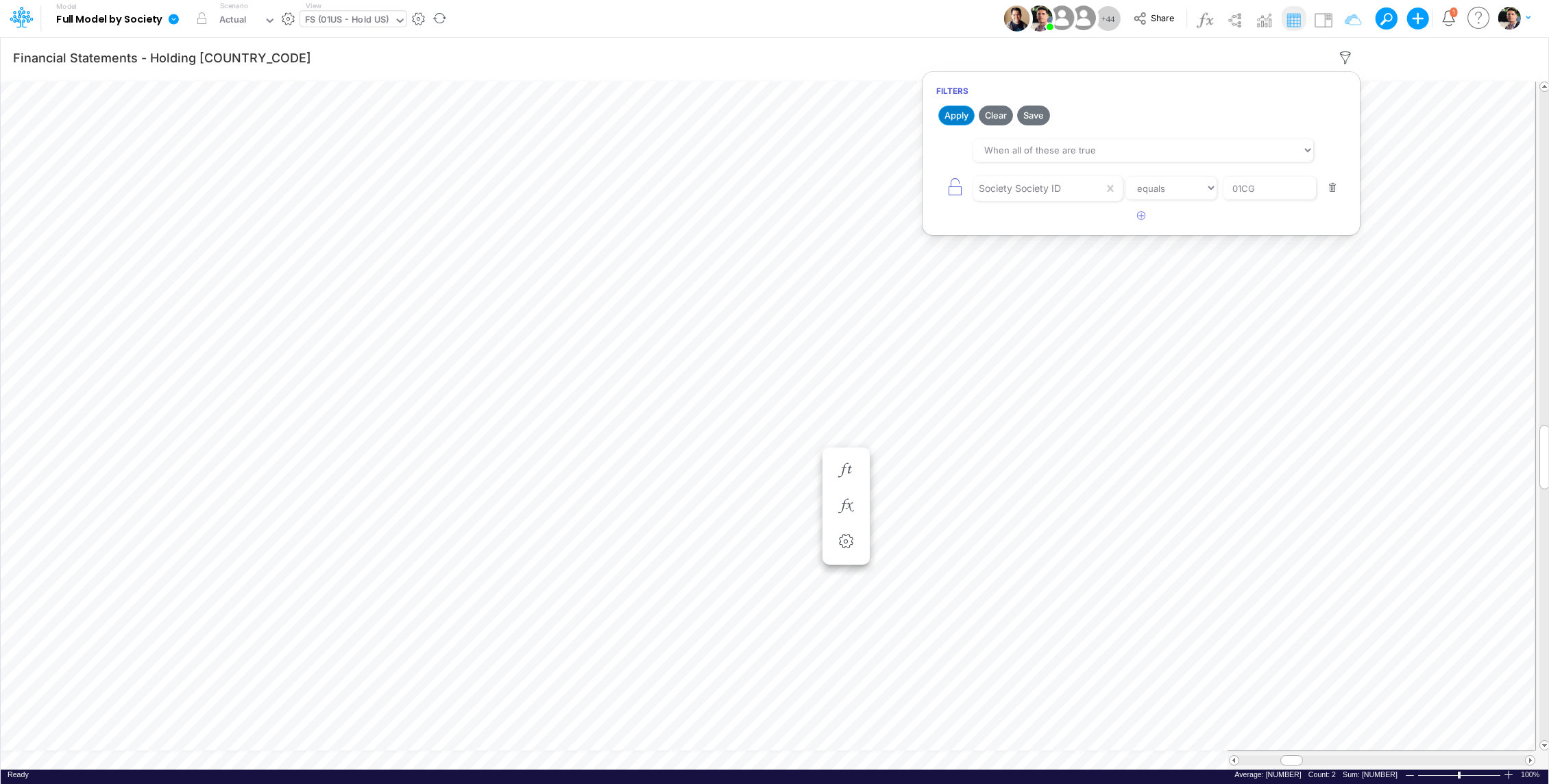 click on "Apply" at bounding box center [956, 115] 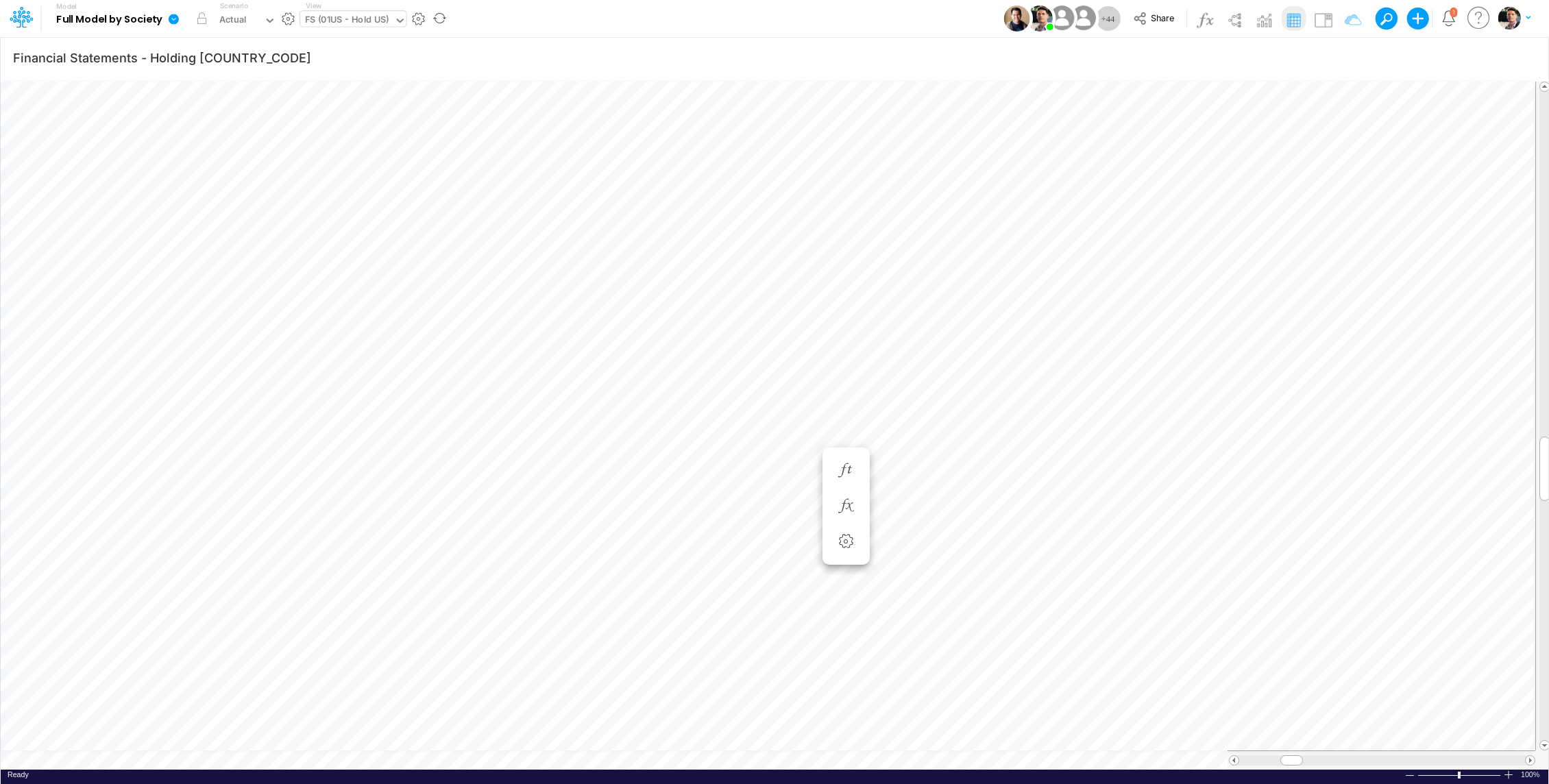 scroll, scrollTop: 6, scrollLeft: 1, axis: both 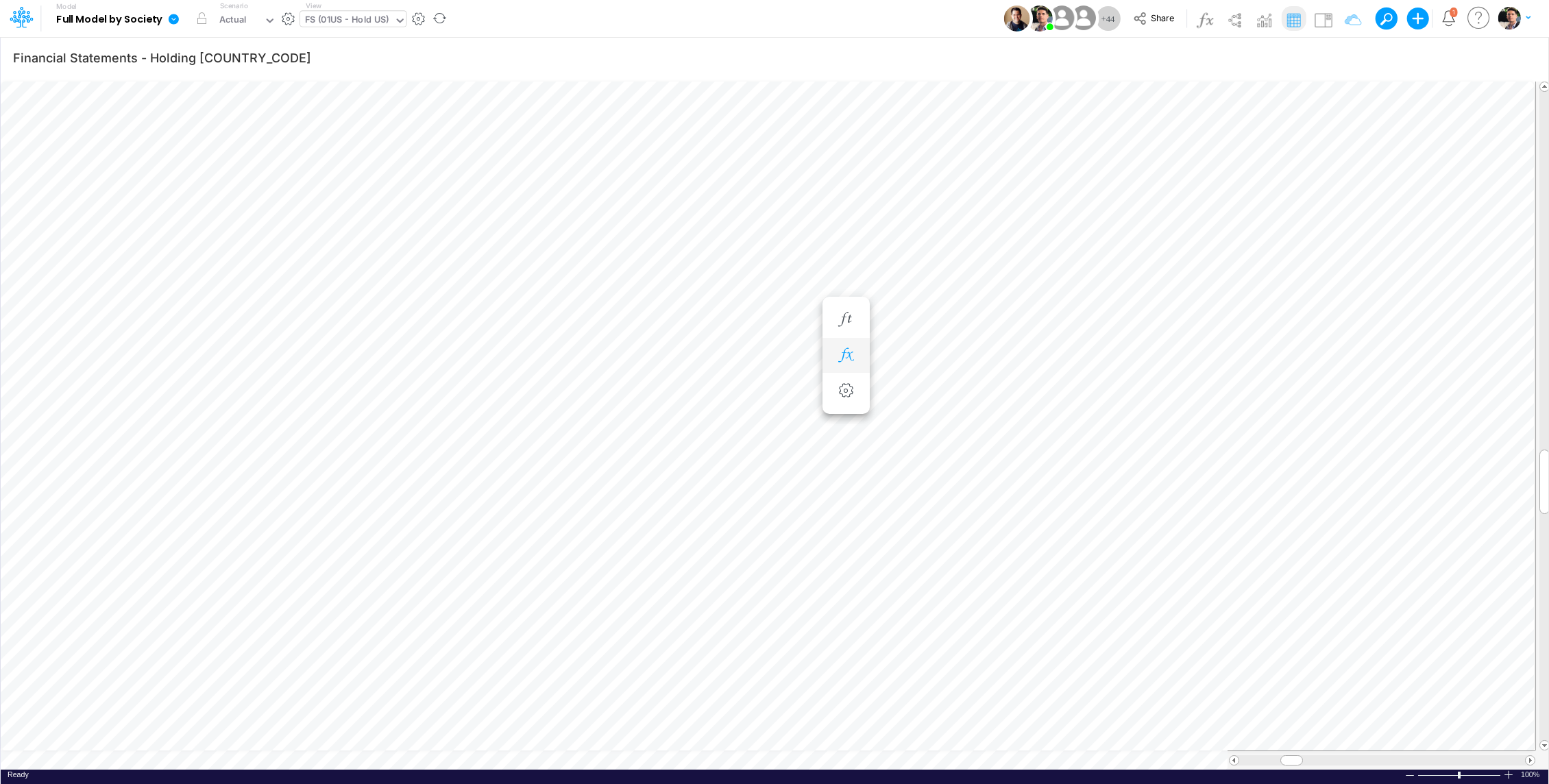 click at bounding box center [846, 356] 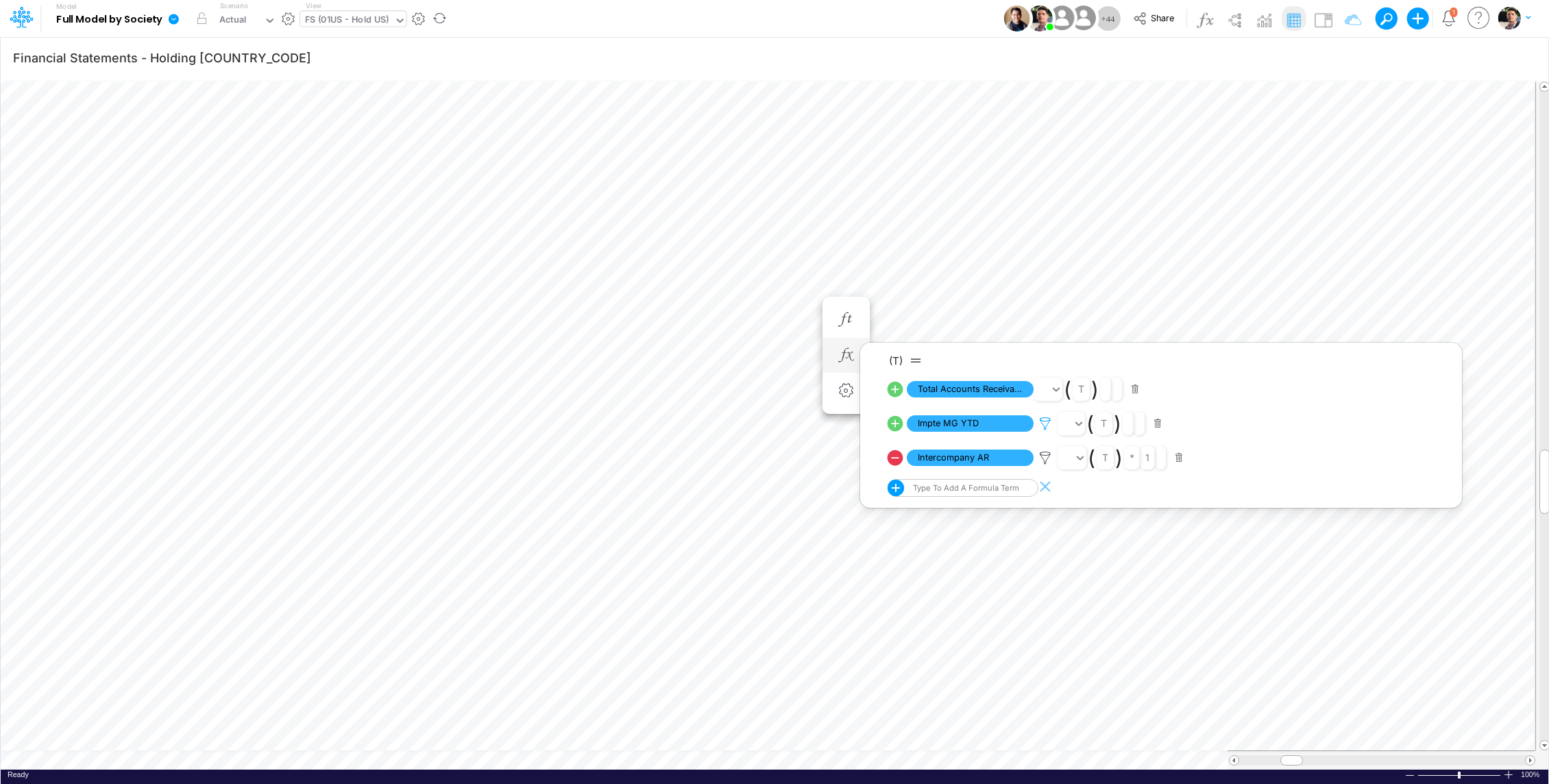 click at bounding box center [1045, 424] 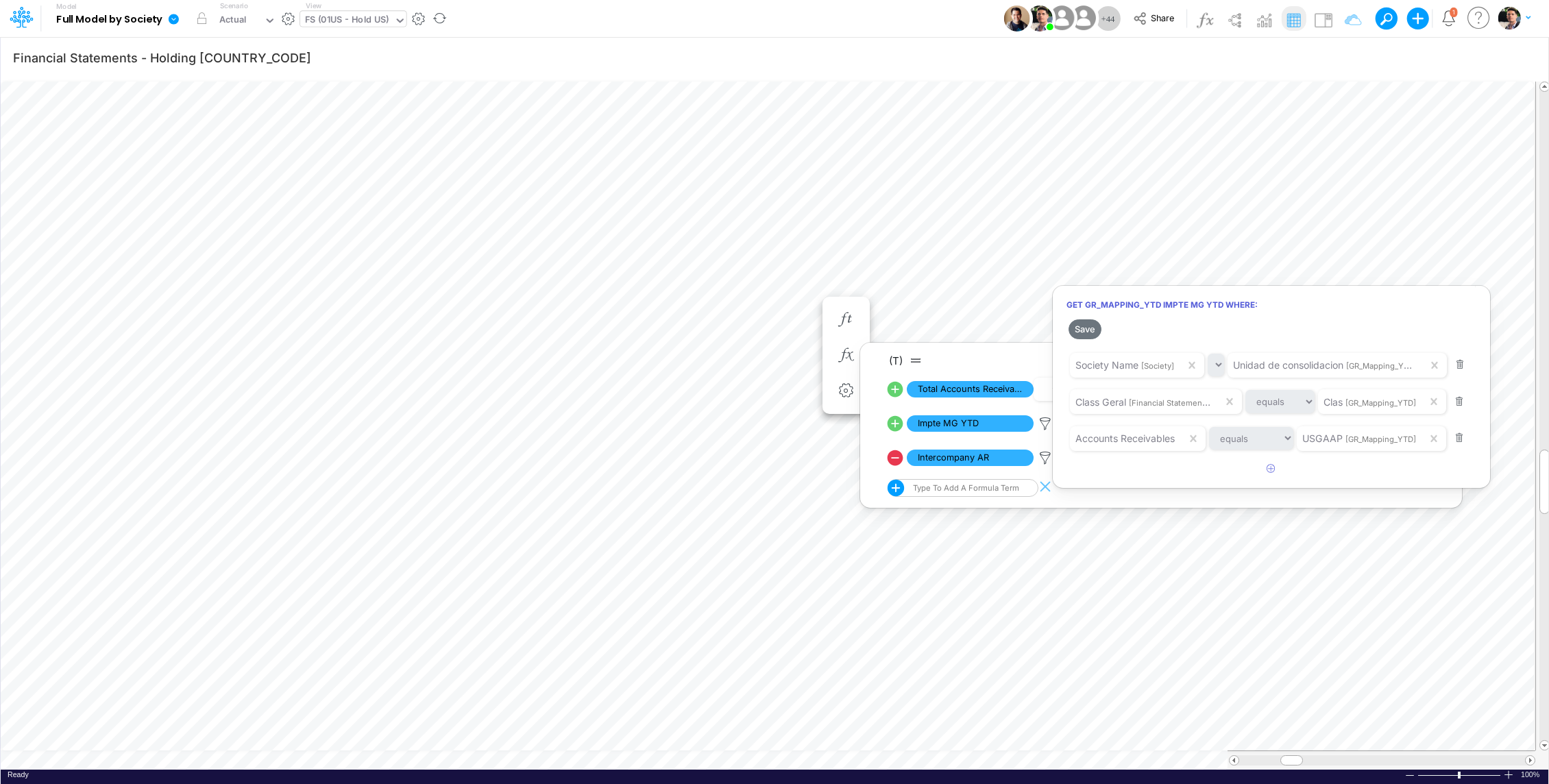 click at bounding box center (774, 395) 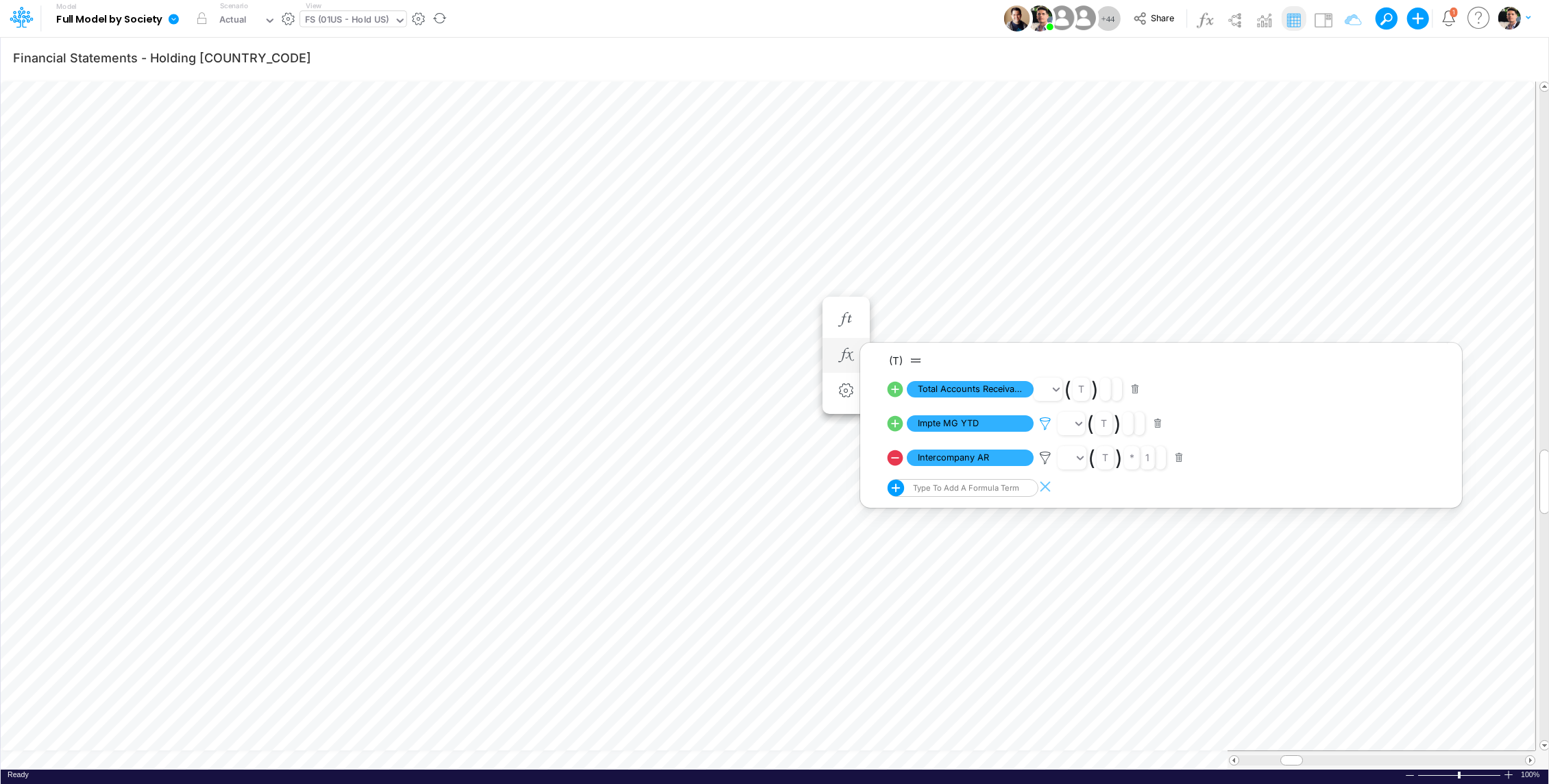 click at bounding box center (1045, 424) 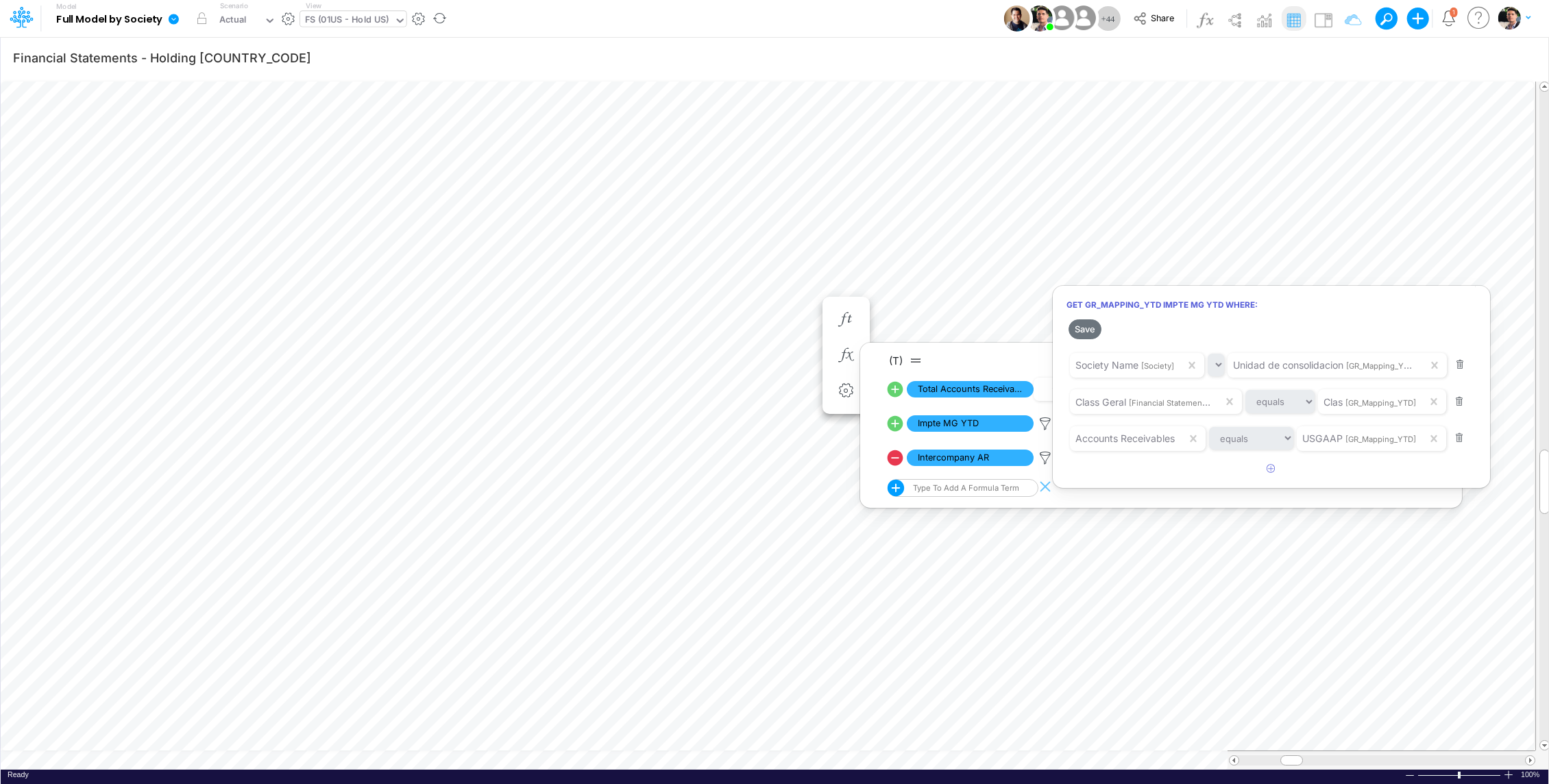 click at bounding box center (774, 395) 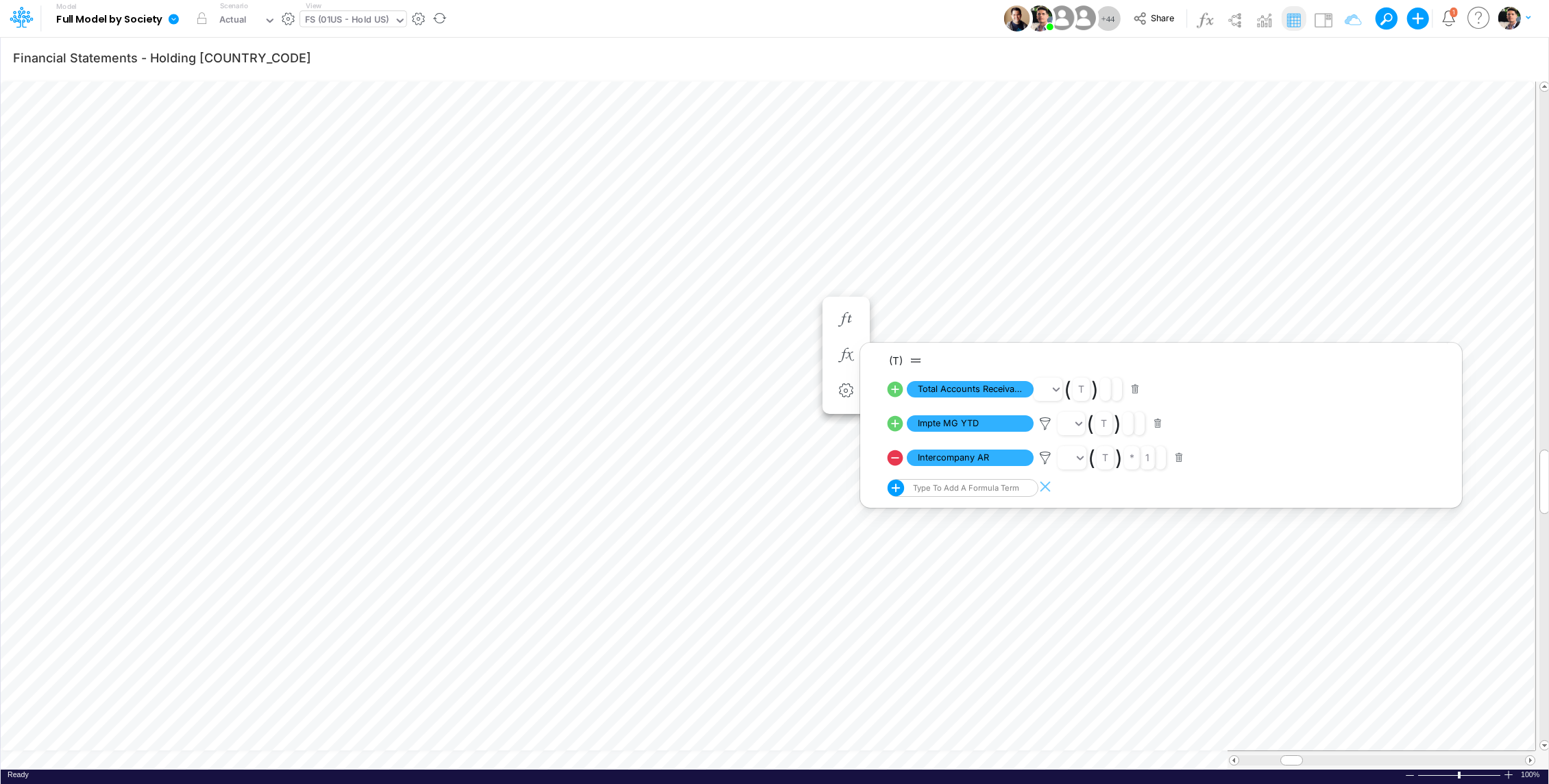 click on "FS (01US - Hold US)" at bounding box center [347, 21] 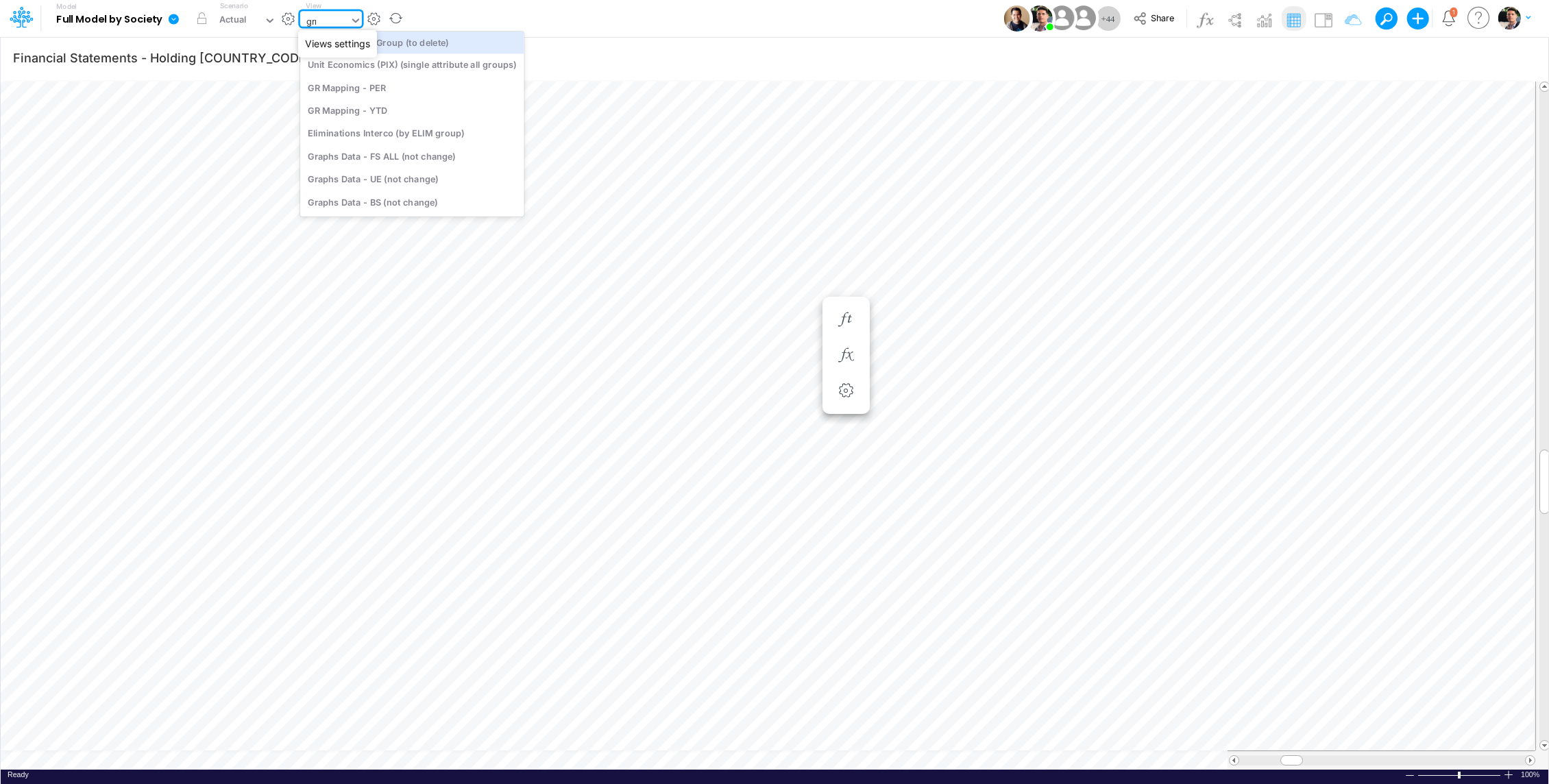 scroll, scrollTop: 0, scrollLeft: 0, axis: both 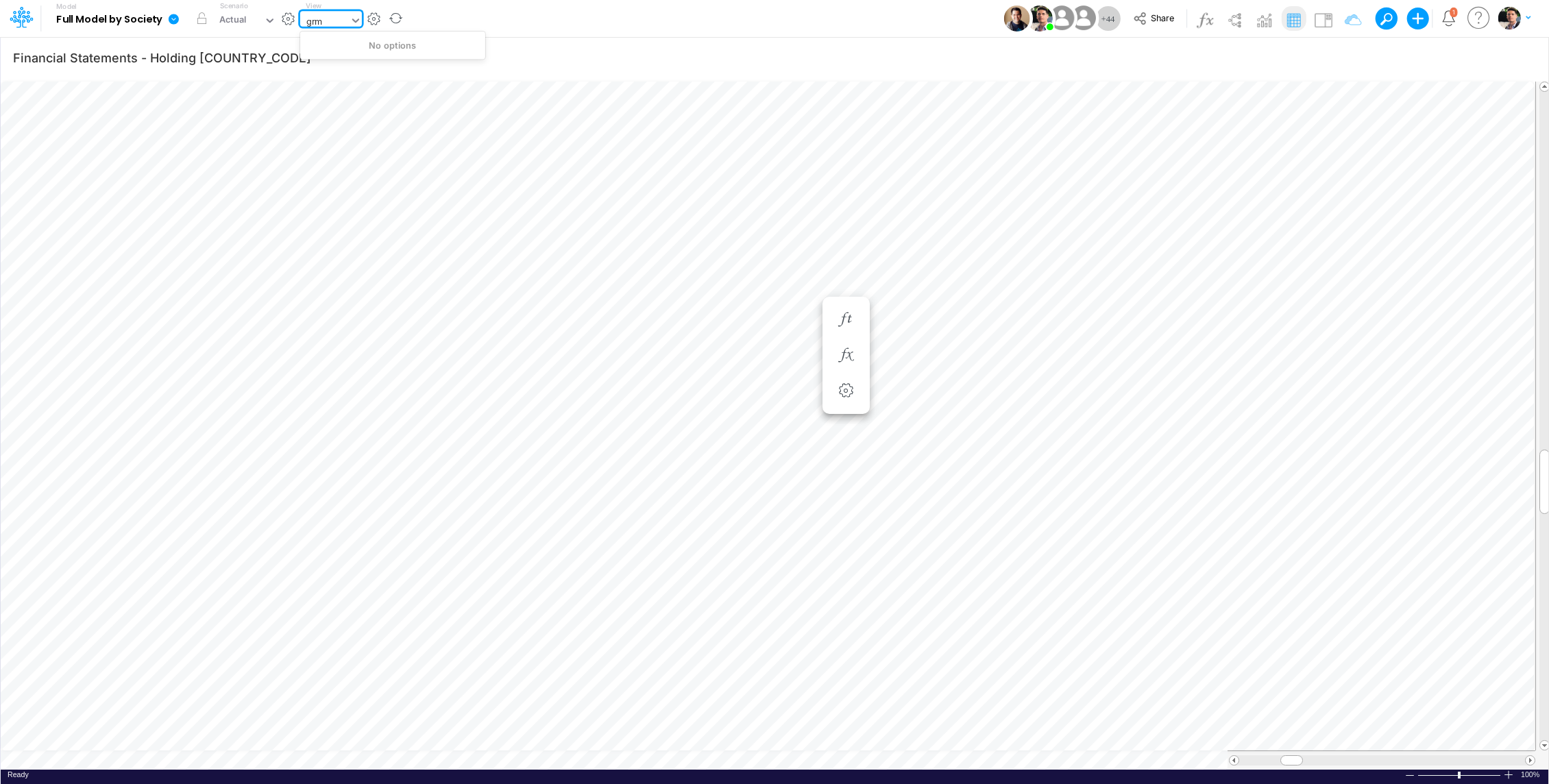 type on "gr" 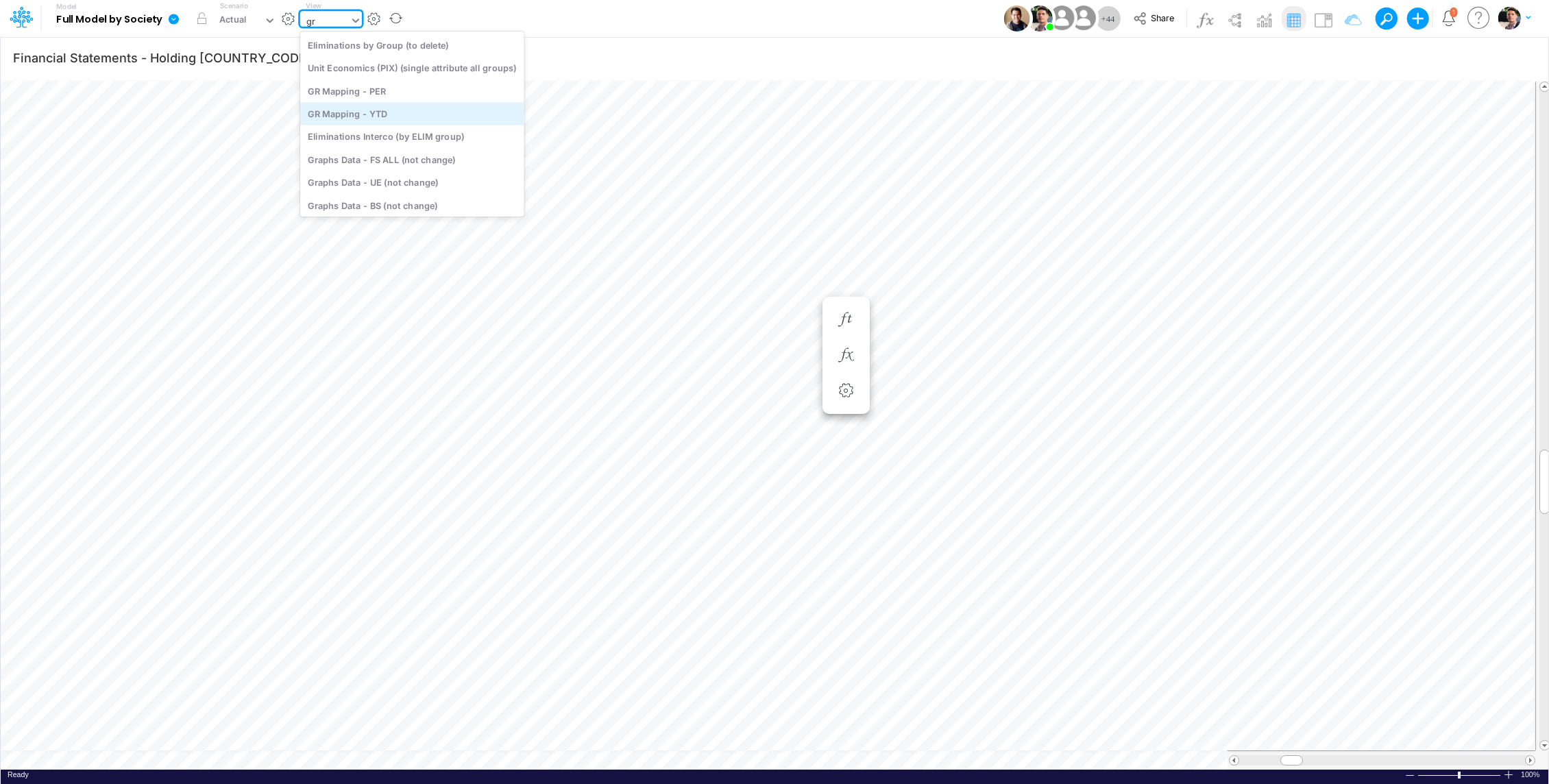 click on "GR Mapping - YTD" at bounding box center (412, 113) 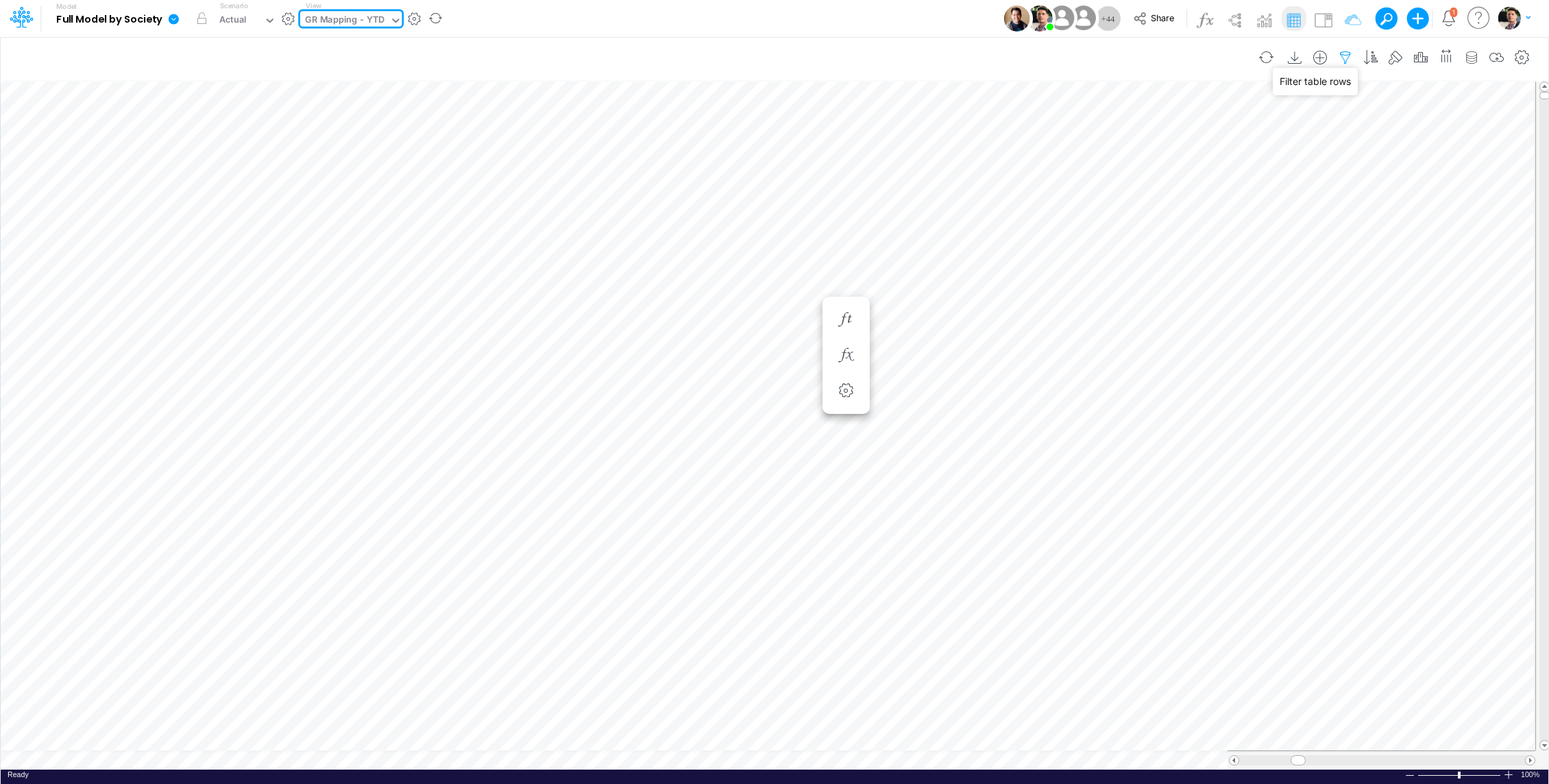 click at bounding box center [1345, 58] 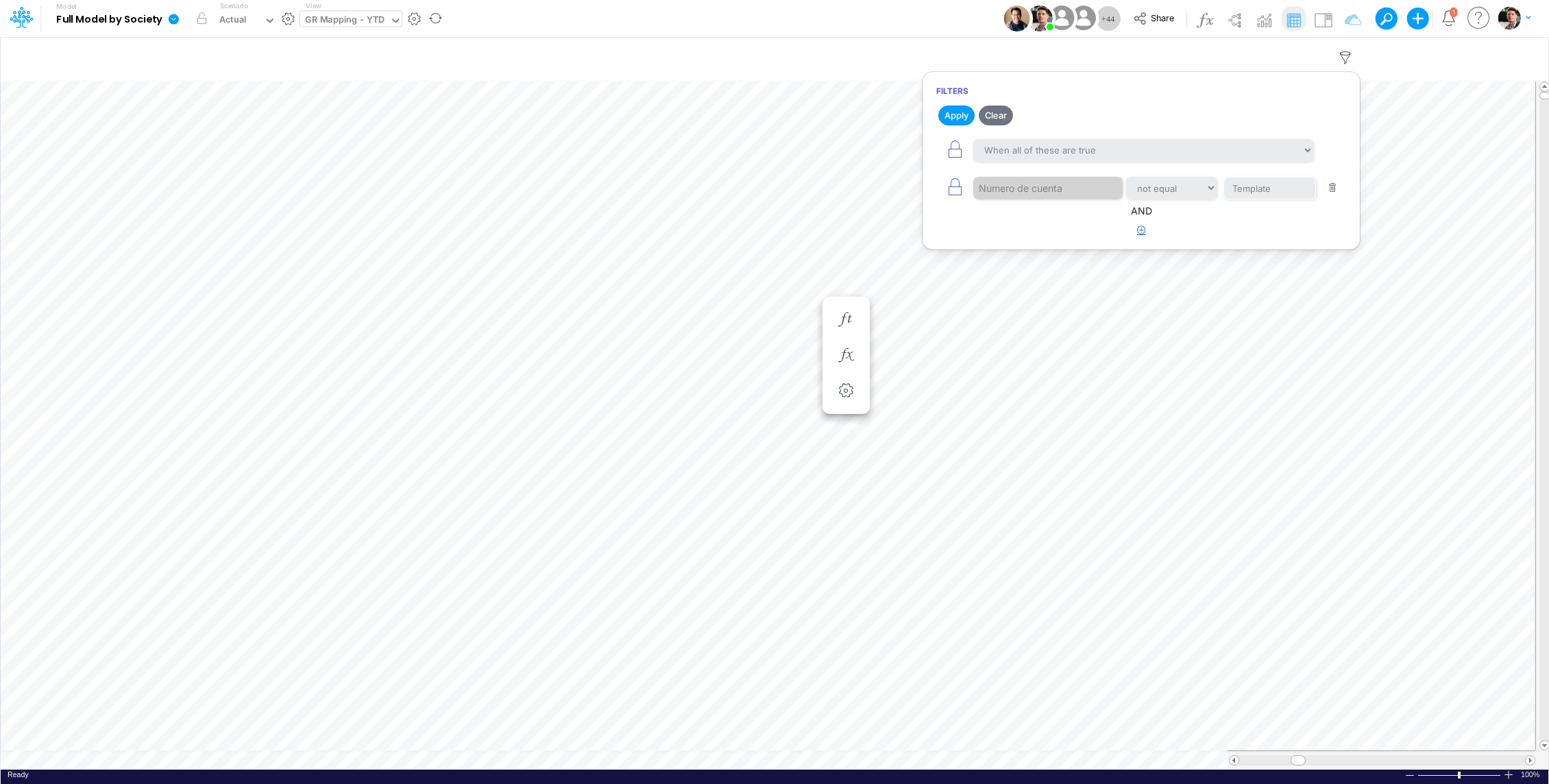 click at bounding box center (1141, 230) 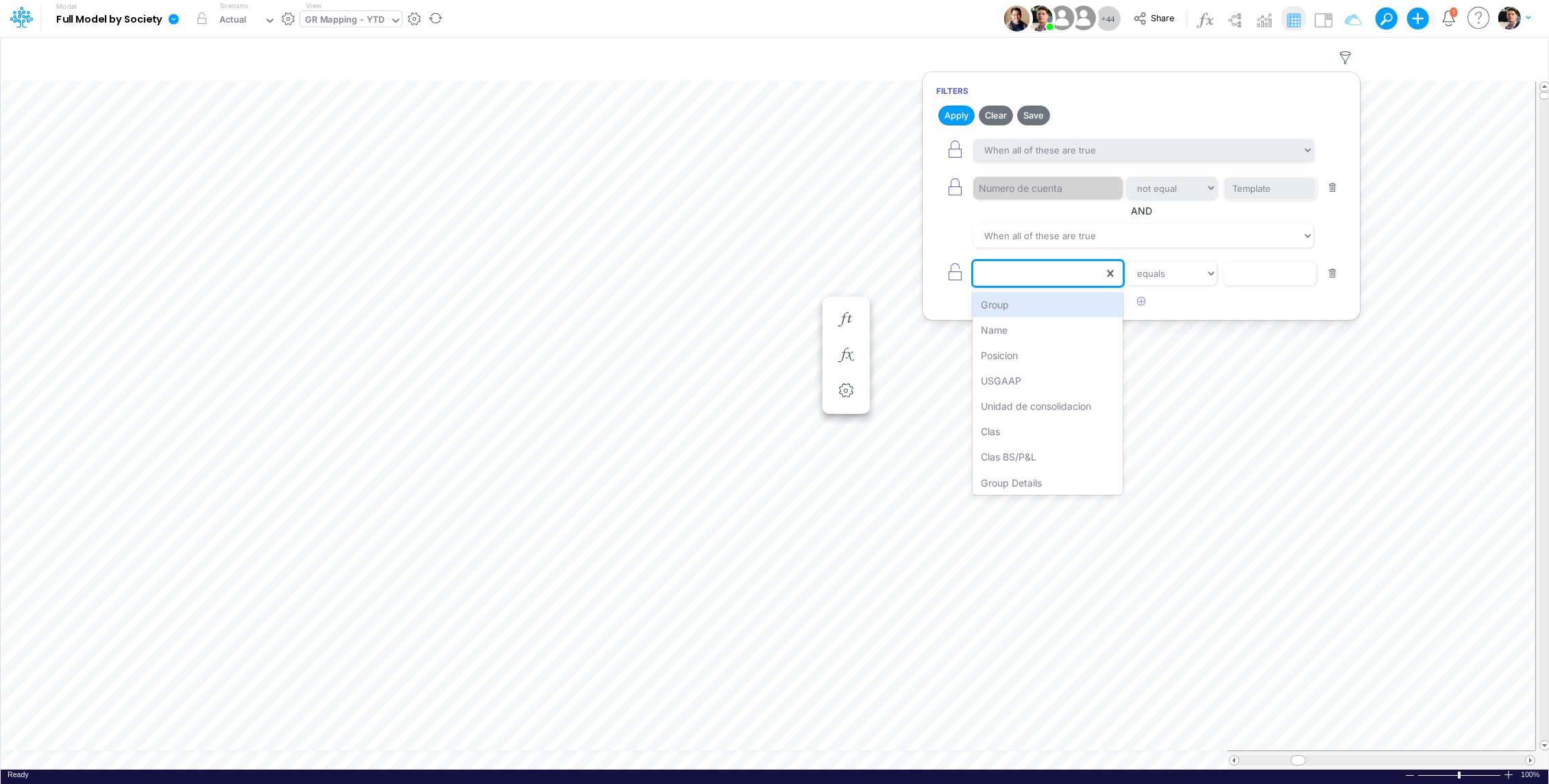 click at bounding box center [1038, 273] 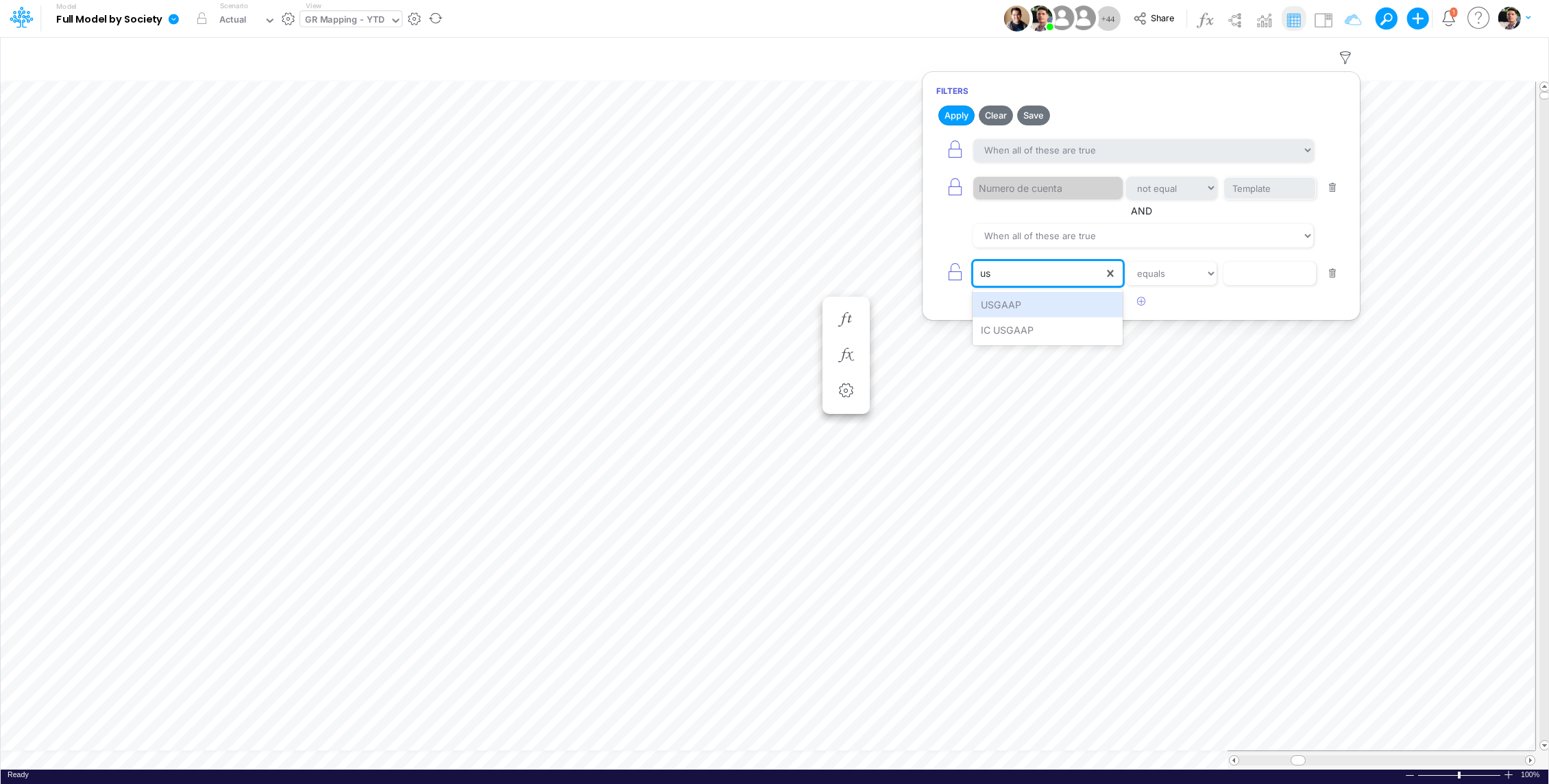type on "usg" 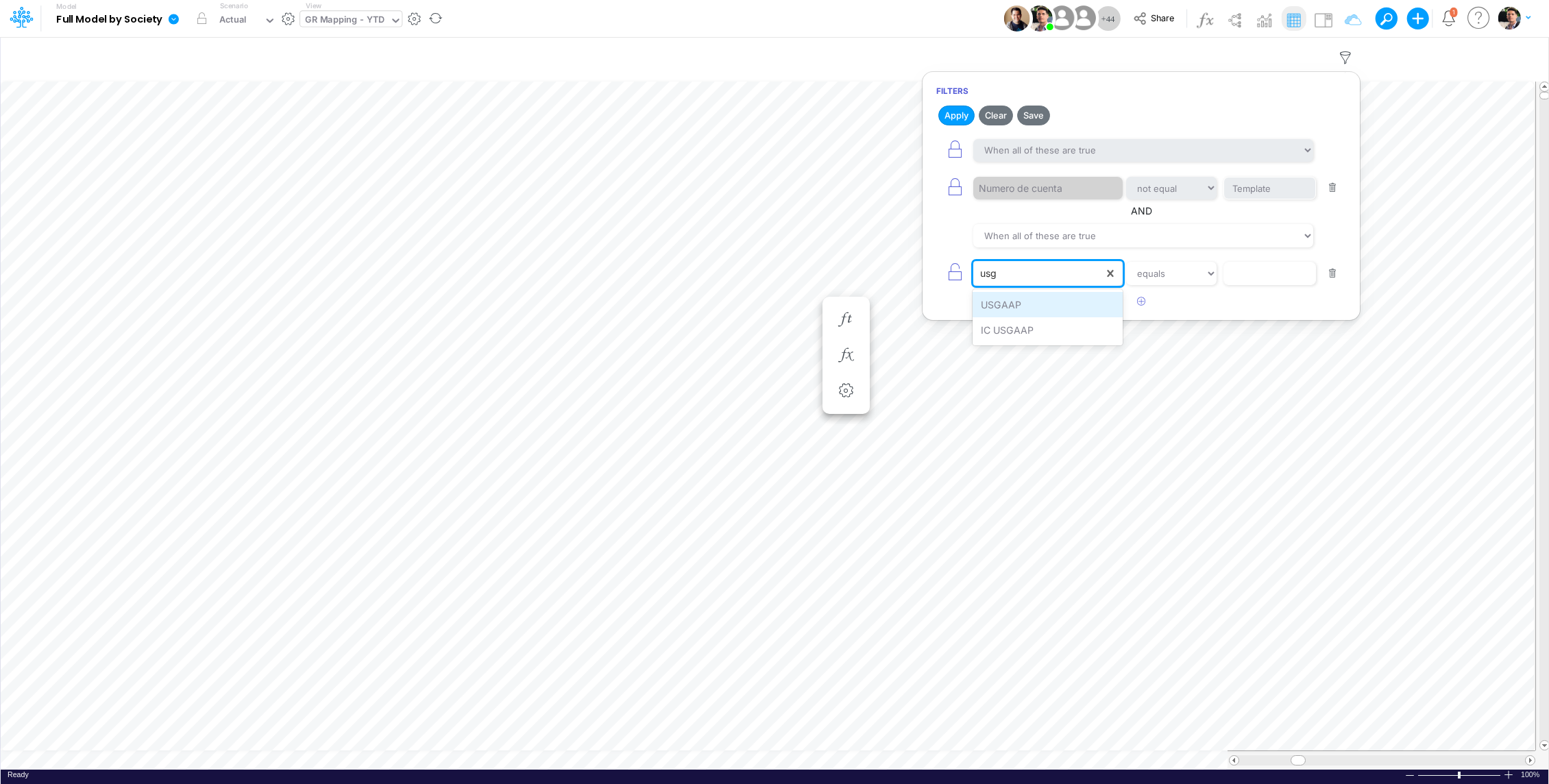 click on "USGAAP" at bounding box center [1047, 304] 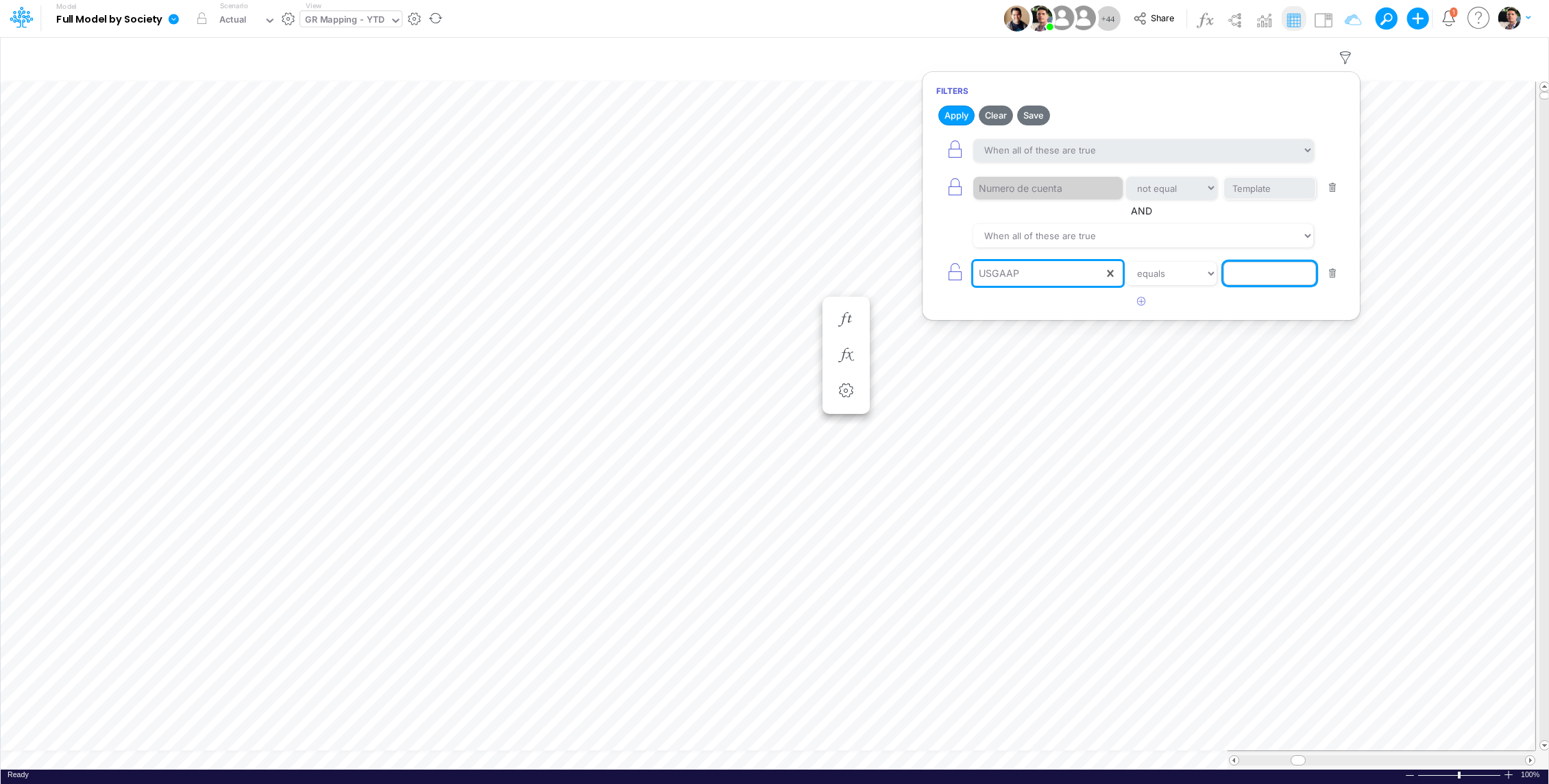click at bounding box center (1269, 188) 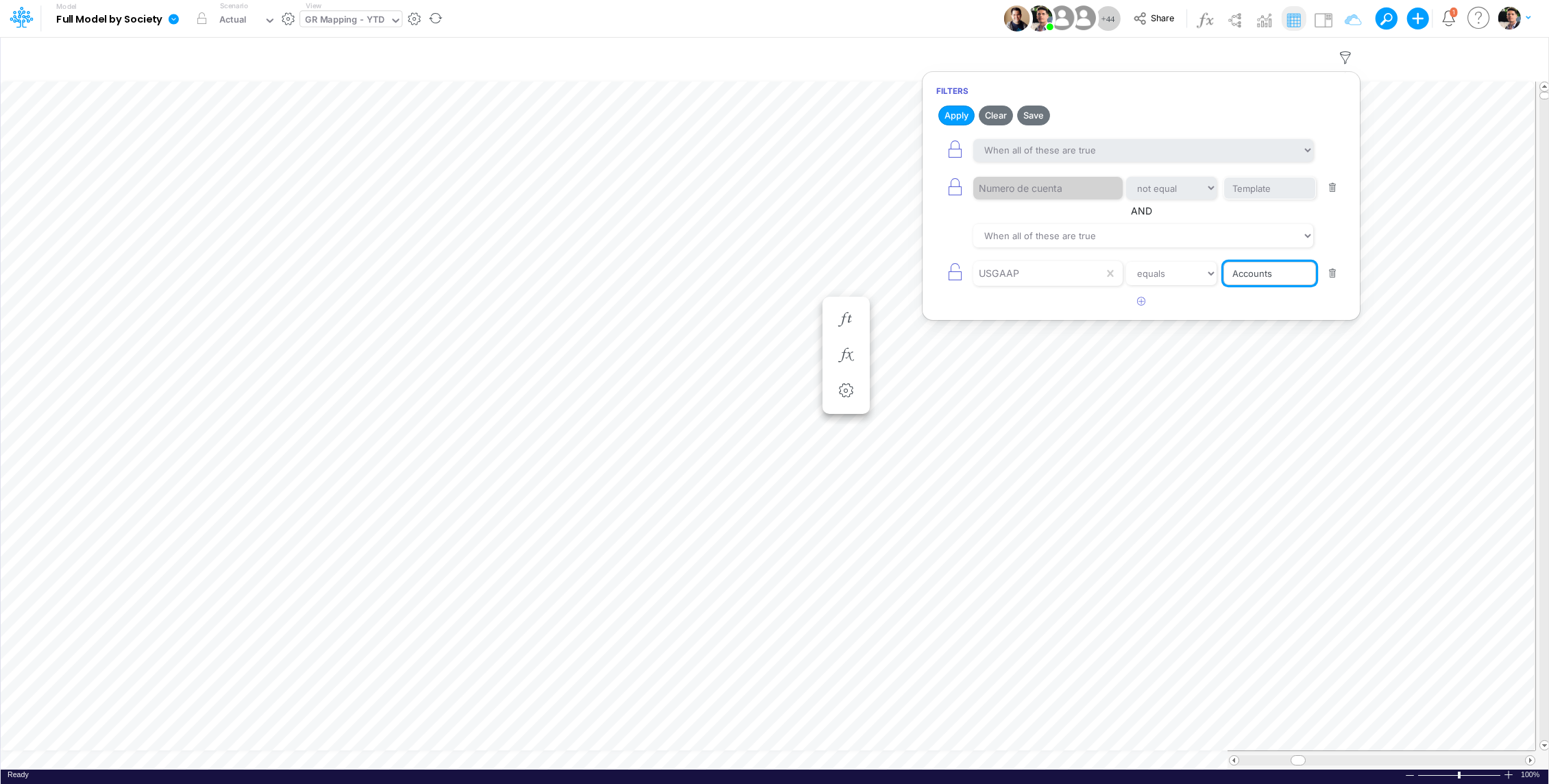 type on "Accounts Receivable" 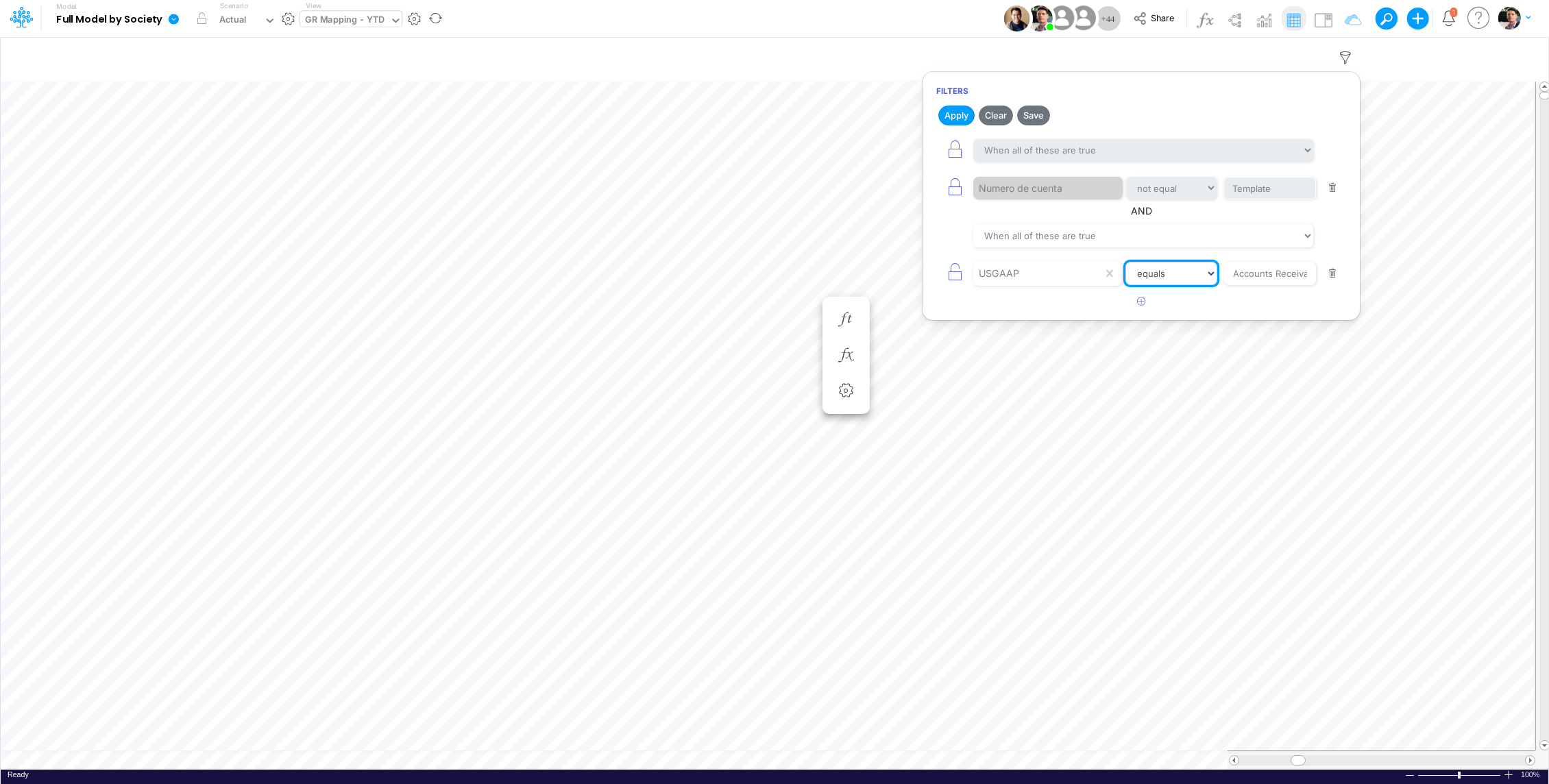 click on "equals   not equal   starts with   ends with   contains" at bounding box center [1171, 273] 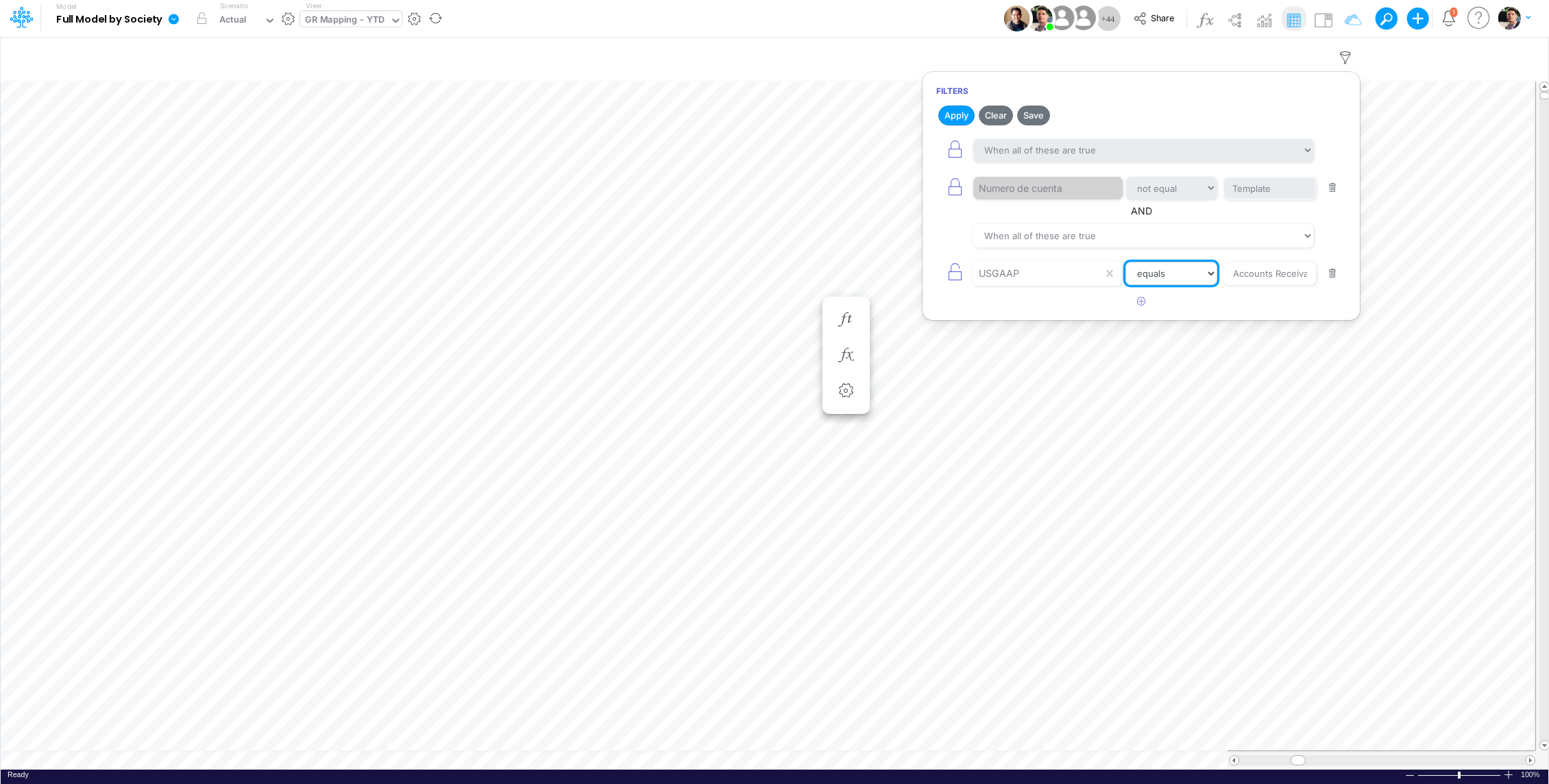 select on "contains" 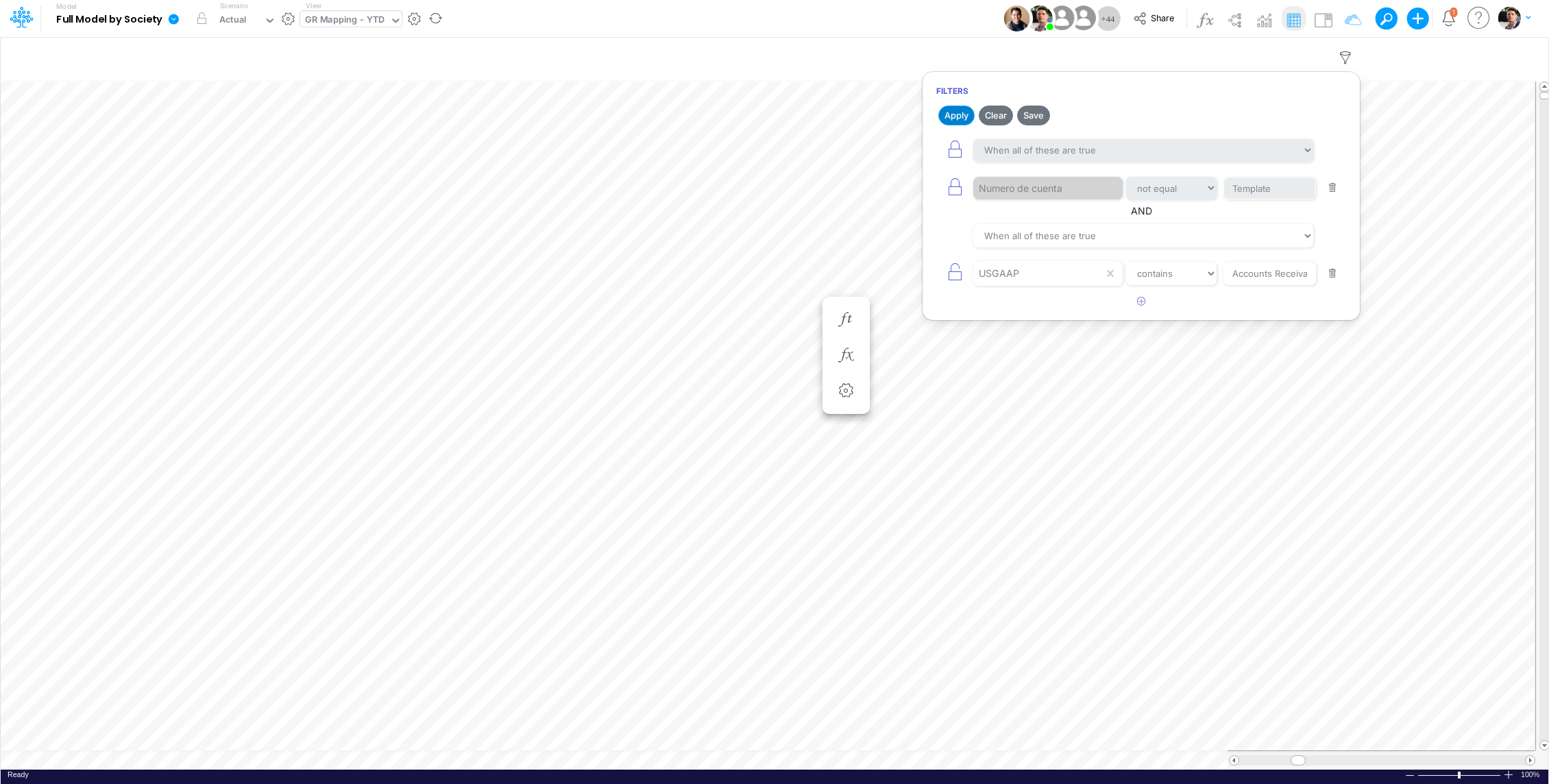 click on "Apply" at bounding box center [956, 115] 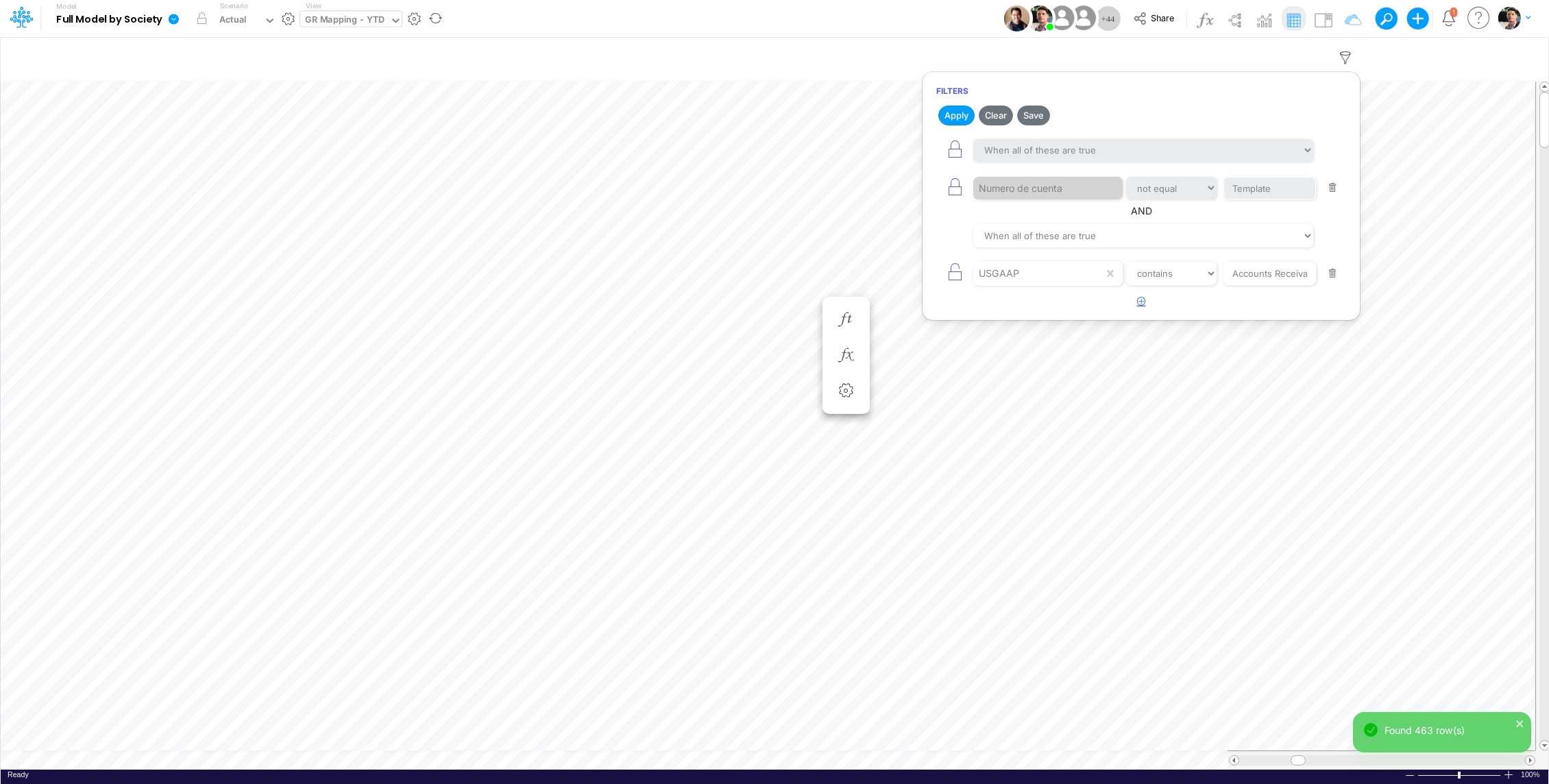 click at bounding box center (1141, 301) 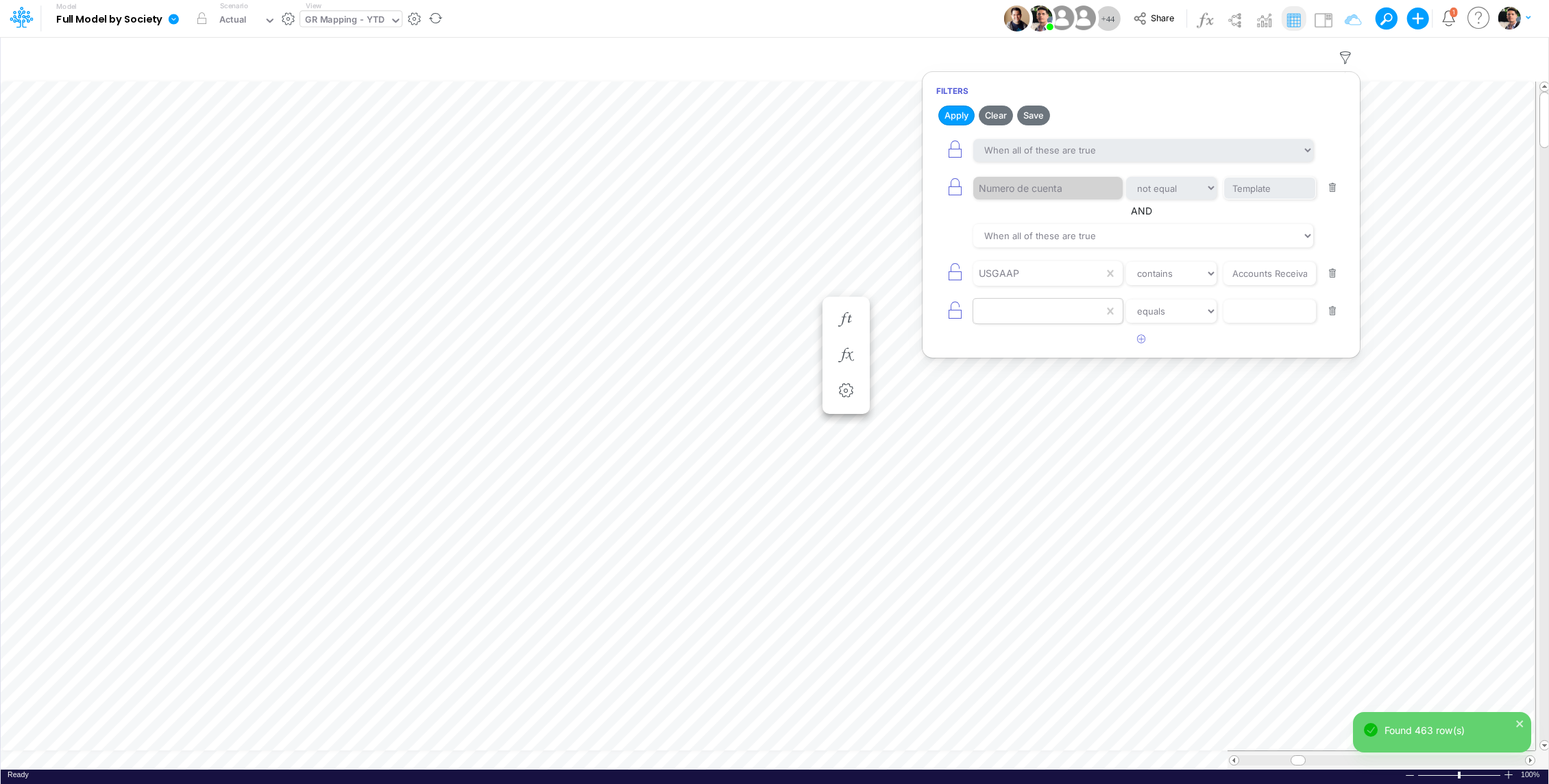 click at bounding box center [1038, 273] 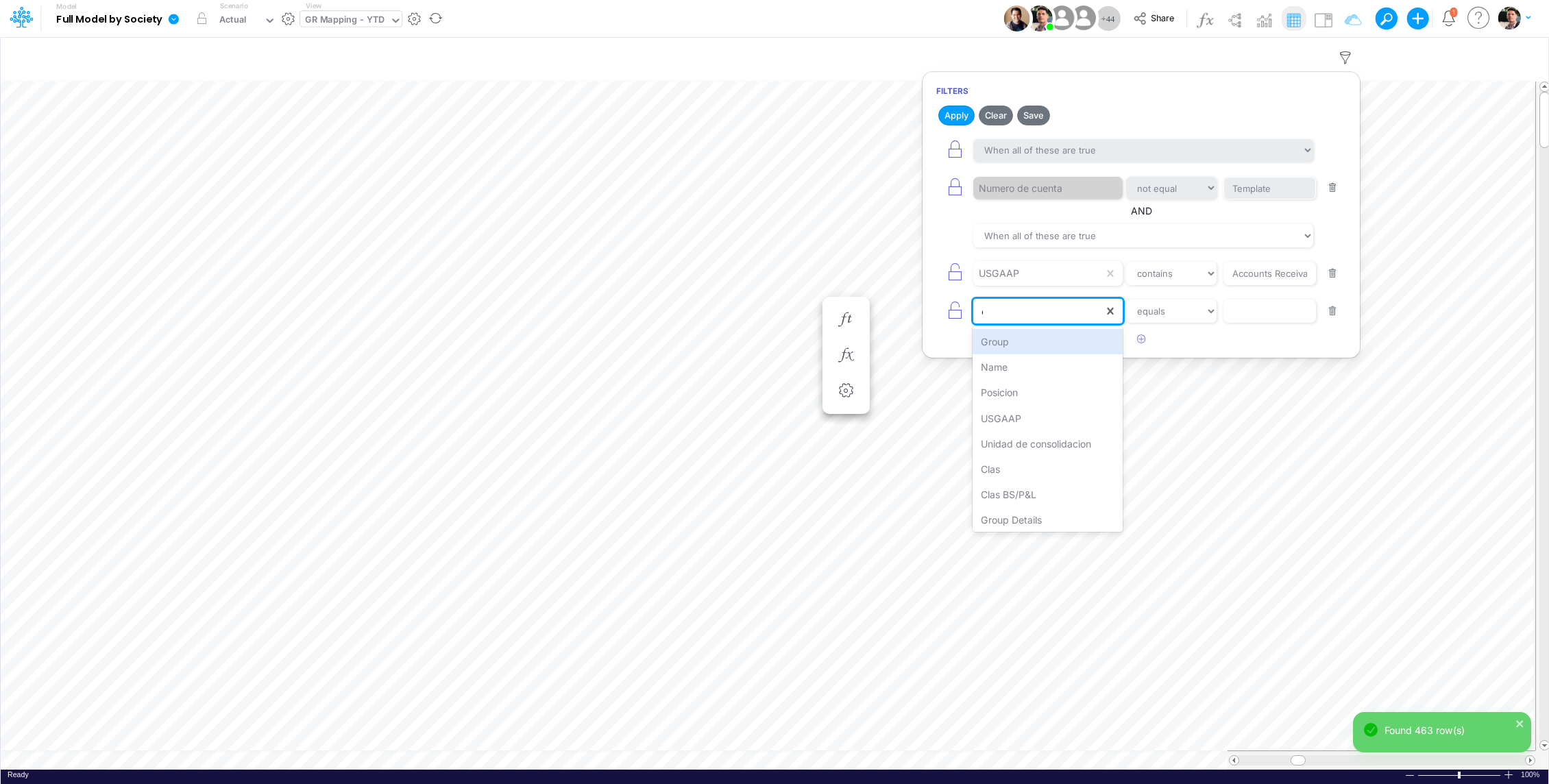 type on "cl" 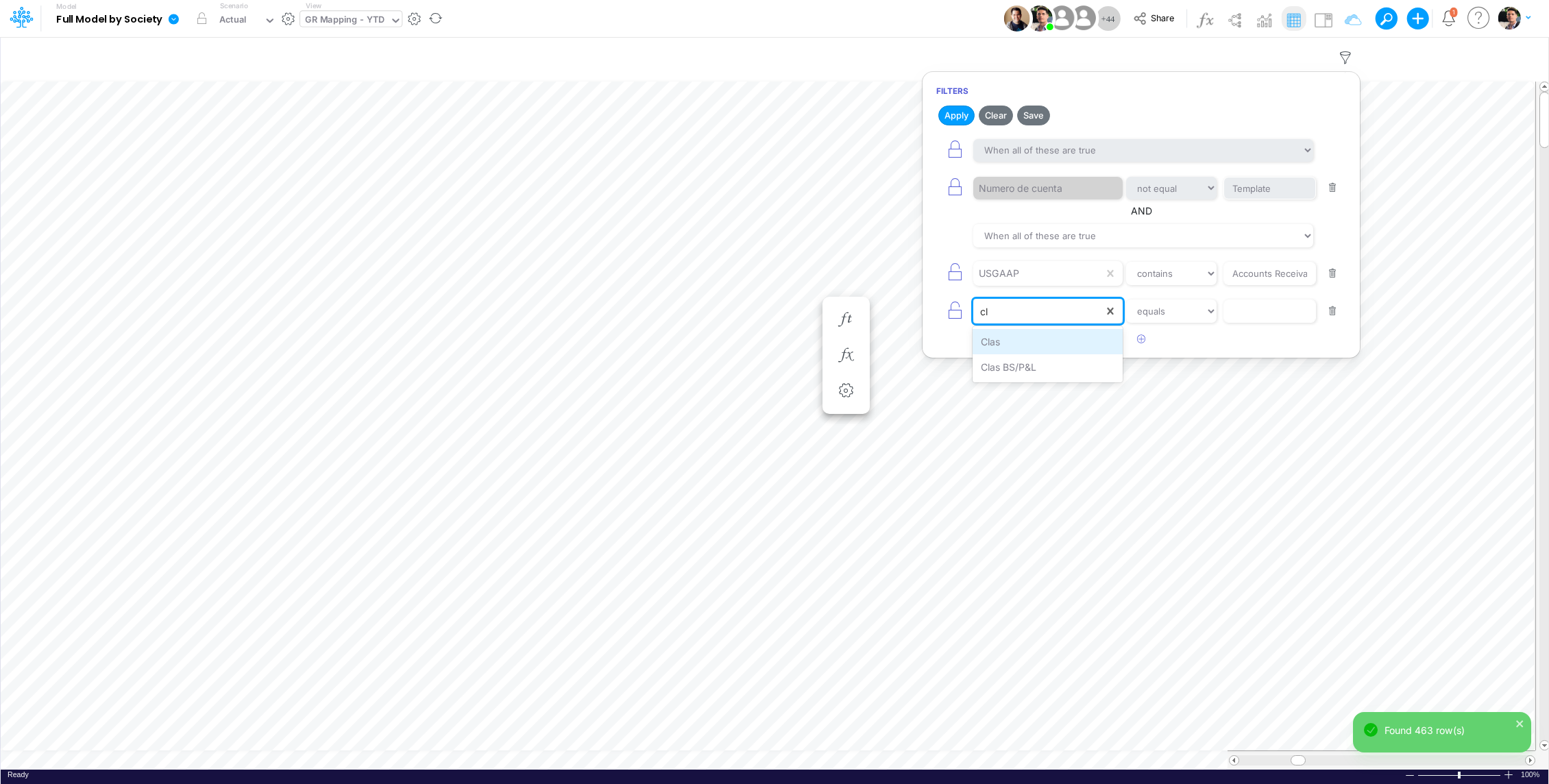 click on "Clas" at bounding box center (1047, 341) 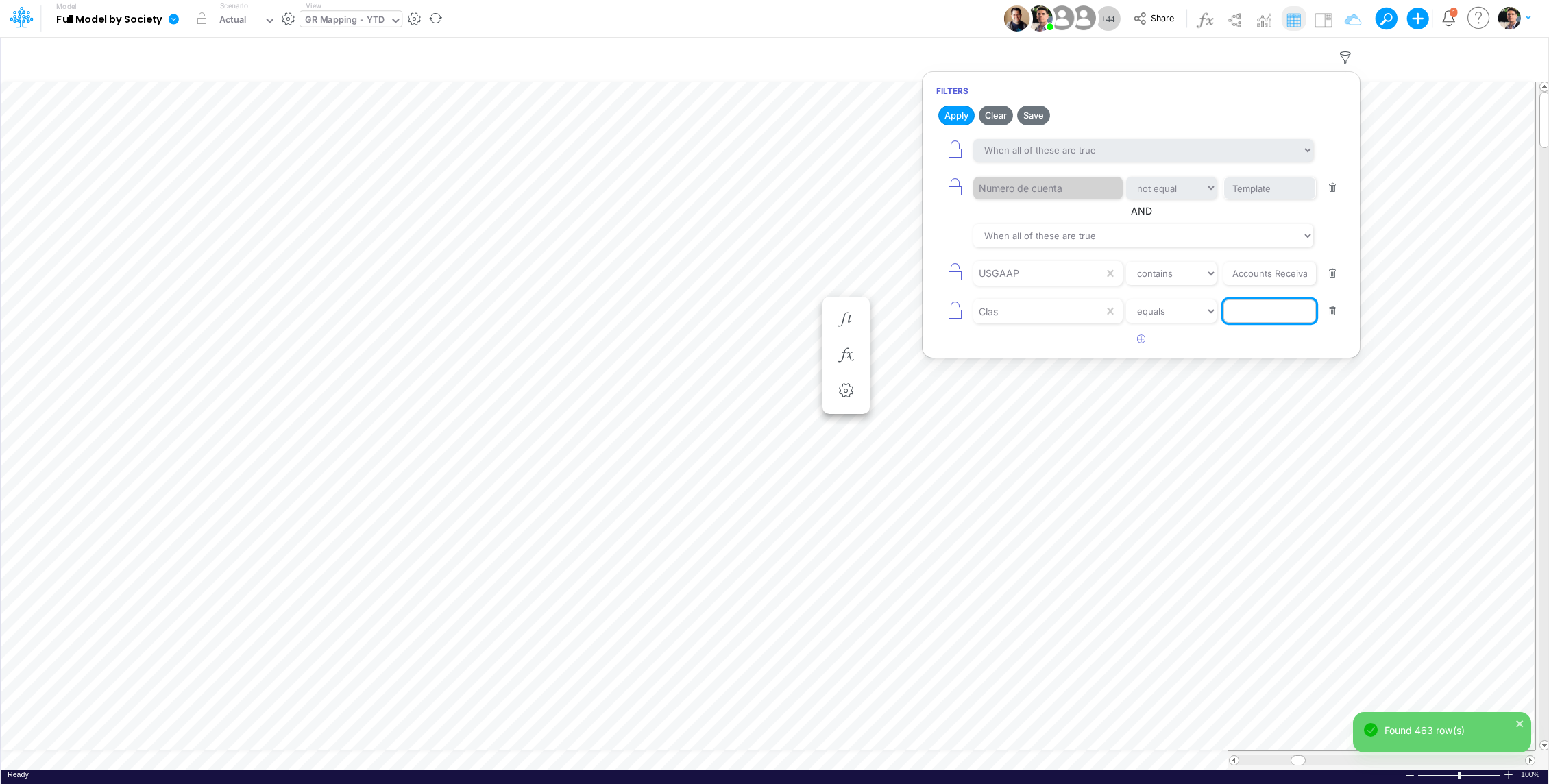 click at bounding box center (1269, 188) 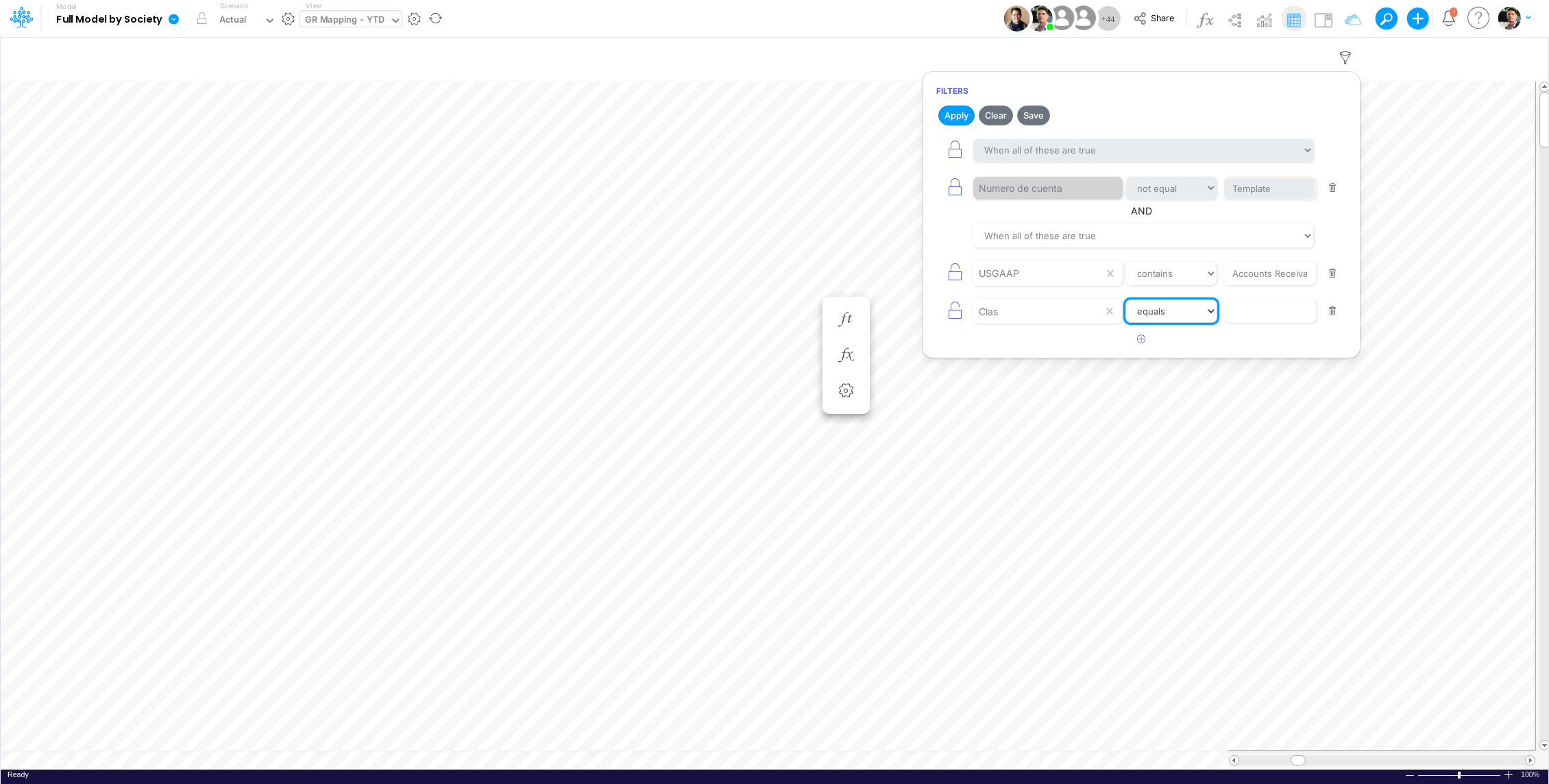 click on "equals   not equal   starts with   ends with   contains" at bounding box center [1171, 311] 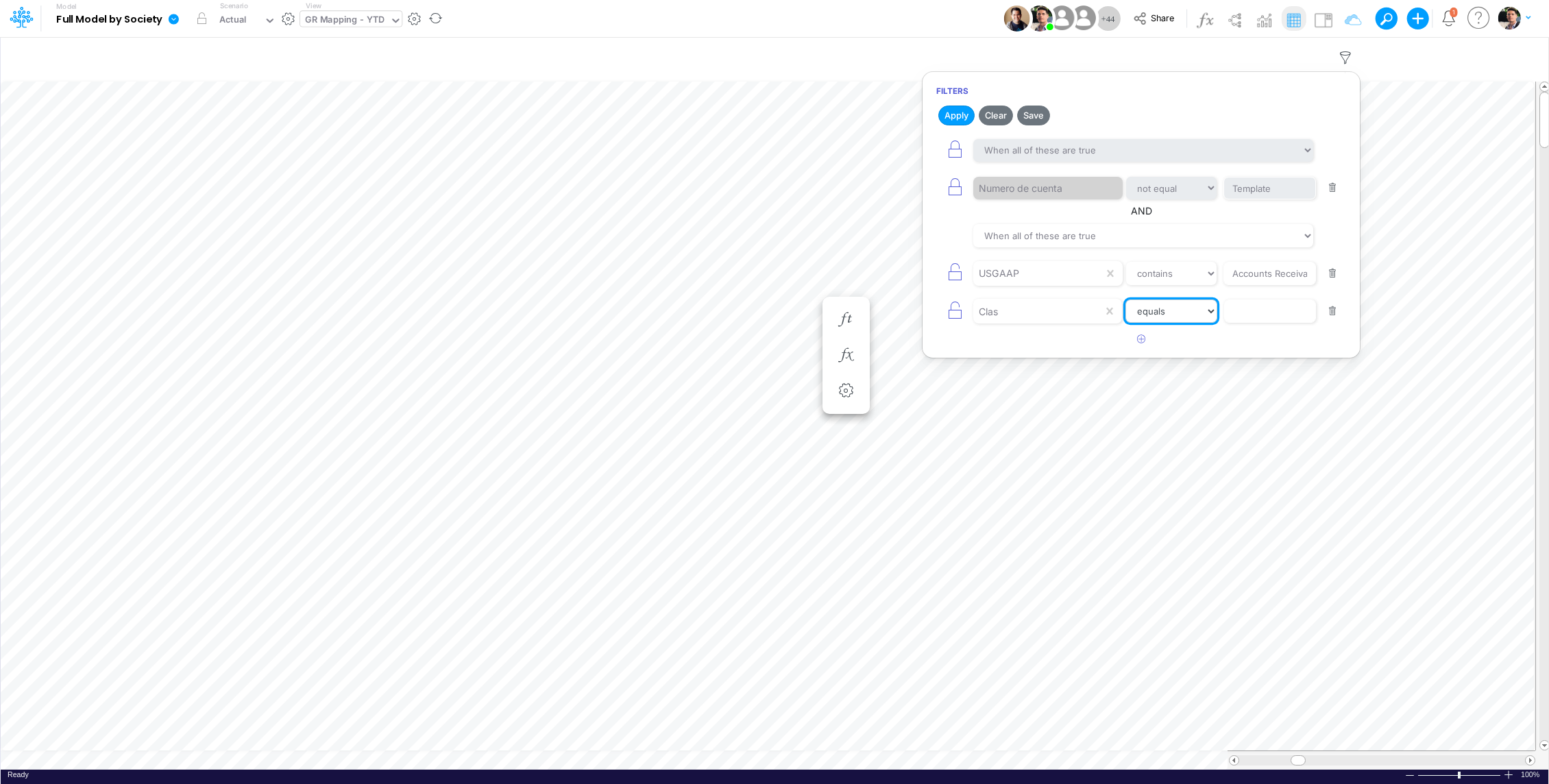 select on "contains" 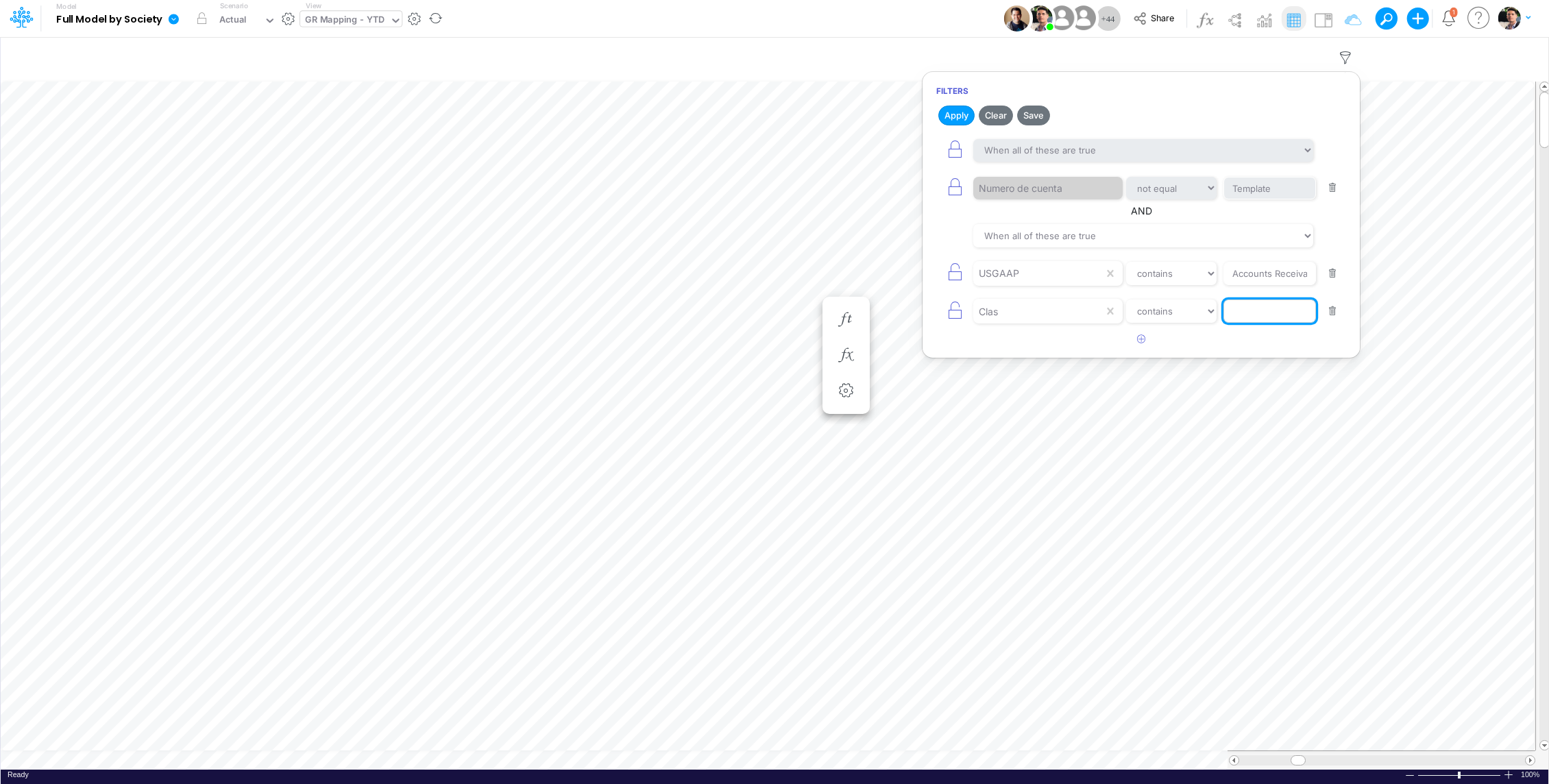 click at bounding box center (1269, 188) 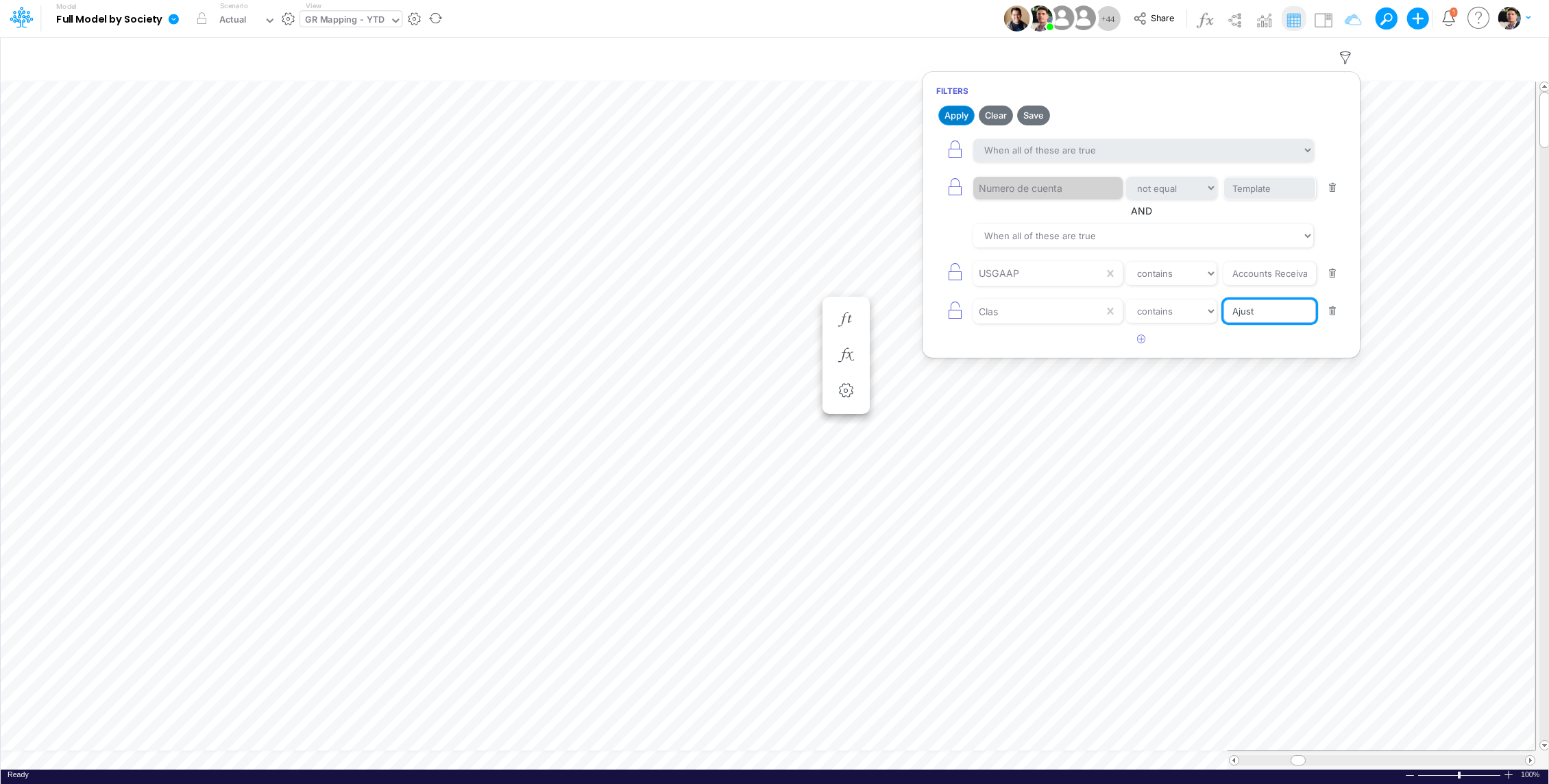 type on "Ajust" 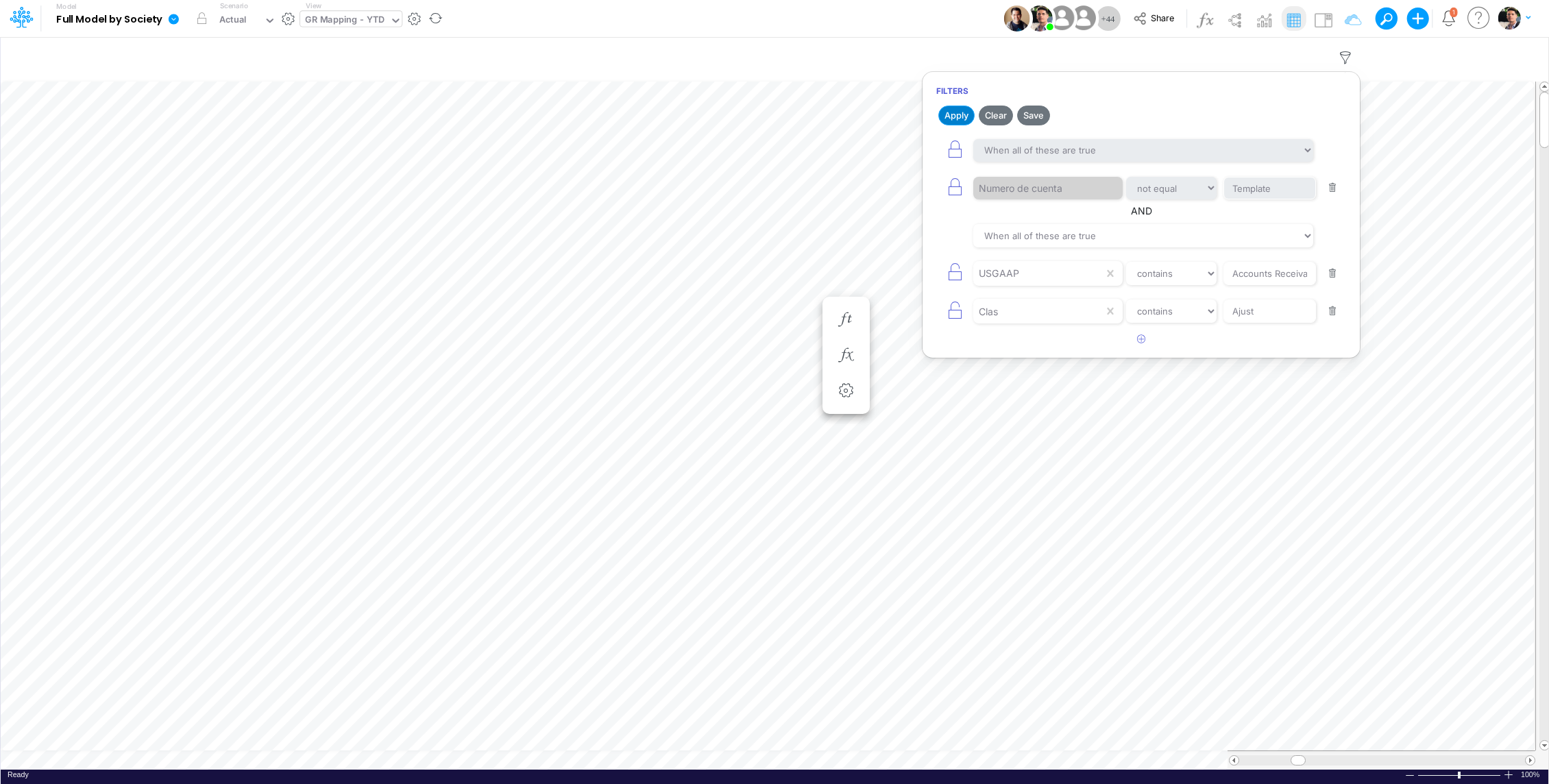 click on "Apply" at bounding box center [956, 115] 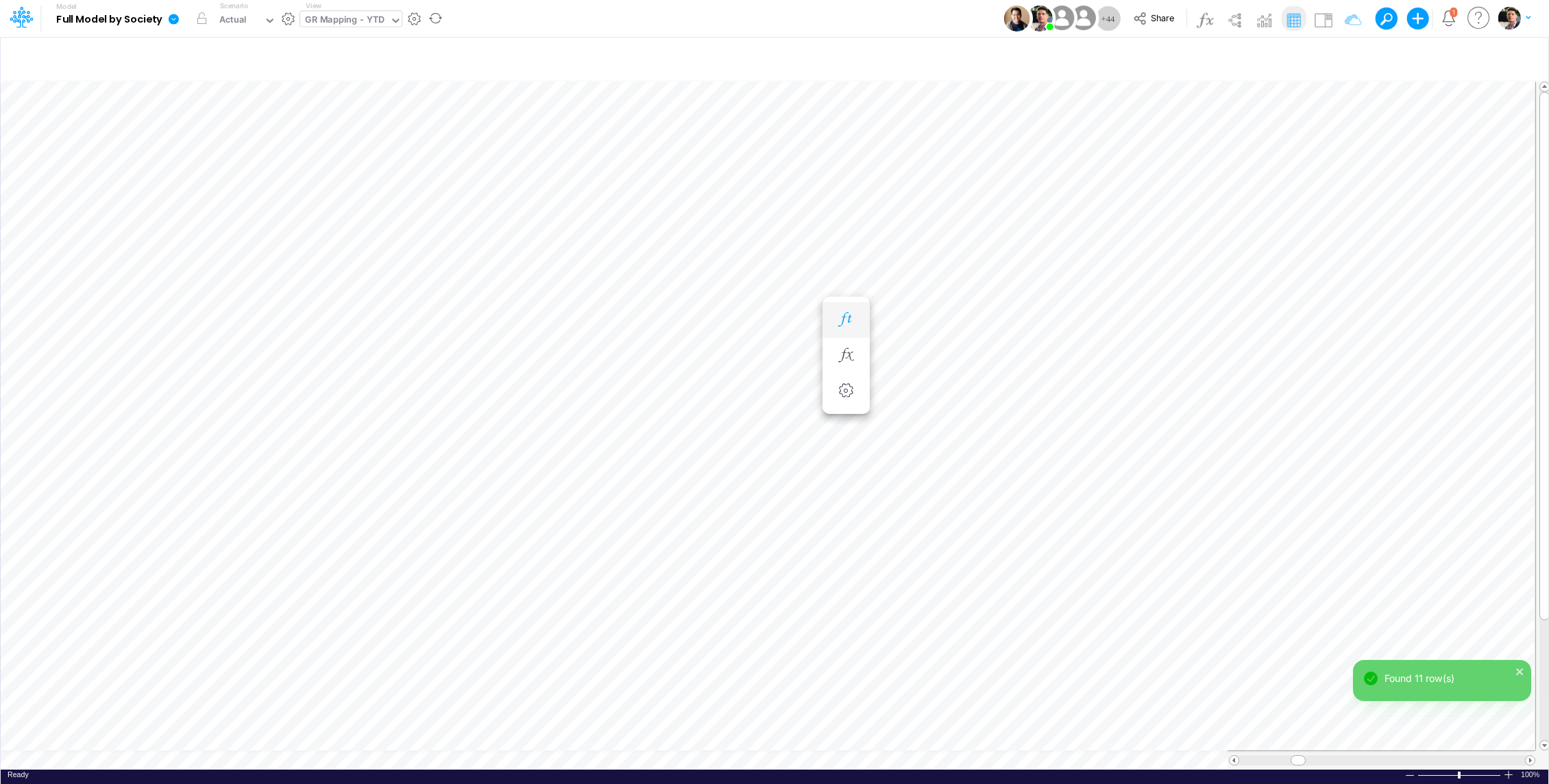 scroll, scrollTop: 6, scrollLeft: 1, axis: both 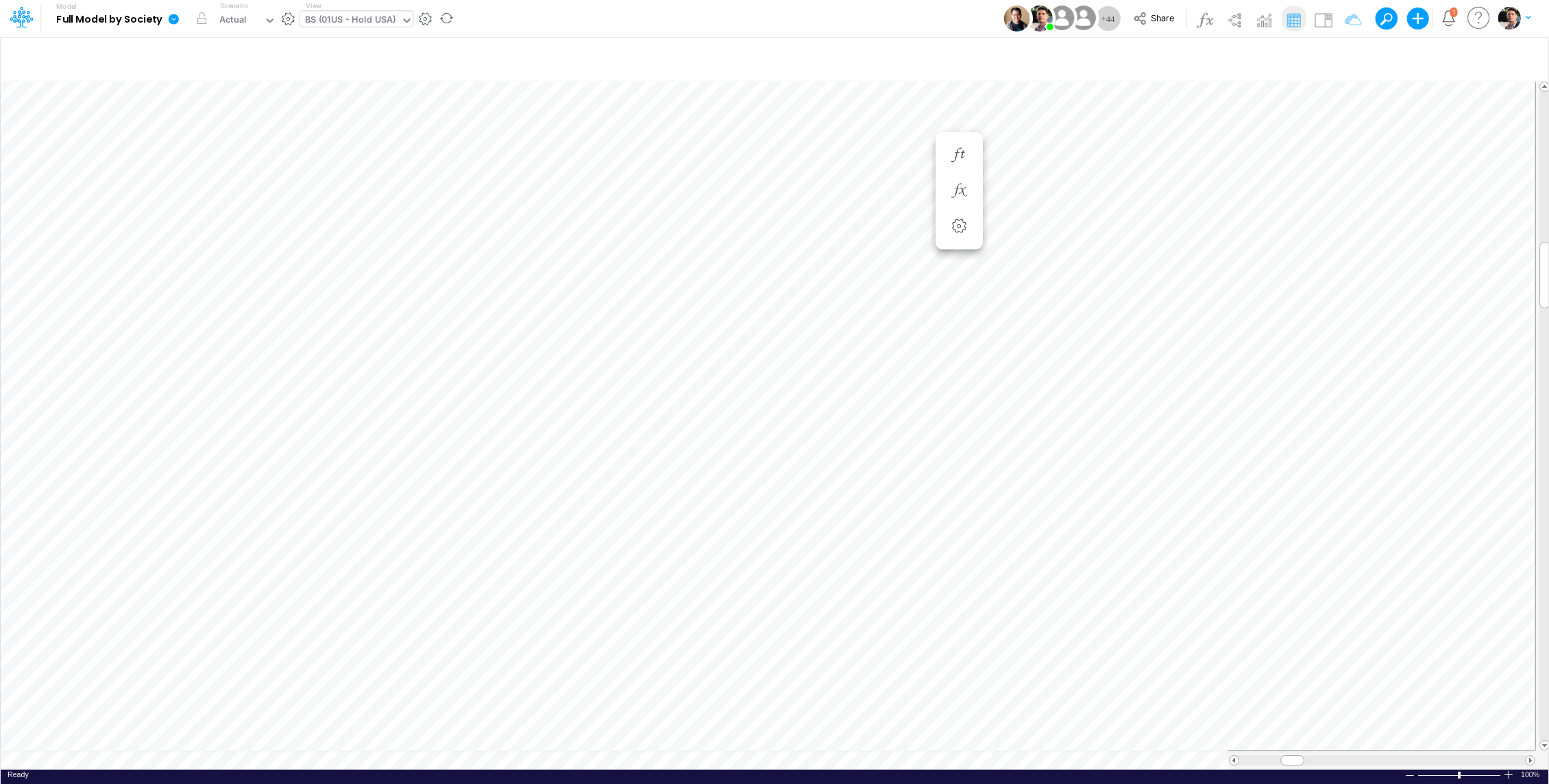type on "Financial Statements - Holding US (01US)" 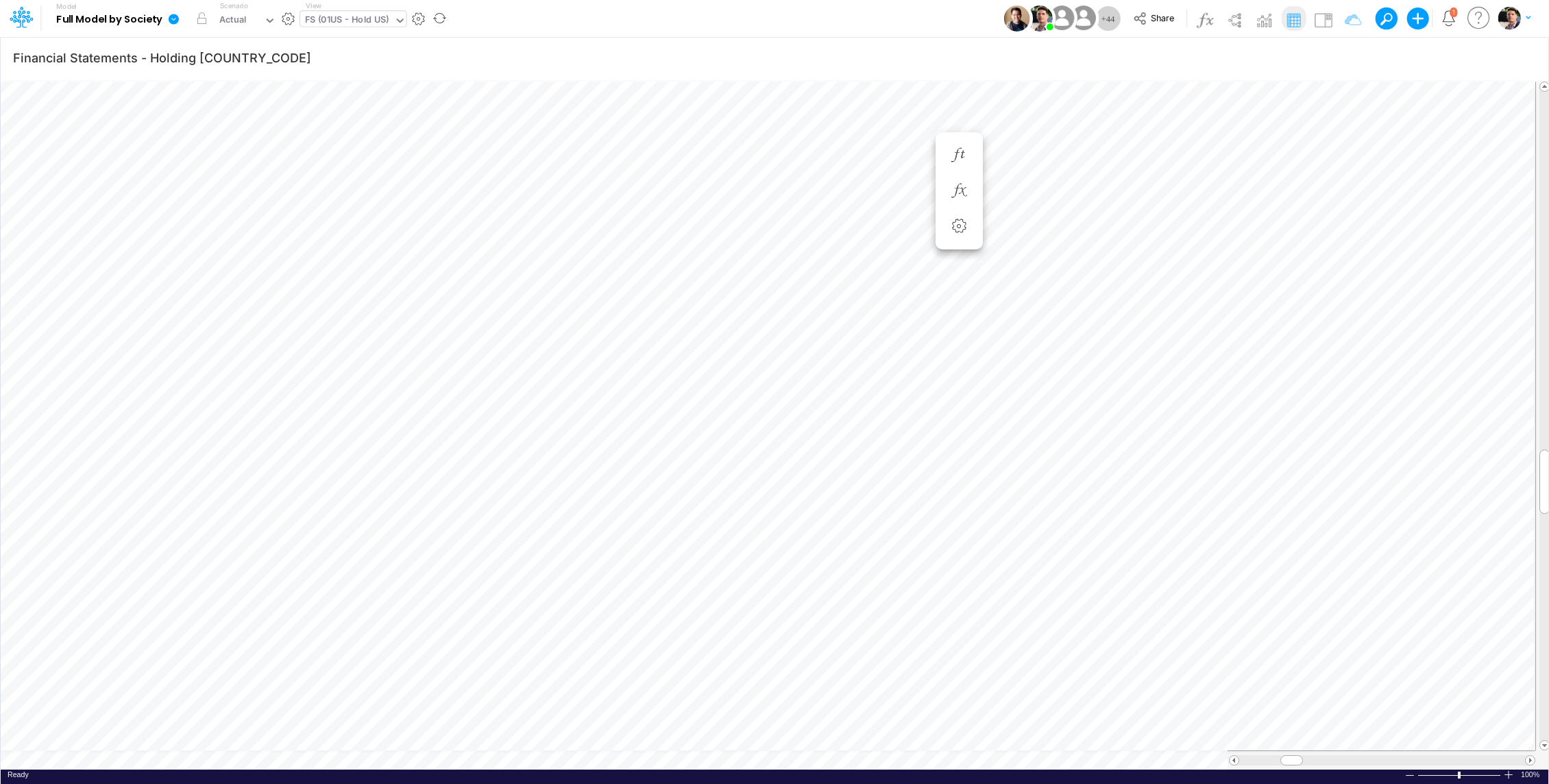 scroll, scrollTop: 6, scrollLeft: 1, axis: both 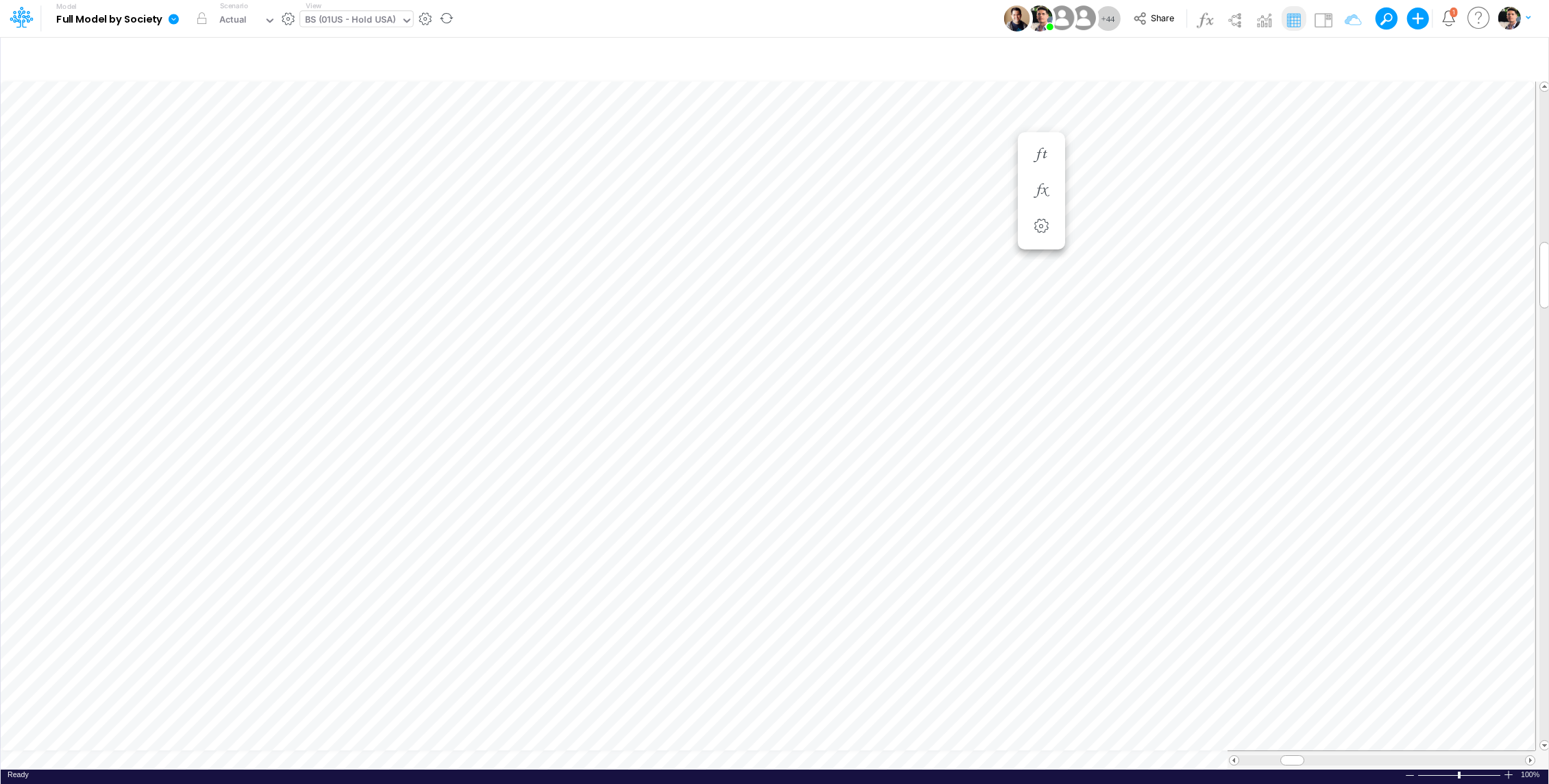 type on "Financial Statements - Holding US (01US)" 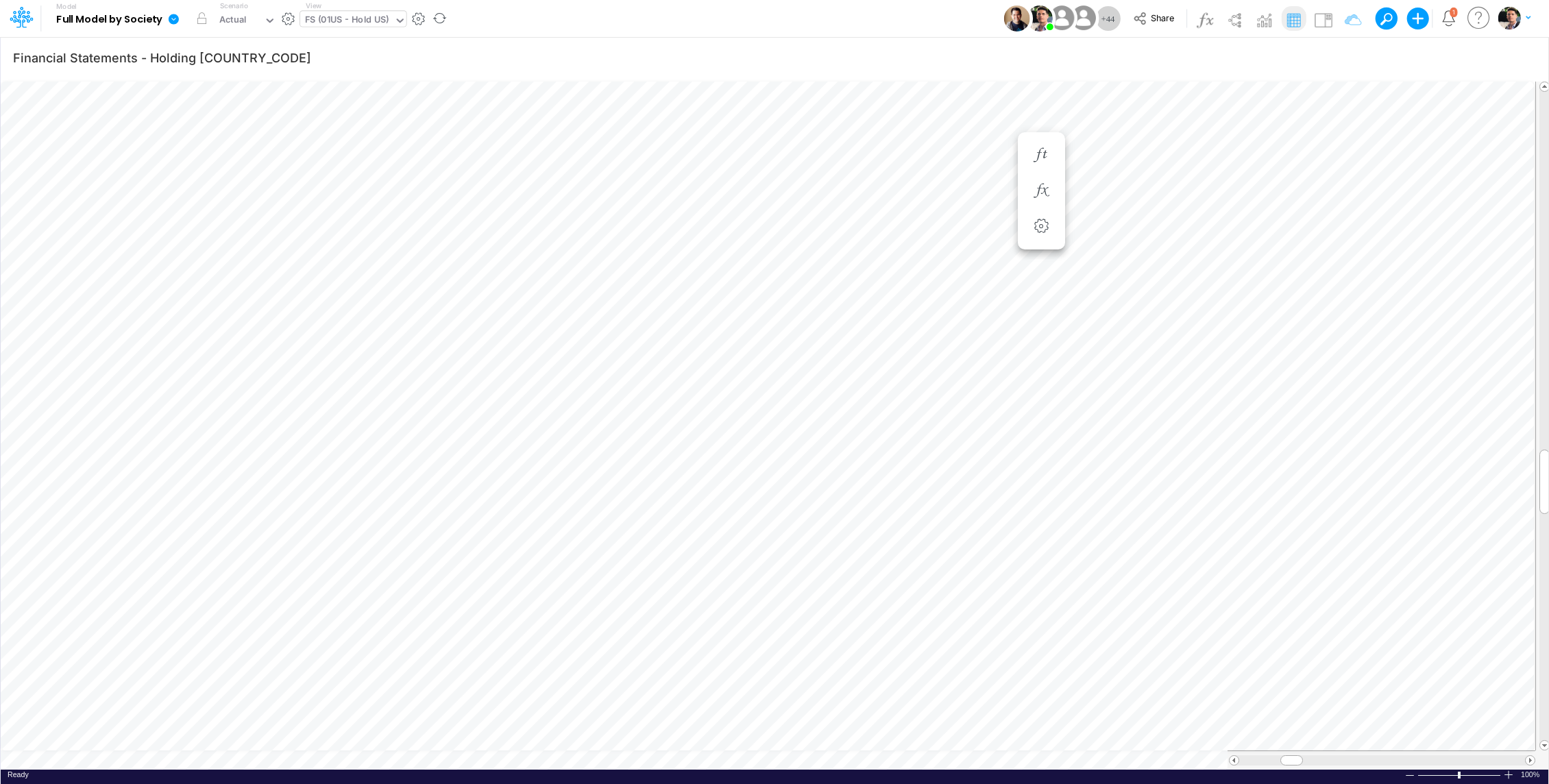 scroll, scrollTop: 6, scrollLeft: 1, axis: both 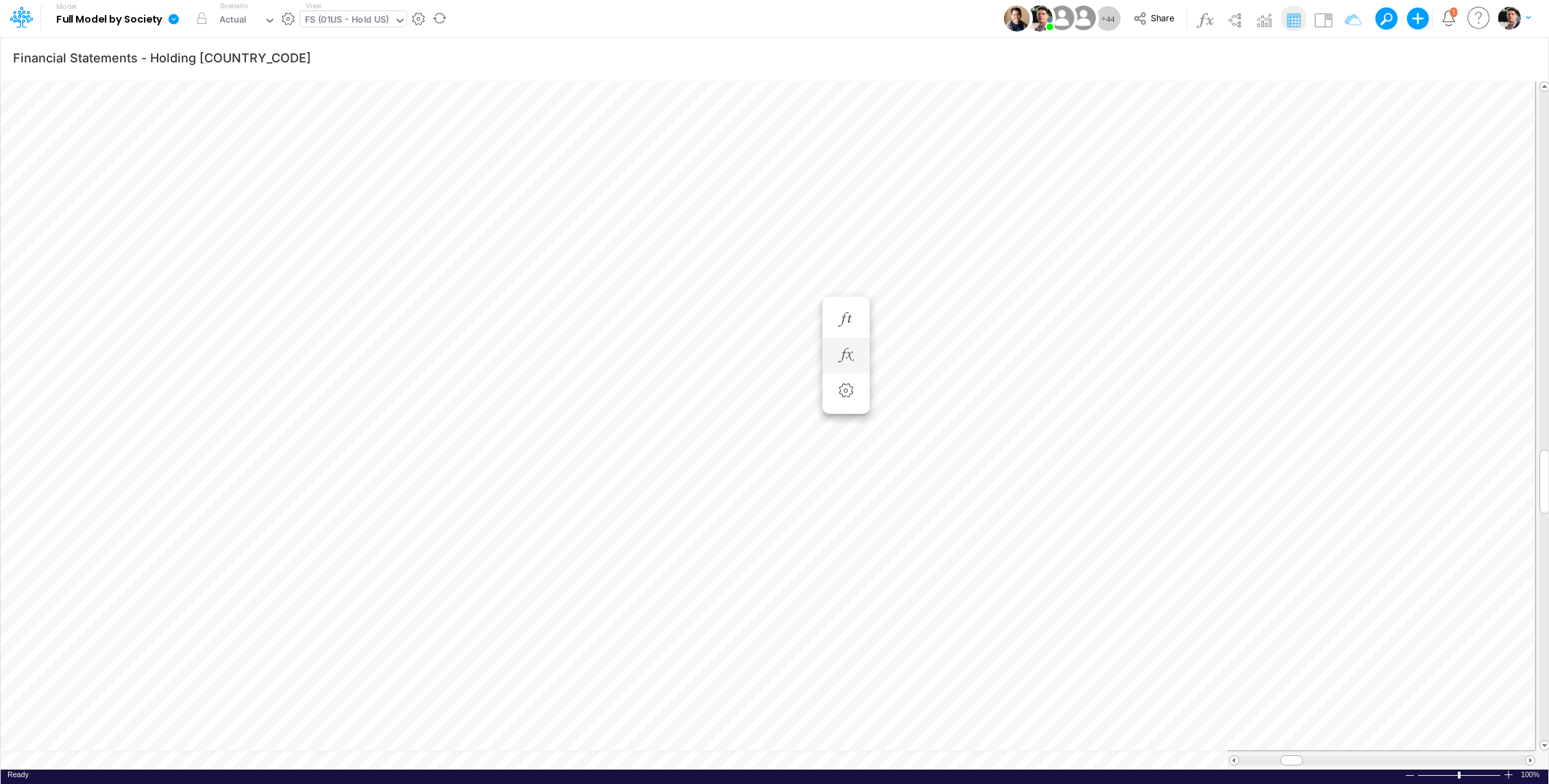 click at bounding box center [846, 356] 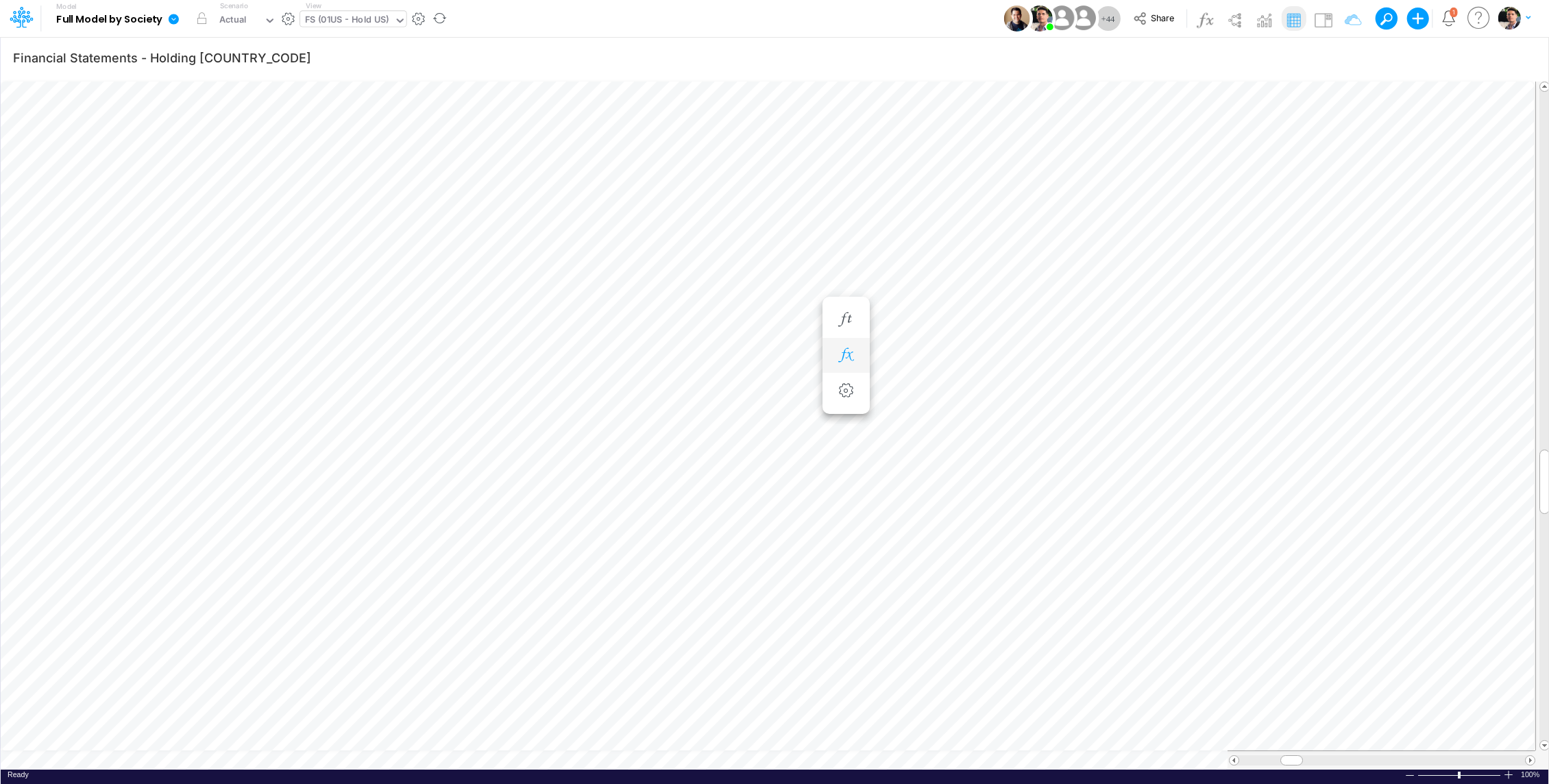 click at bounding box center (846, 355) 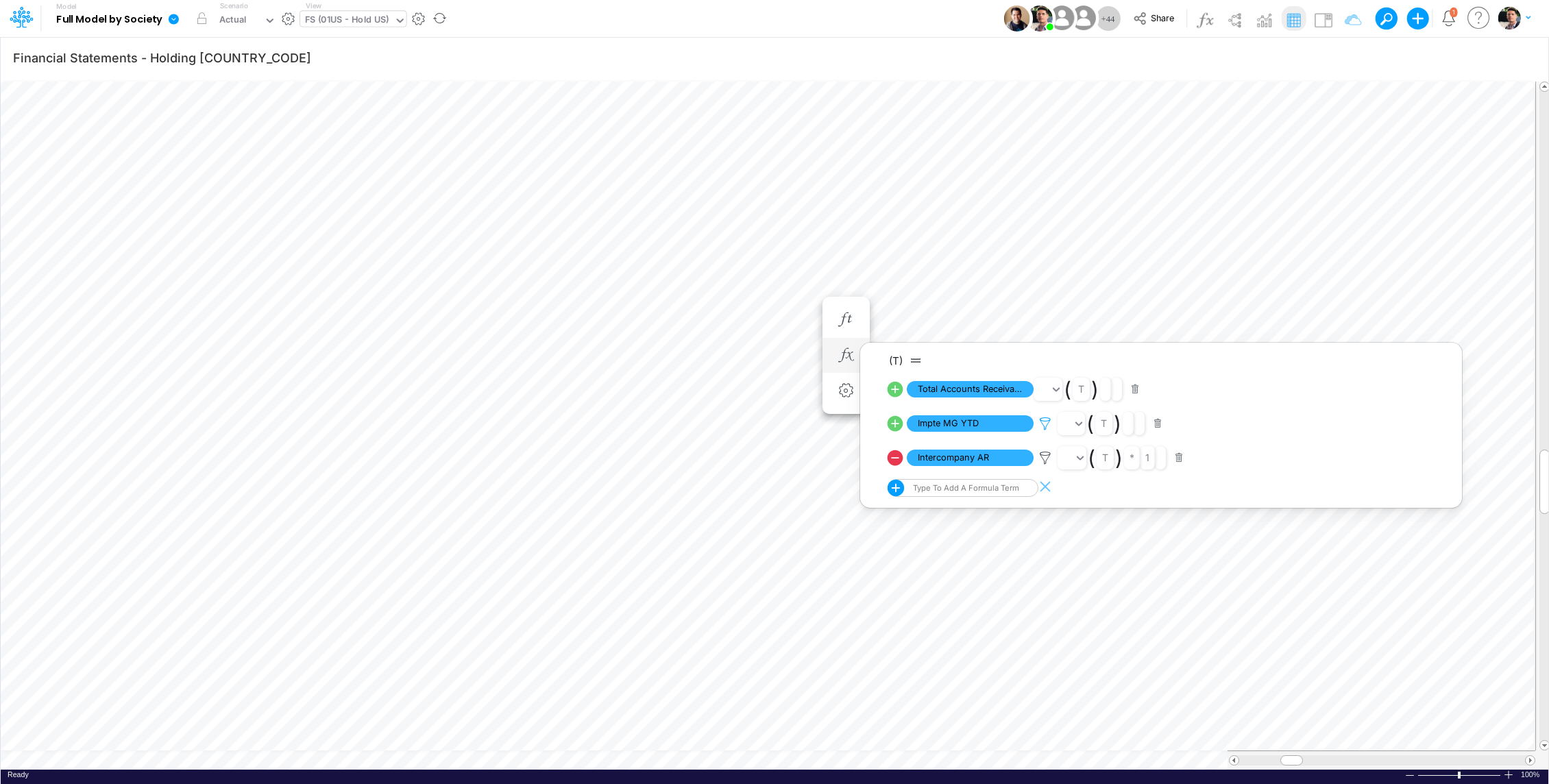 click at bounding box center [1045, 424] 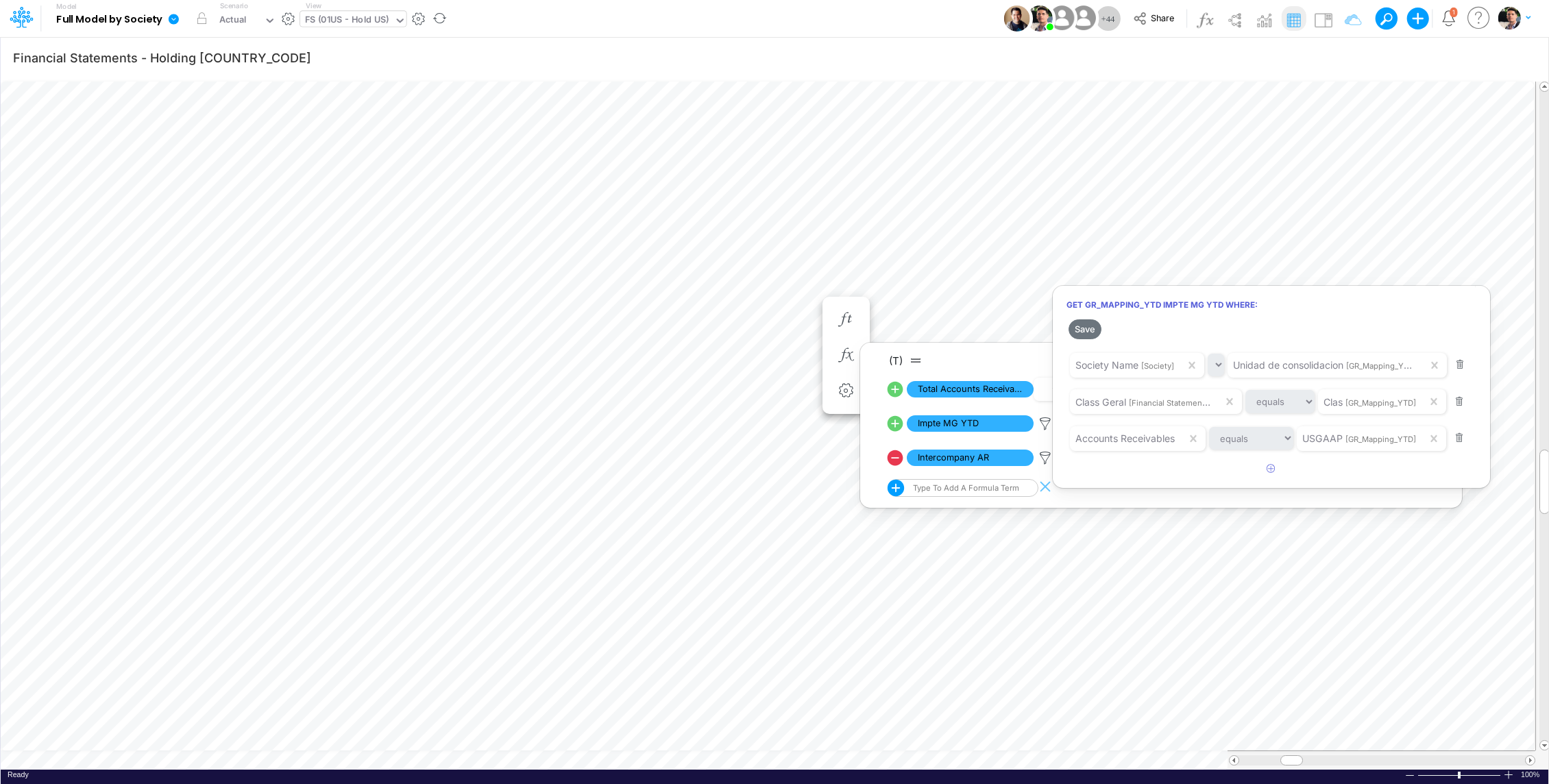 click at bounding box center [774, 395] 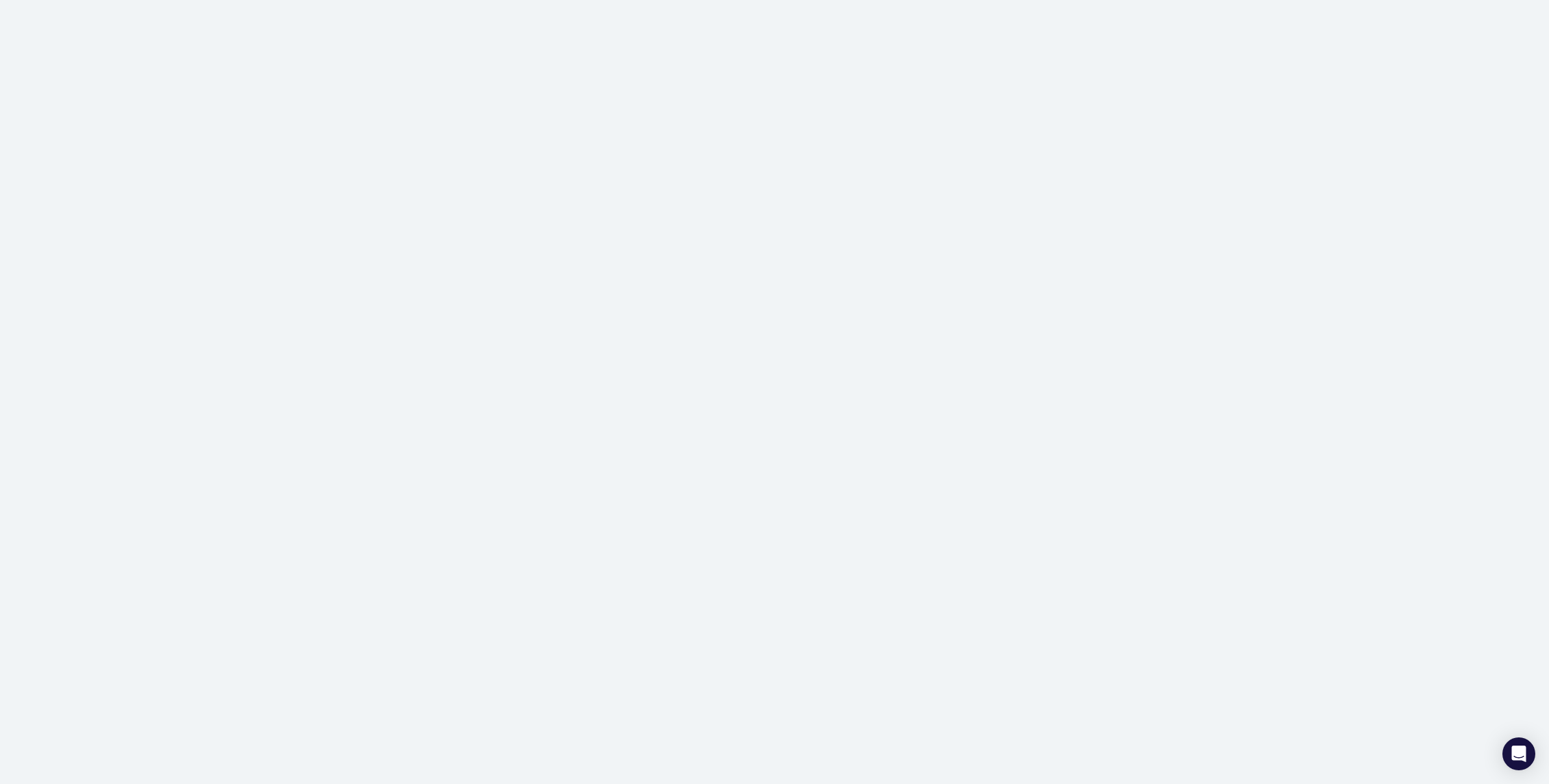 scroll, scrollTop: 0, scrollLeft: 0, axis: both 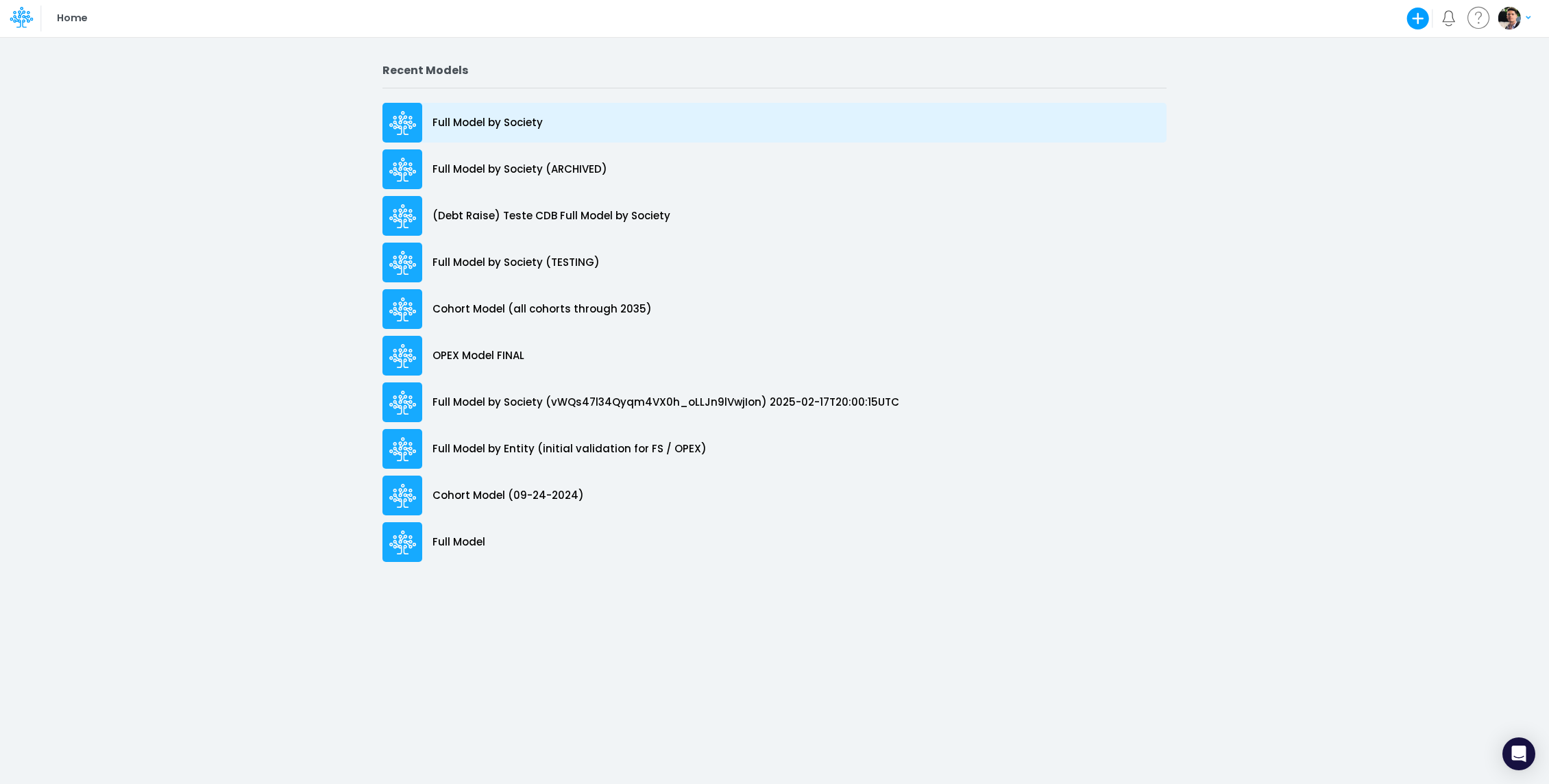 click on "Full Model by Society" at bounding box center (487, 123) 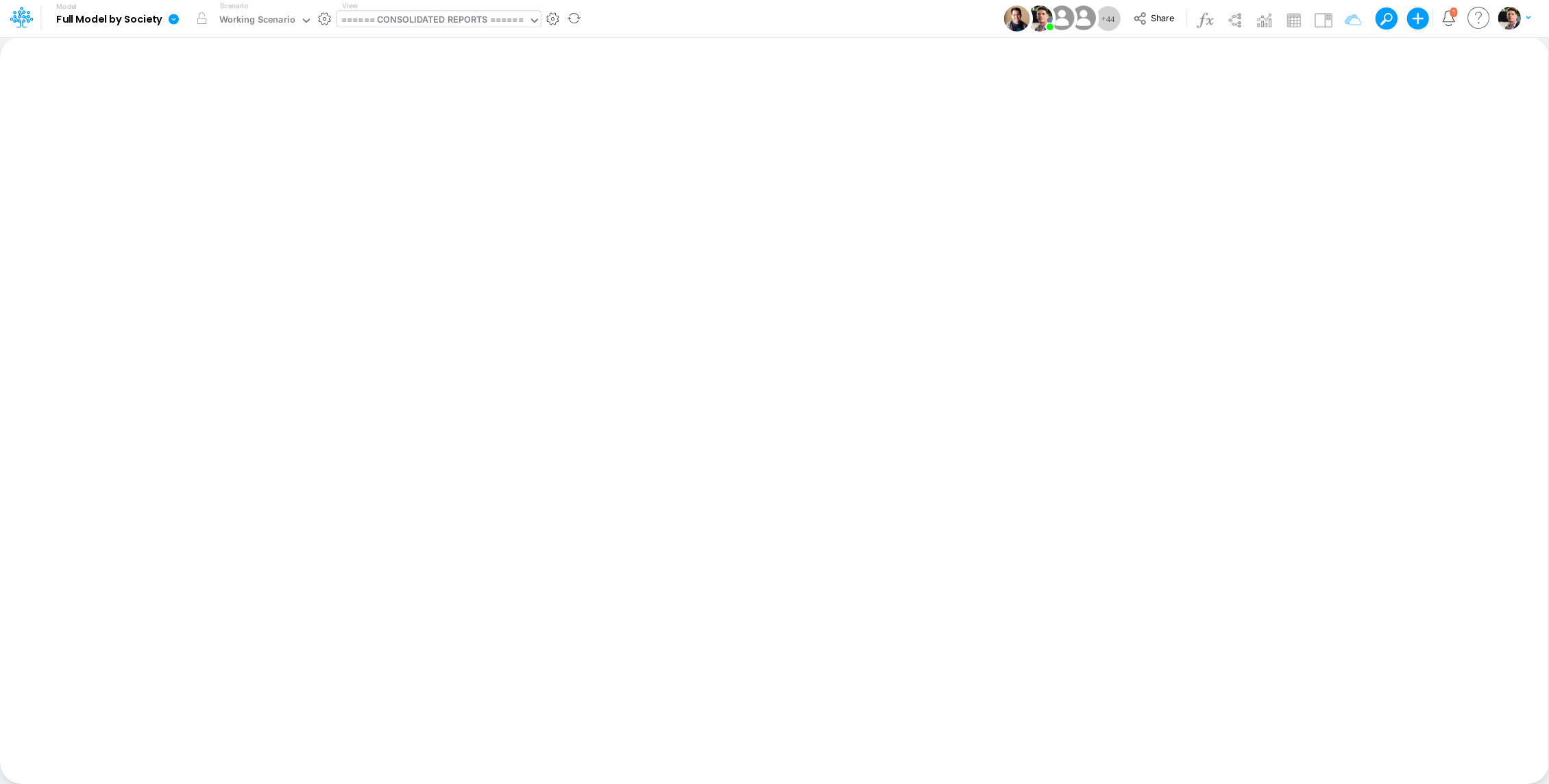 click on "====== CONSOLIDATED REPORTS ======" at bounding box center [432, 21] 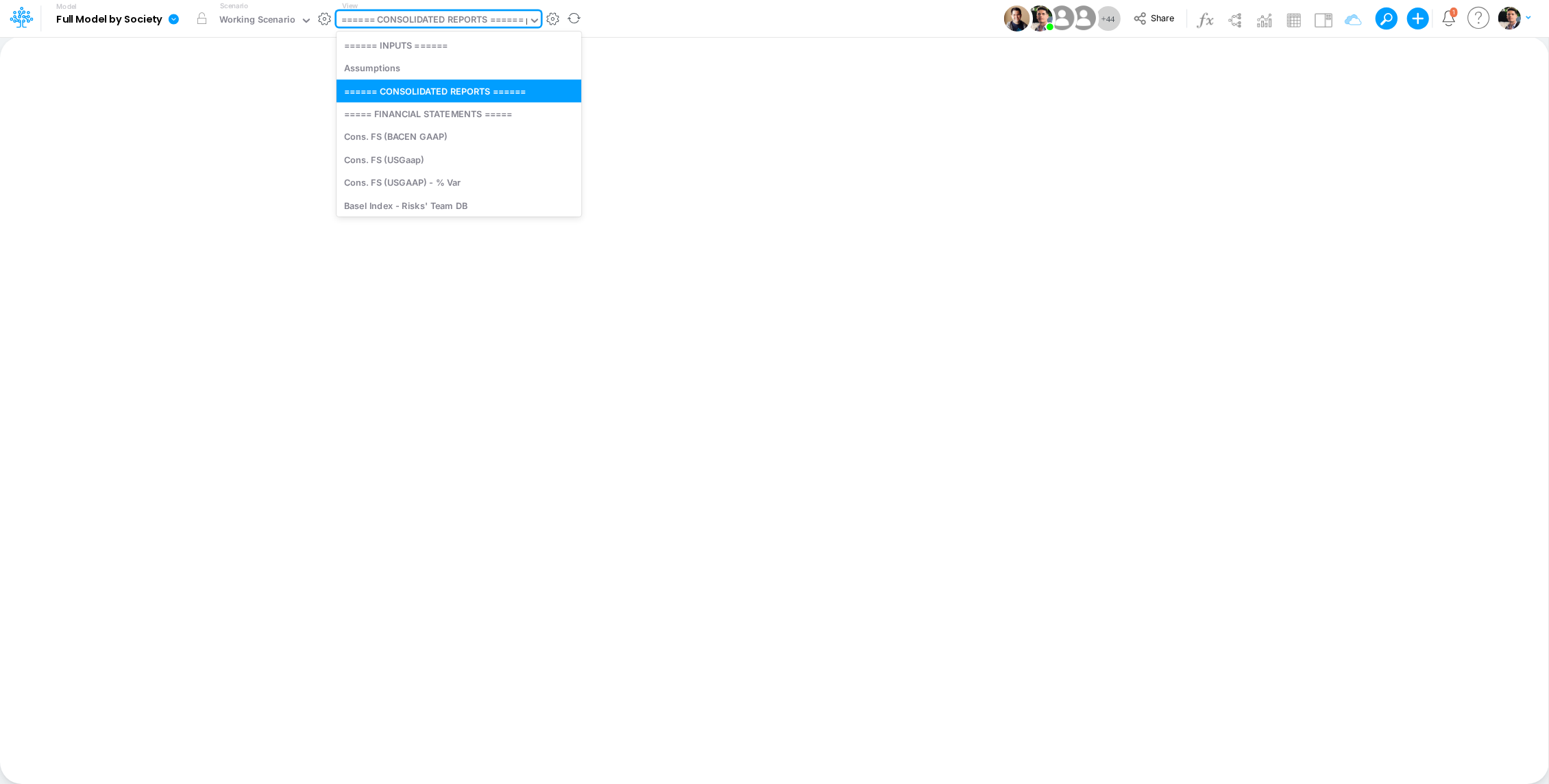 type on "FIN" 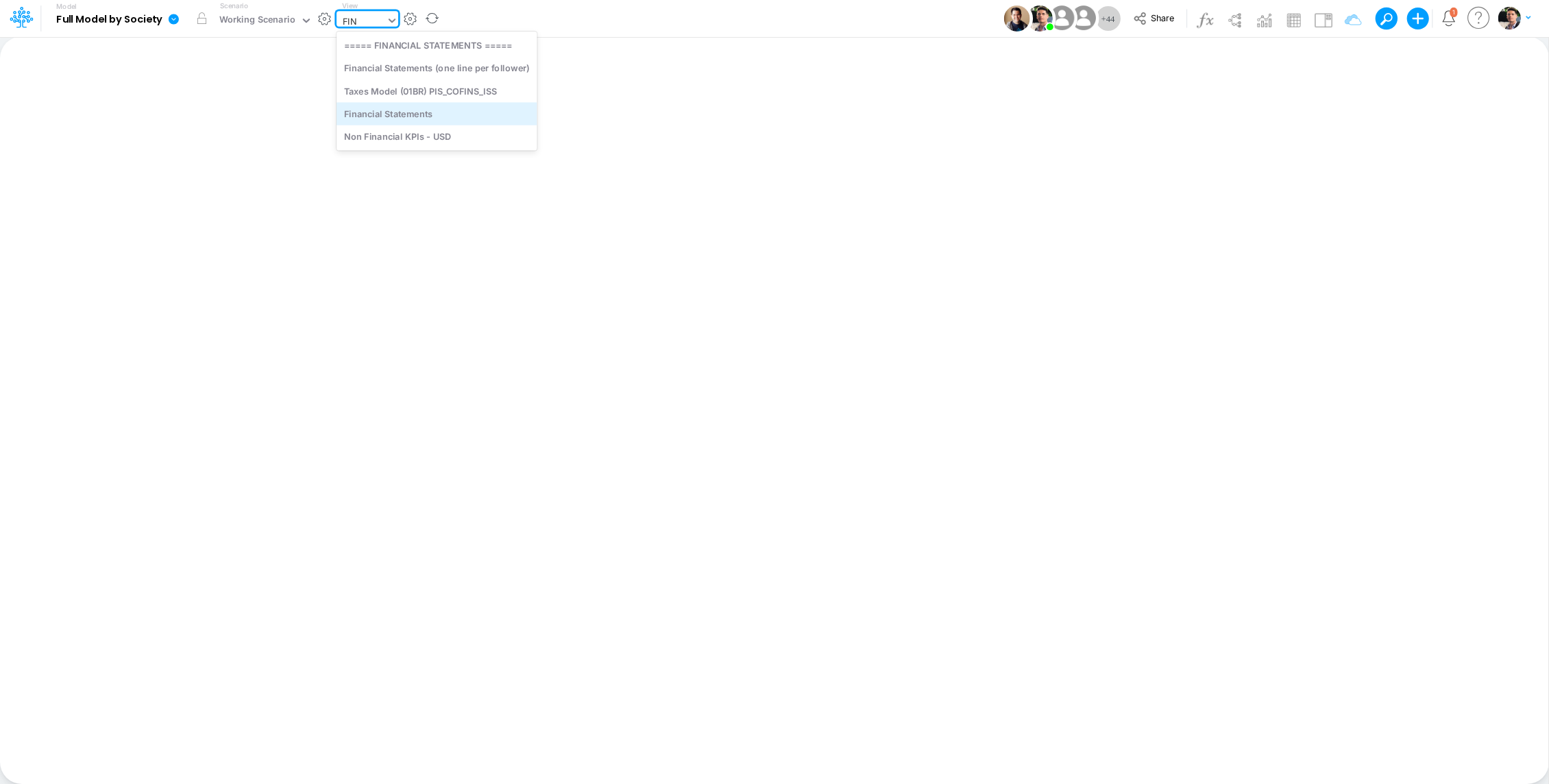 click on "Financial Statements" at bounding box center [437, 113] 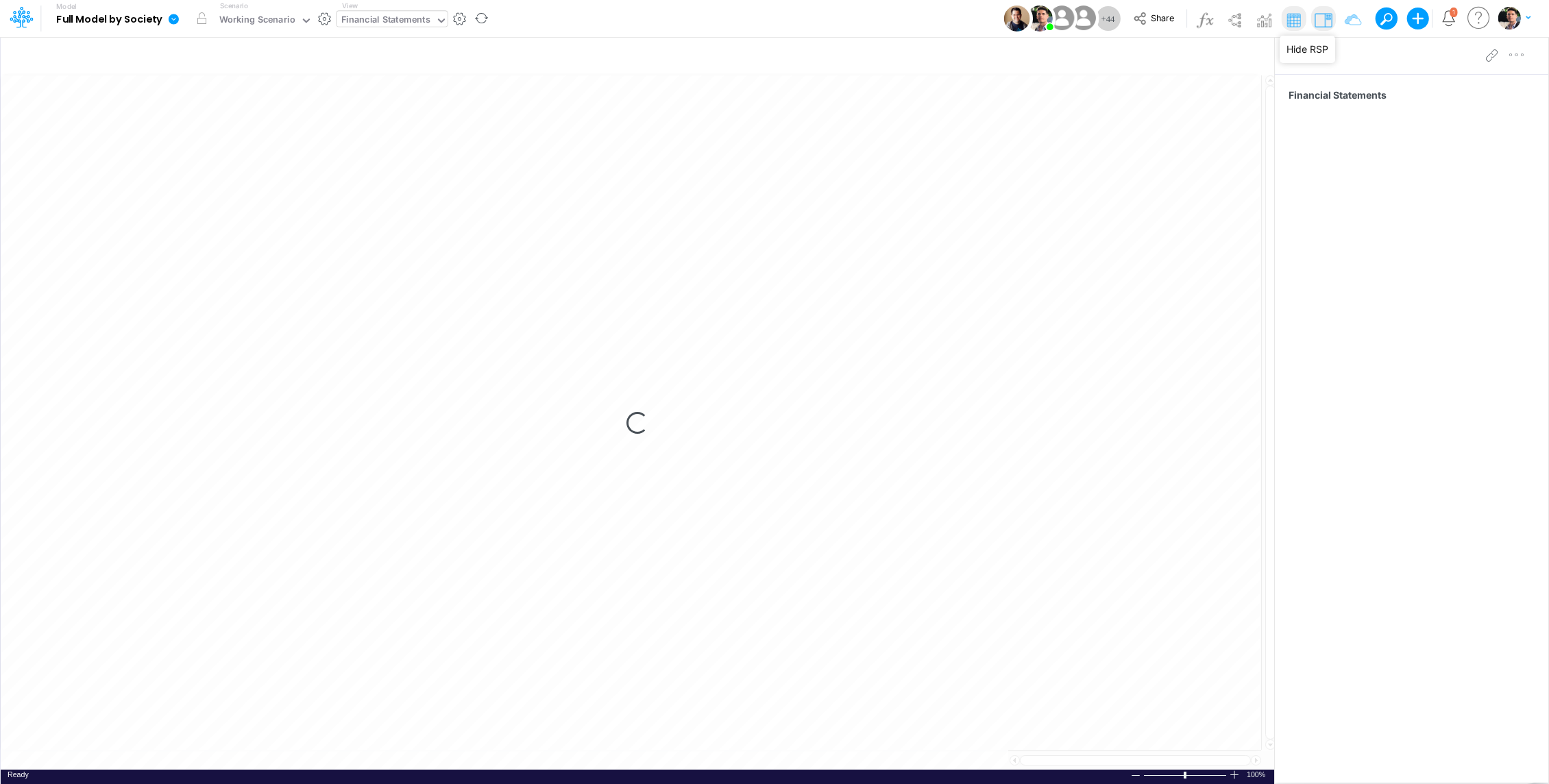 click at bounding box center [1323, 20] 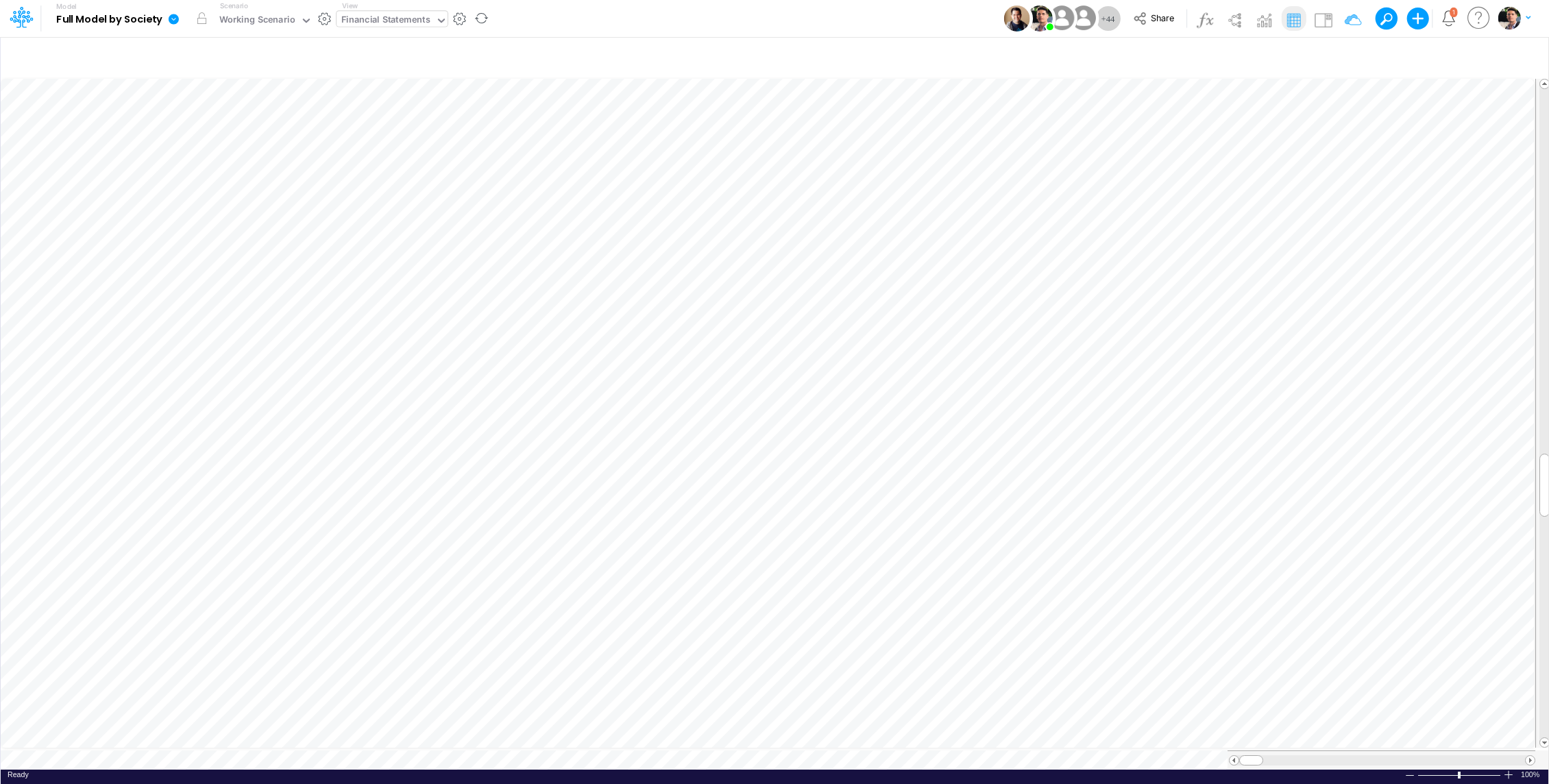 scroll, scrollTop: 6, scrollLeft: 1, axis: both 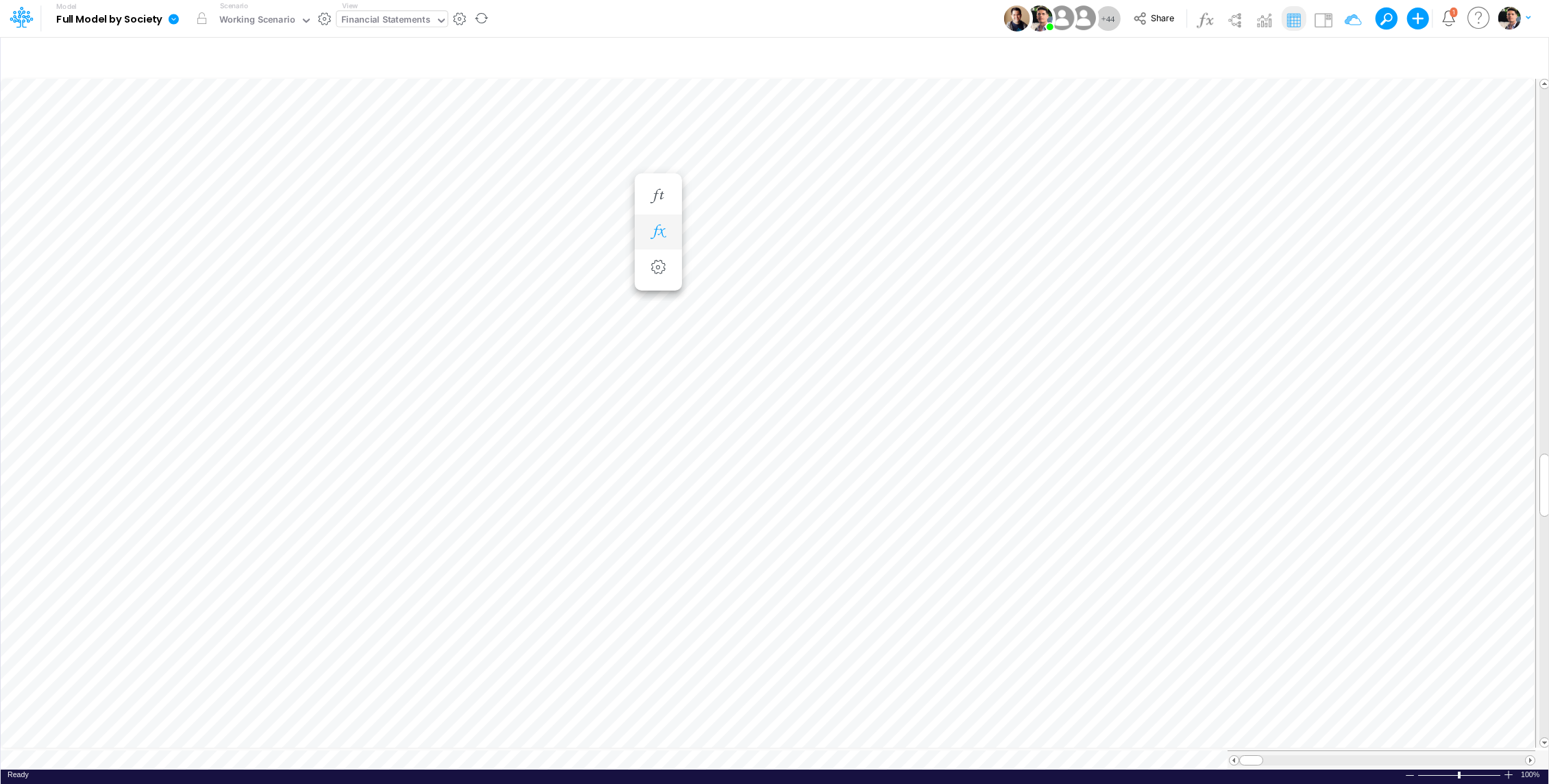 click at bounding box center (658, 232) 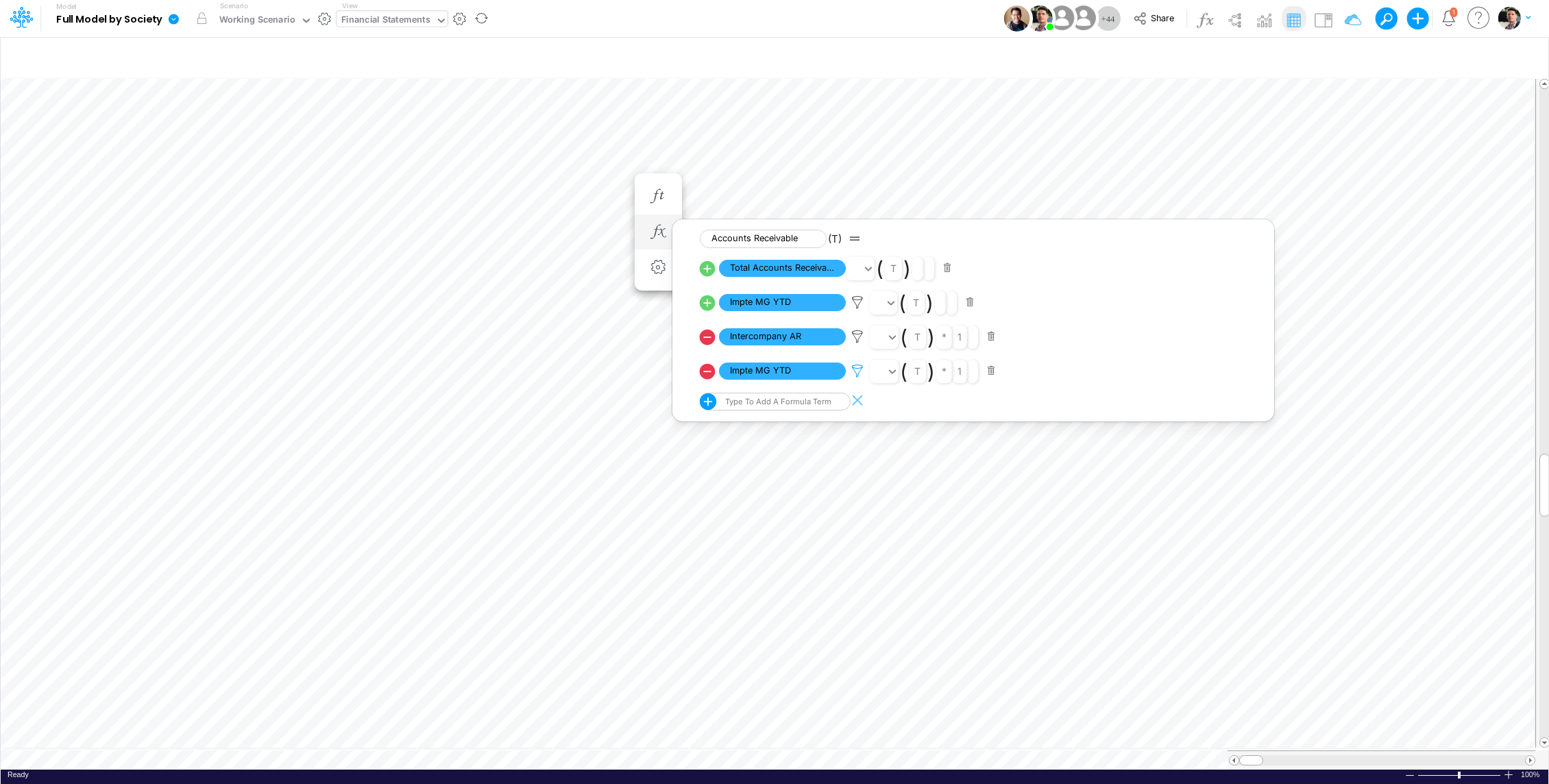 click at bounding box center (857, 302) 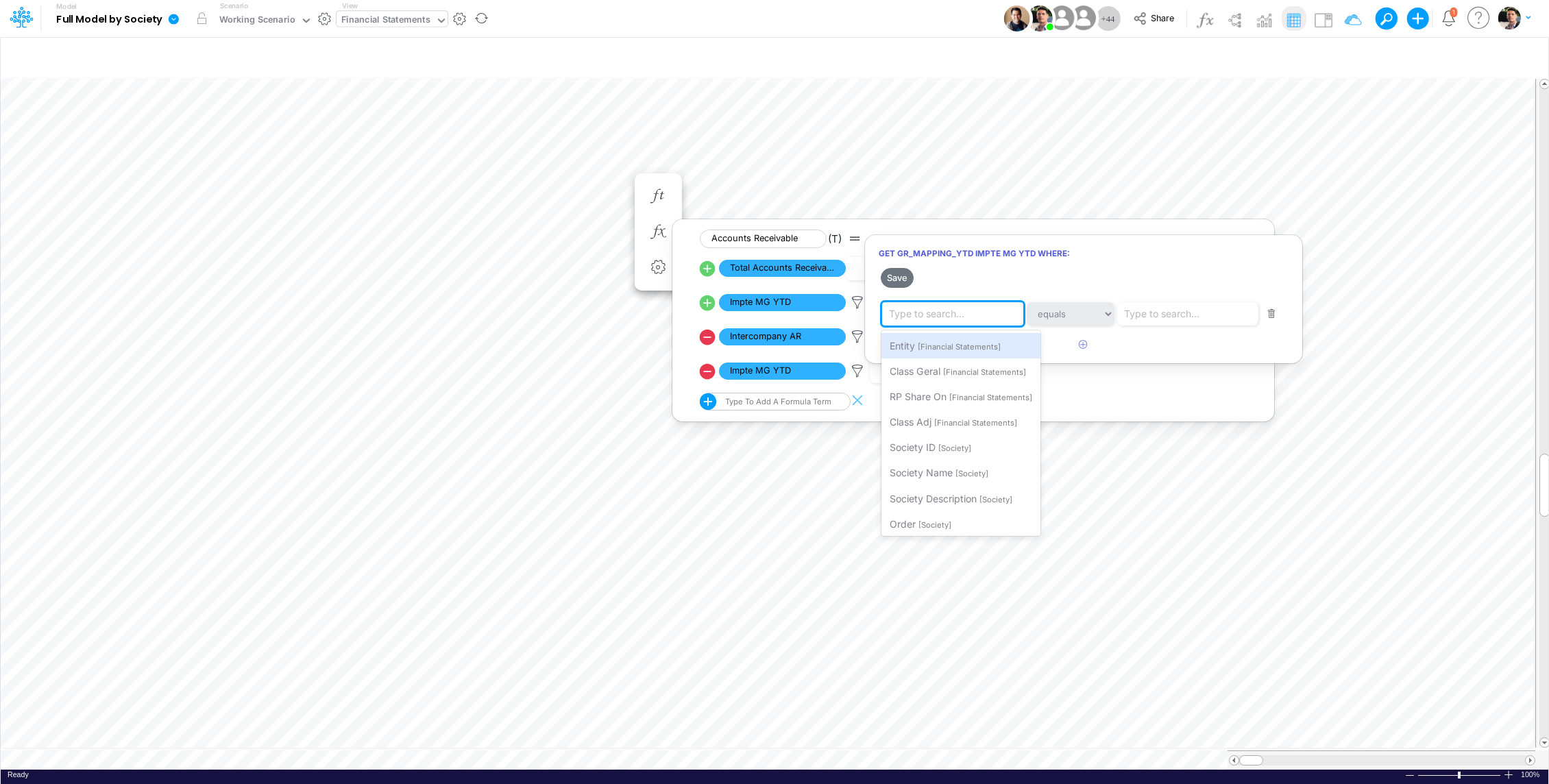 click on "Type to search..." at bounding box center (927, 314) 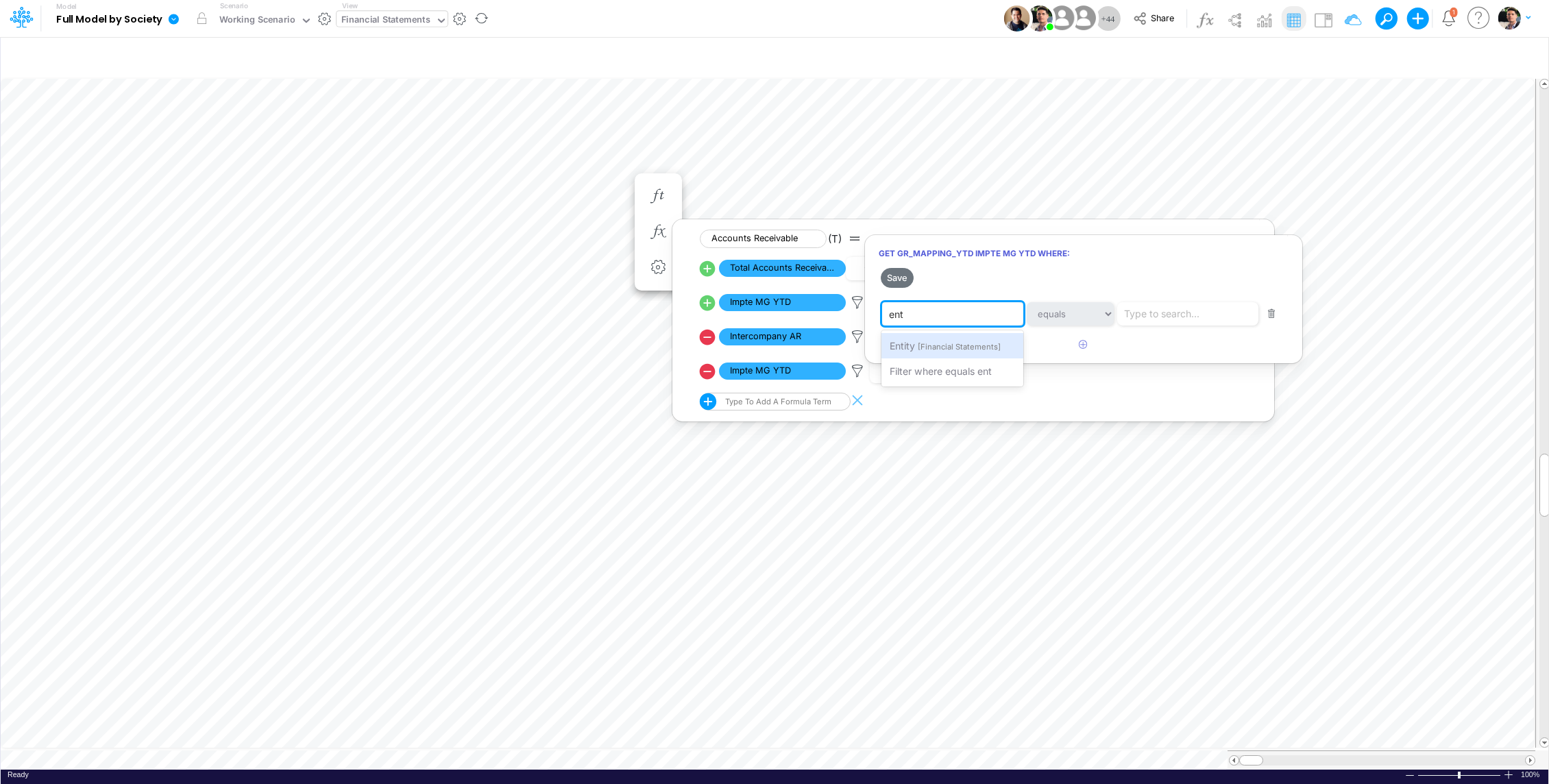 type on "enti" 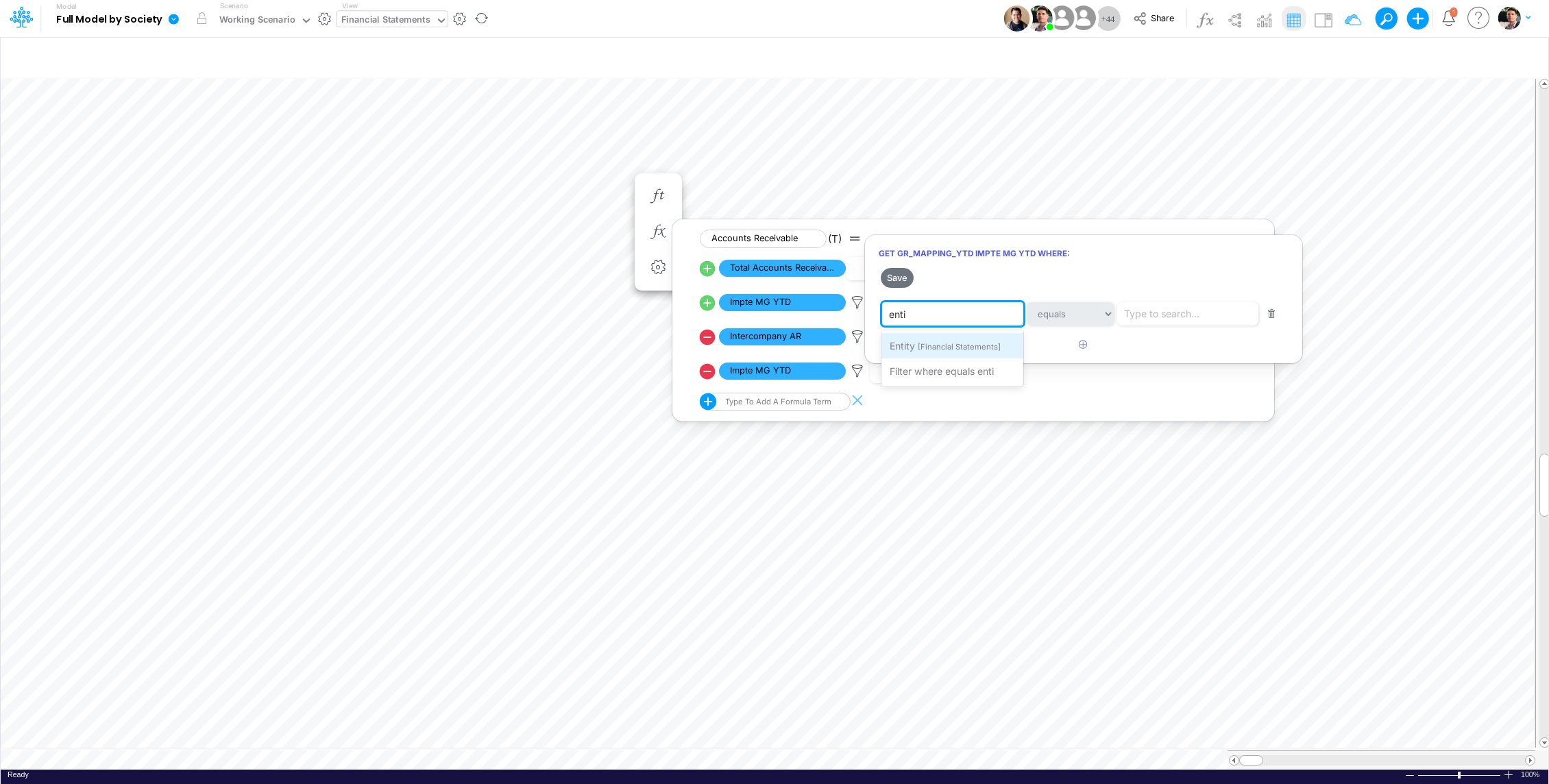 click on "Entity   [Financial Statements]" at bounding box center (952, 345) 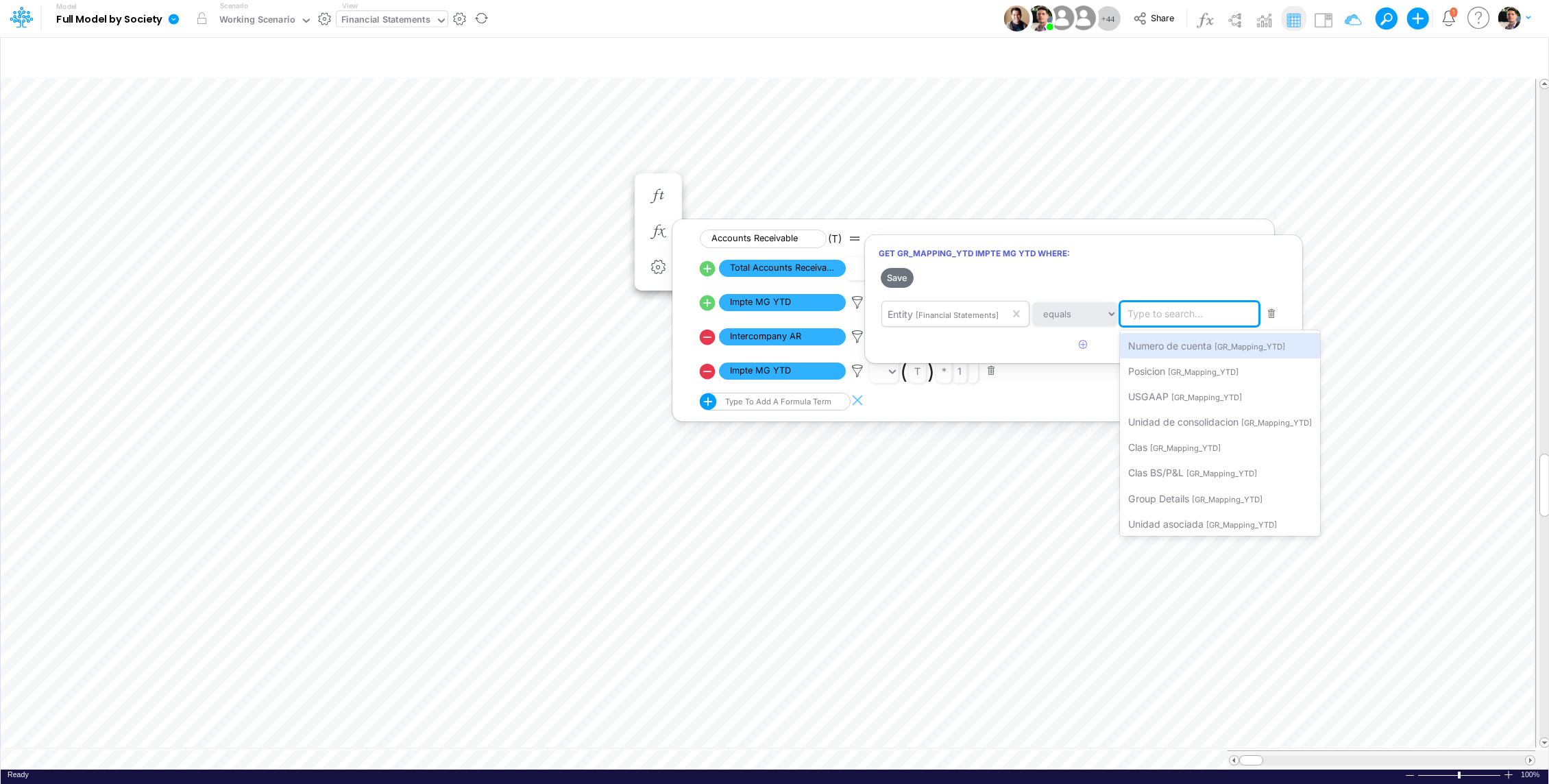 click on "Type to search..." at bounding box center (1165, 314) 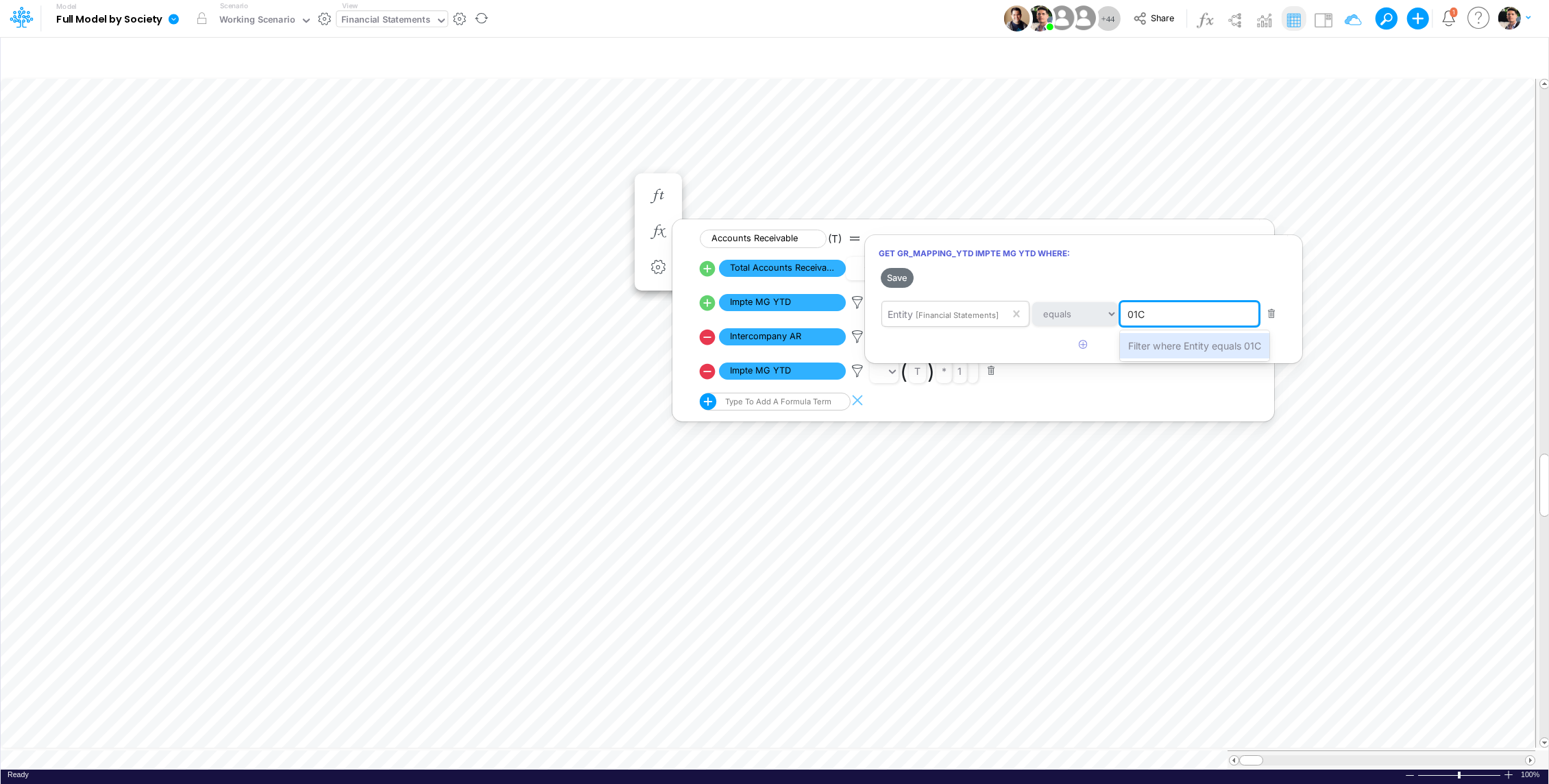 type on "01CG" 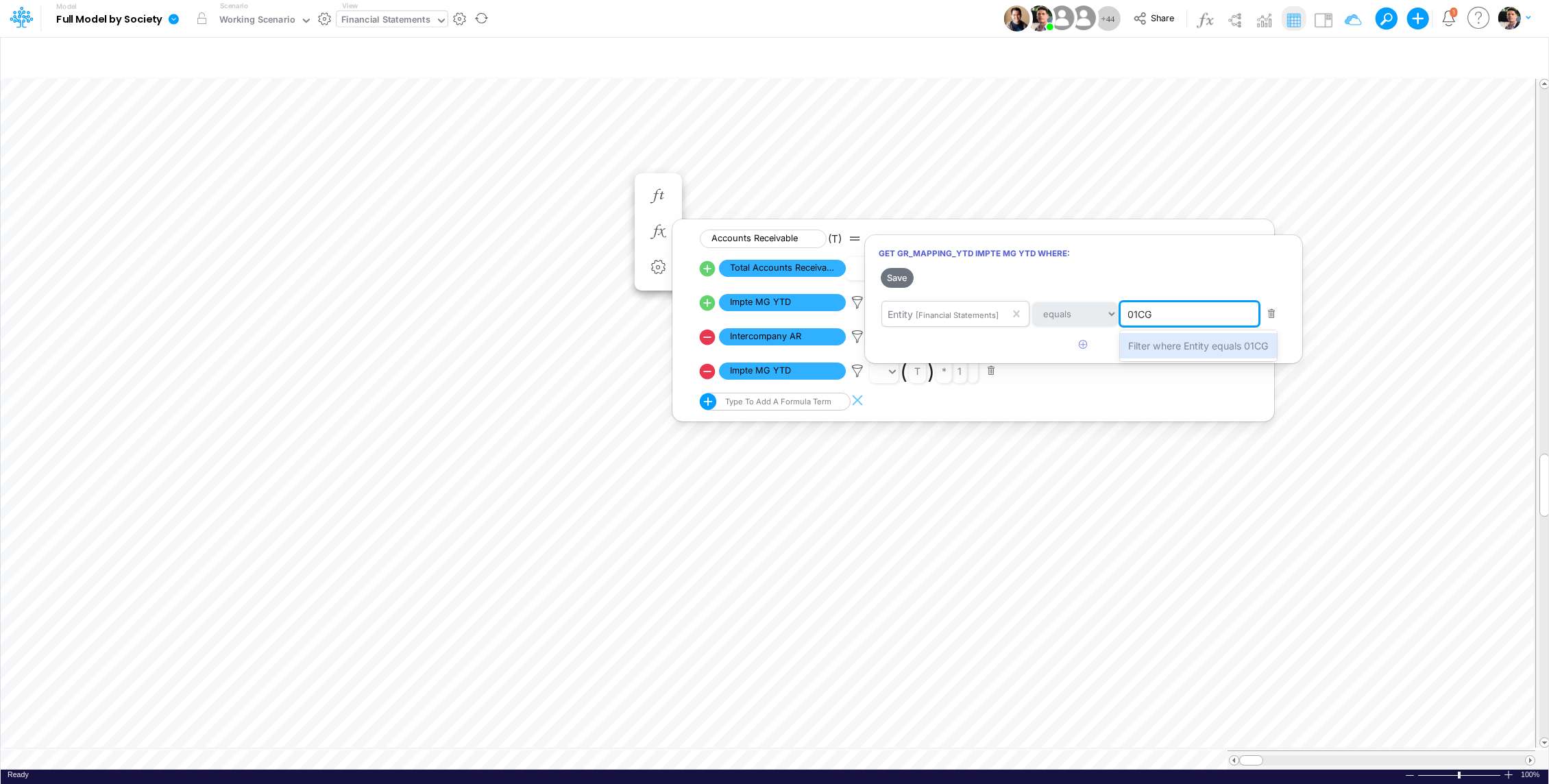 click on "Filter where Entity equals [ENTITY]" at bounding box center [1198, 345] 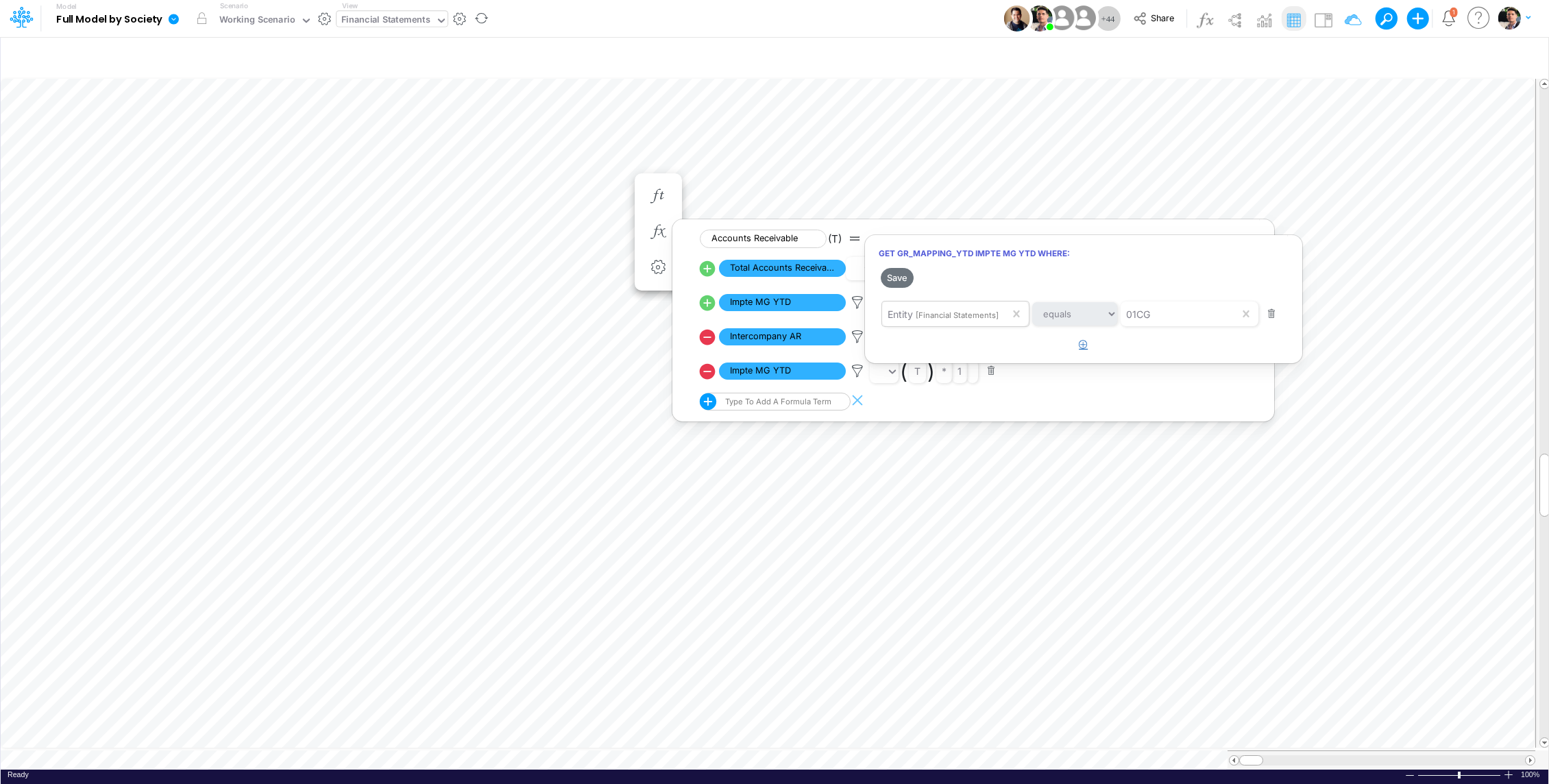 click at bounding box center [1083, 344] 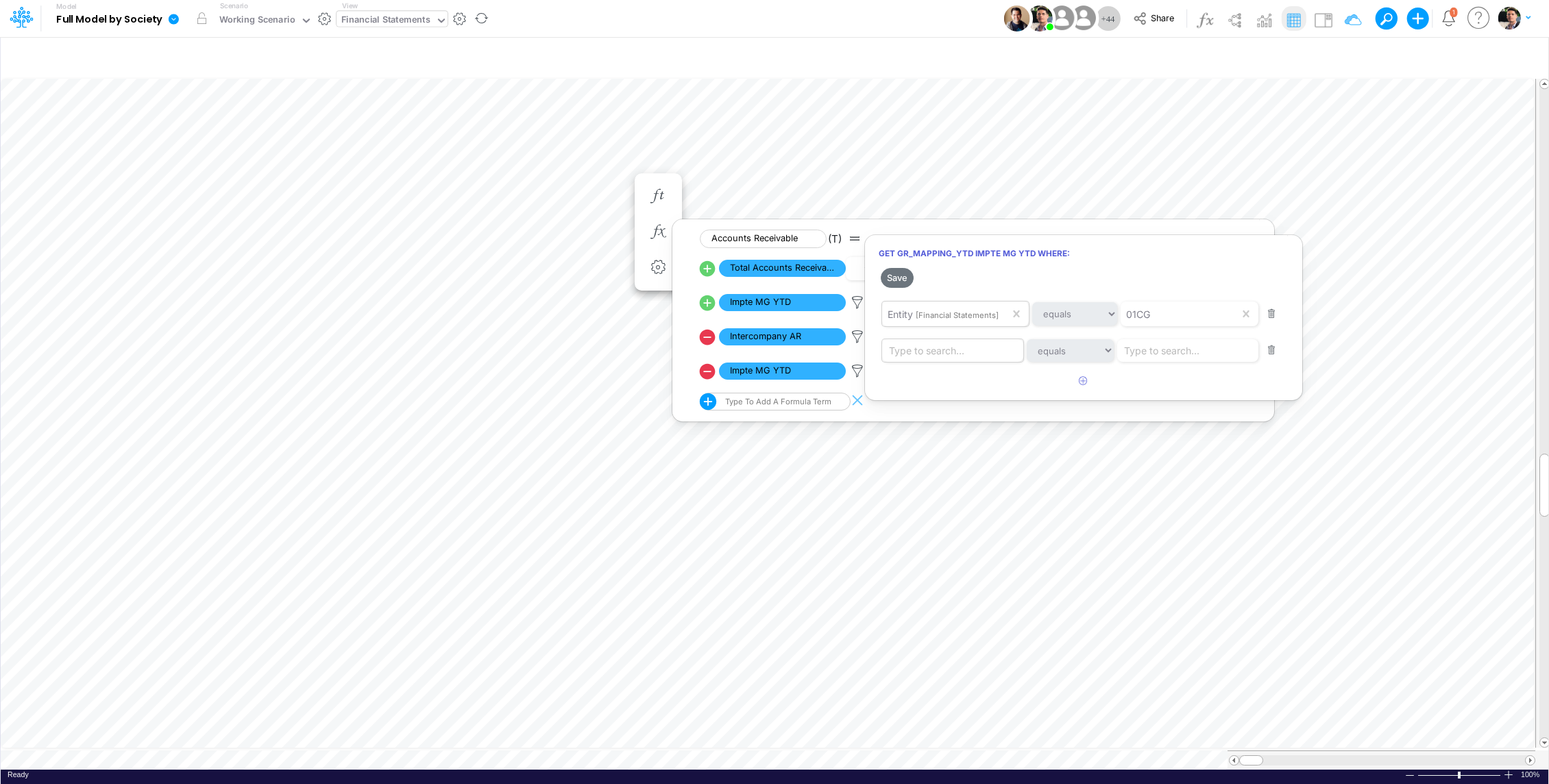 click on "Type to search..." at bounding box center [927, 350] 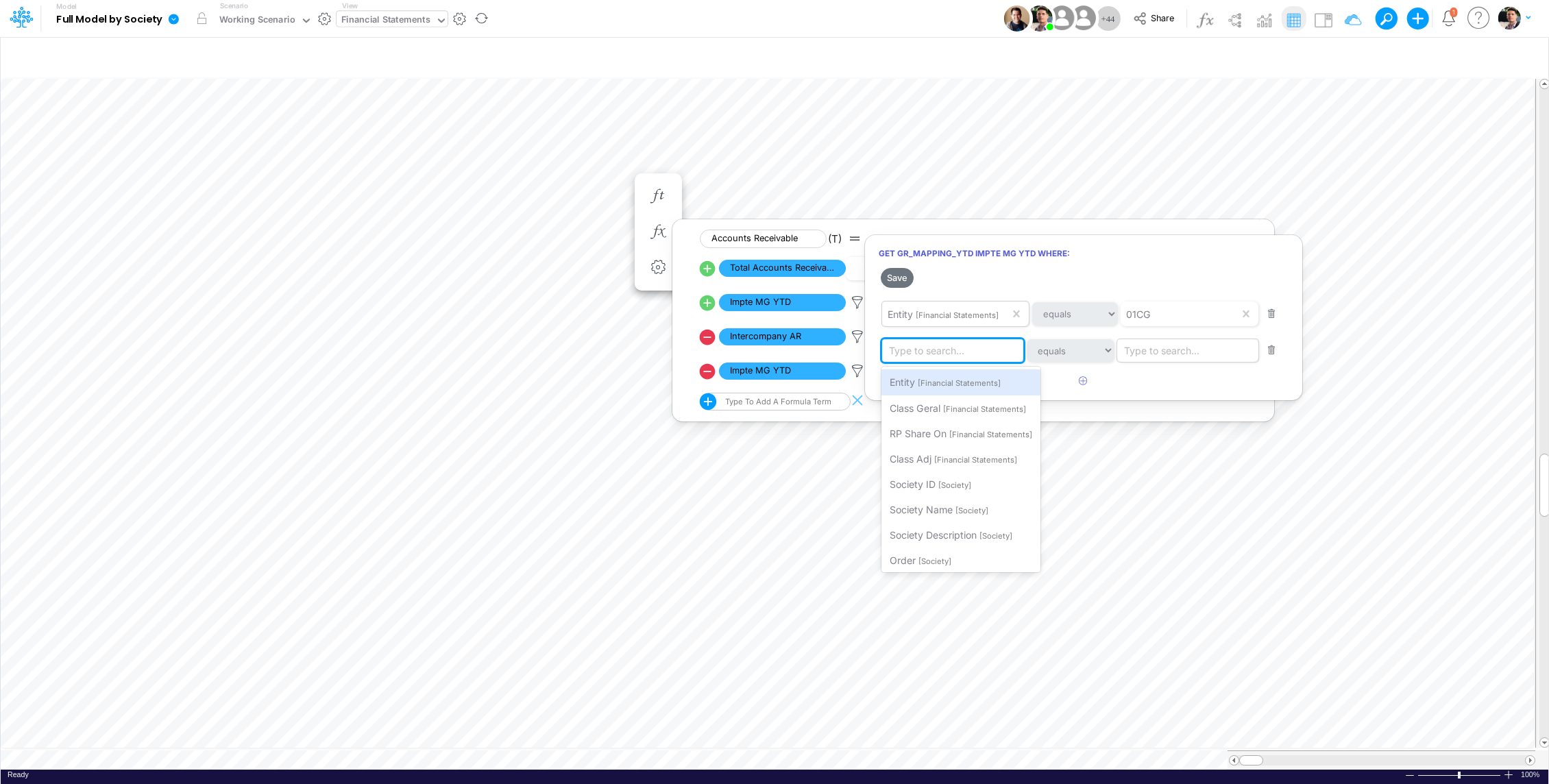 click on "Type to search..." at bounding box center (1162, 350) 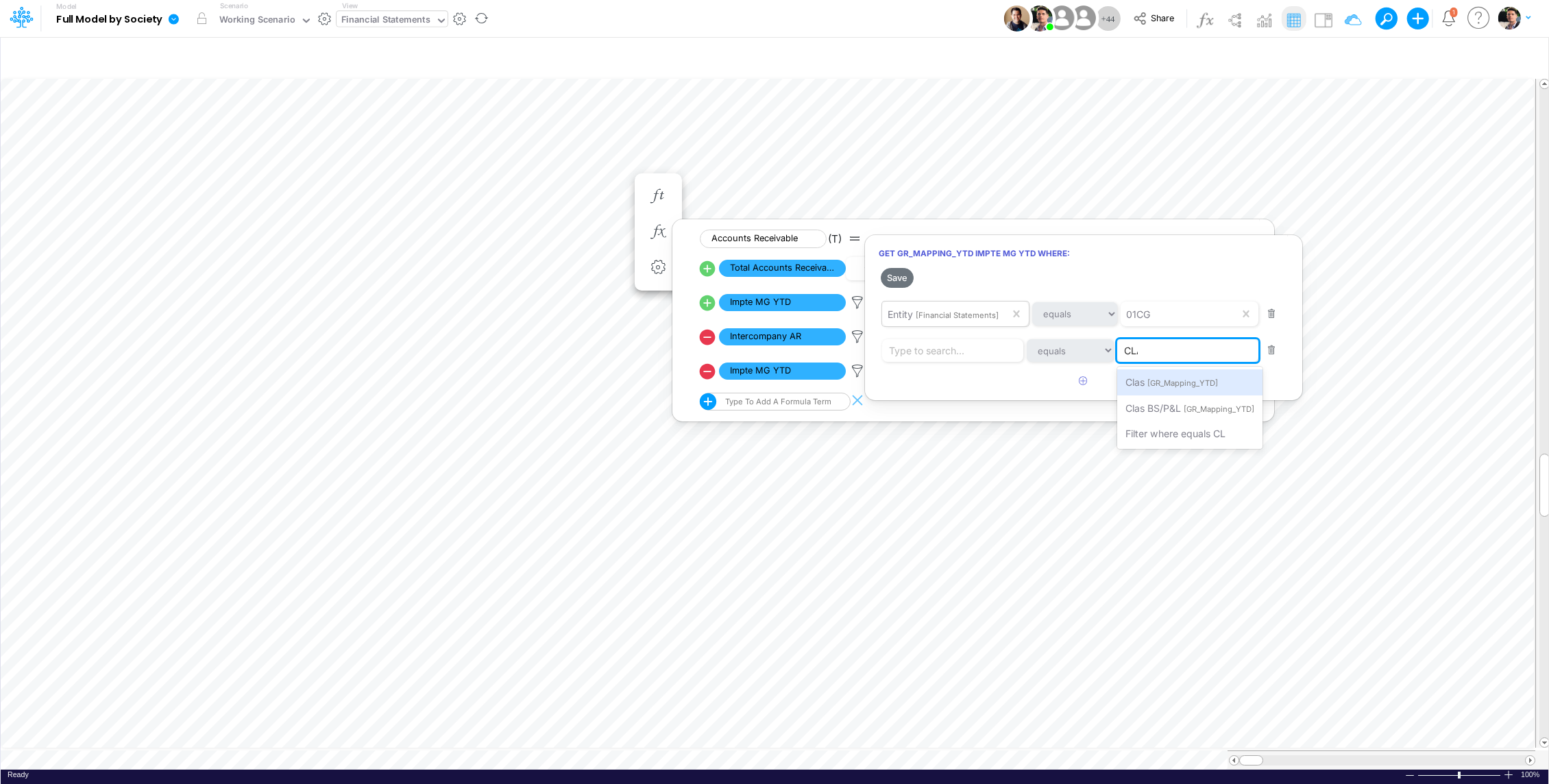 type on "CLAS" 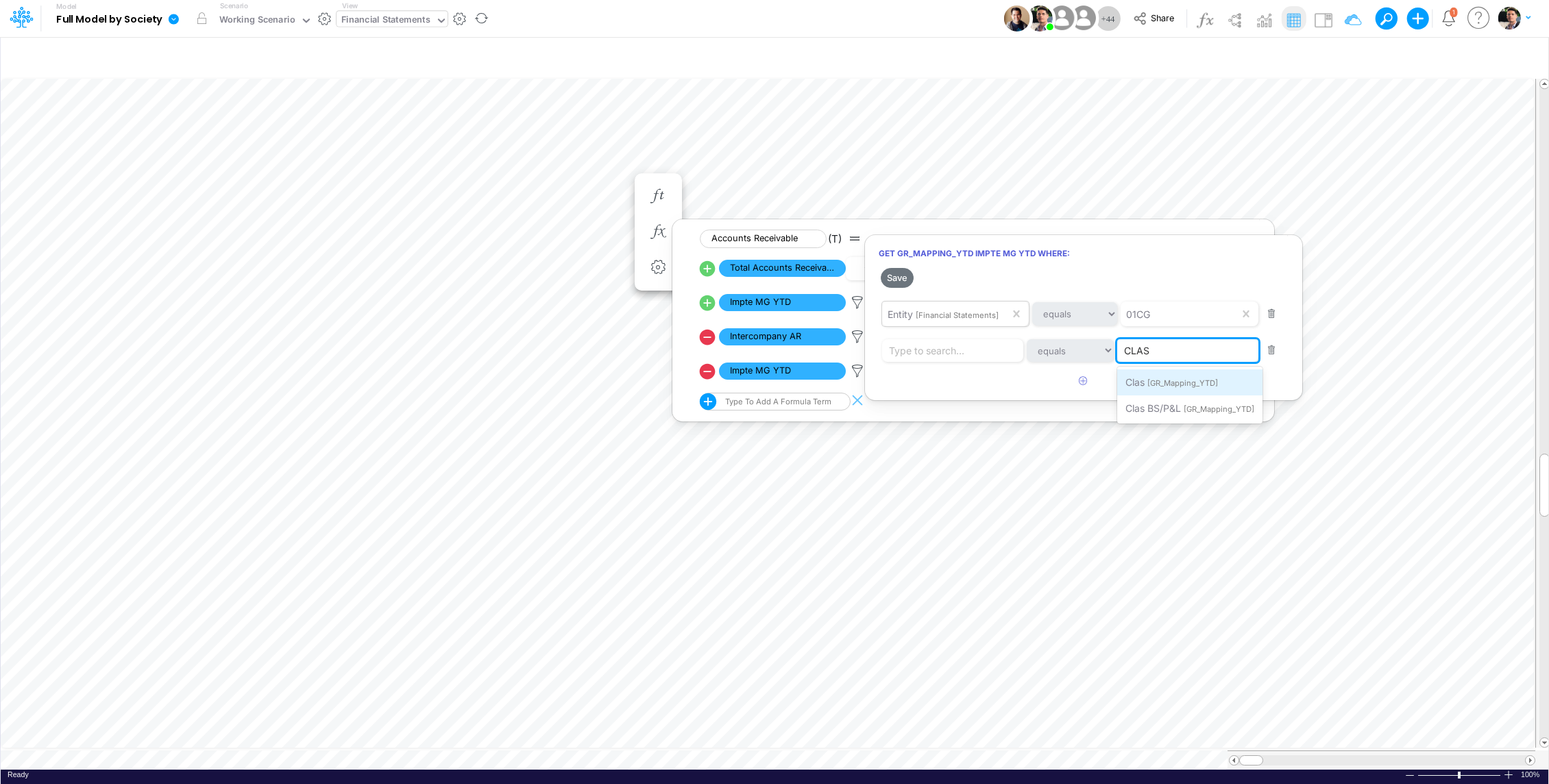 click on "[GR_Mapping_YTD]" at bounding box center [1182, 383] 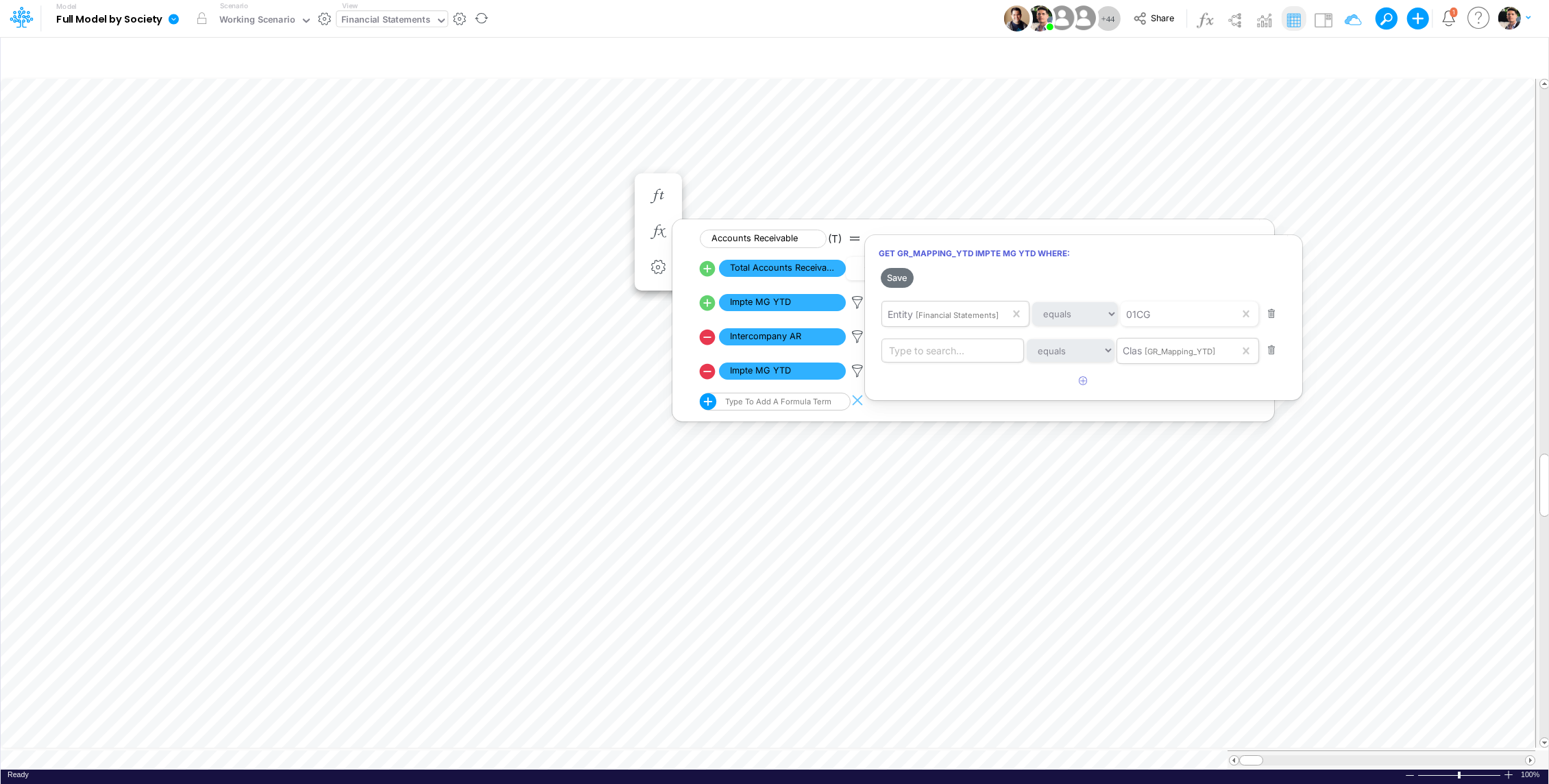 click on "Get GR_Mapping_YTD Impte MG YTD where:   Save  When all of these are true  Entity   [Financial Statements]  equals  01CG   Type to search...  equals  Clas   [GR_Mapping_YTD]" at bounding box center [1084, 317] 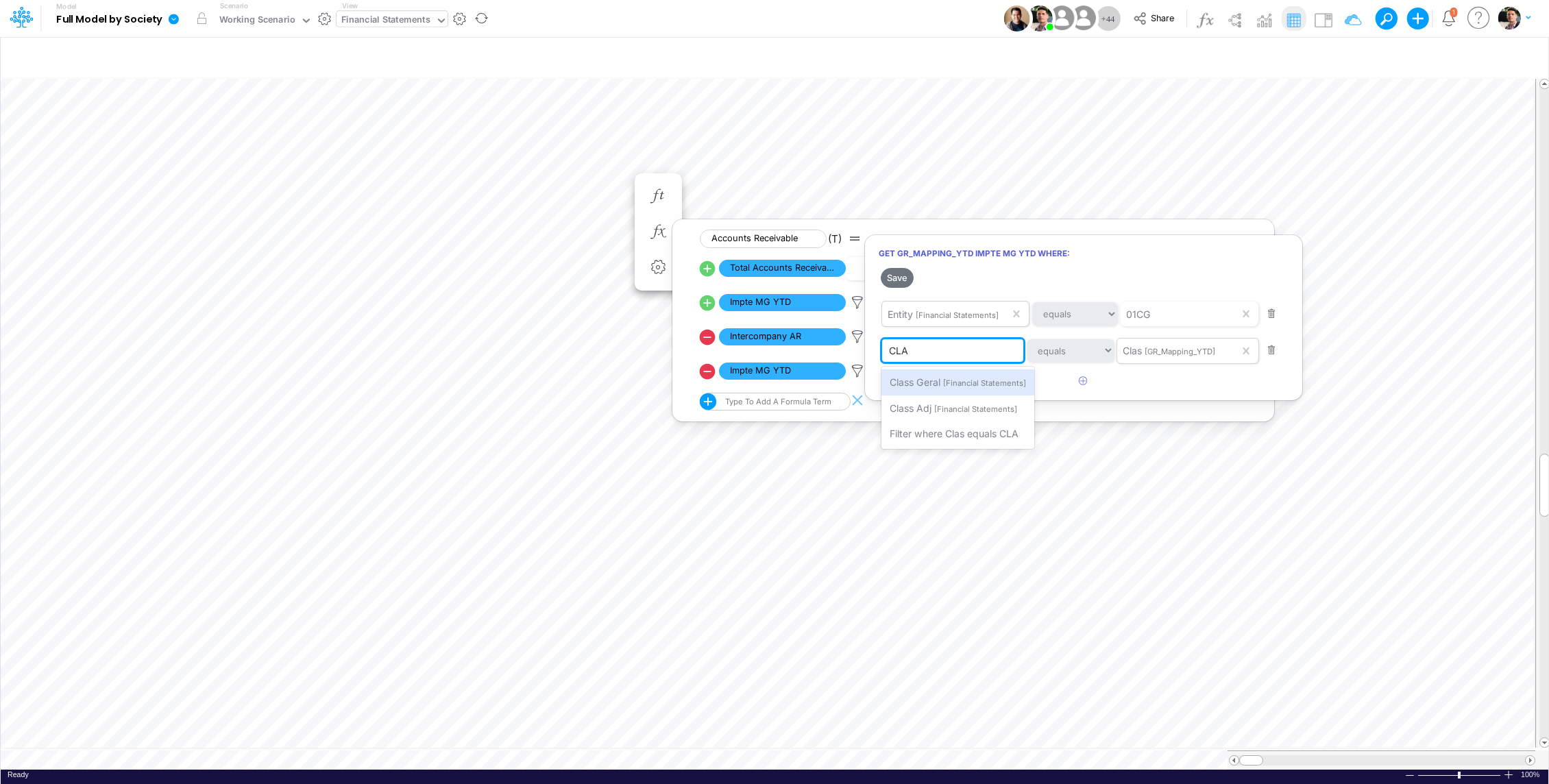 type on "CLAS" 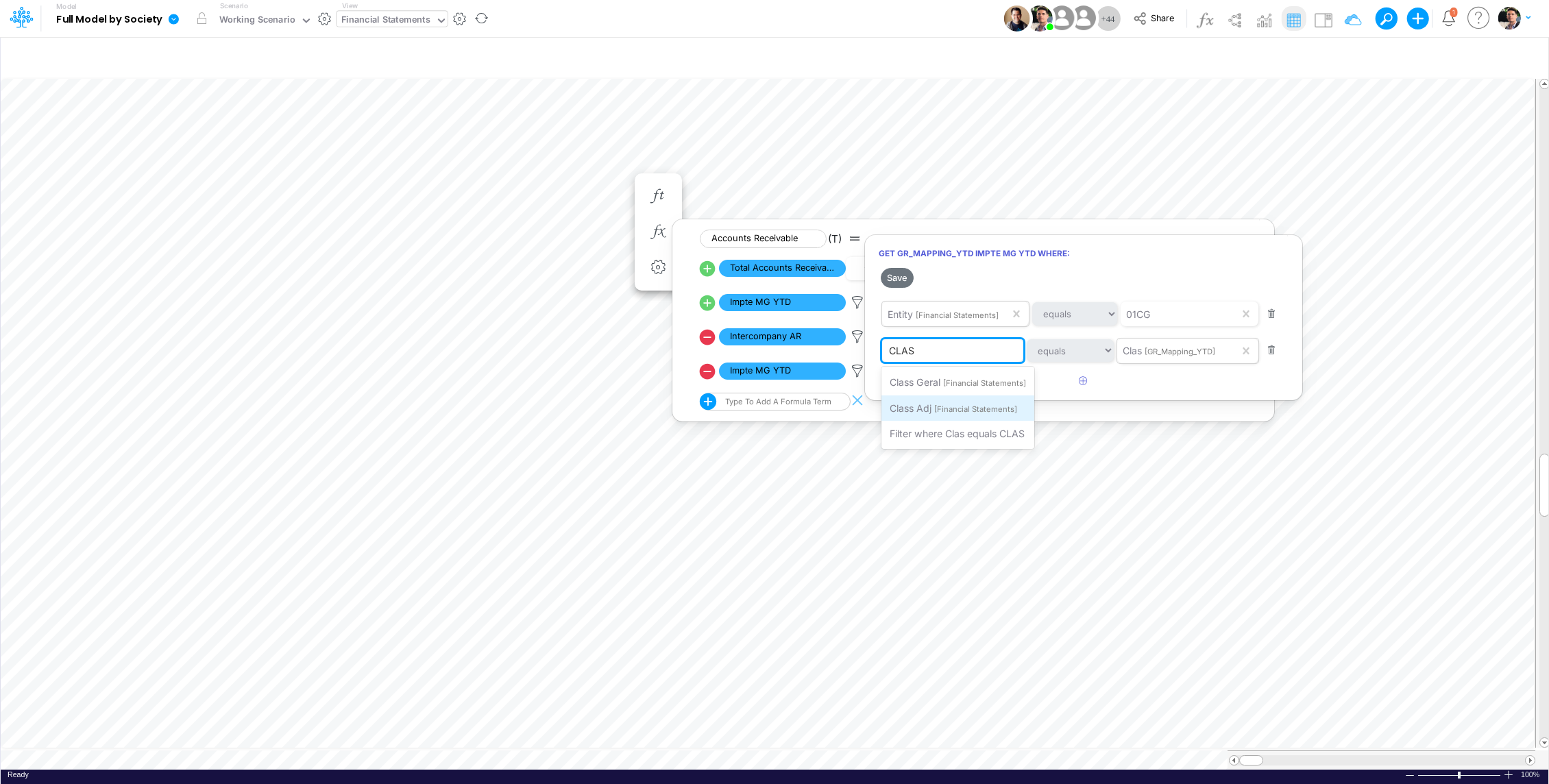 click on "Class Adj" at bounding box center (910, 408) 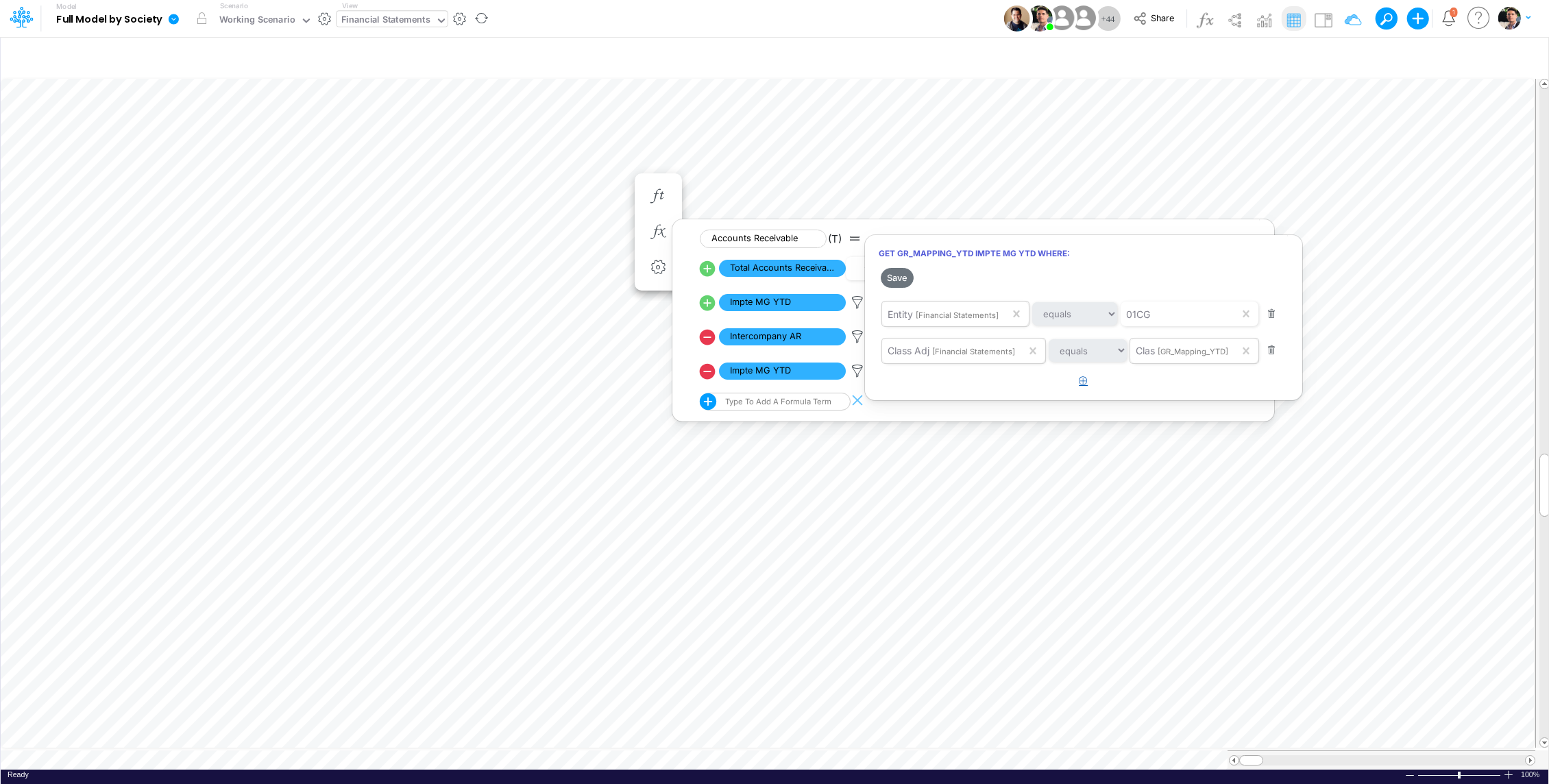 click at bounding box center [1083, 380] 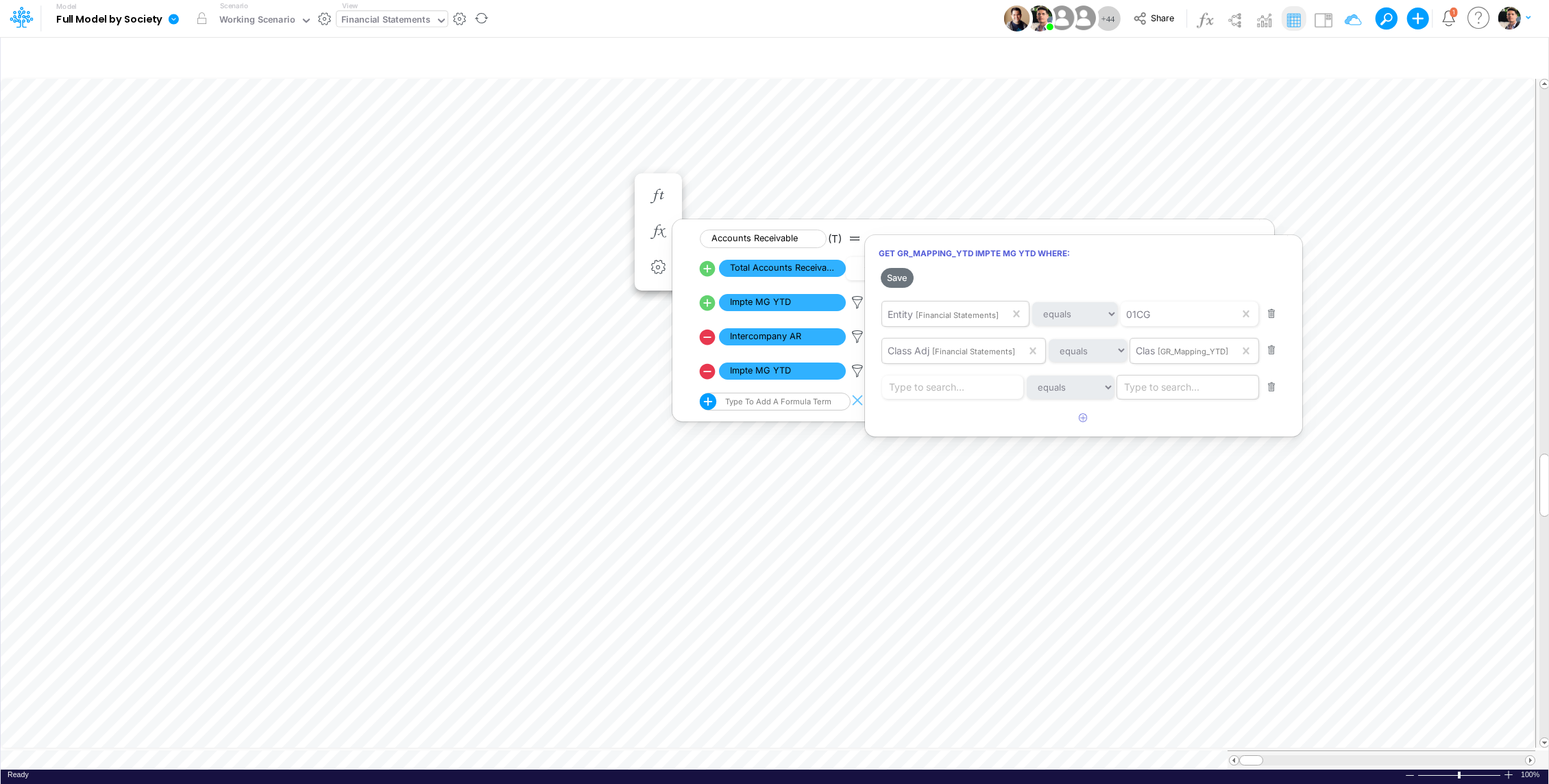 click on "Type to search..." at bounding box center (1162, 387) 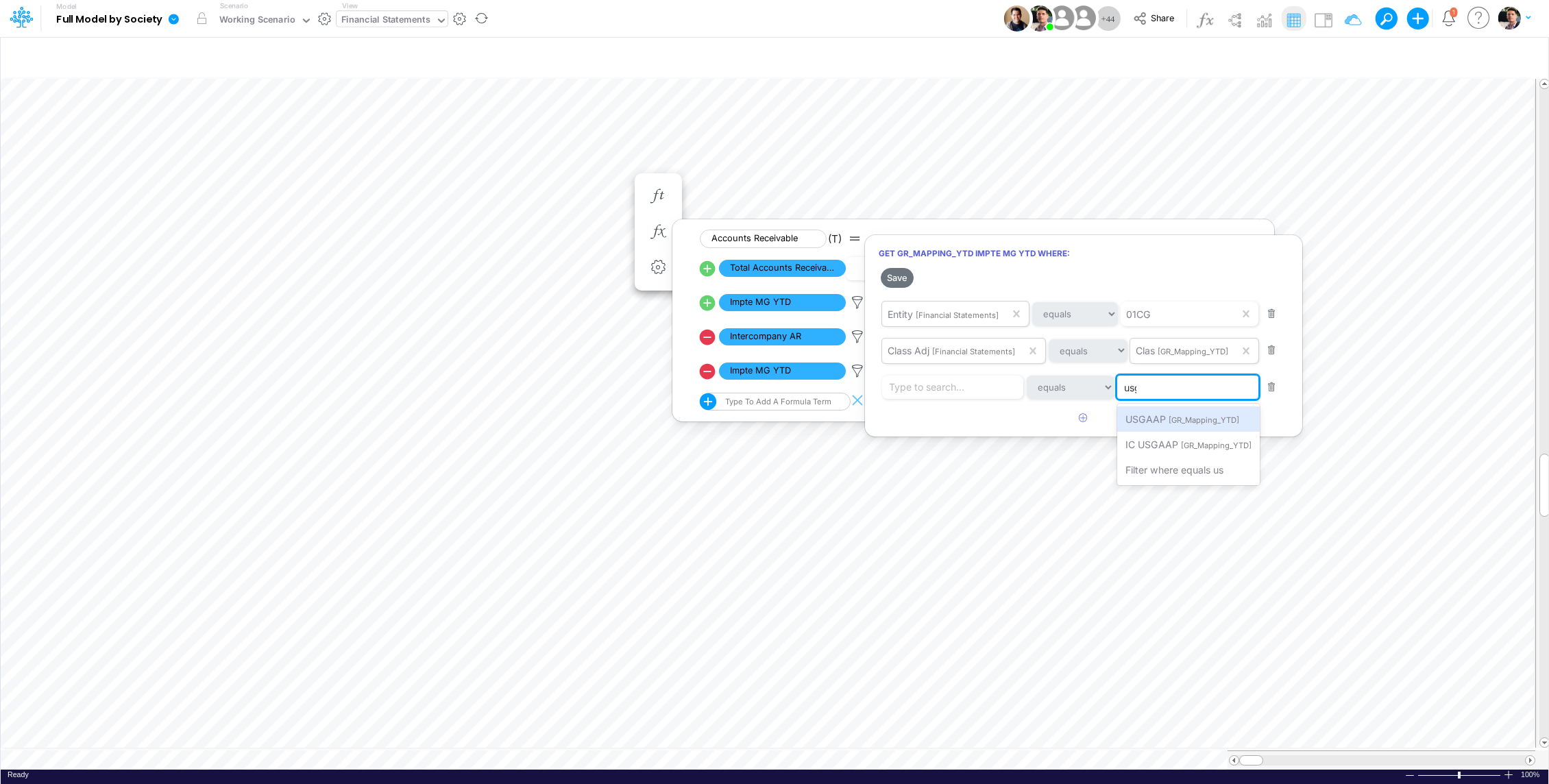 type on "usga" 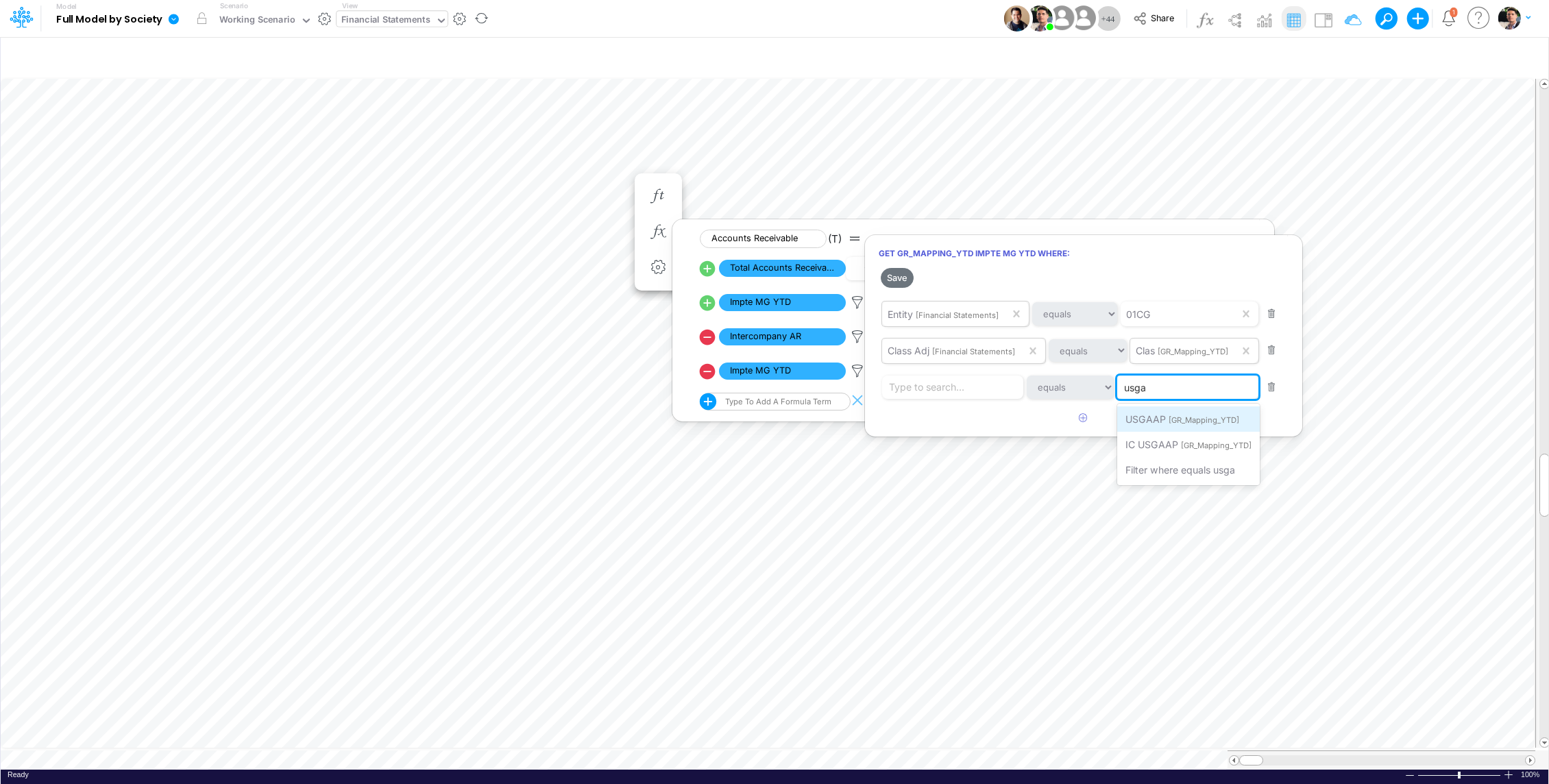 click on "[GR_Mapping_YTD]" at bounding box center [1204, 420] 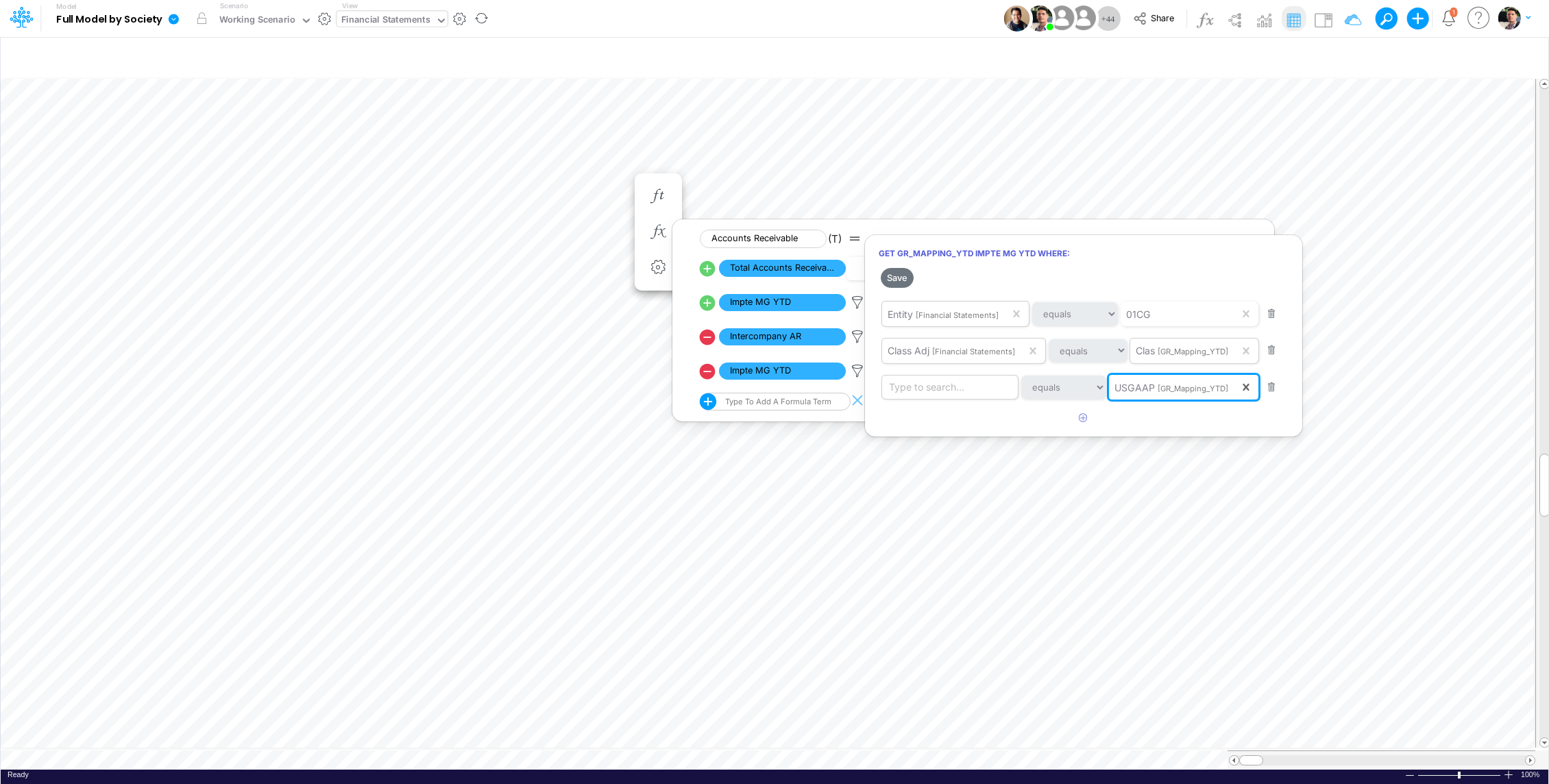 click on "Type to search..." at bounding box center [953, 387] 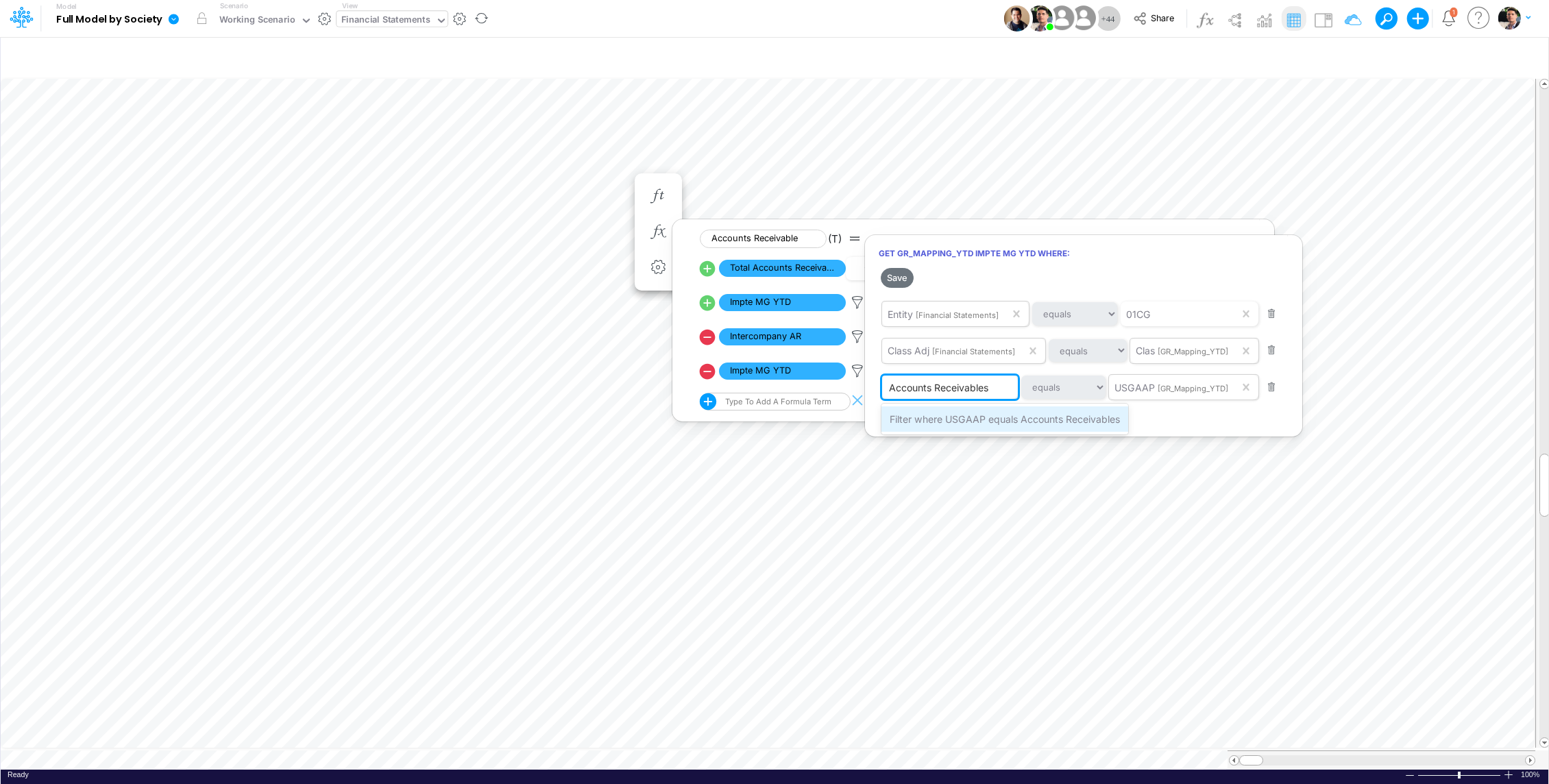 type on "Accounts Receivable" 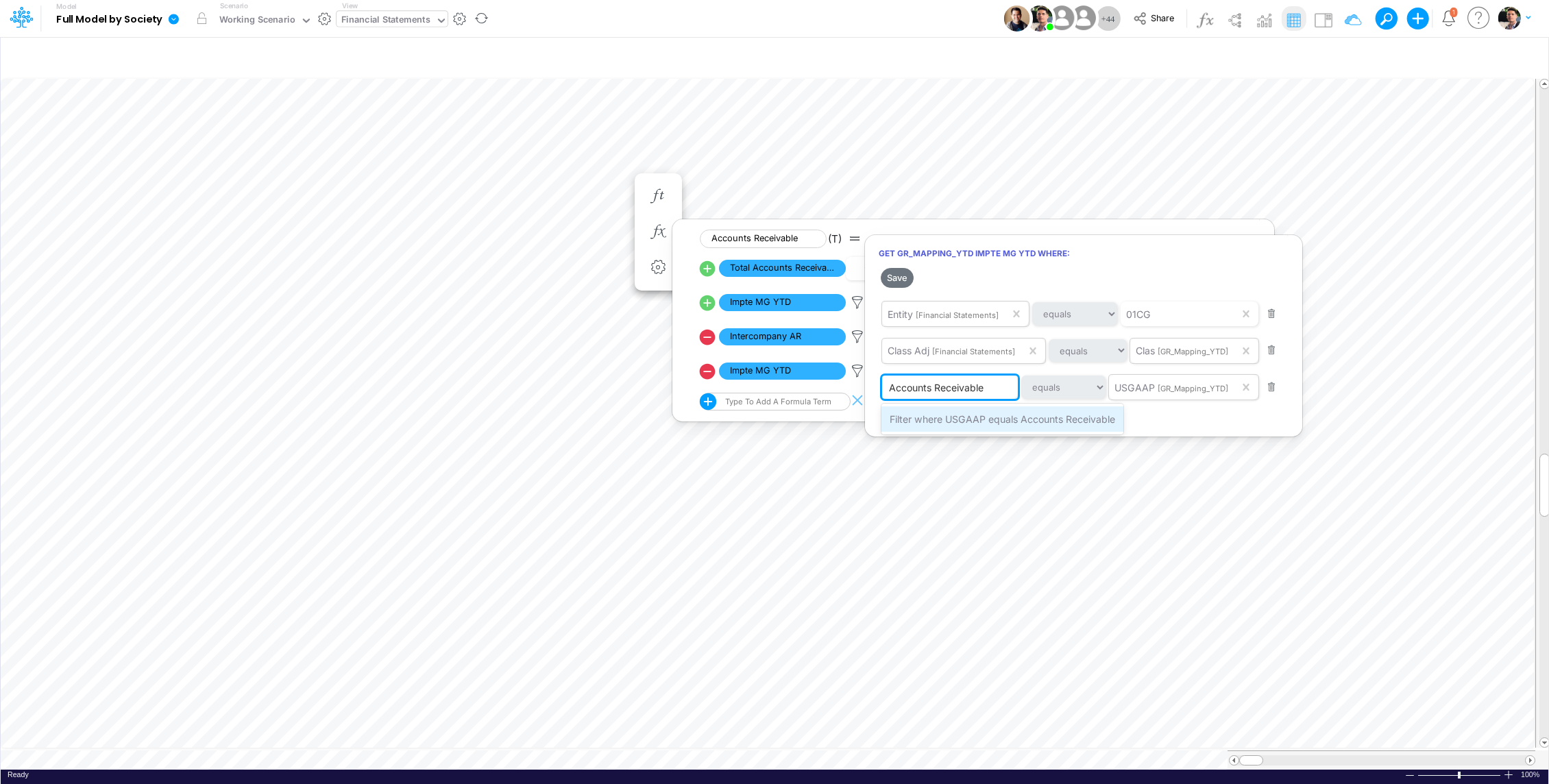 click on "Filter where USGAAP equals Accounts Receivable" at bounding box center [1002, 419] 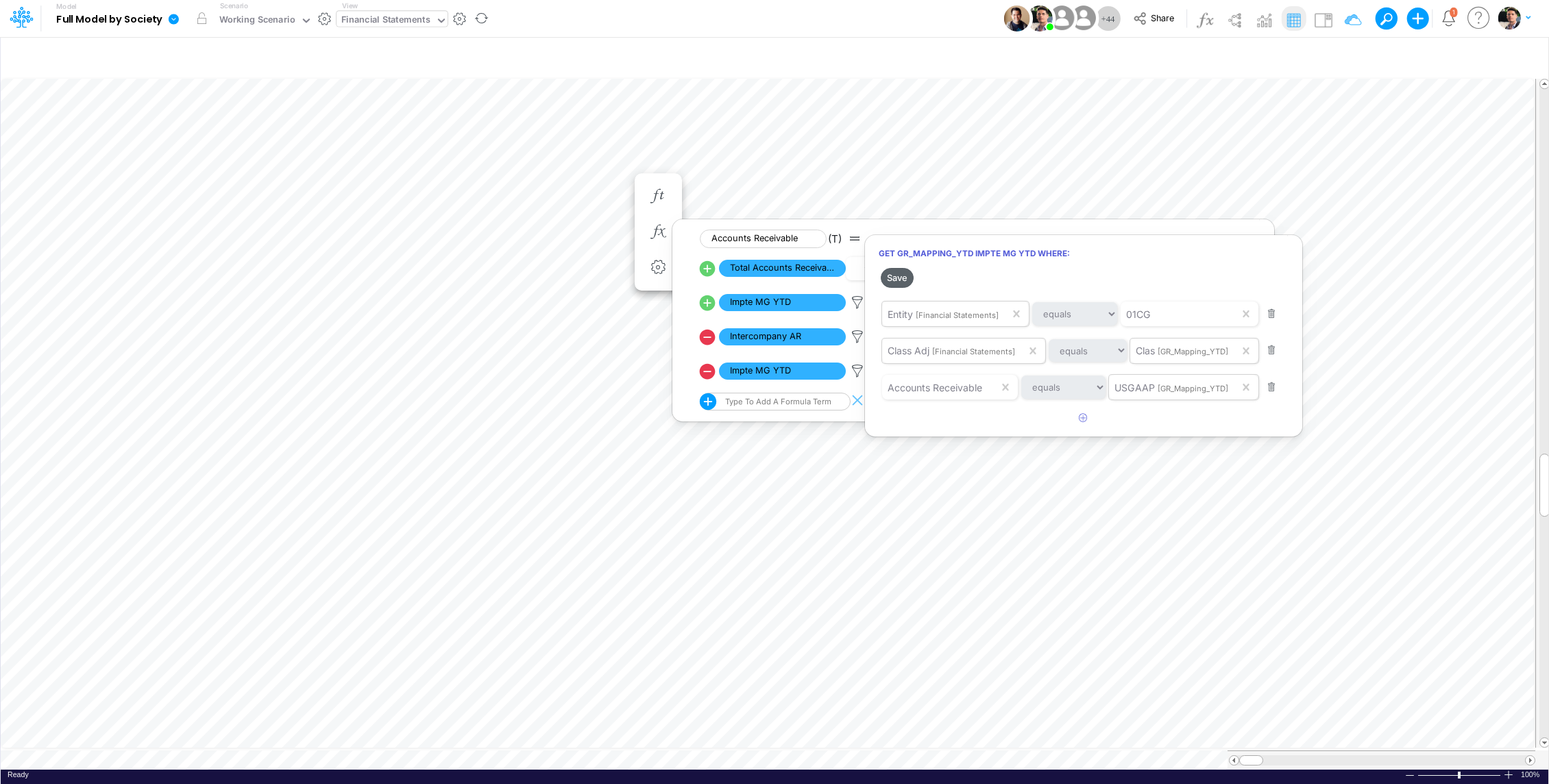 click on "Save" at bounding box center (897, 278) 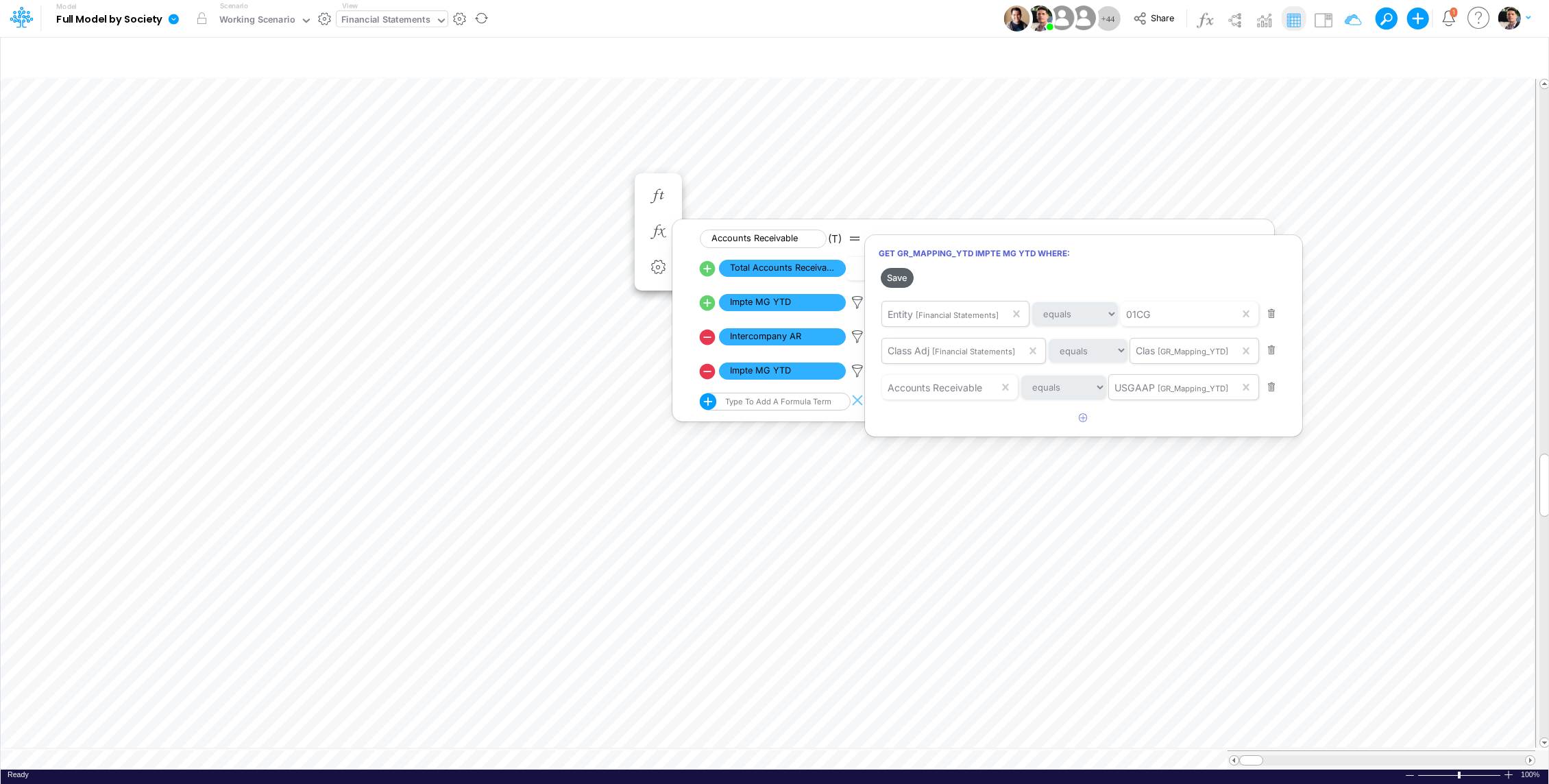 click on "Save" at bounding box center (897, 278) 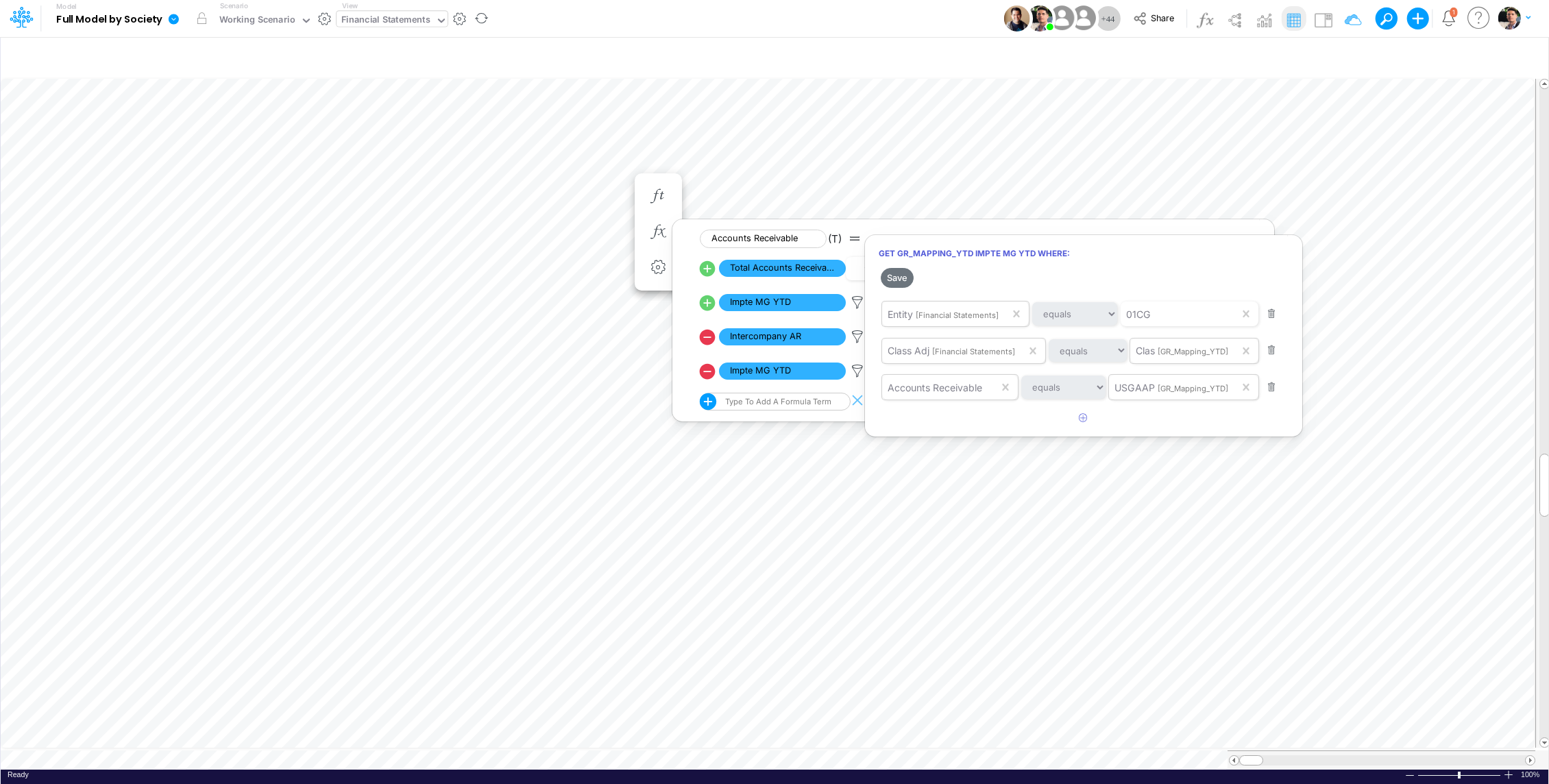 click on "Accounts Receivable" at bounding box center [935, 387] 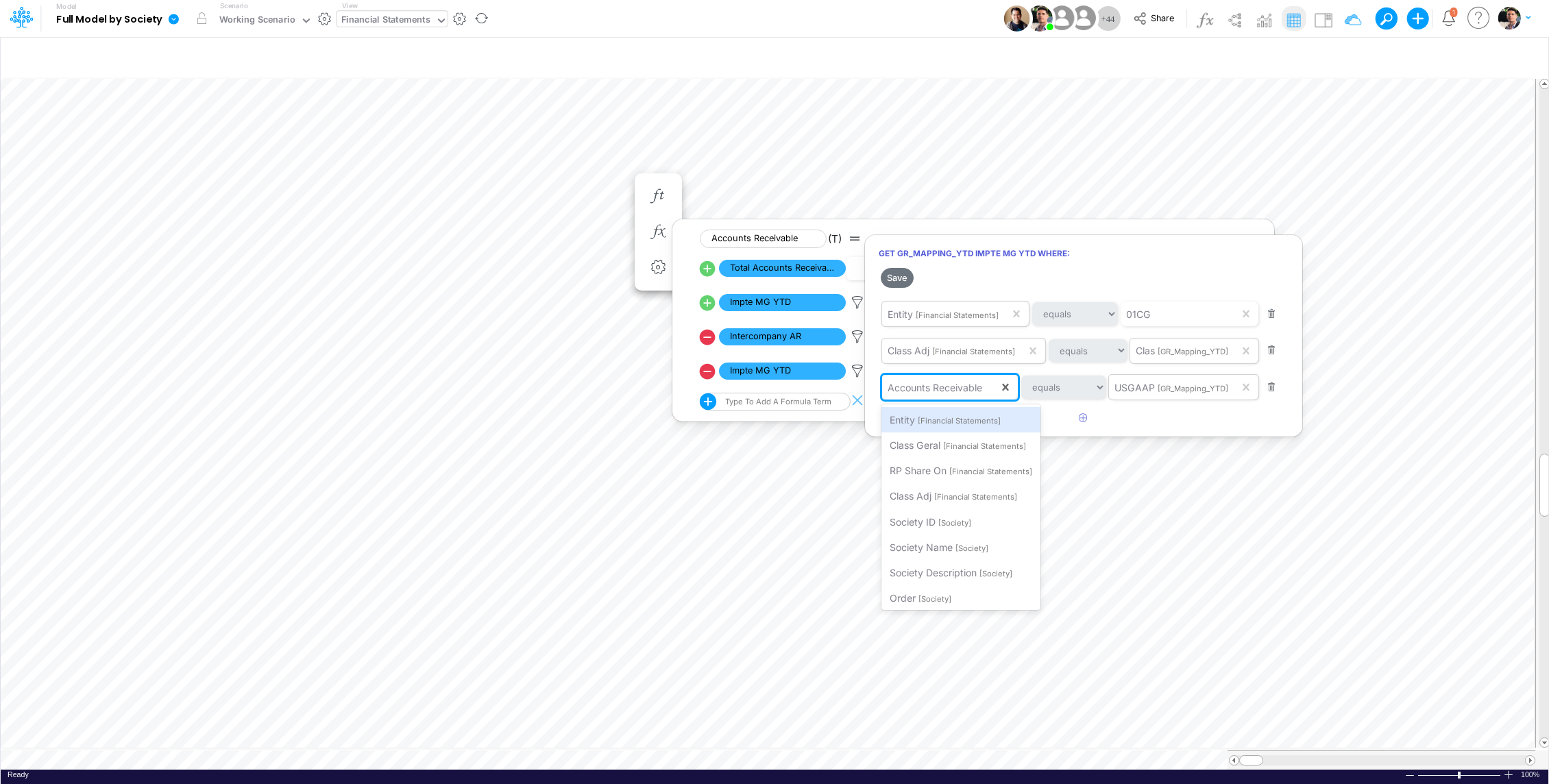 click at bounding box center [774, 395] 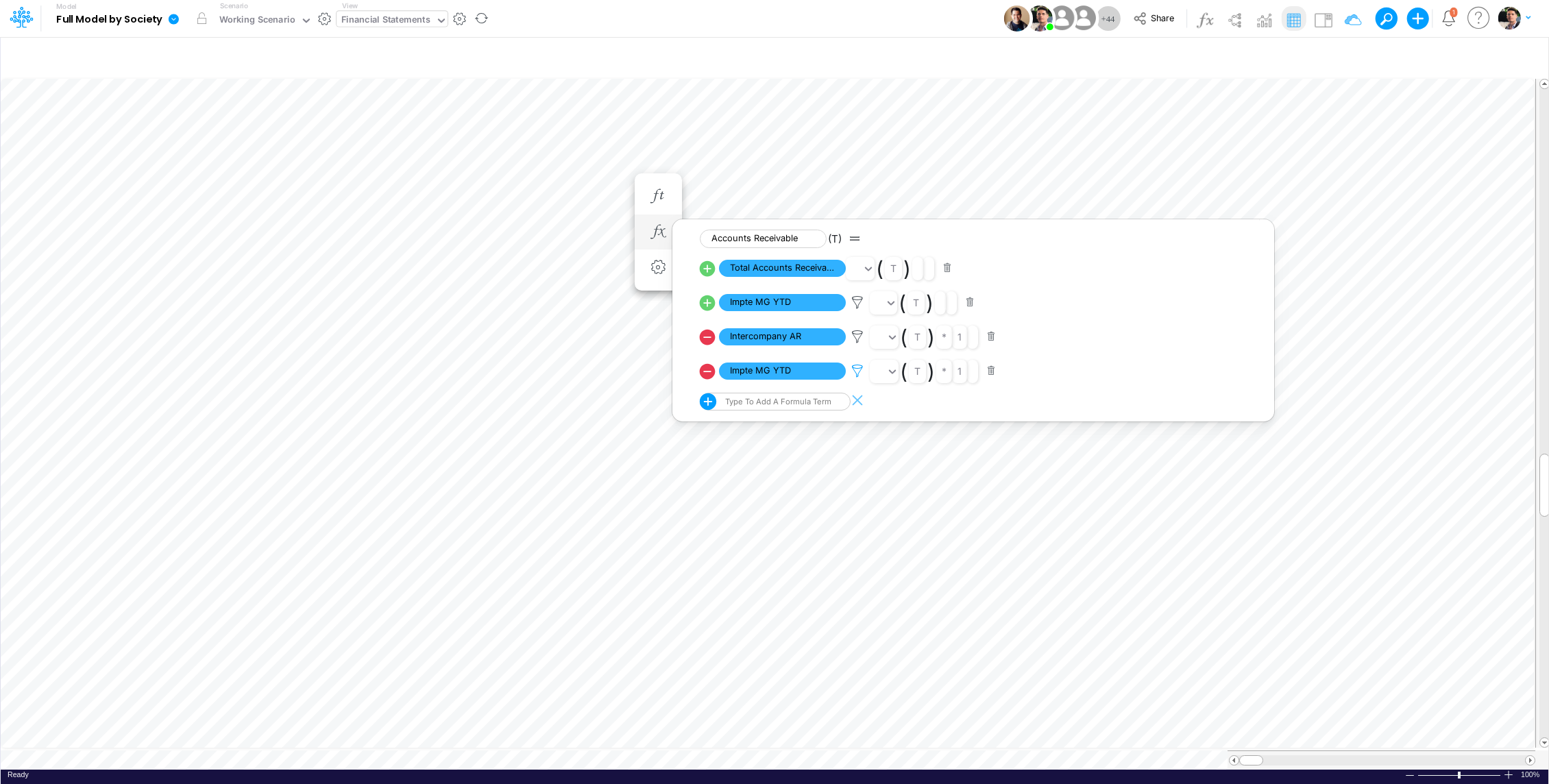 click at bounding box center [857, 302] 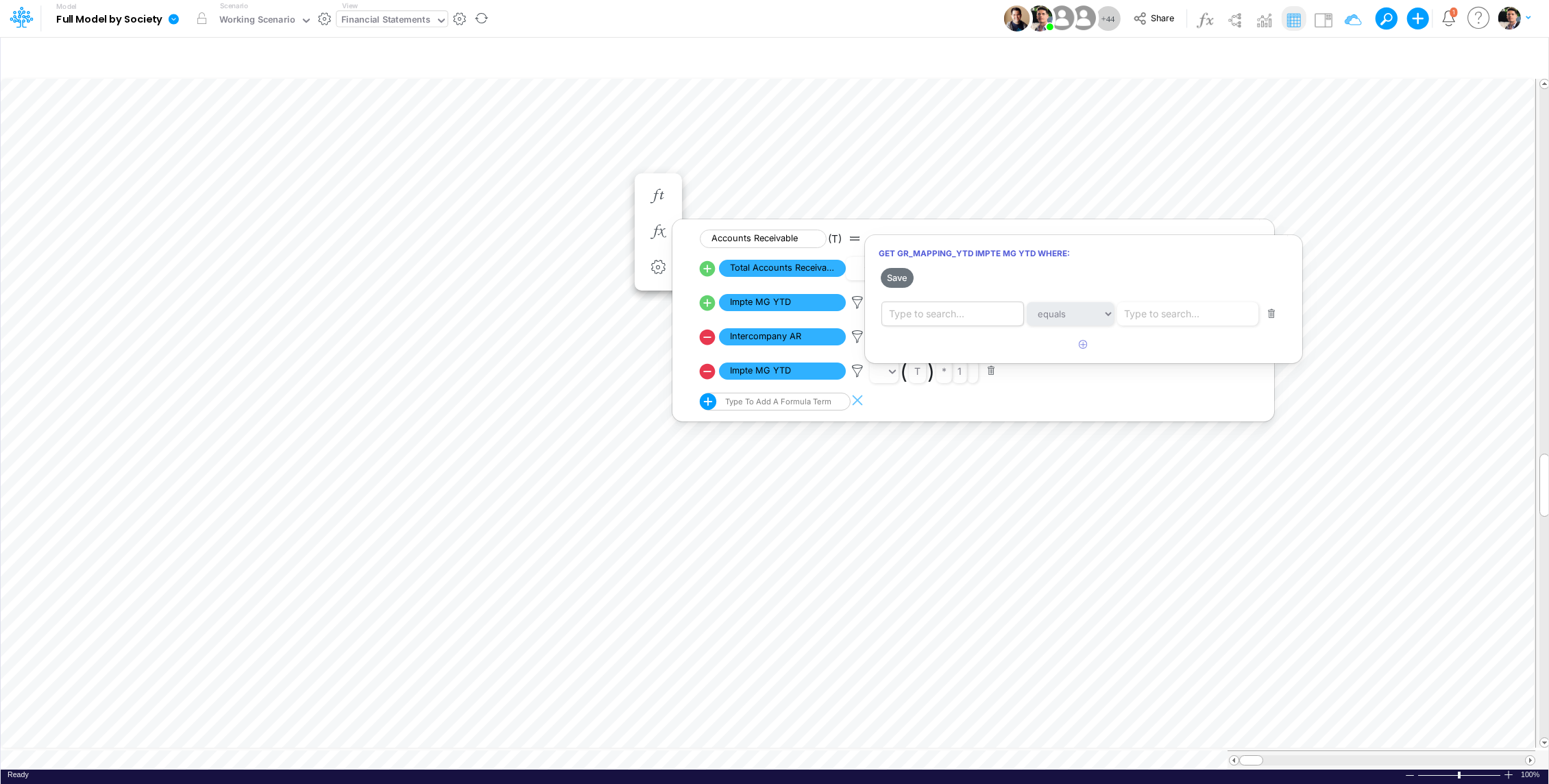 click on "Type to search..." at bounding box center (927, 314) 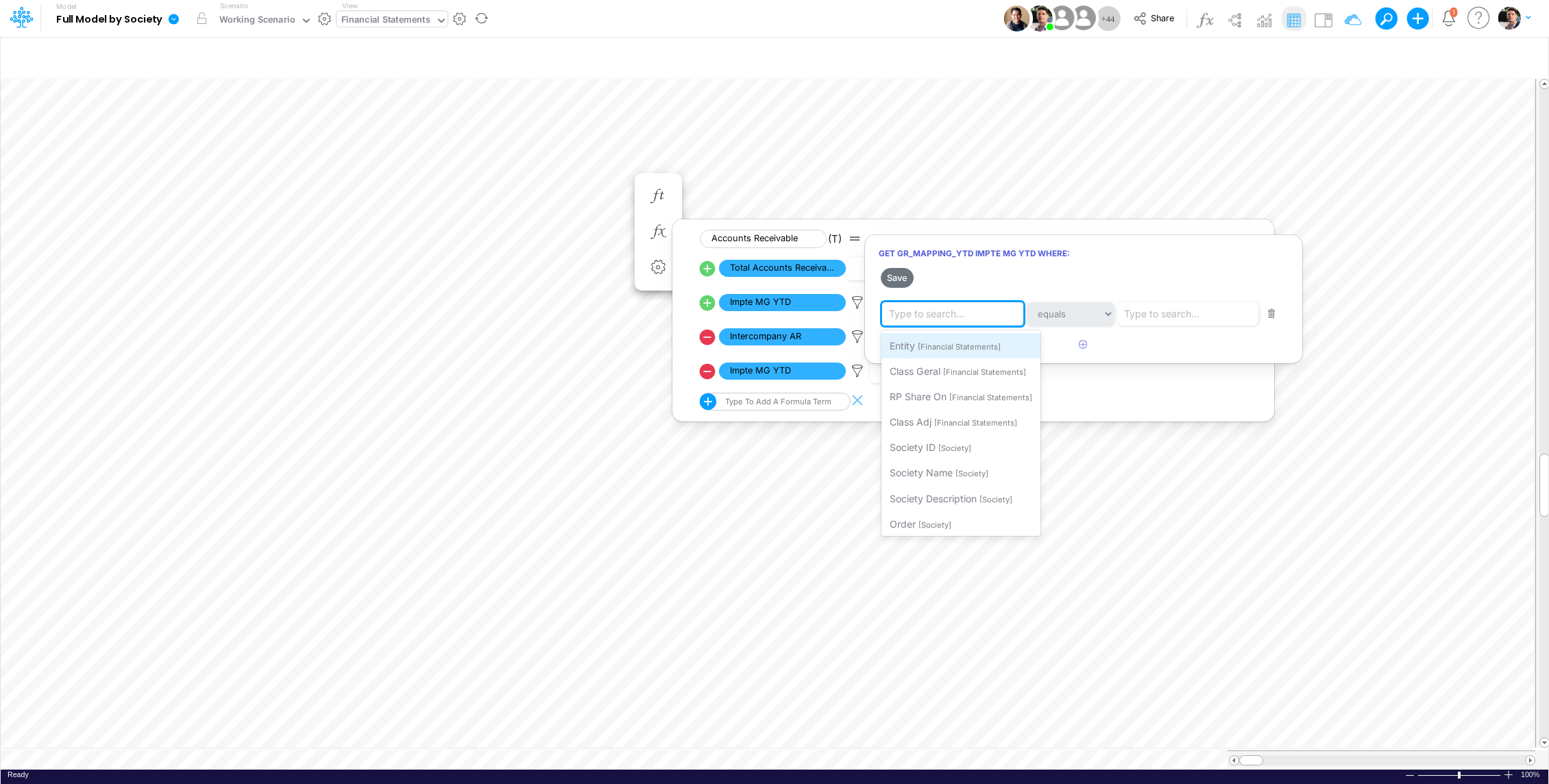 click on "Entity   [Financial Statements]" at bounding box center (961, 345) 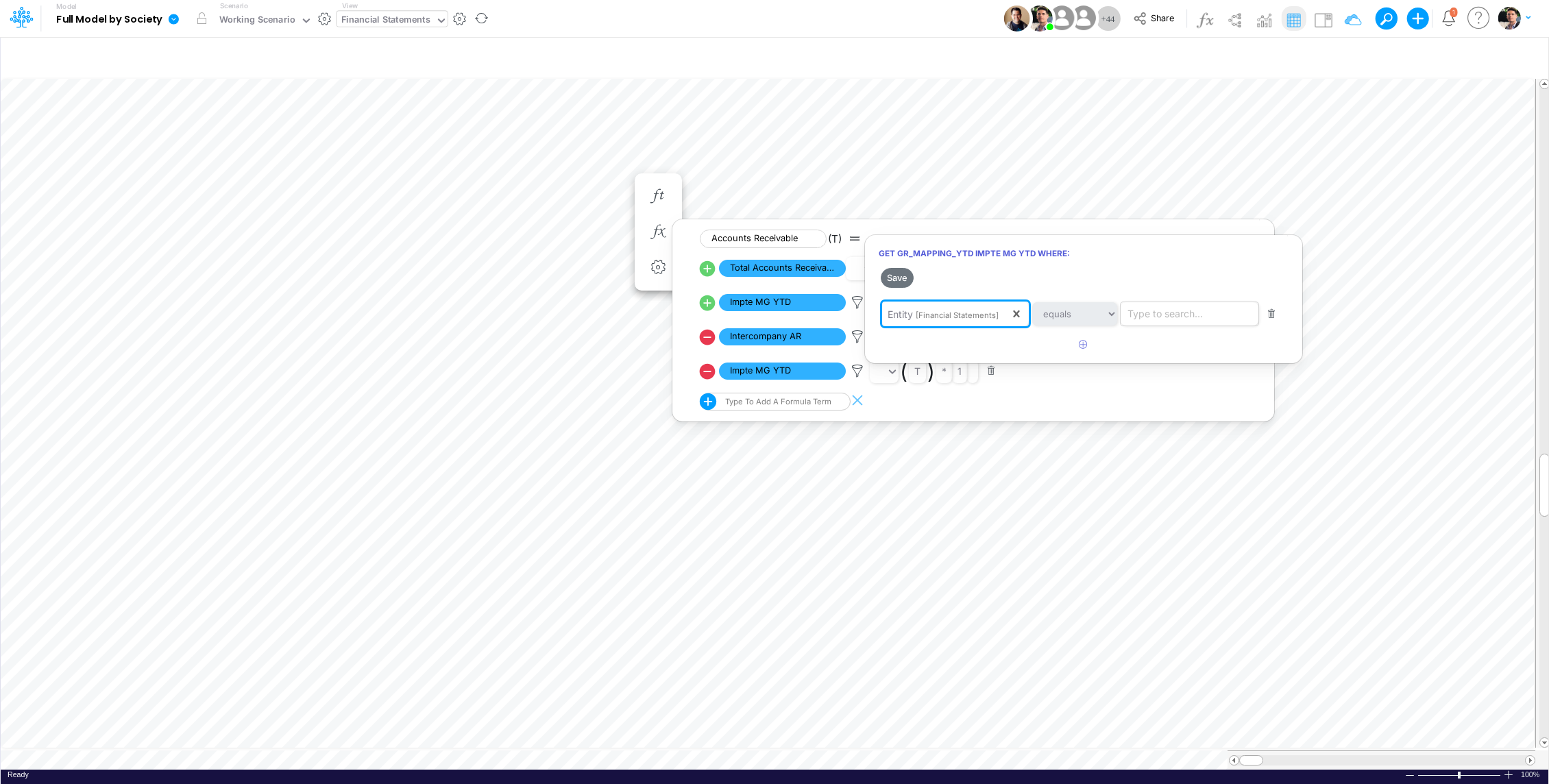 click on "Type to search..." at bounding box center [1165, 314] 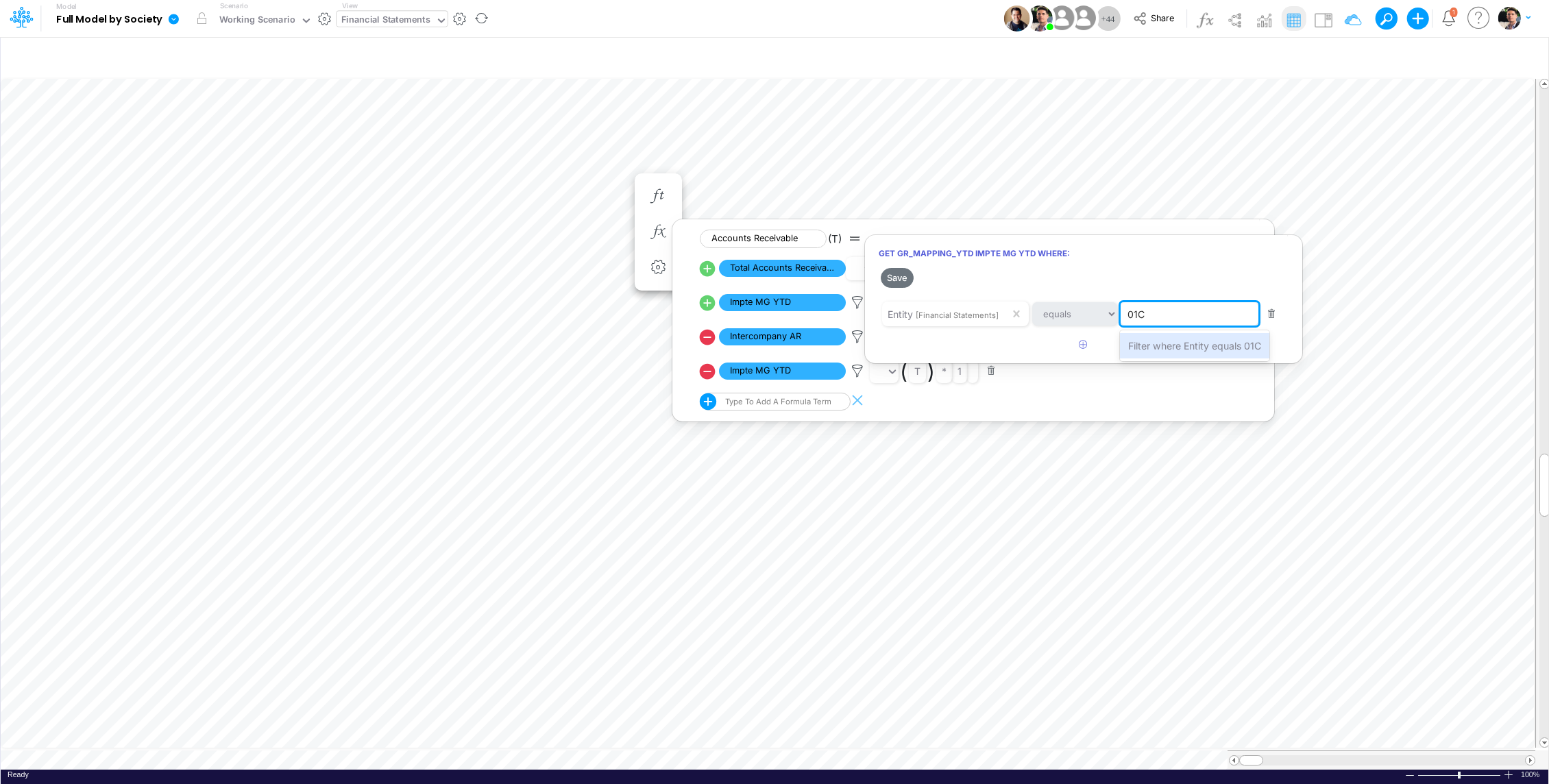 type on "01CG" 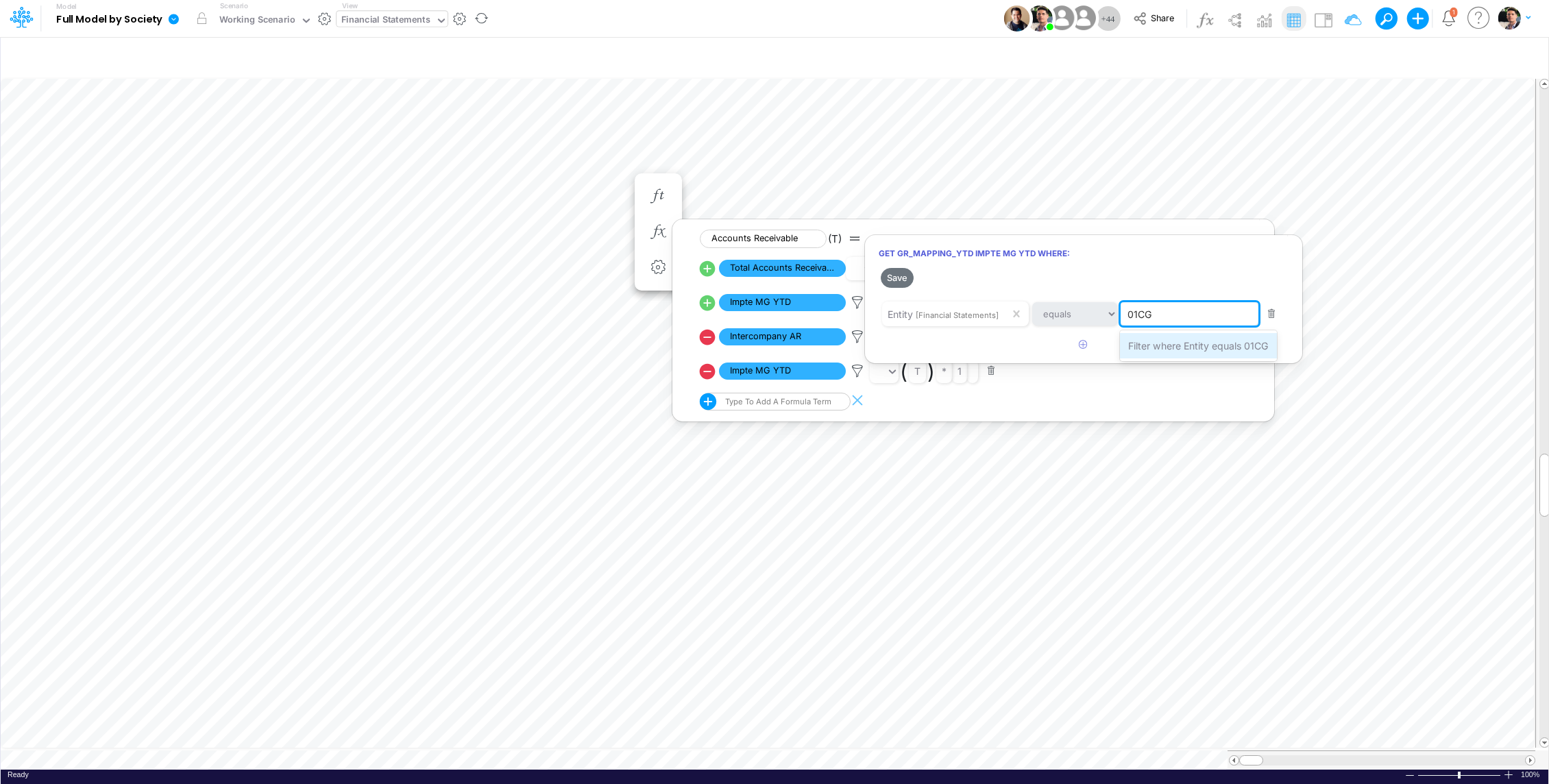 click on "Filter where Entity equals 01CG" at bounding box center (1198, 345) 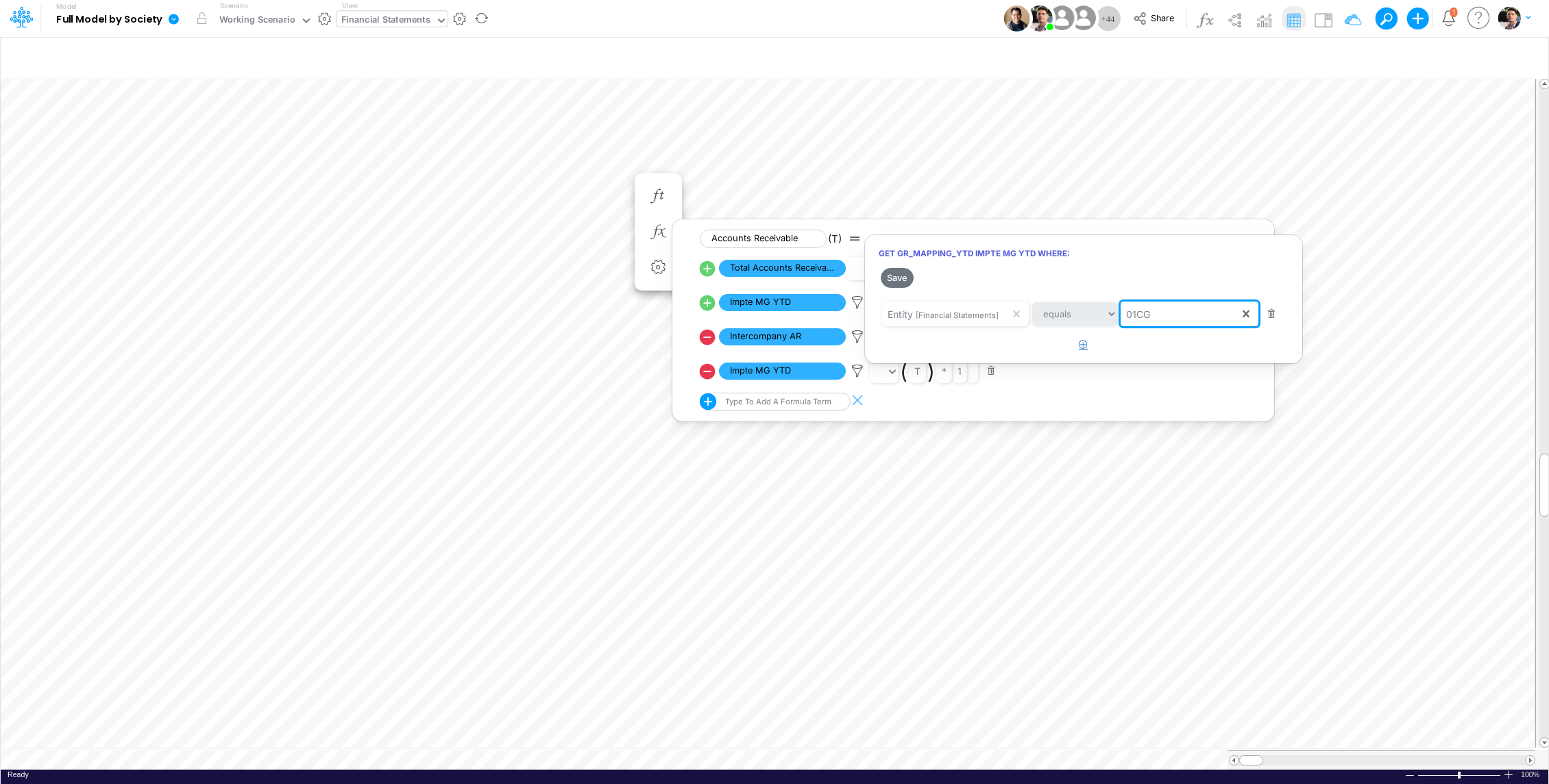 click at bounding box center [1083, 345] 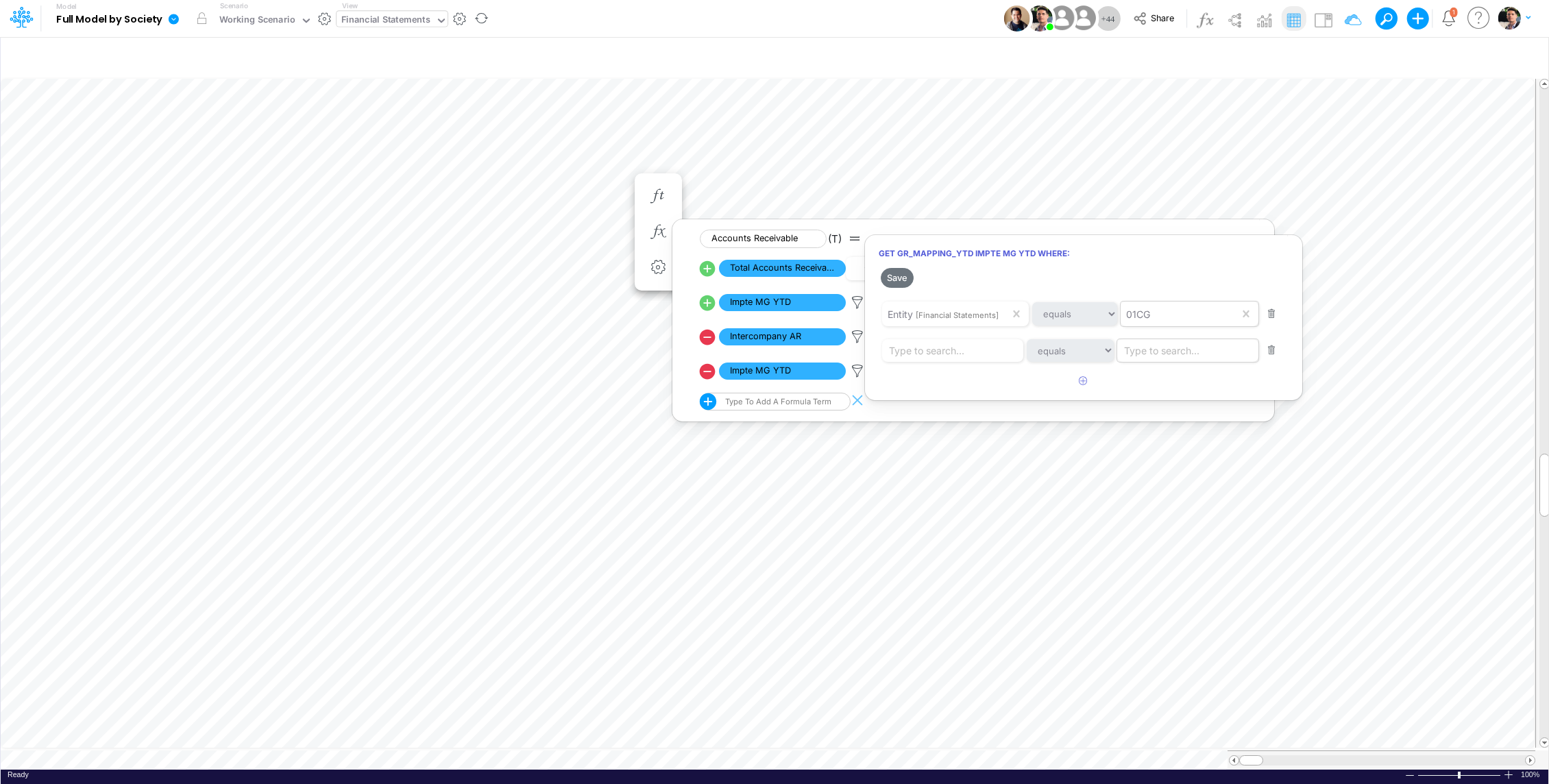 click on "Type to search..." at bounding box center [1162, 350] 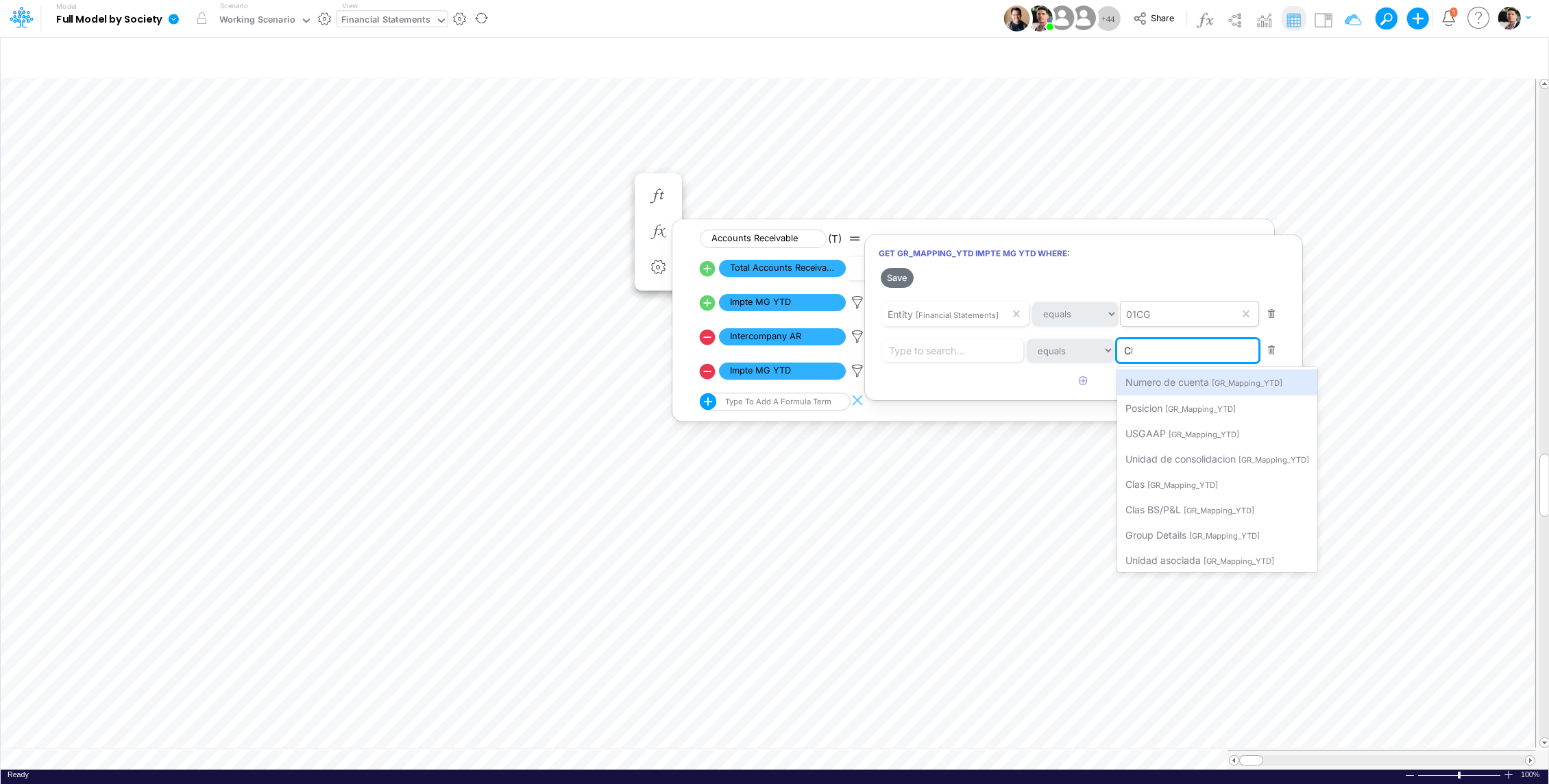 type on "CLA" 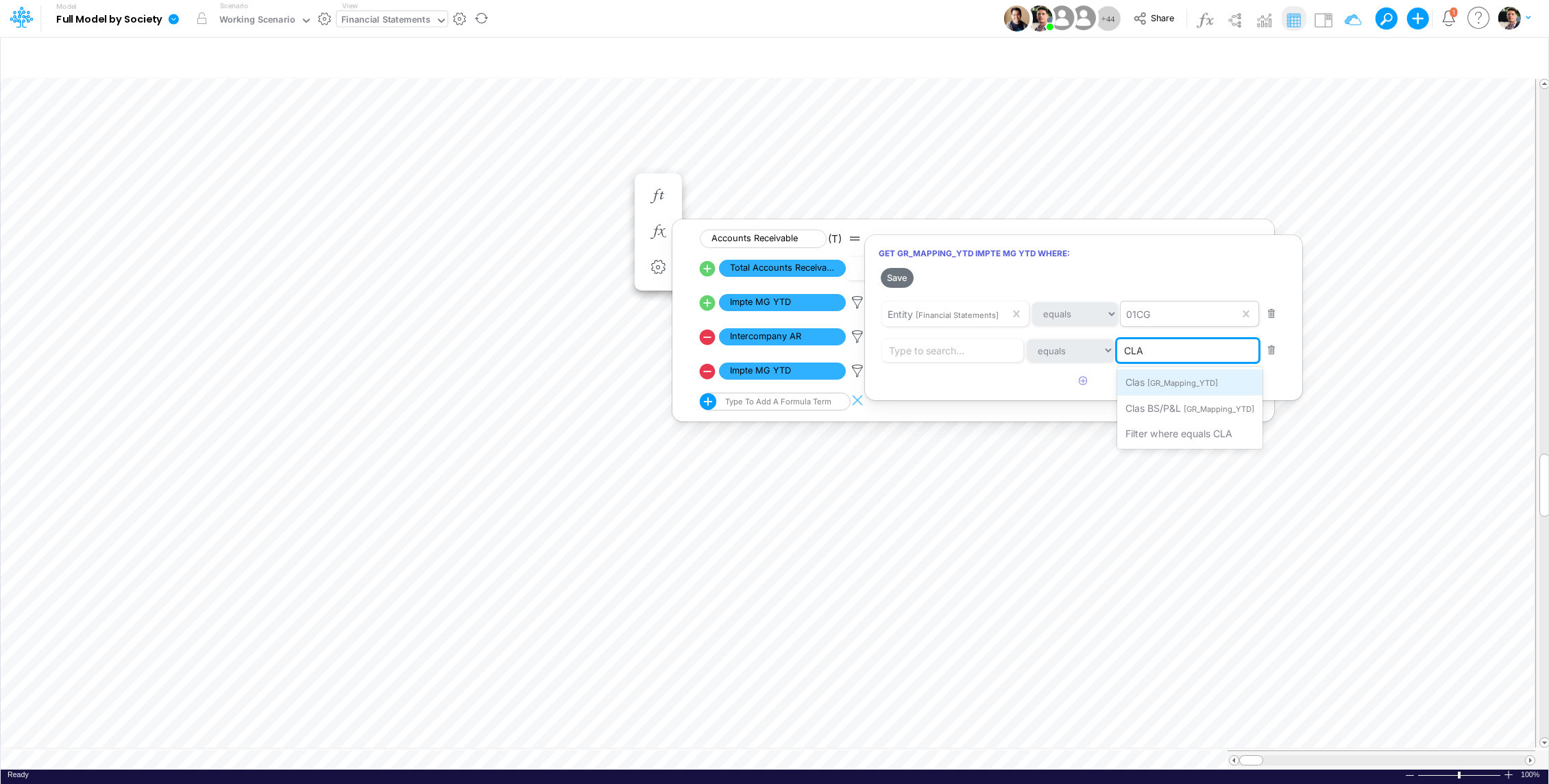 click on "[GR_Mapping_YTD]" at bounding box center (1182, 383) 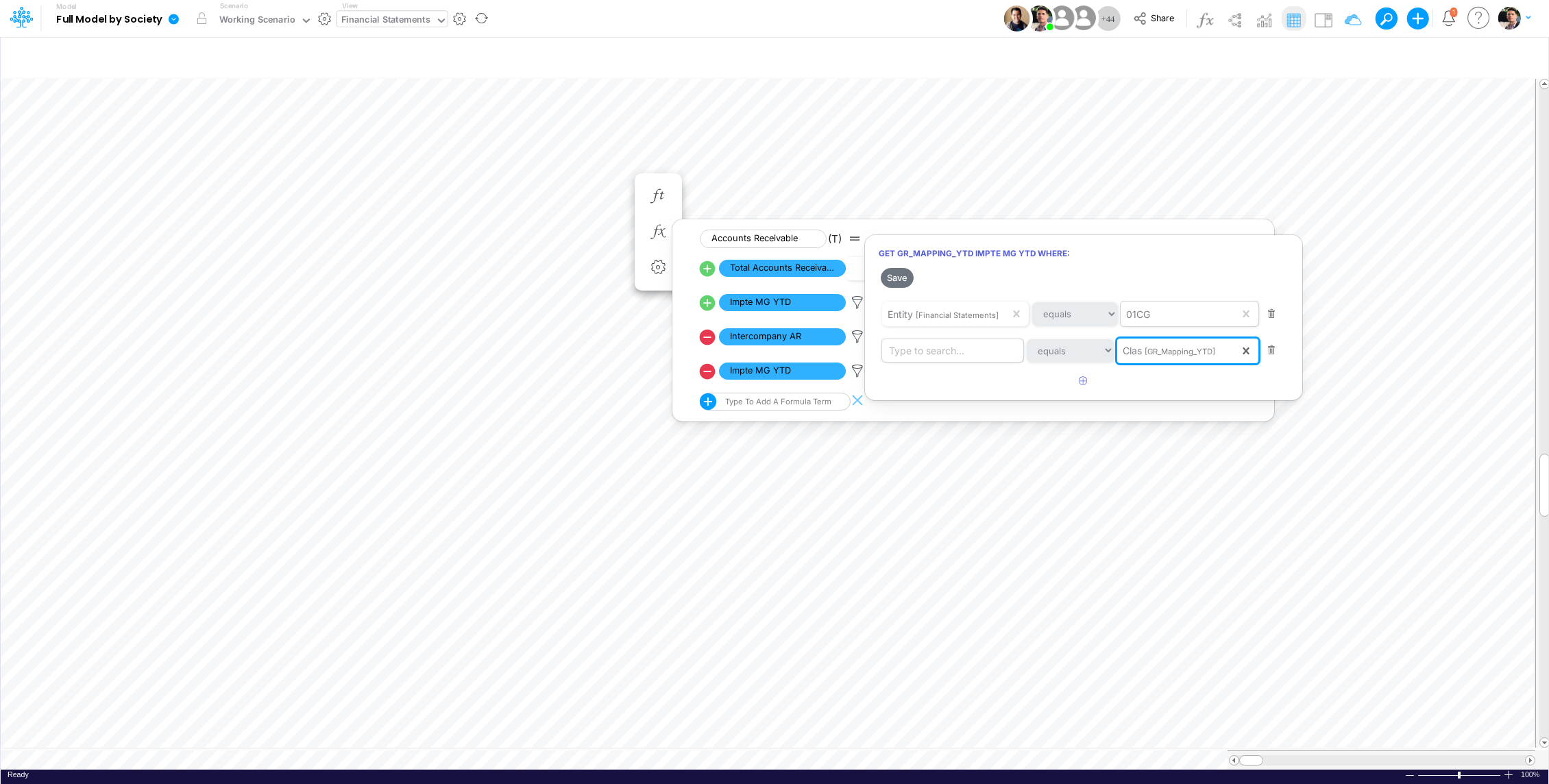 click on "Type to search..." at bounding box center [955, 351] 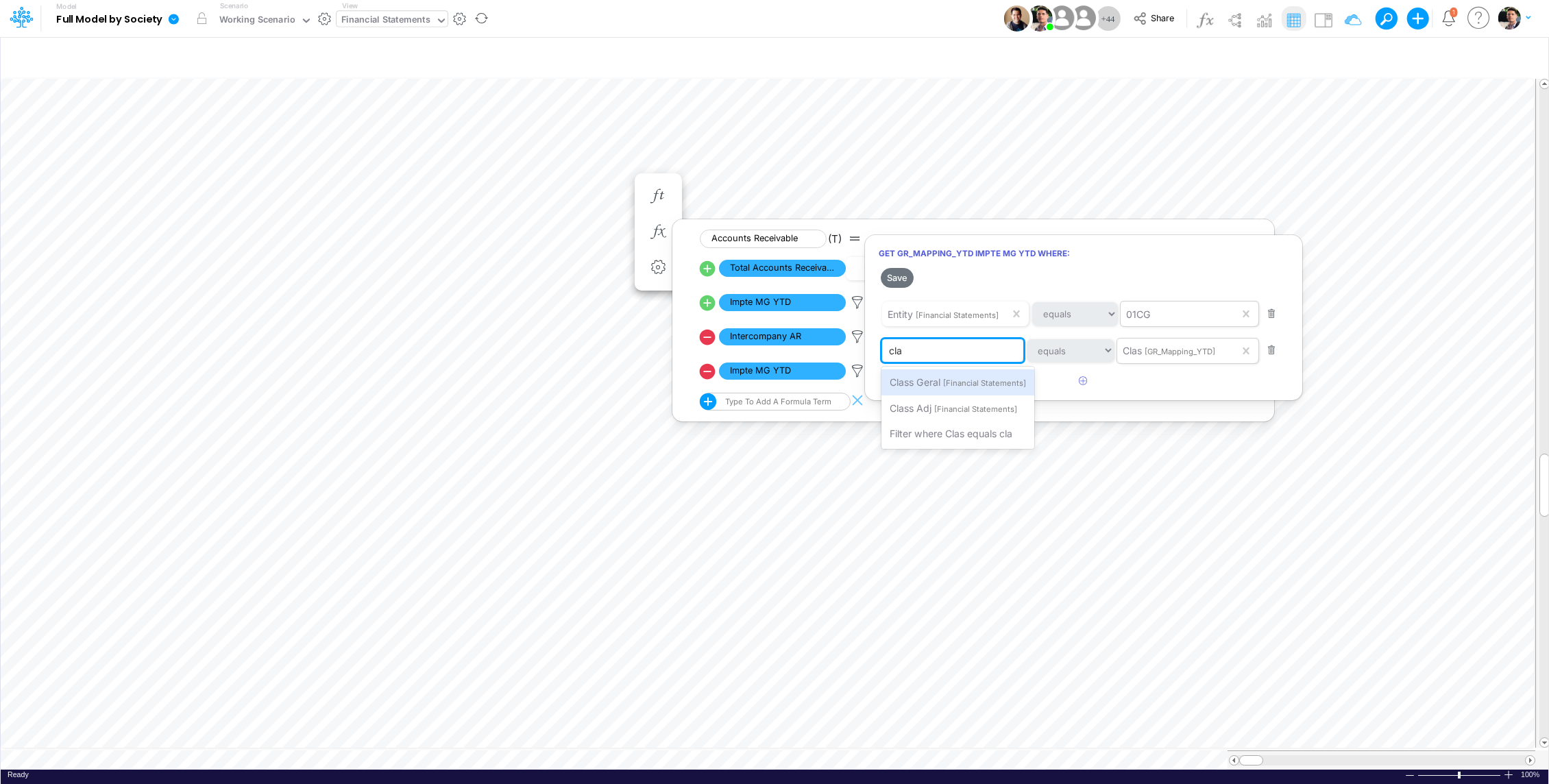 type on "clas" 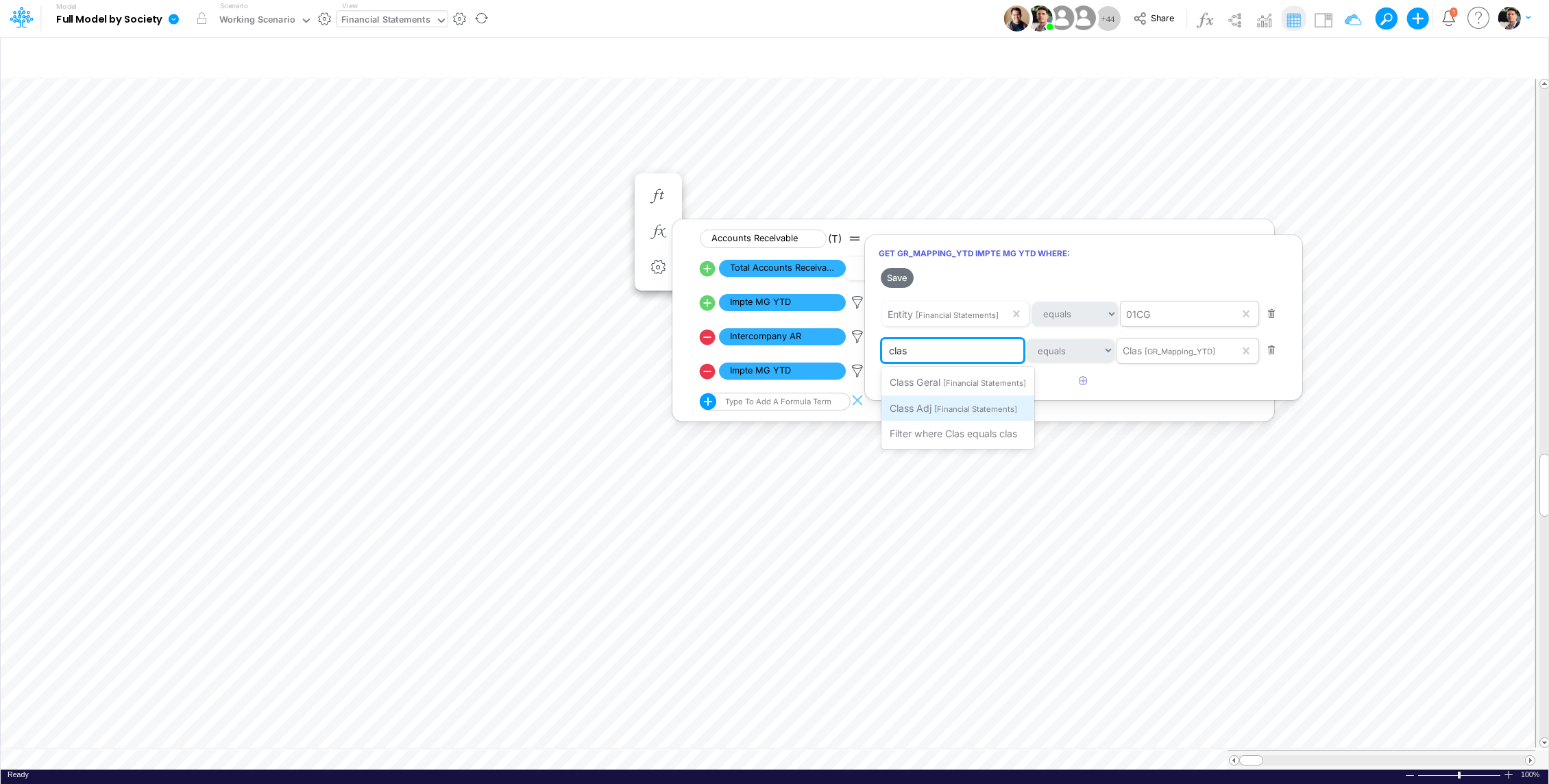 click on "Class Adj" at bounding box center [910, 408] 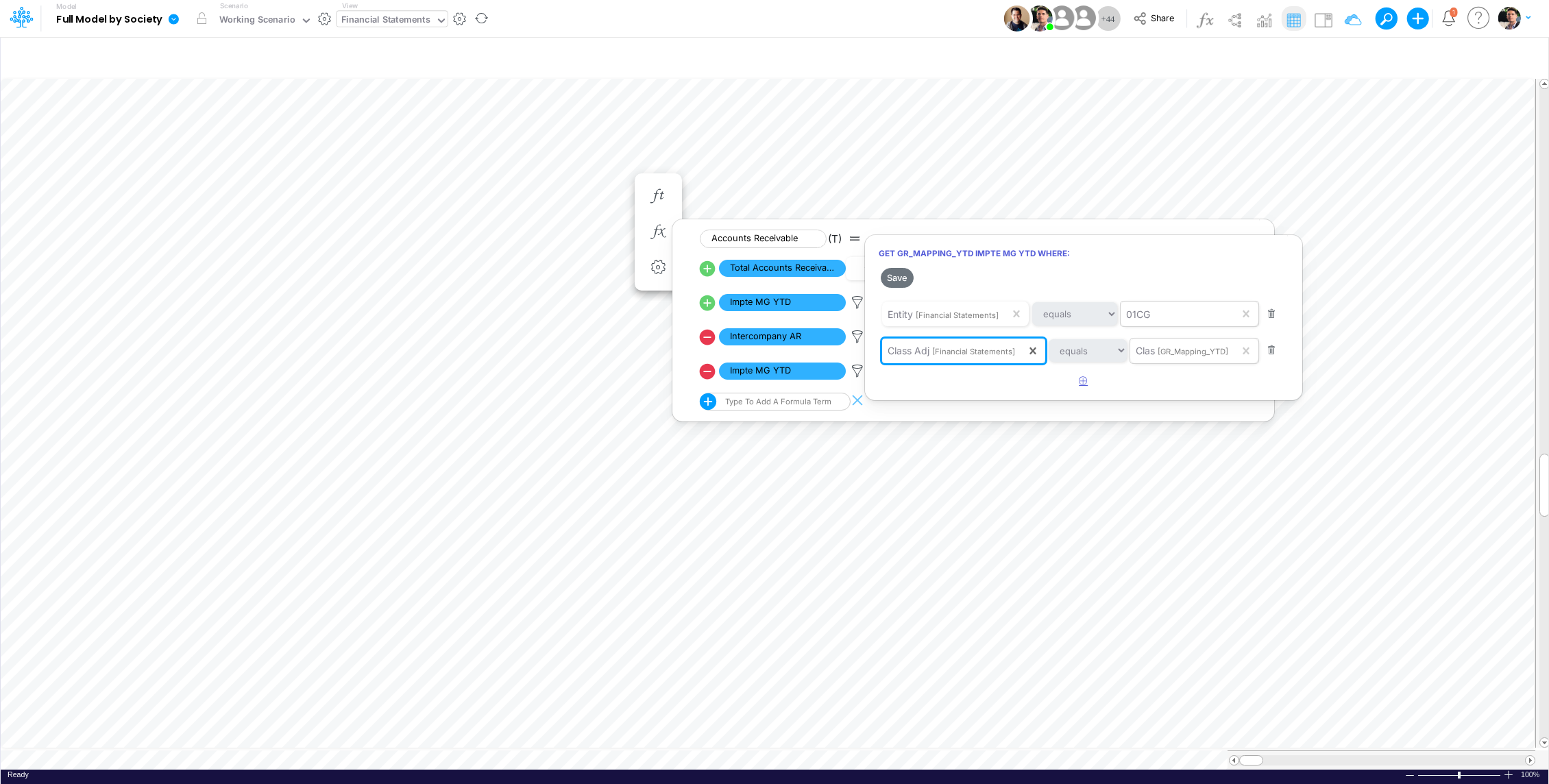 click at bounding box center [1083, 381] 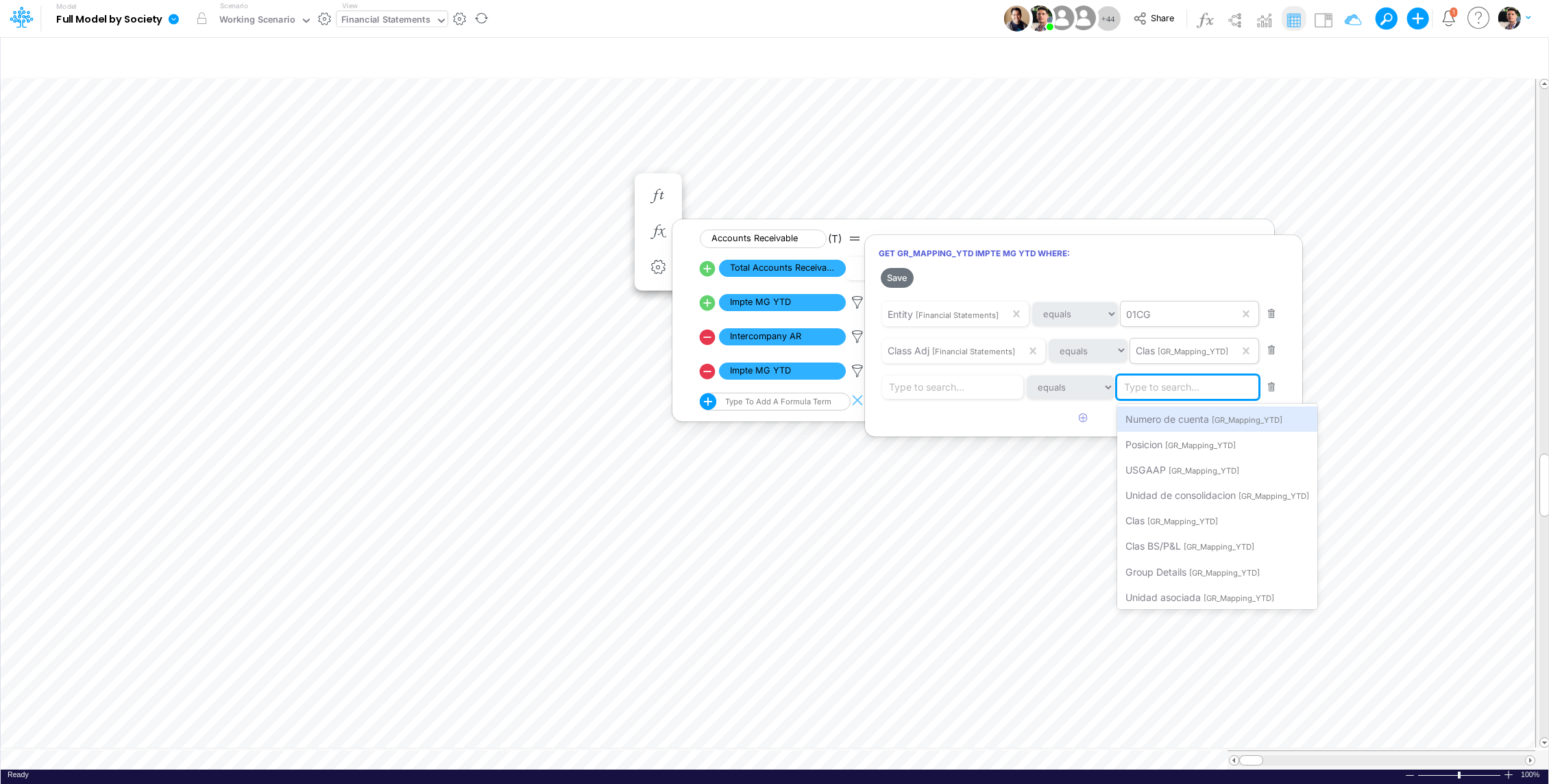 click on "Type to search..." at bounding box center (1162, 387) 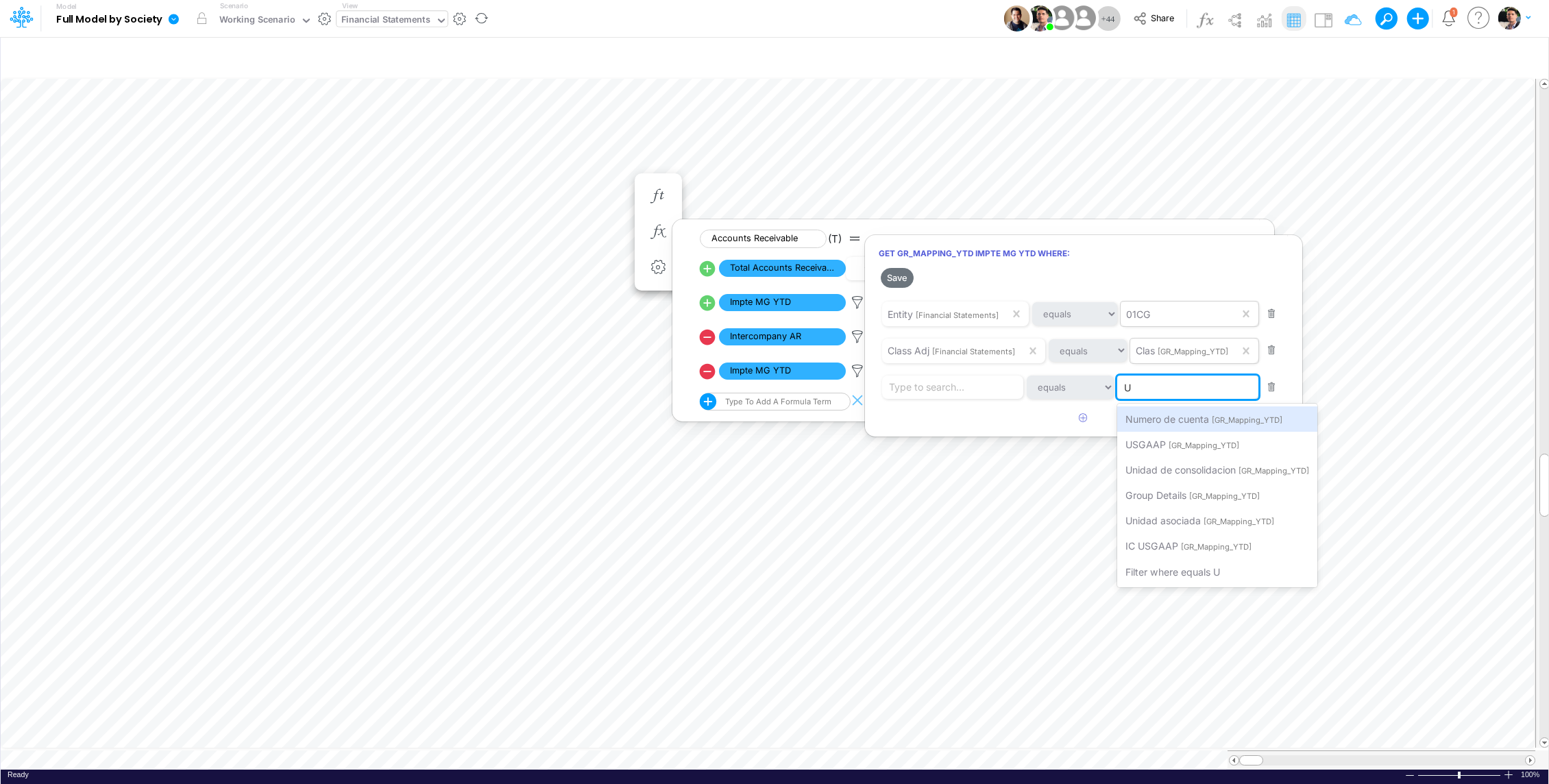 type on "US" 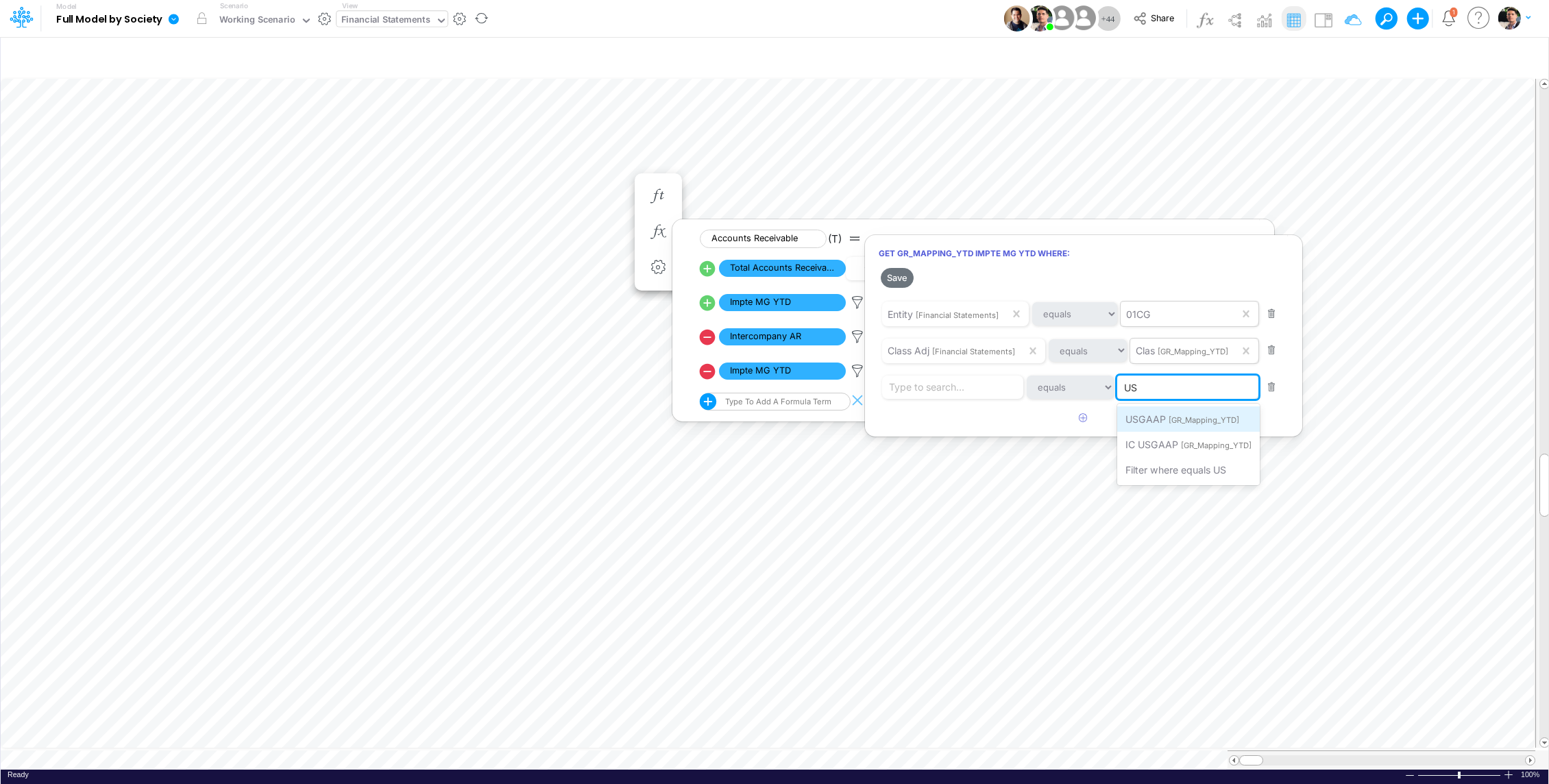 click on "[GR_Mapping_YTD]" at bounding box center [1204, 420] 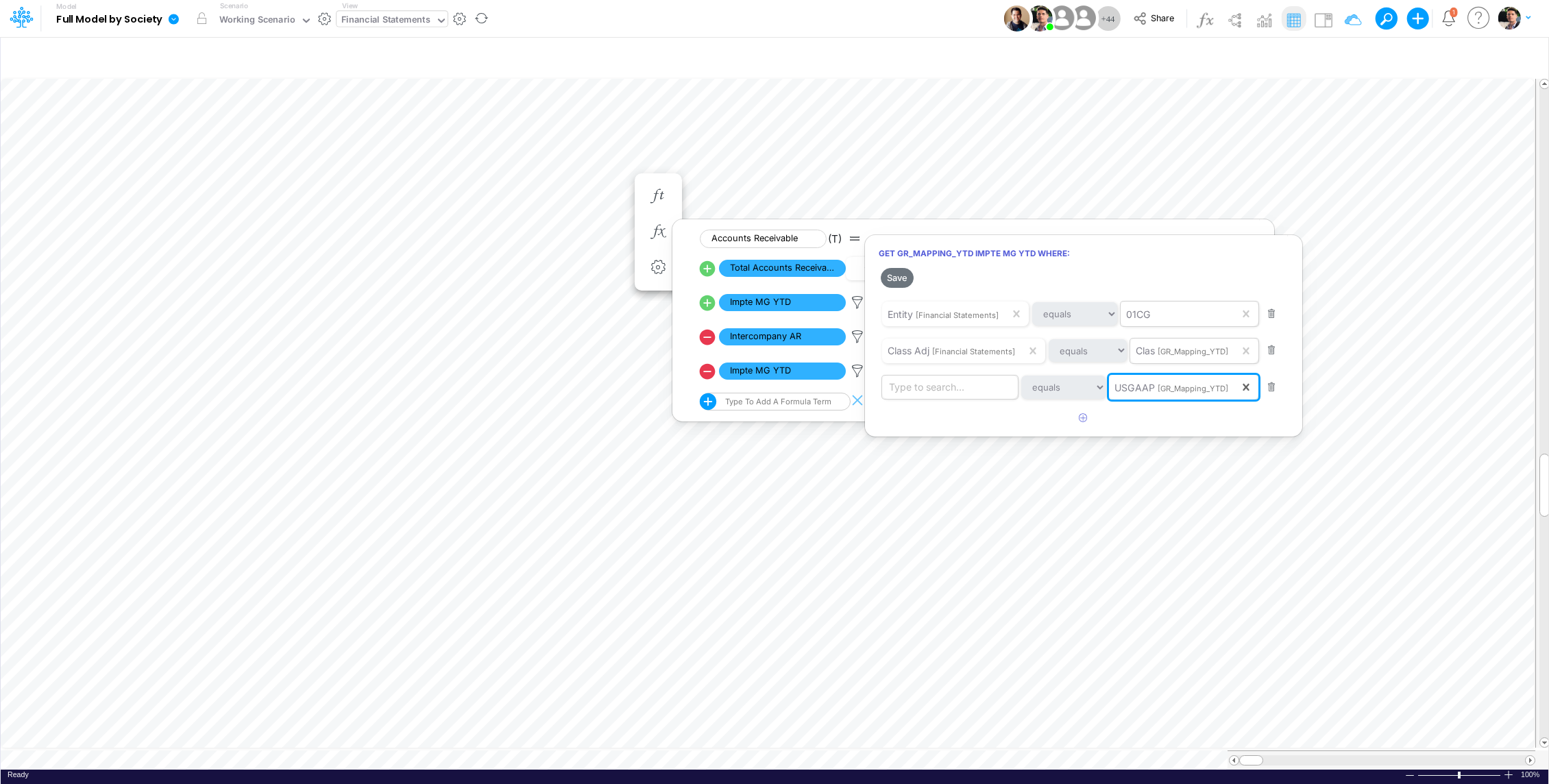 click on "Type to search..." at bounding box center (927, 387) 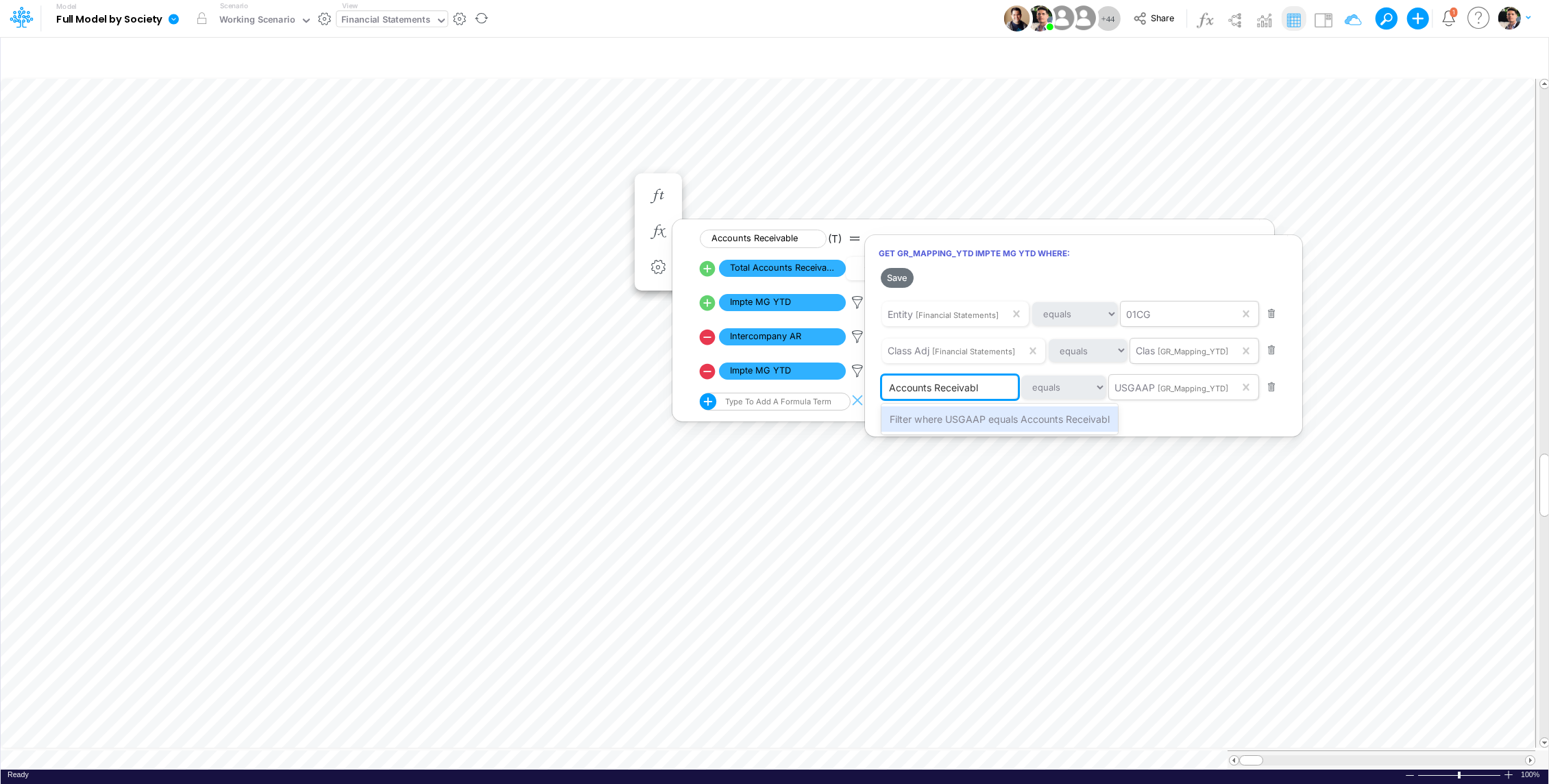 type on "Accounts Receivable" 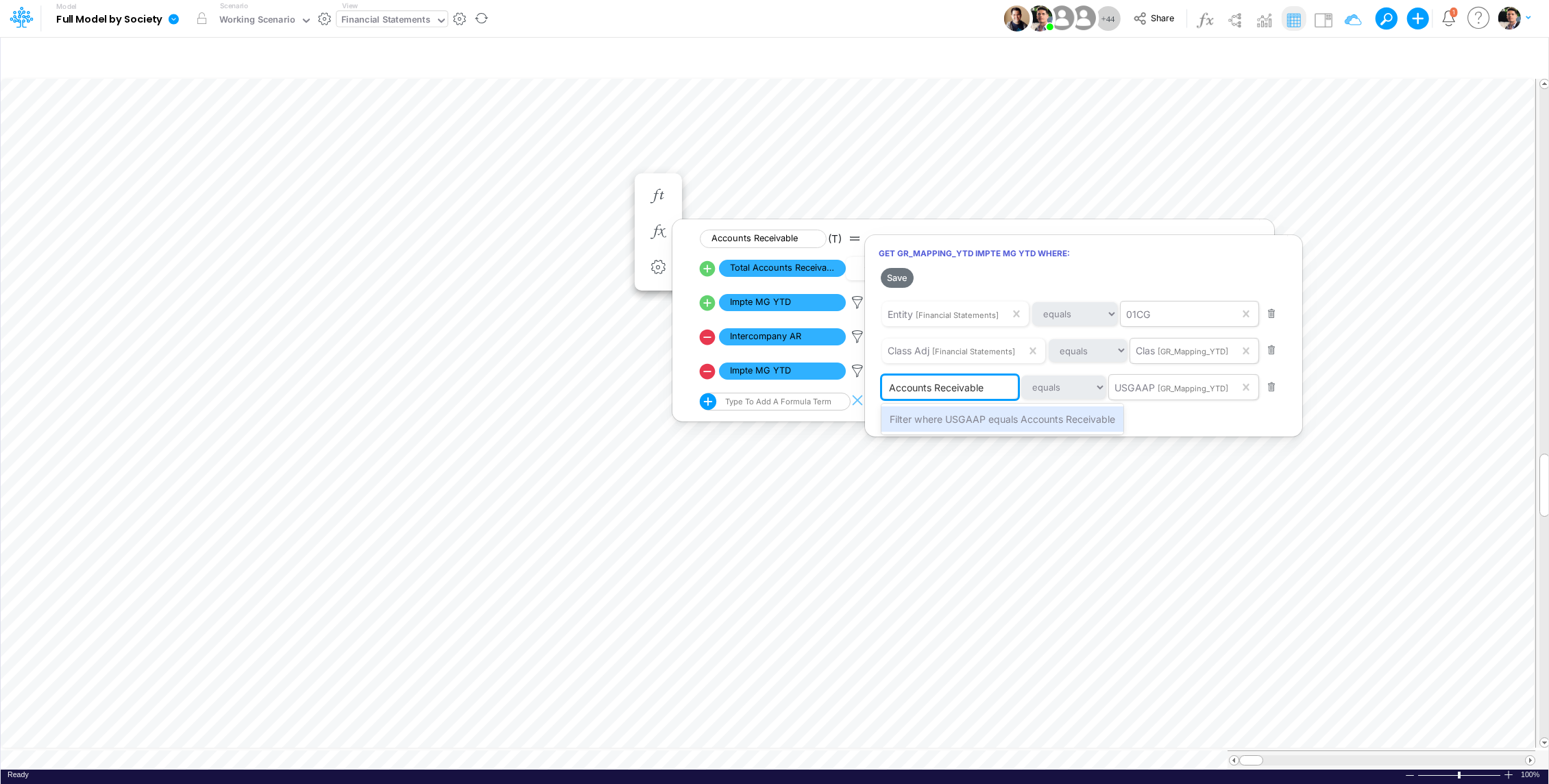 click on "Filter where USGAAP equals Accounts Receivable" at bounding box center (1002, 419) 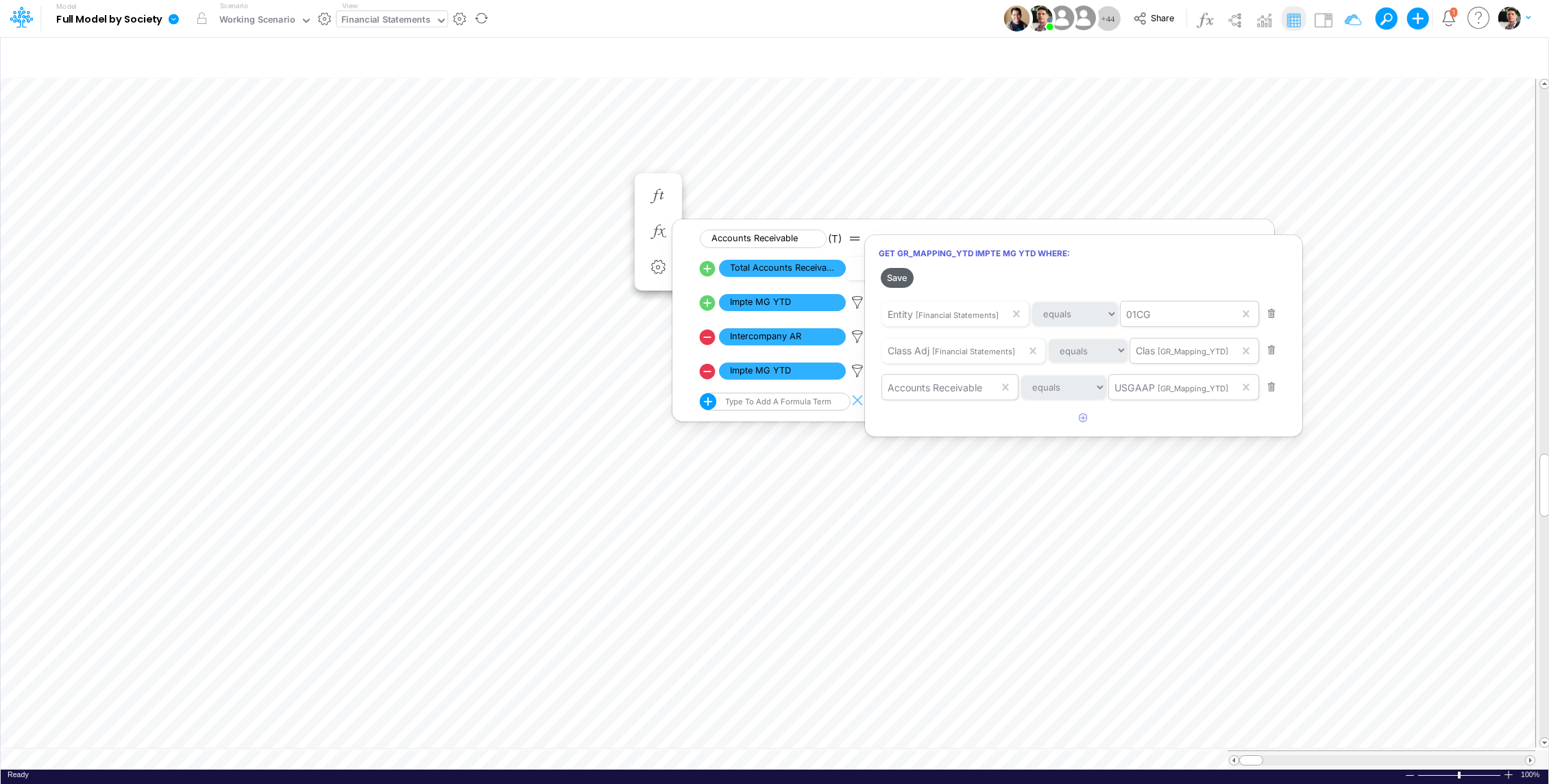 click on "Save" at bounding box center (897, 278) 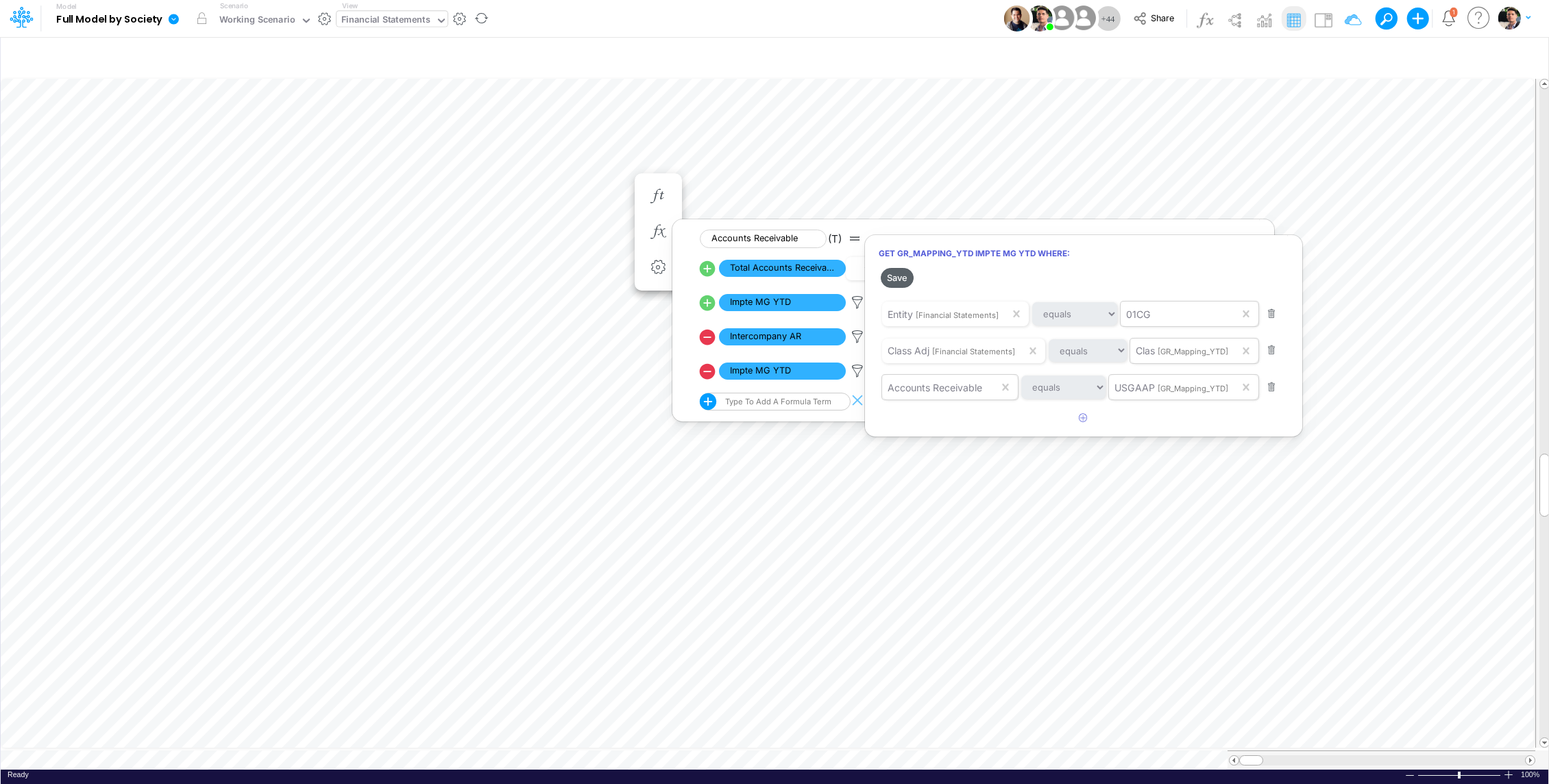 click on "Save" at bounding box center [897, 278] 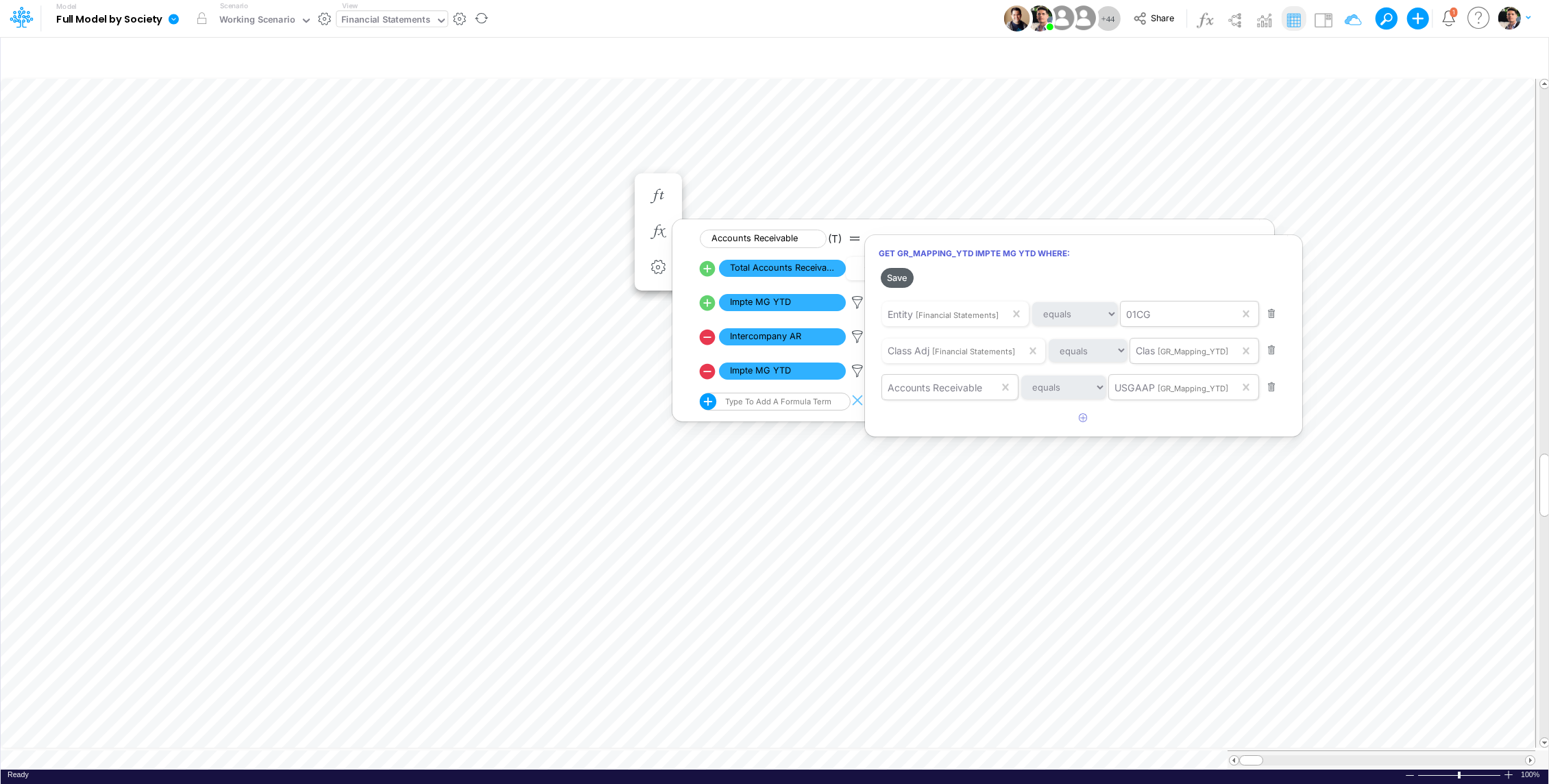 click on "Save" at bounding box center (897, 278) 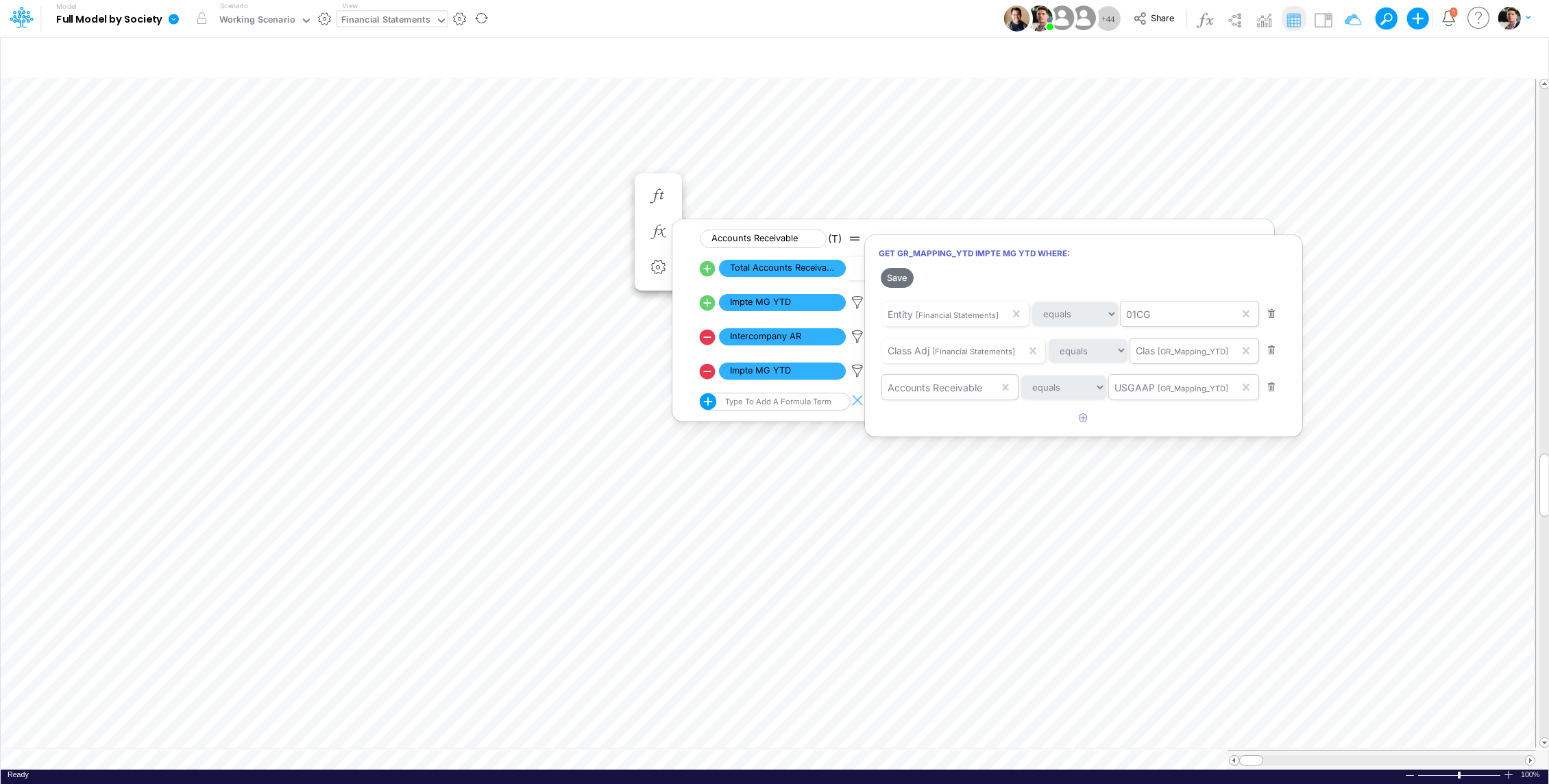 click on "USGAAP   [GR_Mapping_YTD]" at bounding box center (1171, 387) 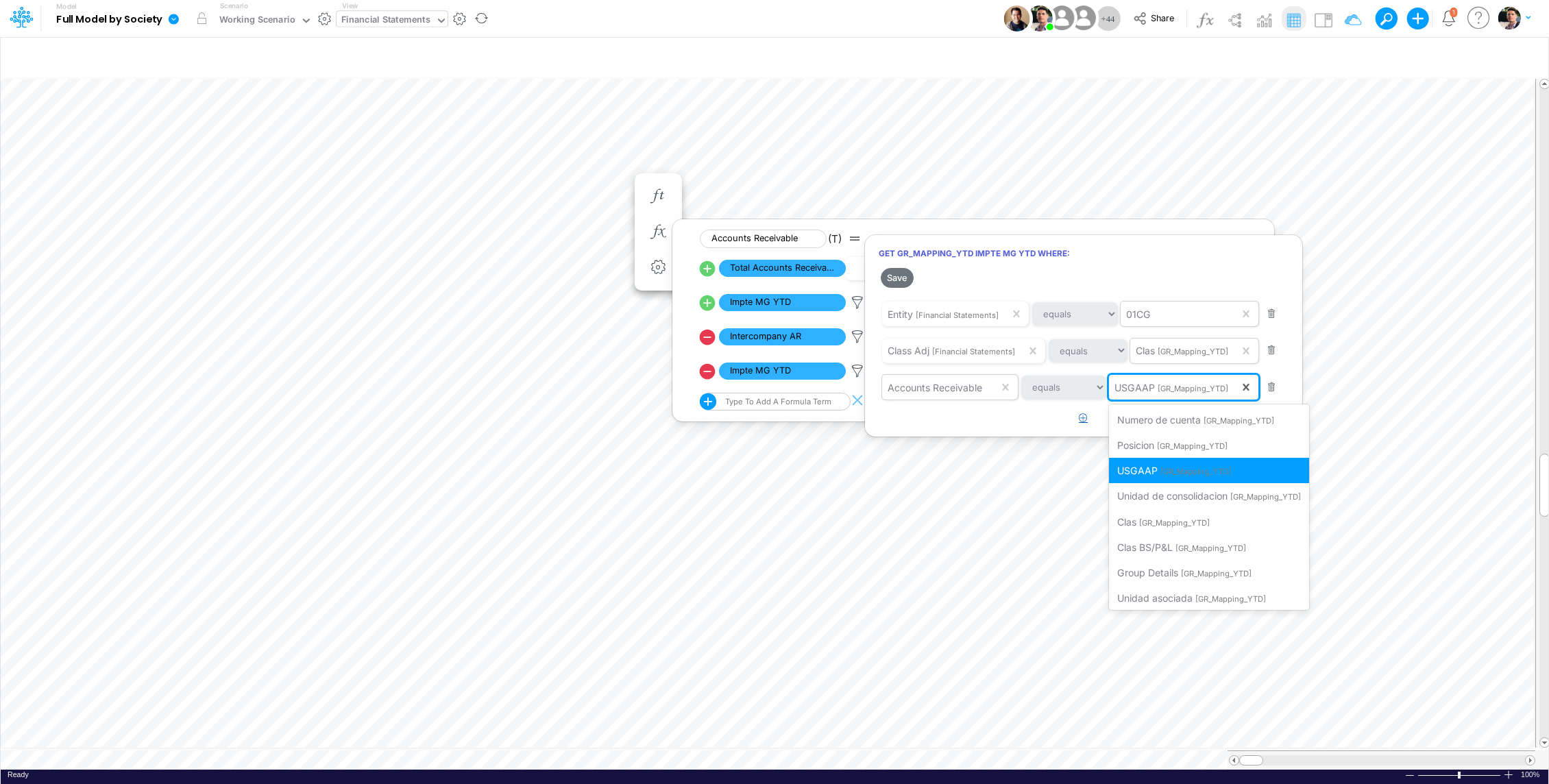 click at bounding box center [1083, 417] 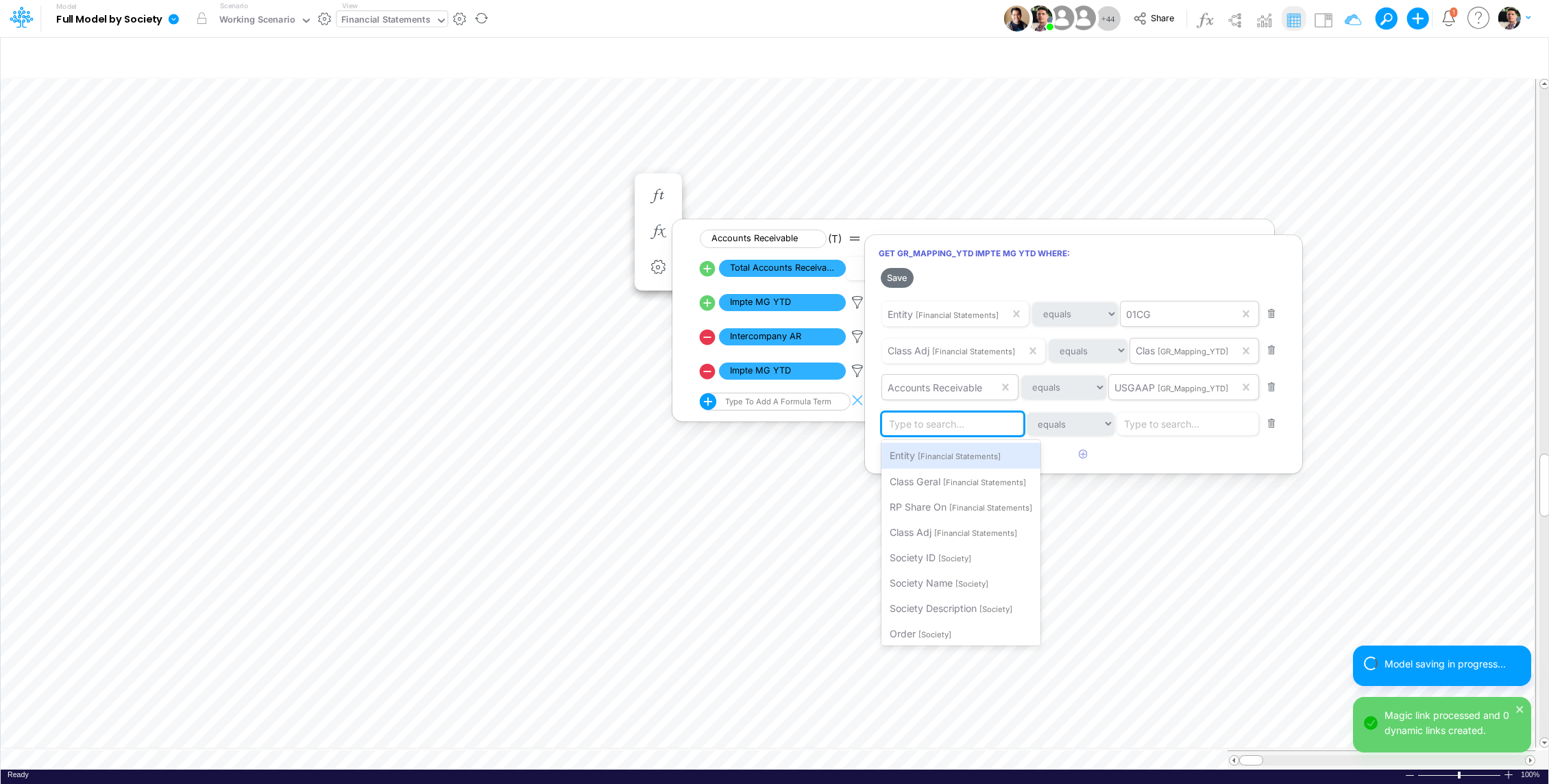 click at bounding box center (774, 395) 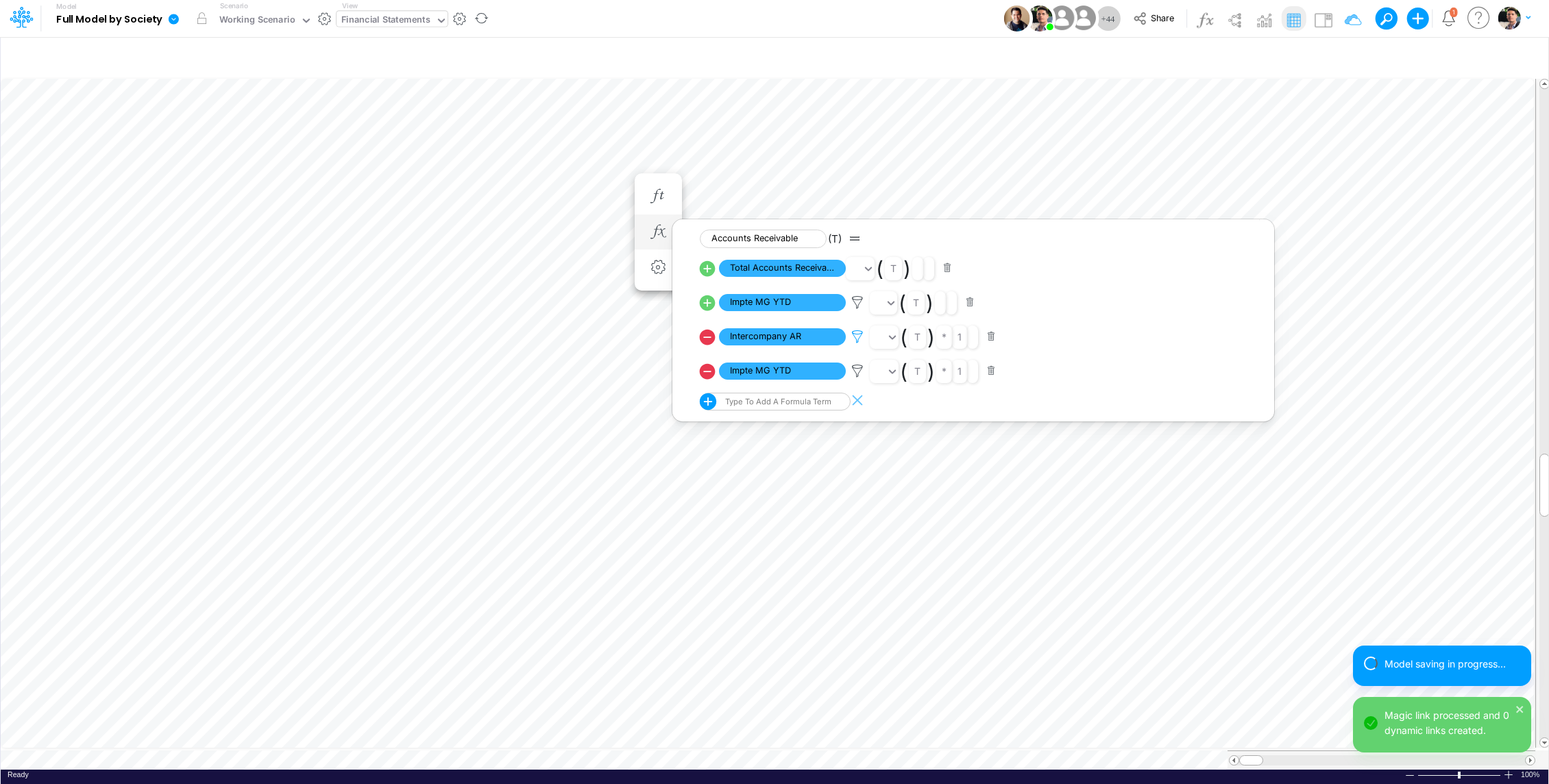 click at bounding box center (857, 336) 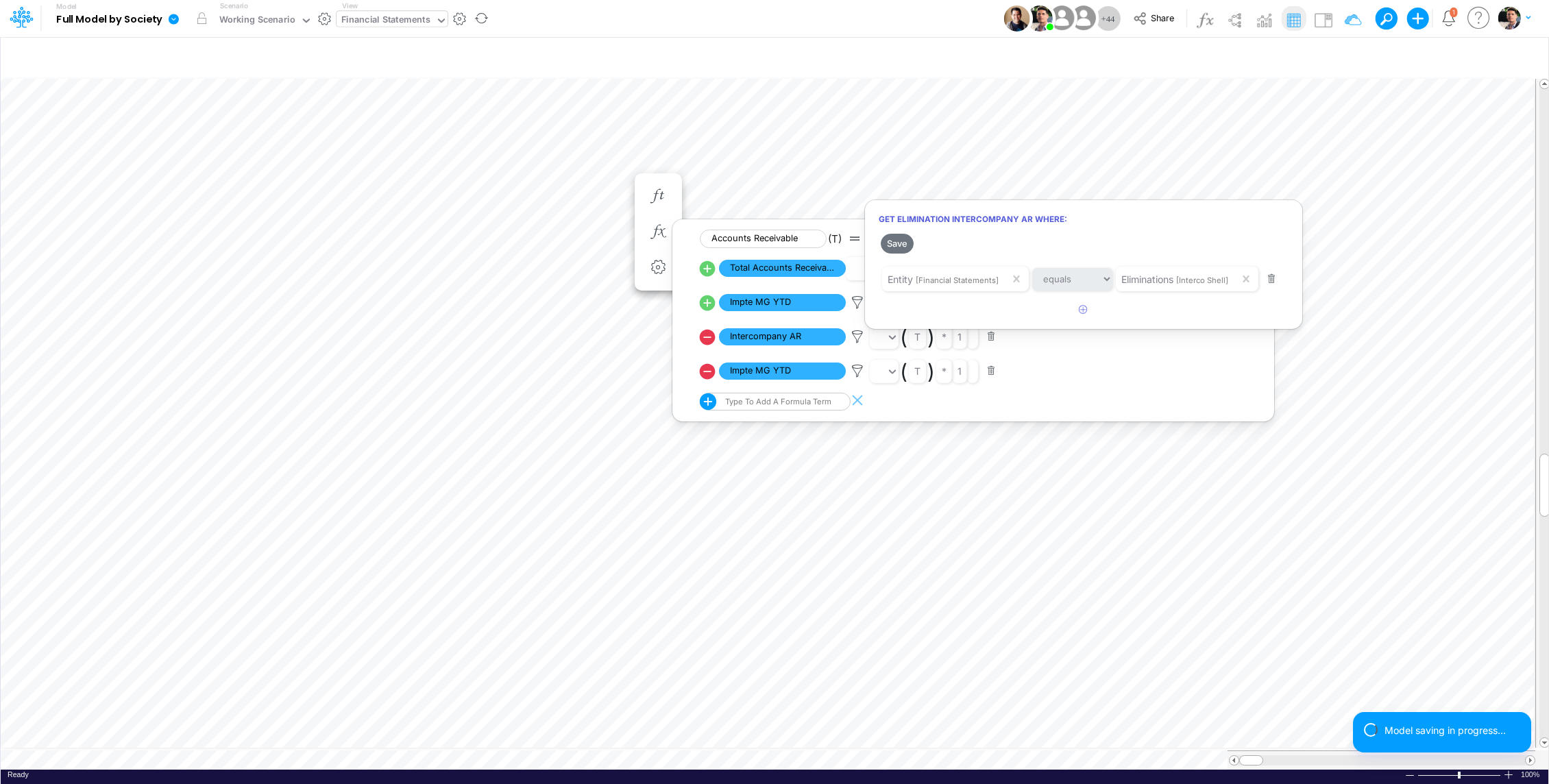 click at bounding box center [774, 395] 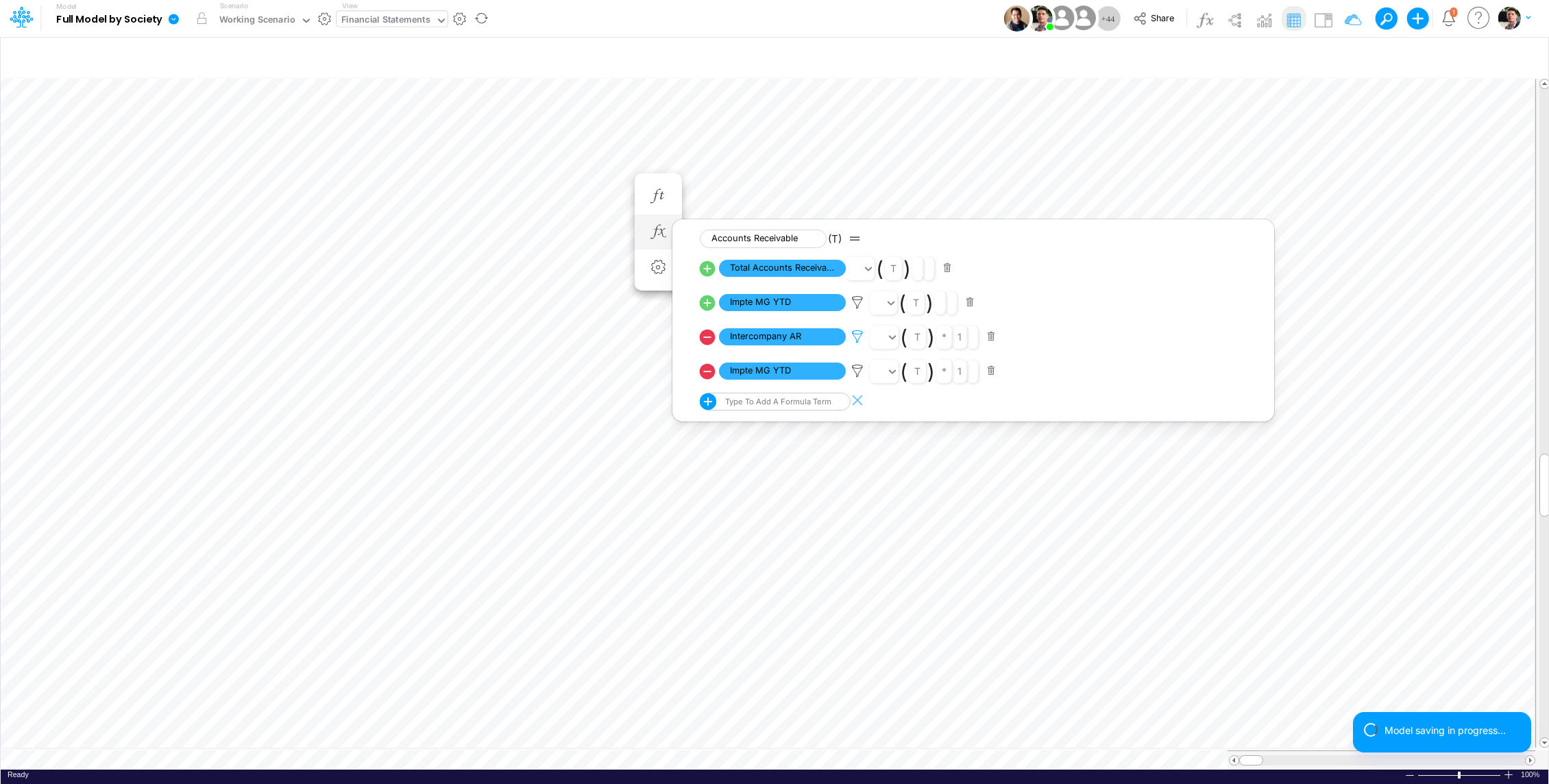 click at bounding box center (857, 336) 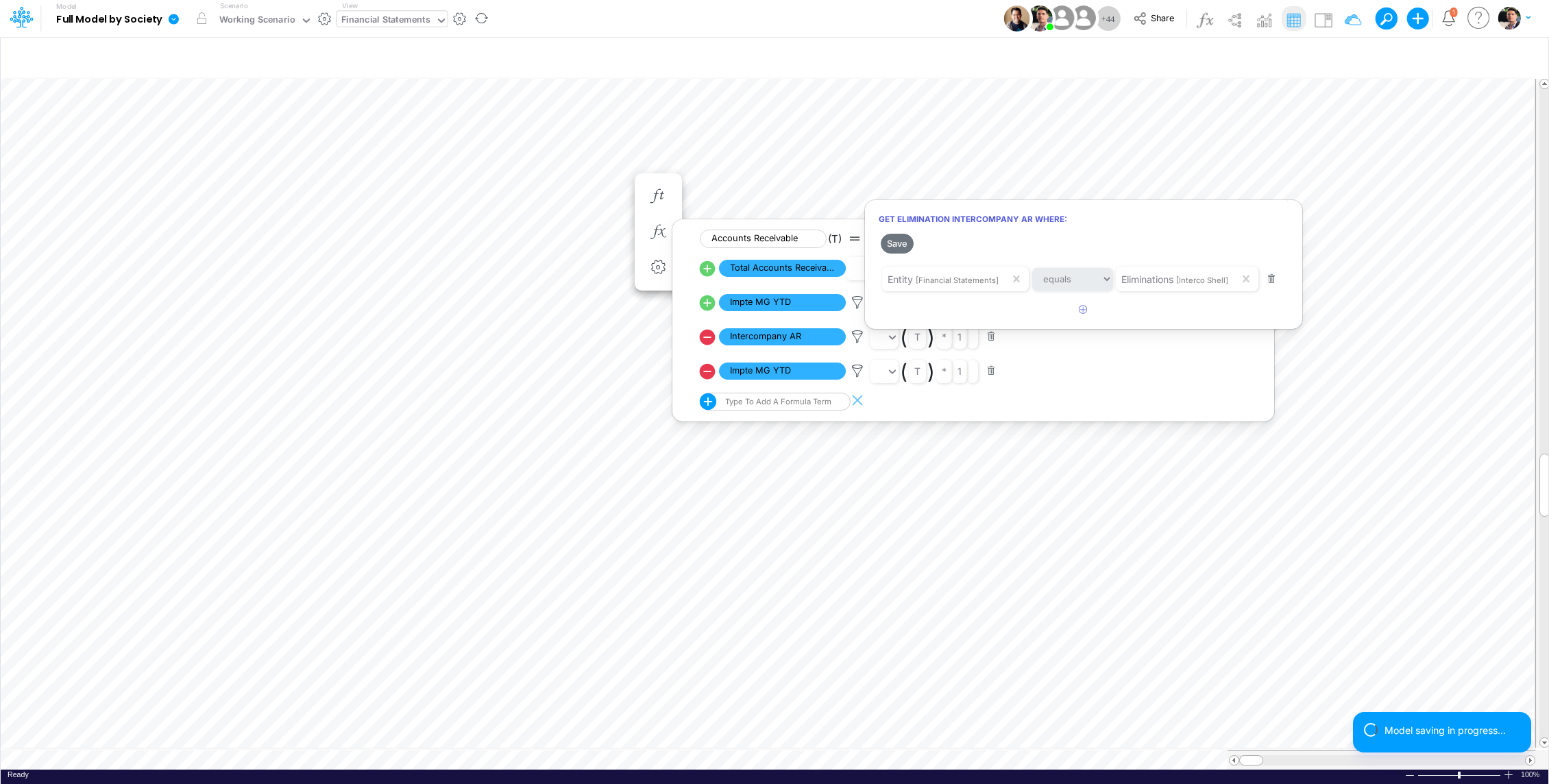 click at bounding box center [774, 395] 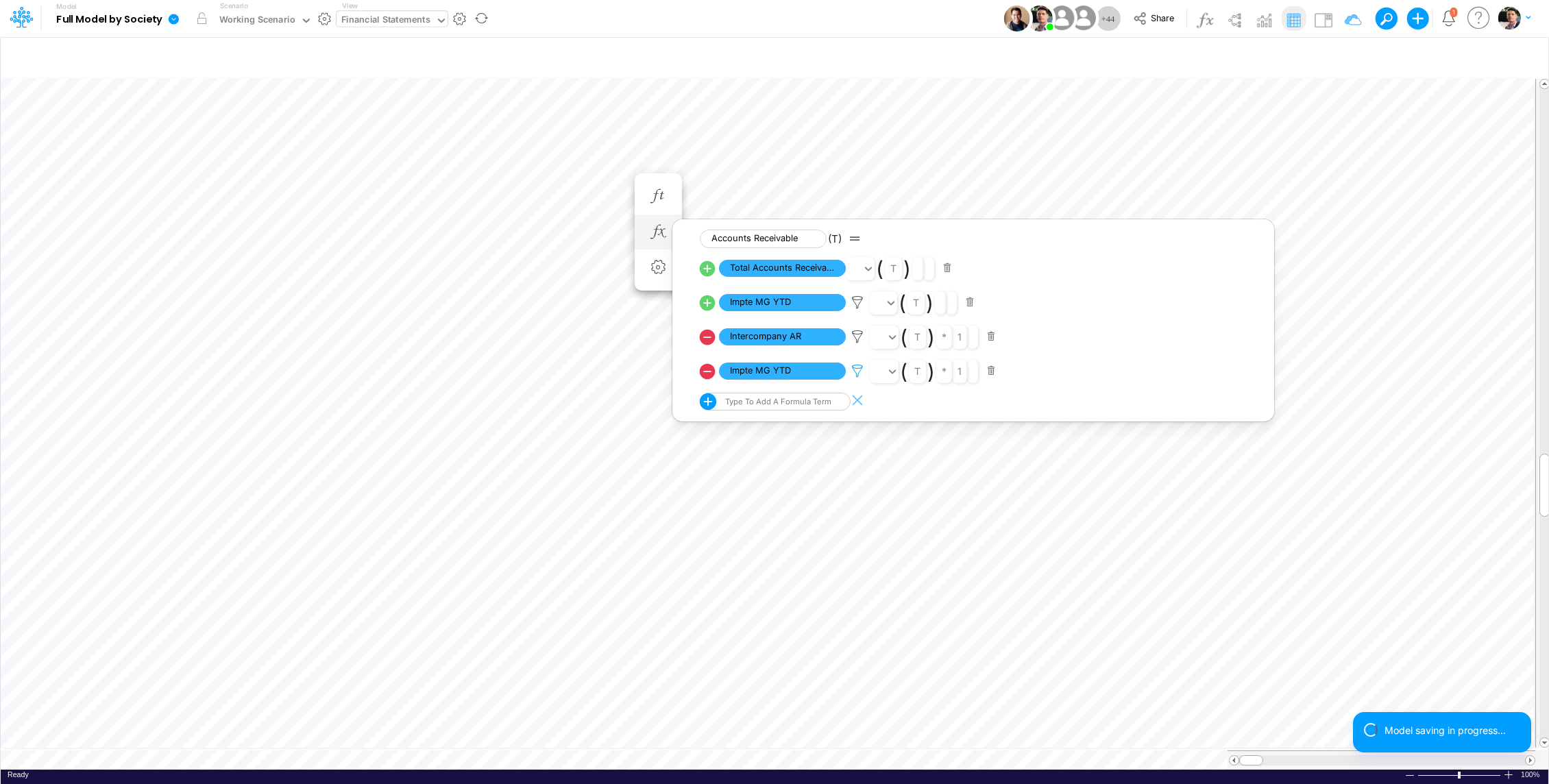 click at bounding box center (857, 302) 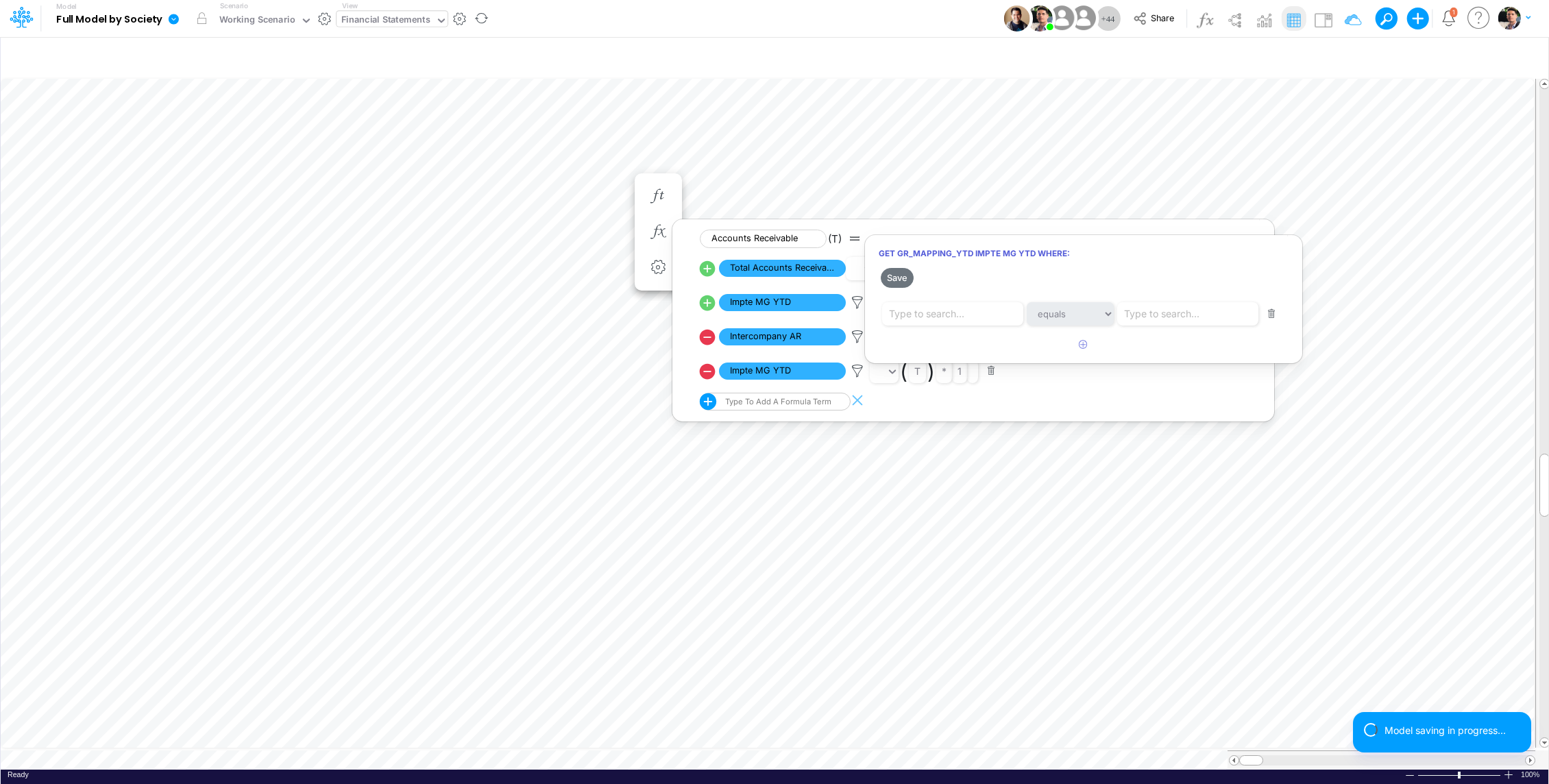 click at bounding box center [774, 395] 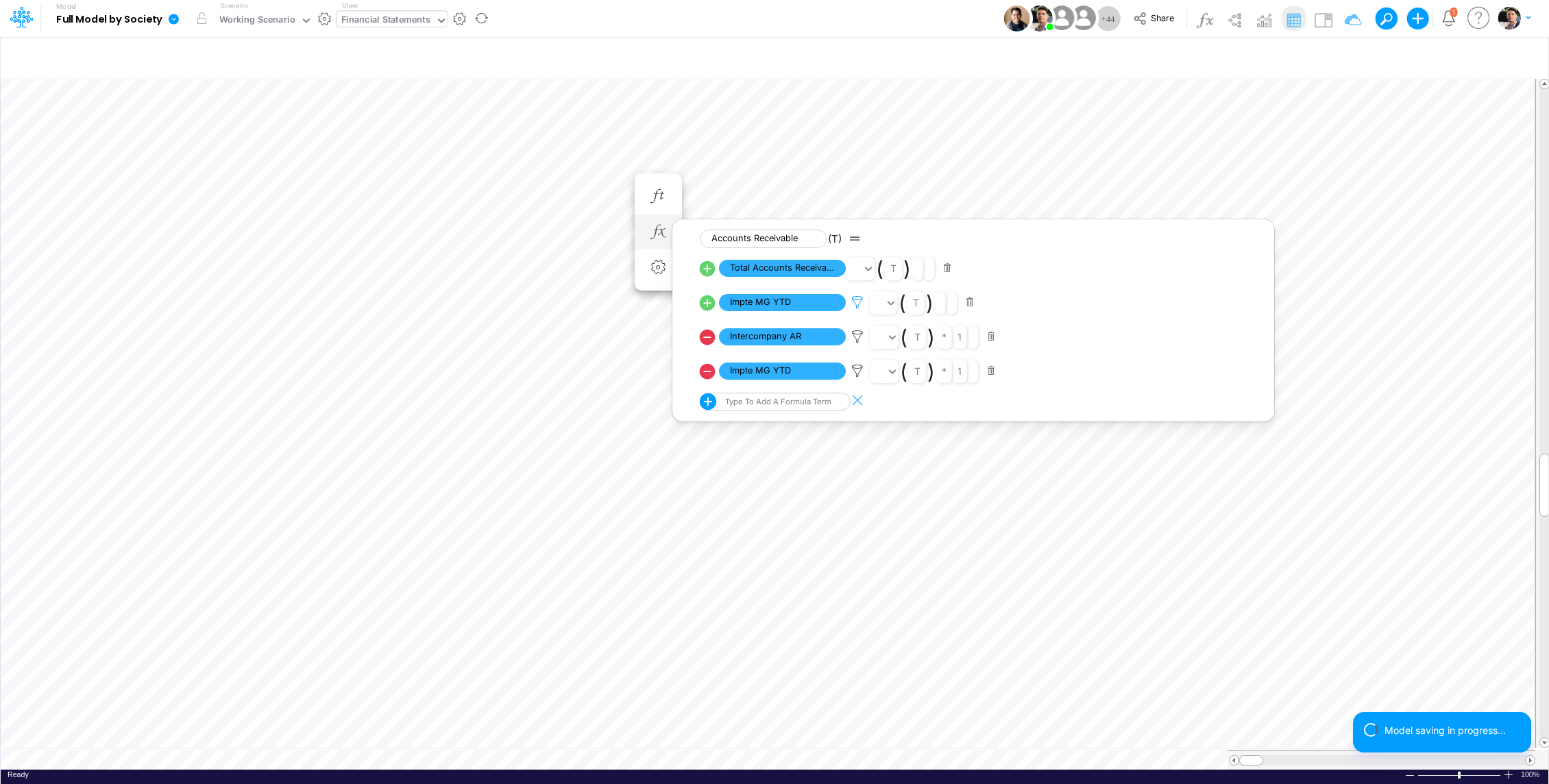 click at bounding box center [857, 302] 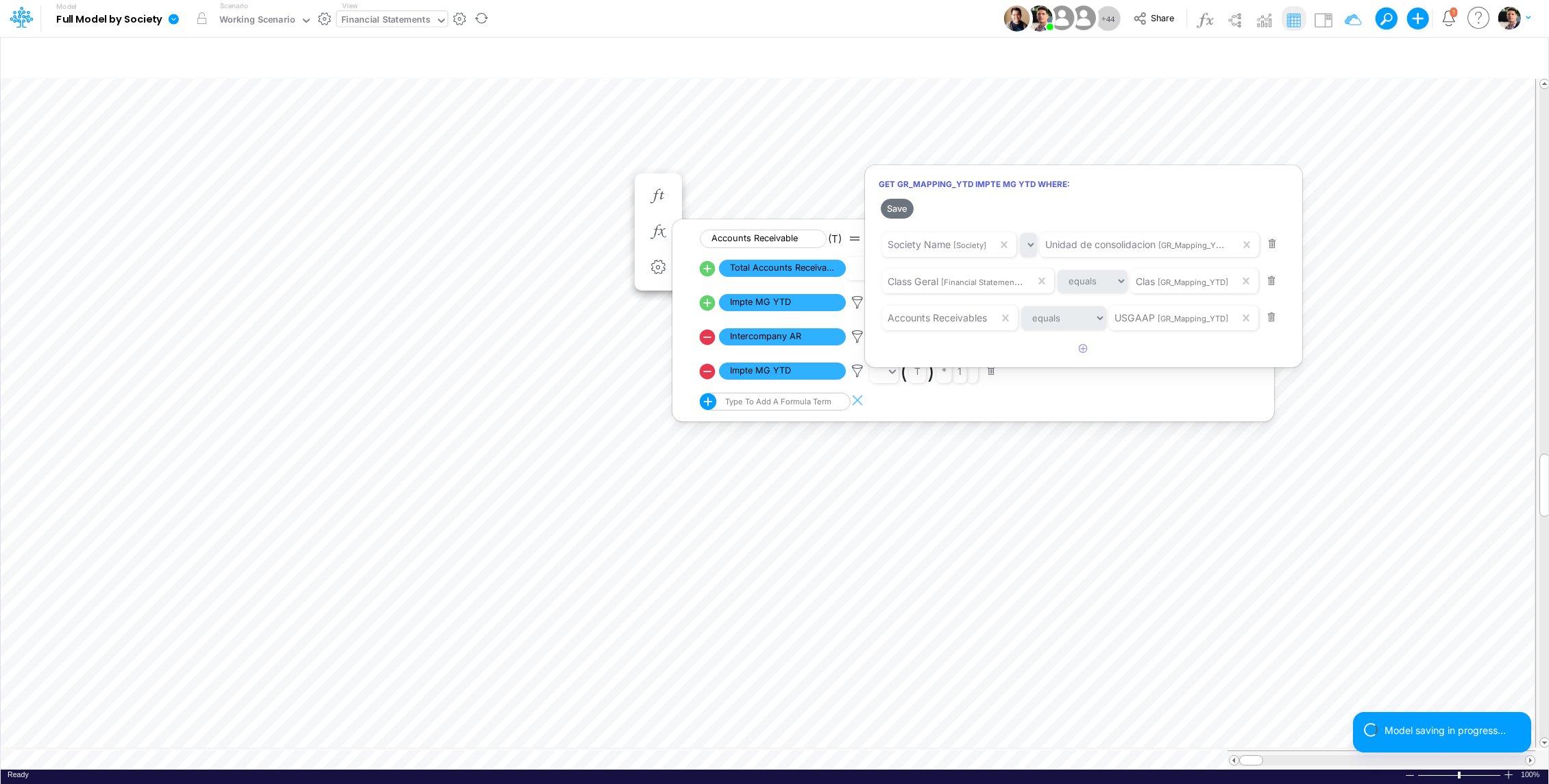 click at bounding box center (774, 395) 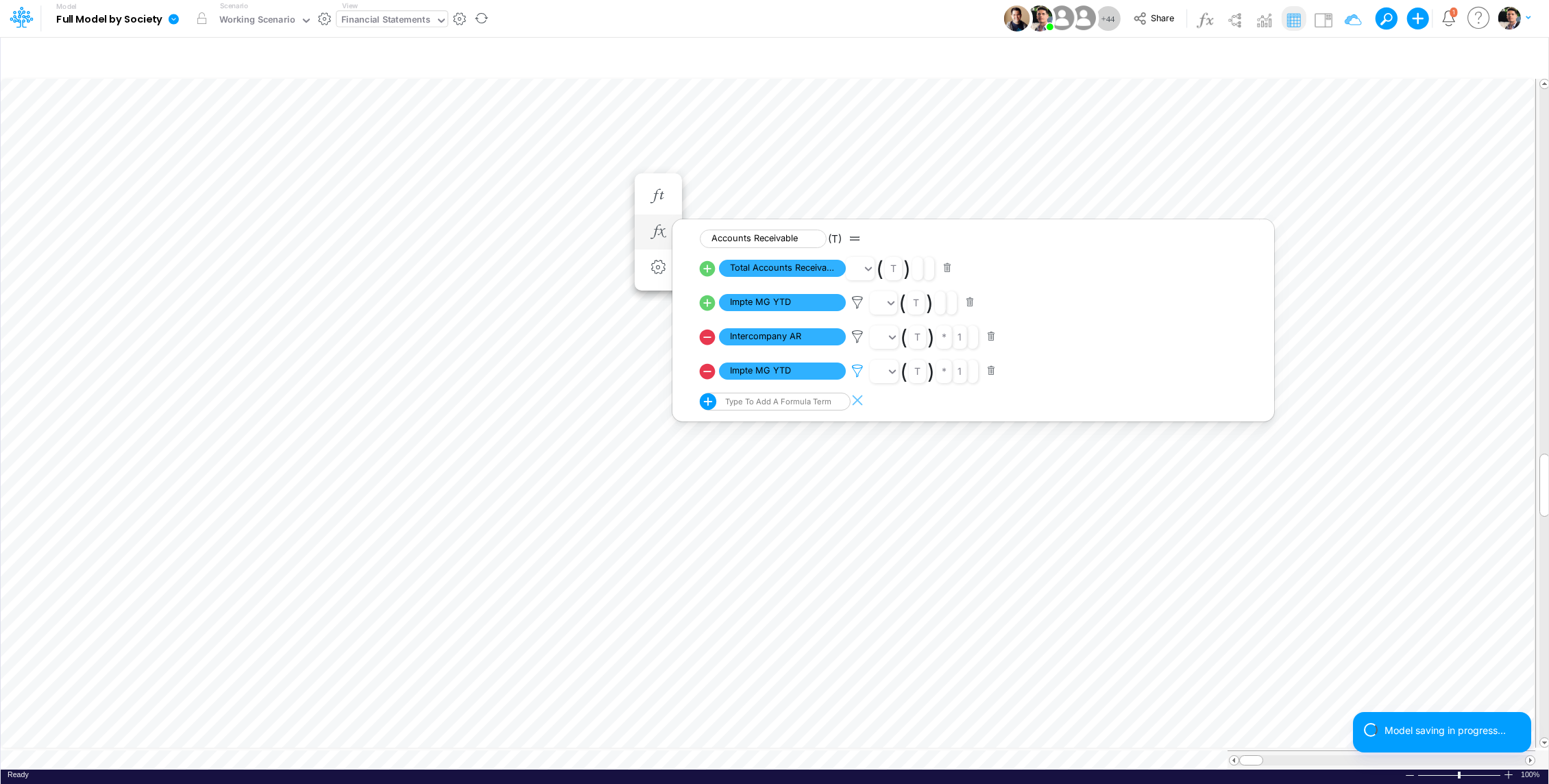 click at bounding box center (857, 302) 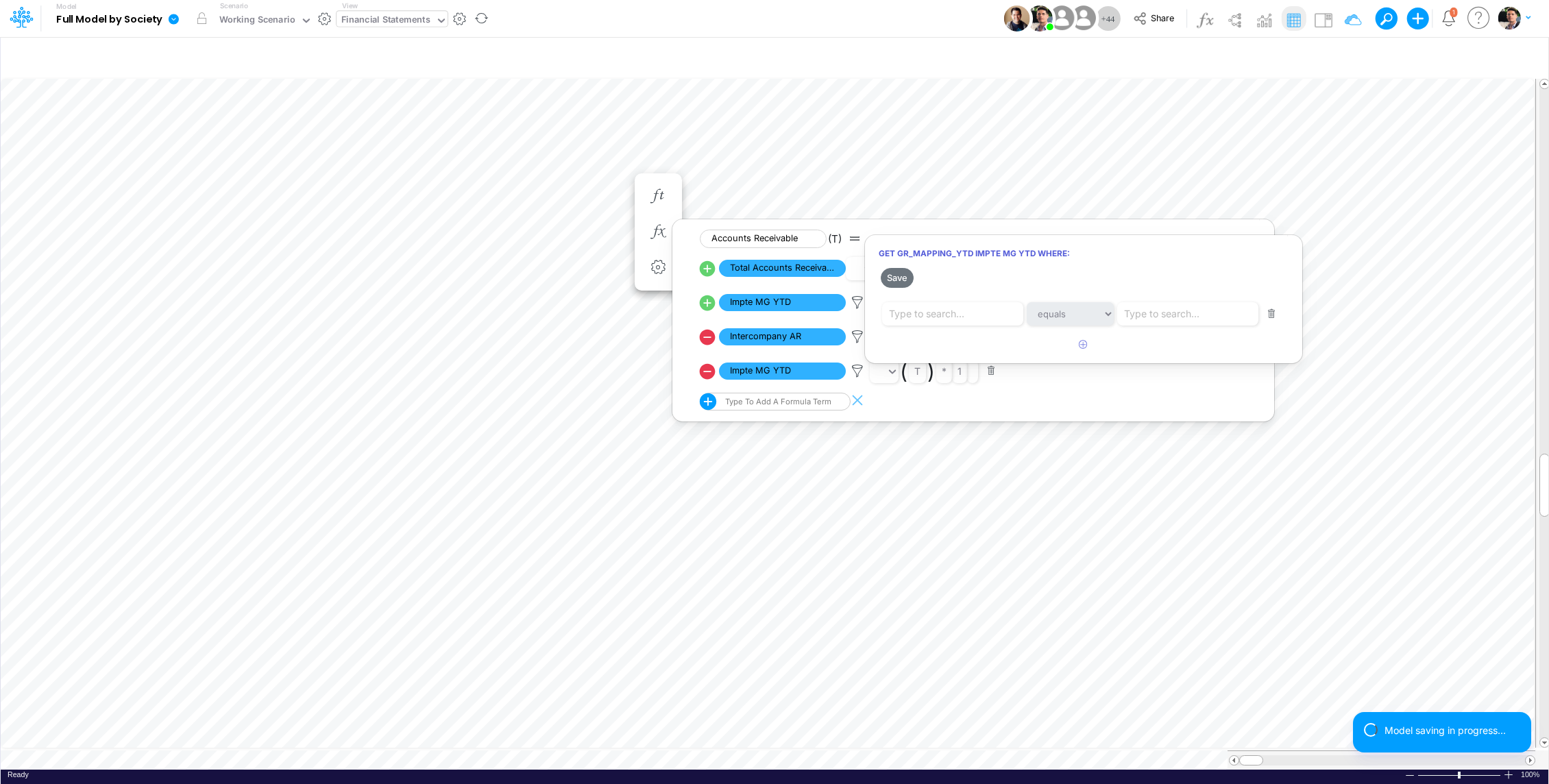 click at bounding box center (774, 395) 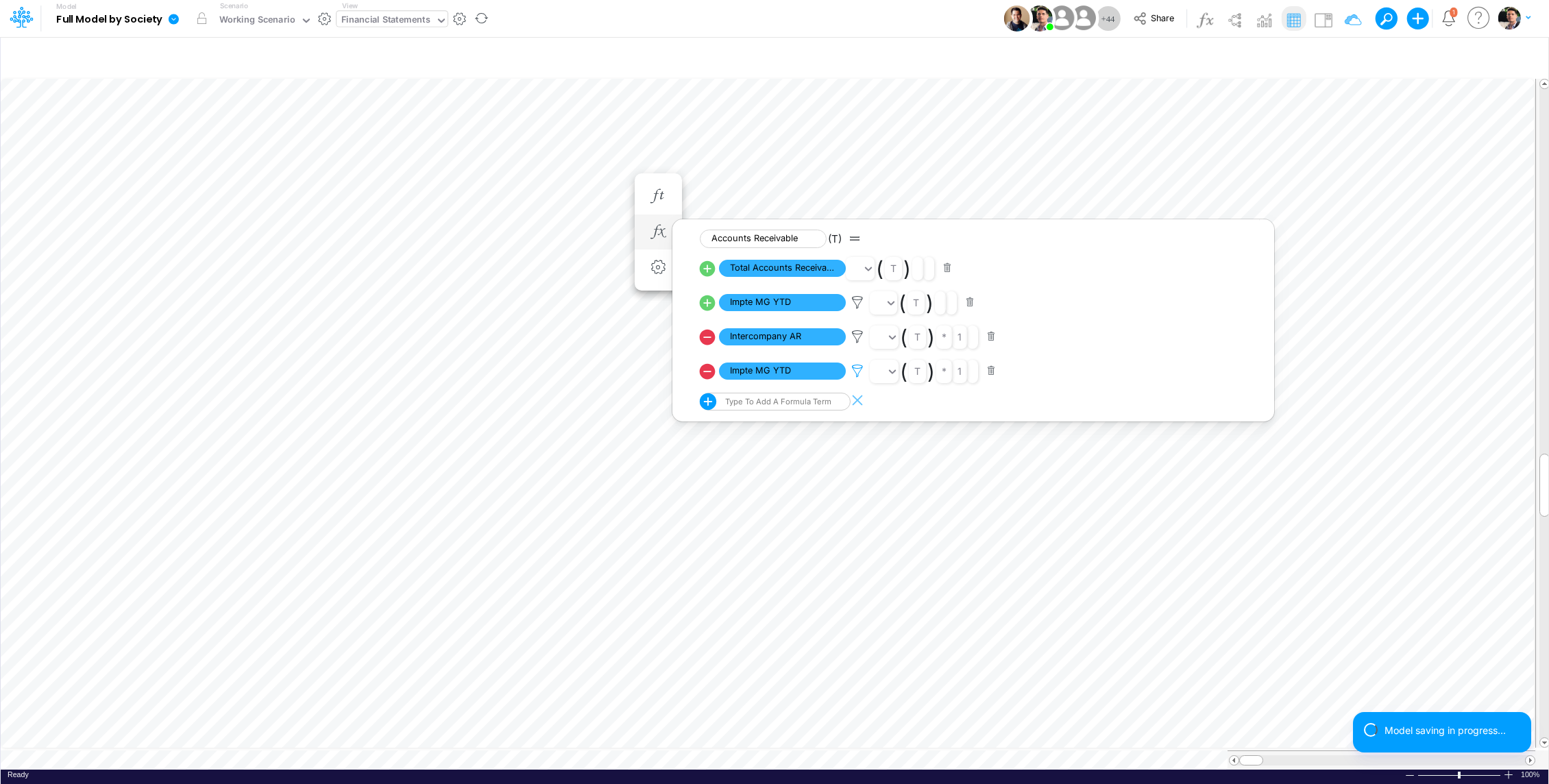 click on "Impte MG YTD ( t ) * 1" at bounding box center [983, 371] 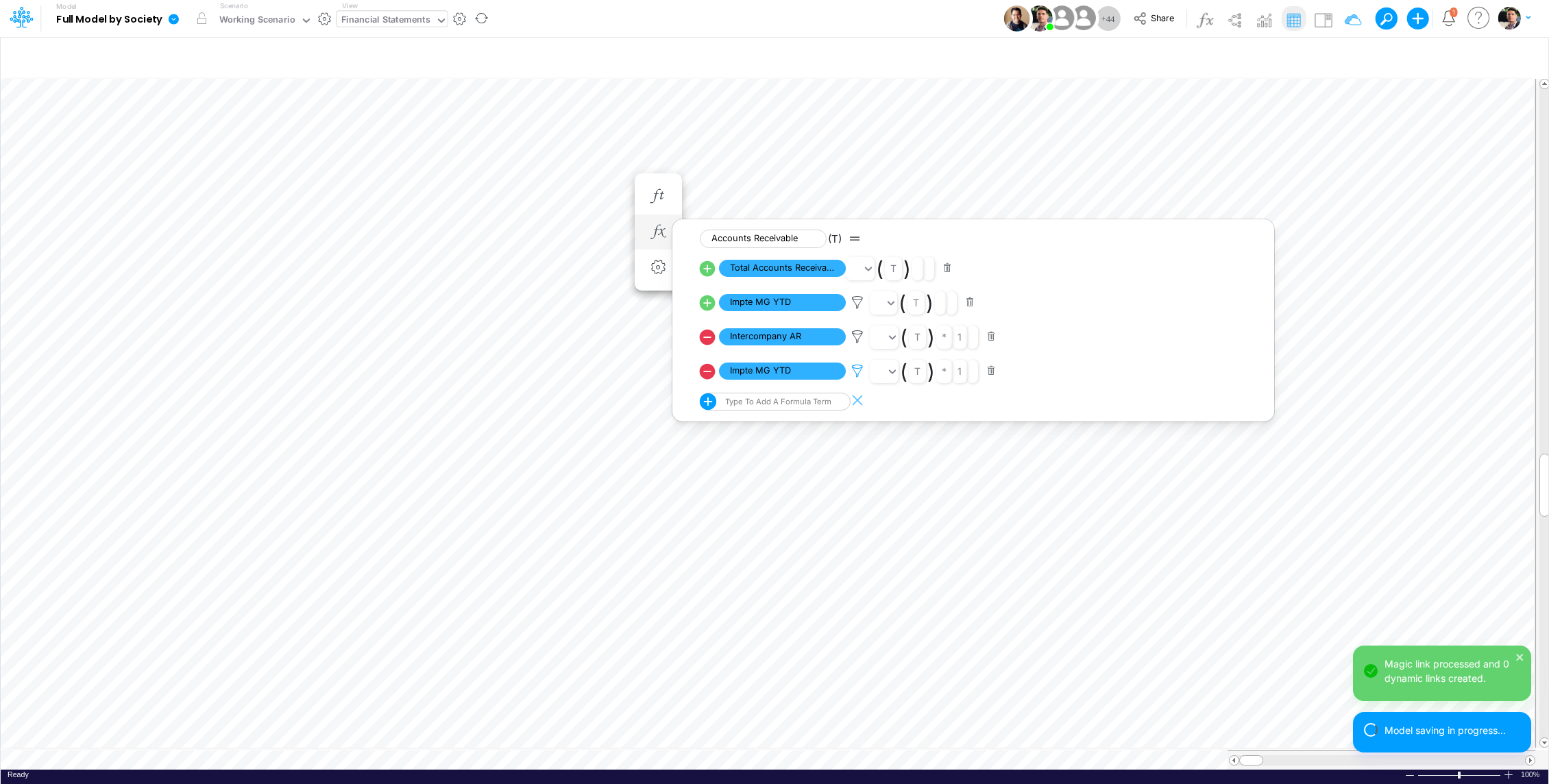 click at bounding box center (857, 302) 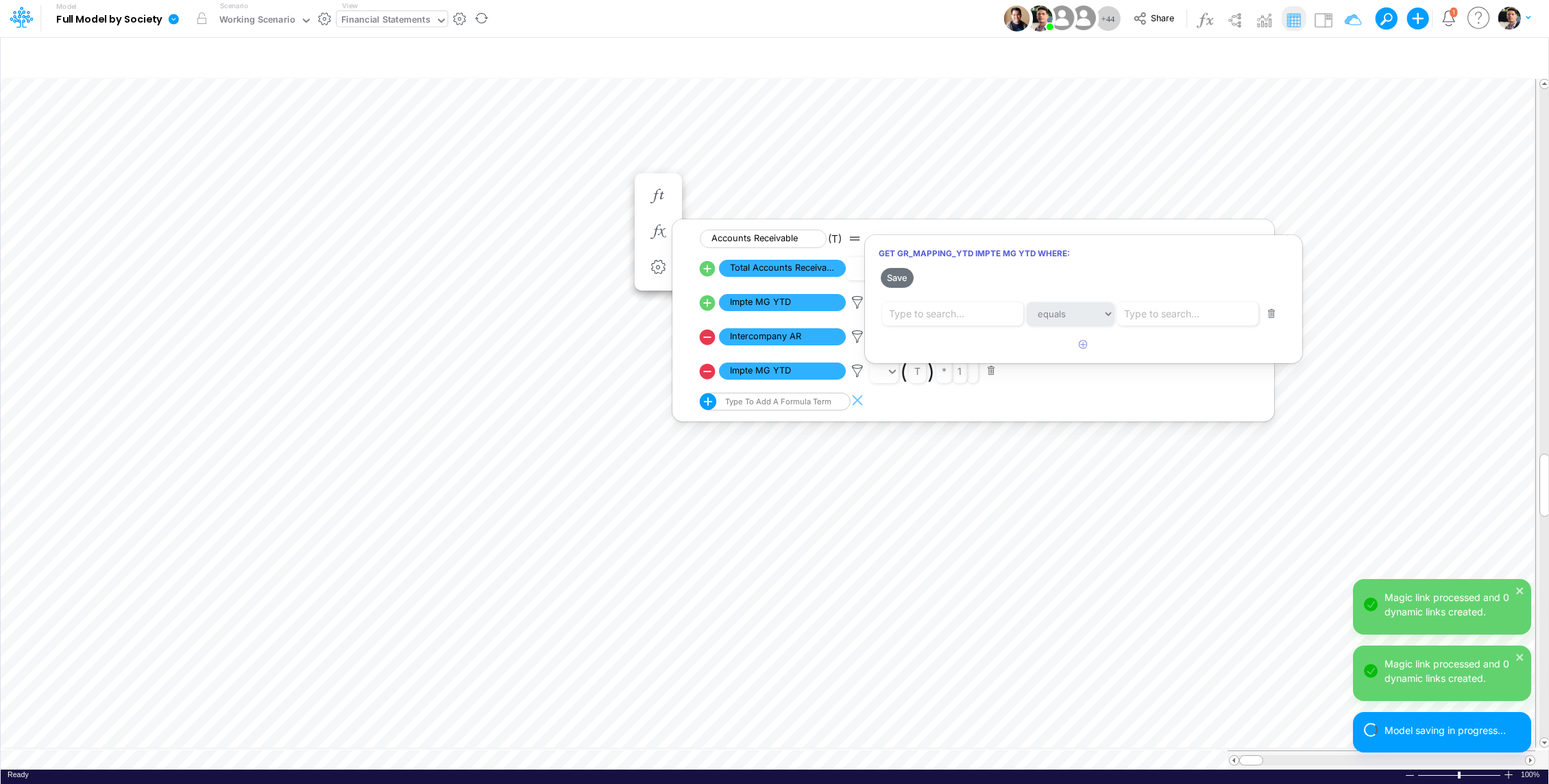 click at bounding box center (774, 395) 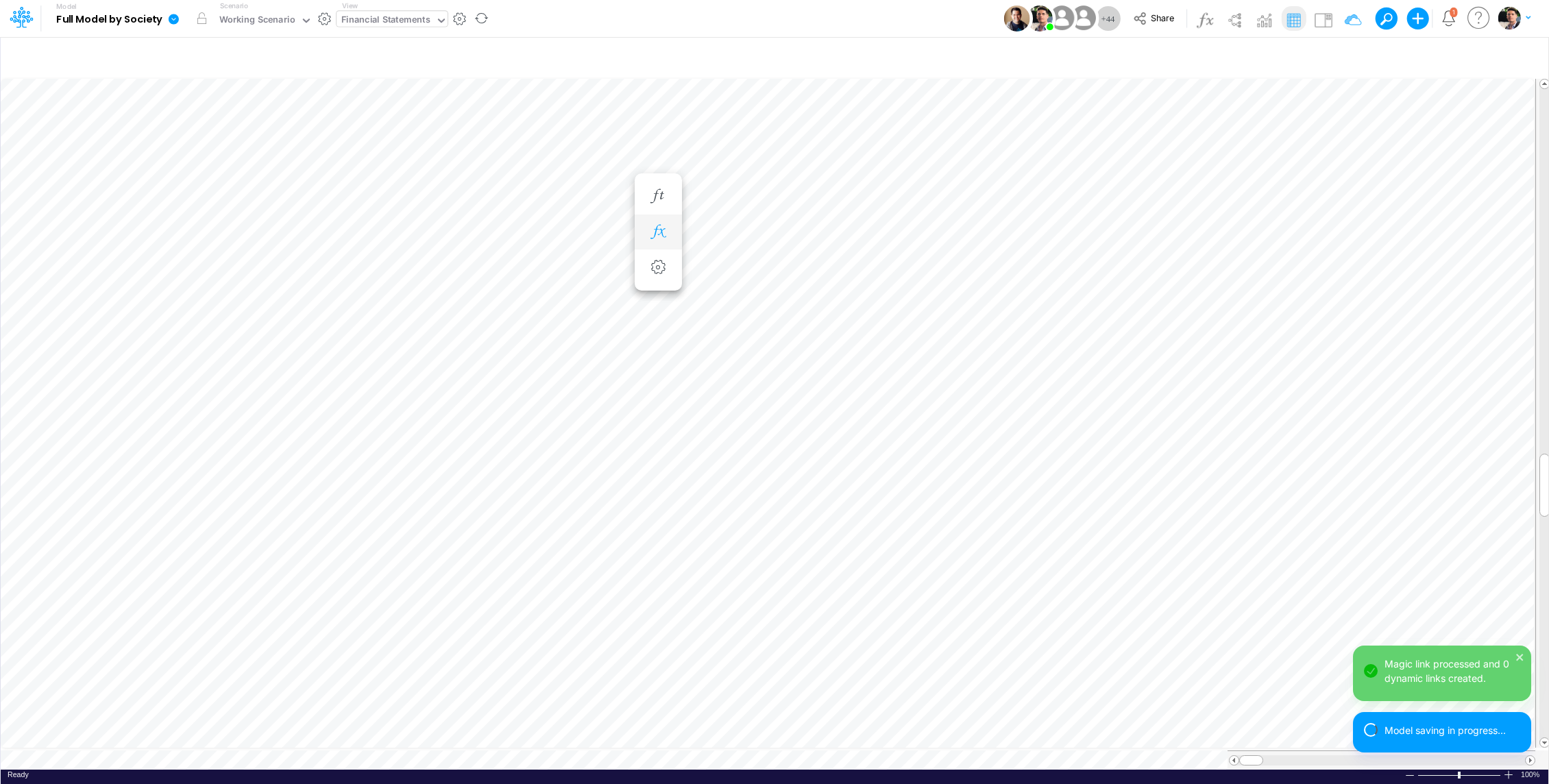 click at bounding box center (658, 232) 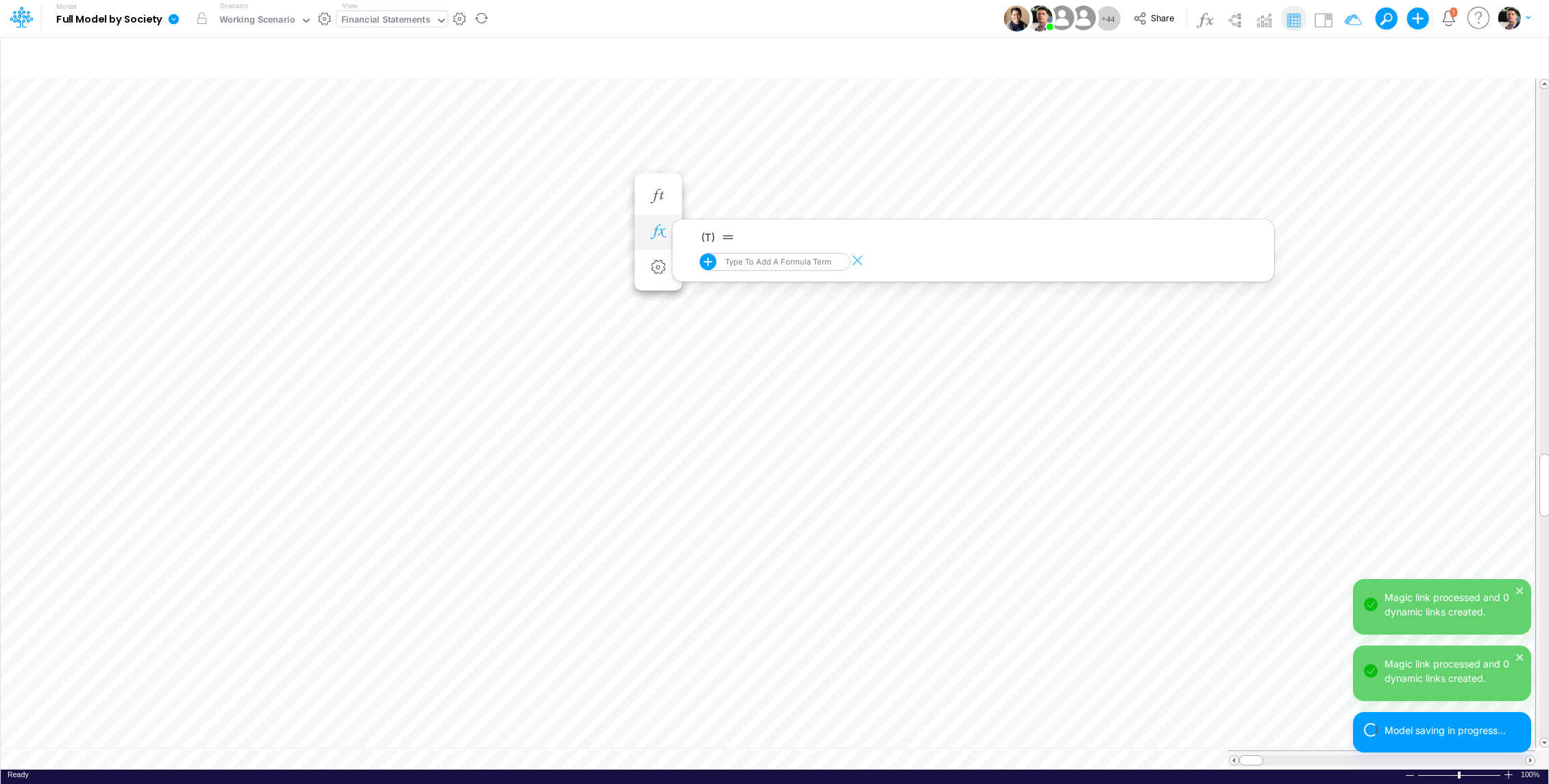 scroll, scrollTop: 6, scrollLeft: 1, axis: both 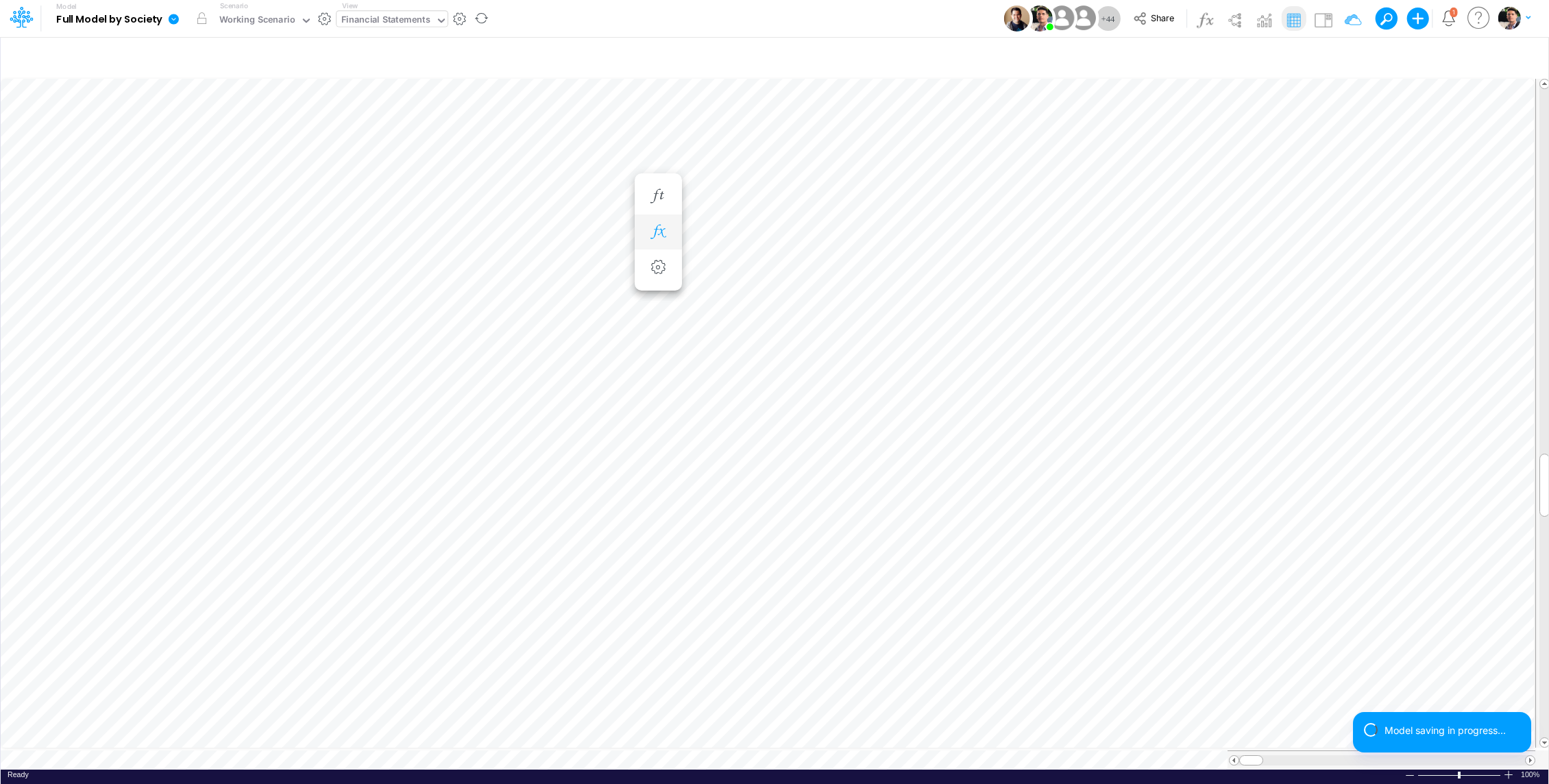 click at bounding box center (658, 232) 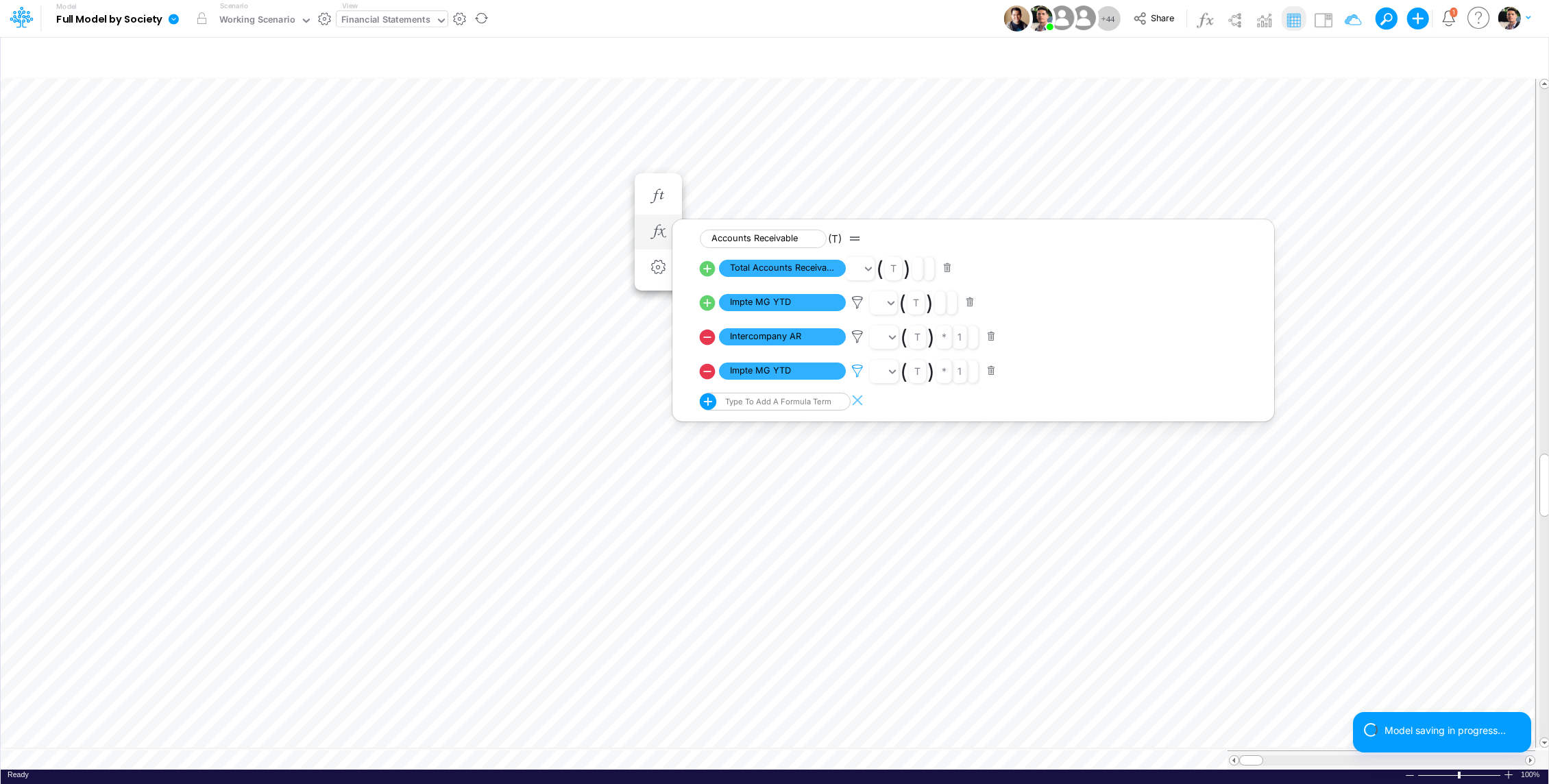 click at bounding box center (857, 302) 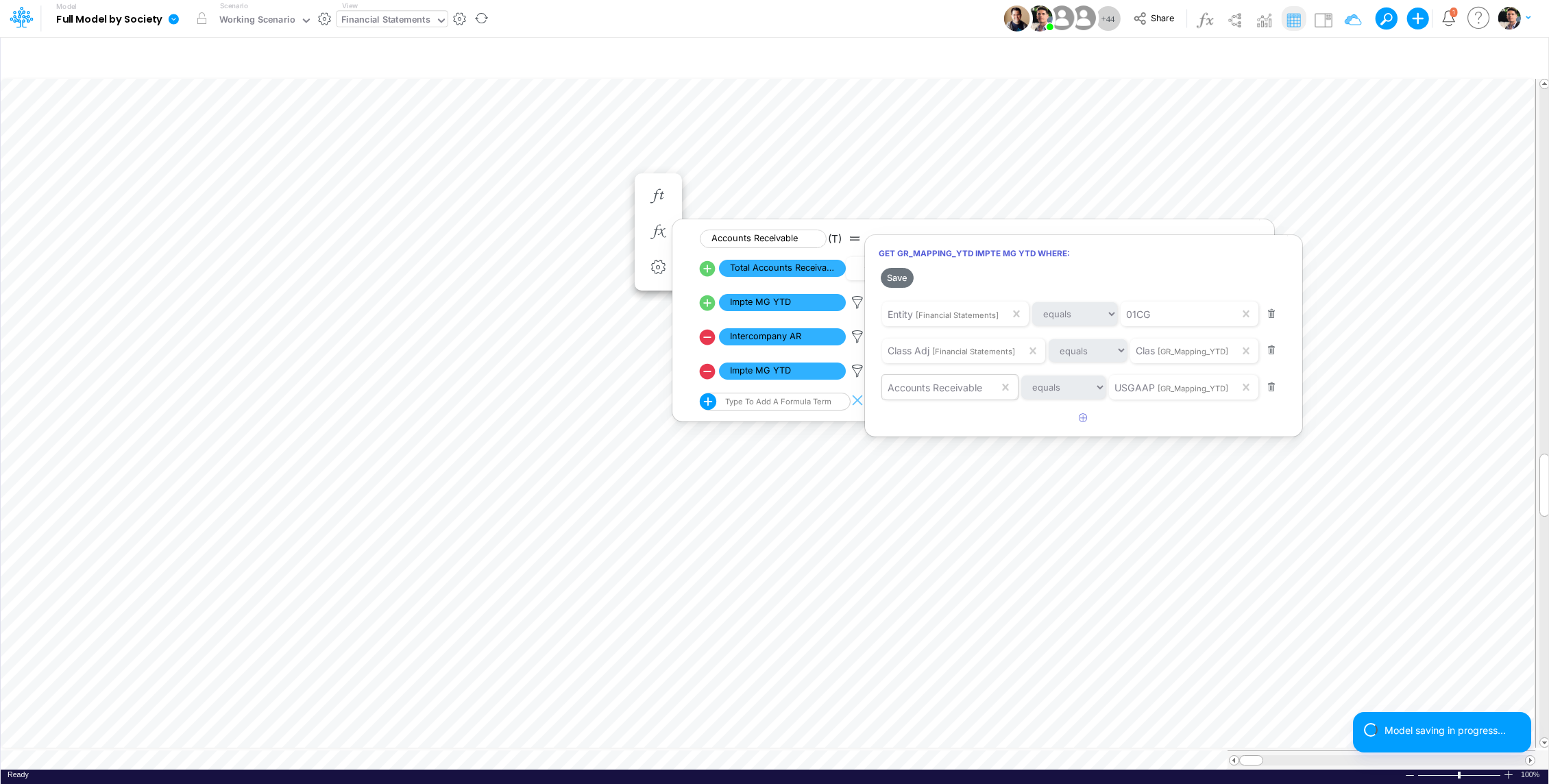 click on "Accounts Receivable" at bounding box center (940, 387) 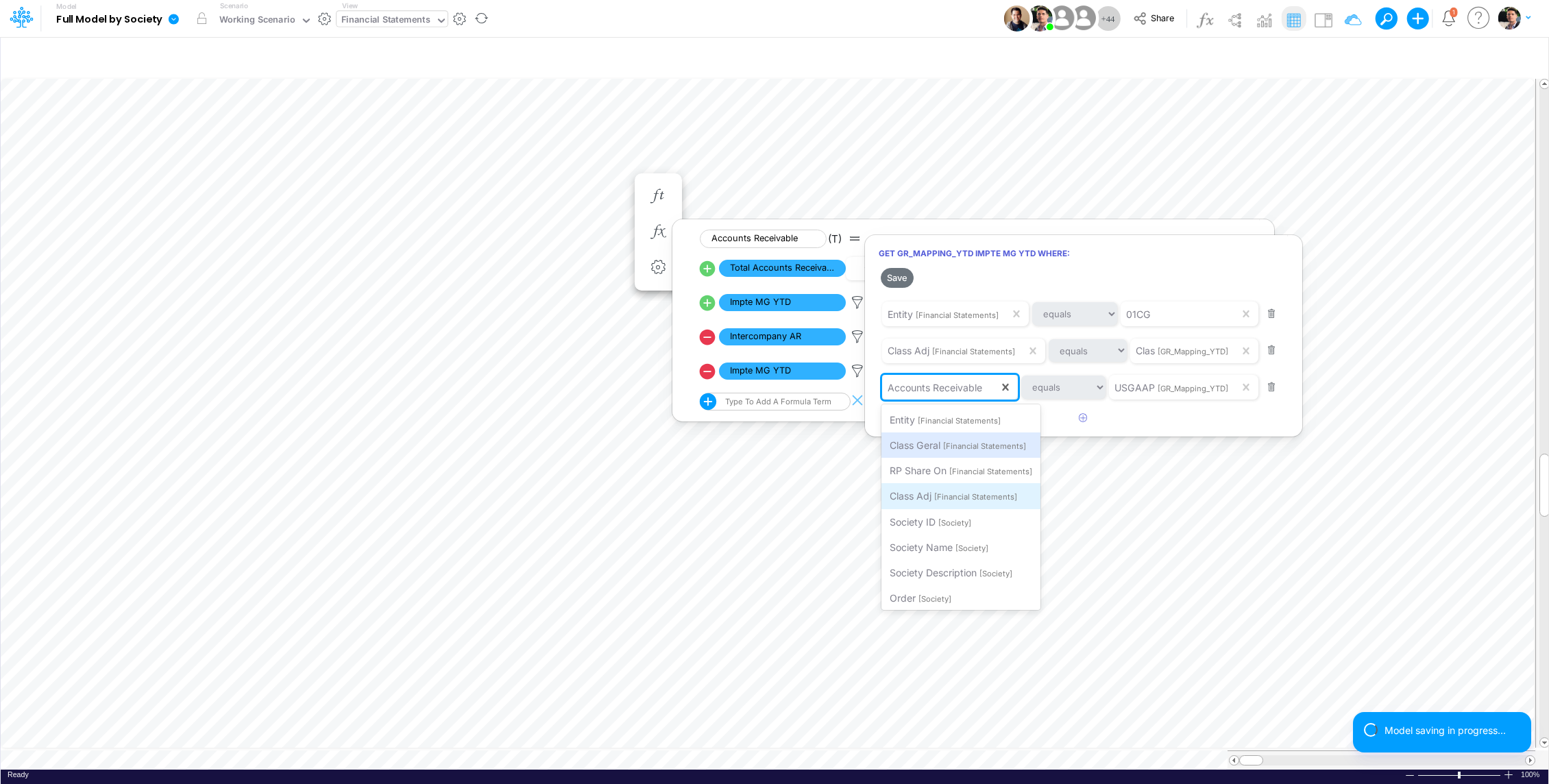 type on "s" 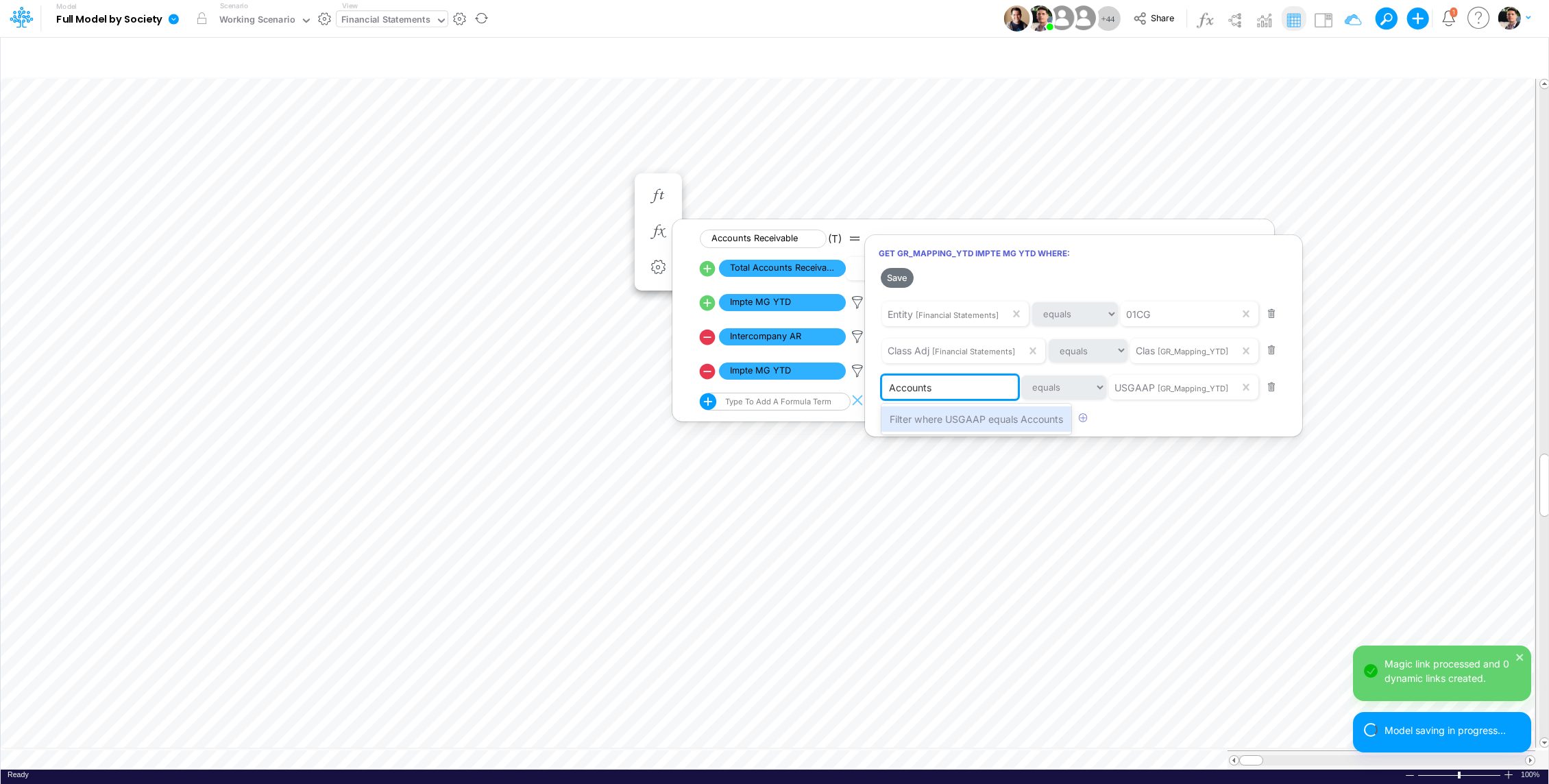 type on "Accounts Receivables" 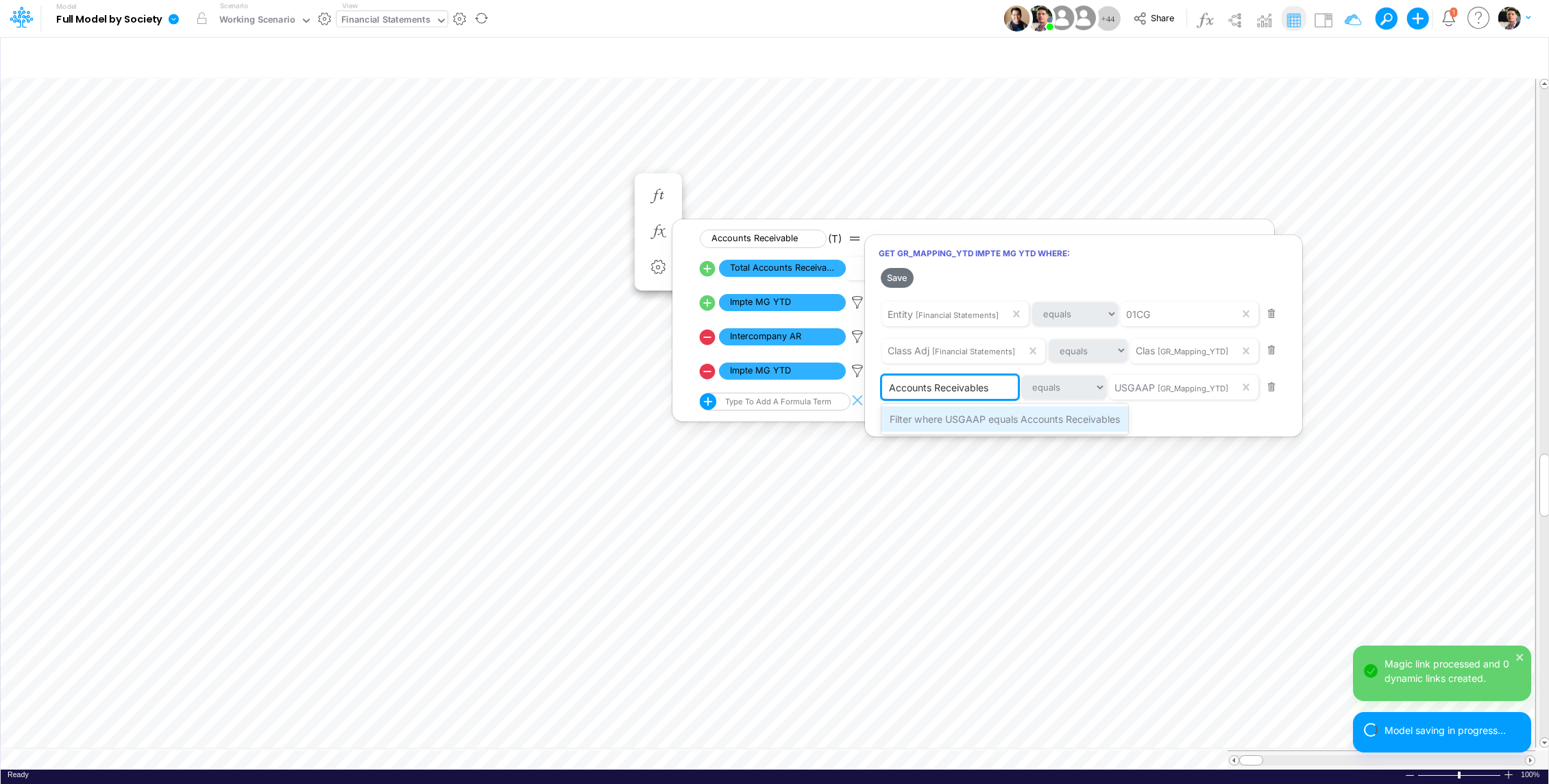 click on "Filter where USGAAP equals Accounts Receivables" at bounding box center (1005, 419) 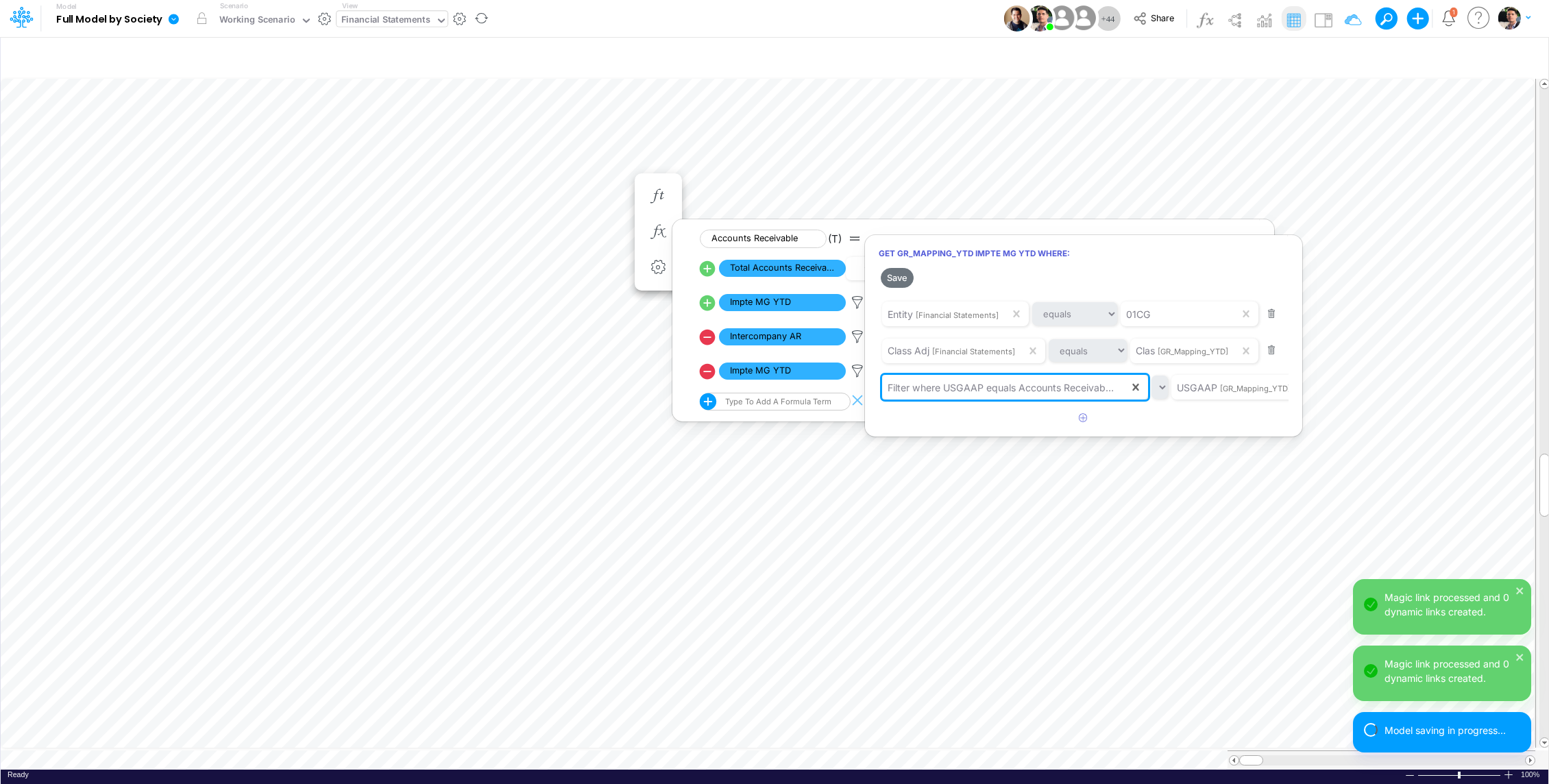 type 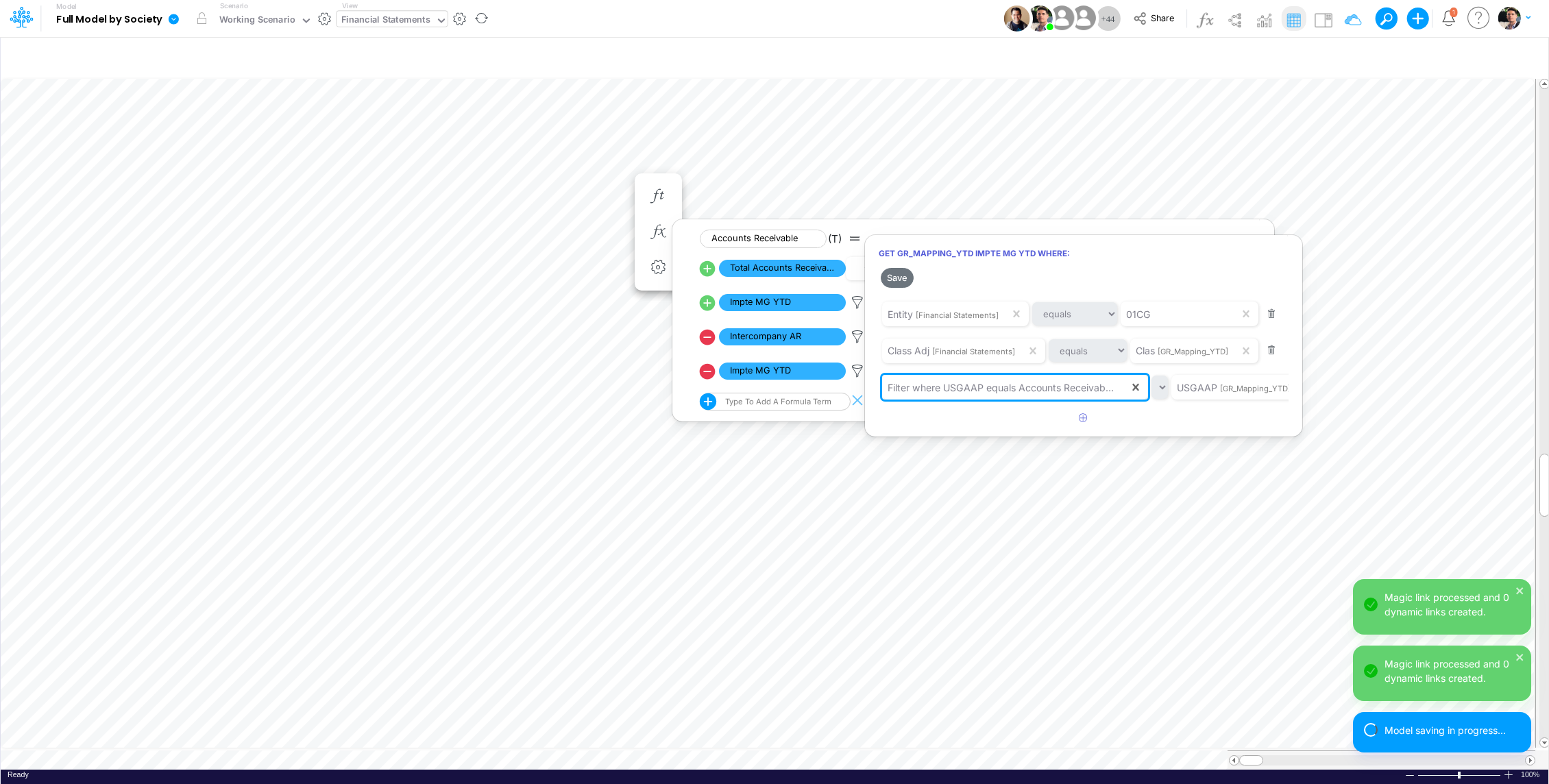 click at bounding box center (774, 395) 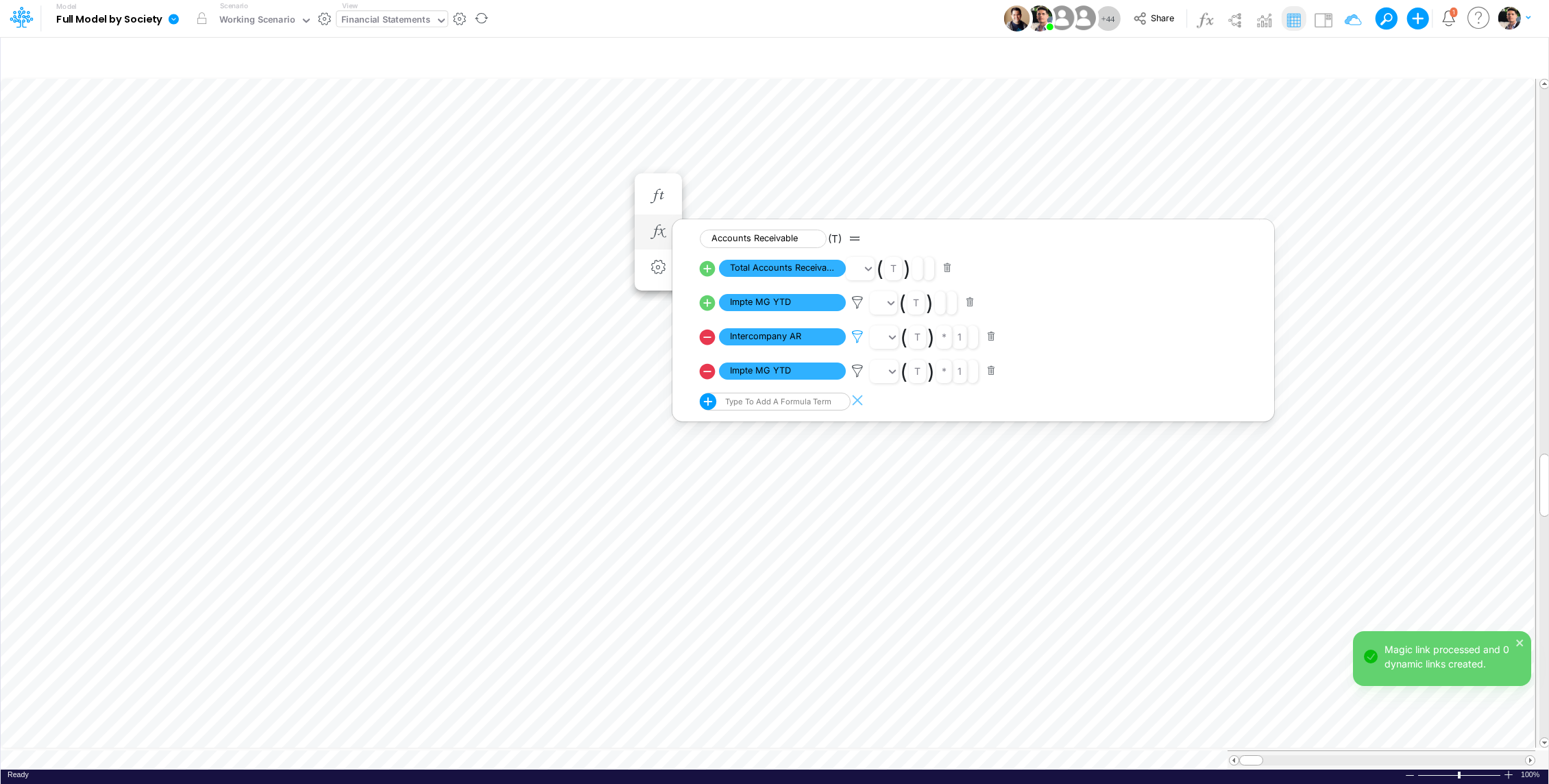 click at bounding box center (857, 336) 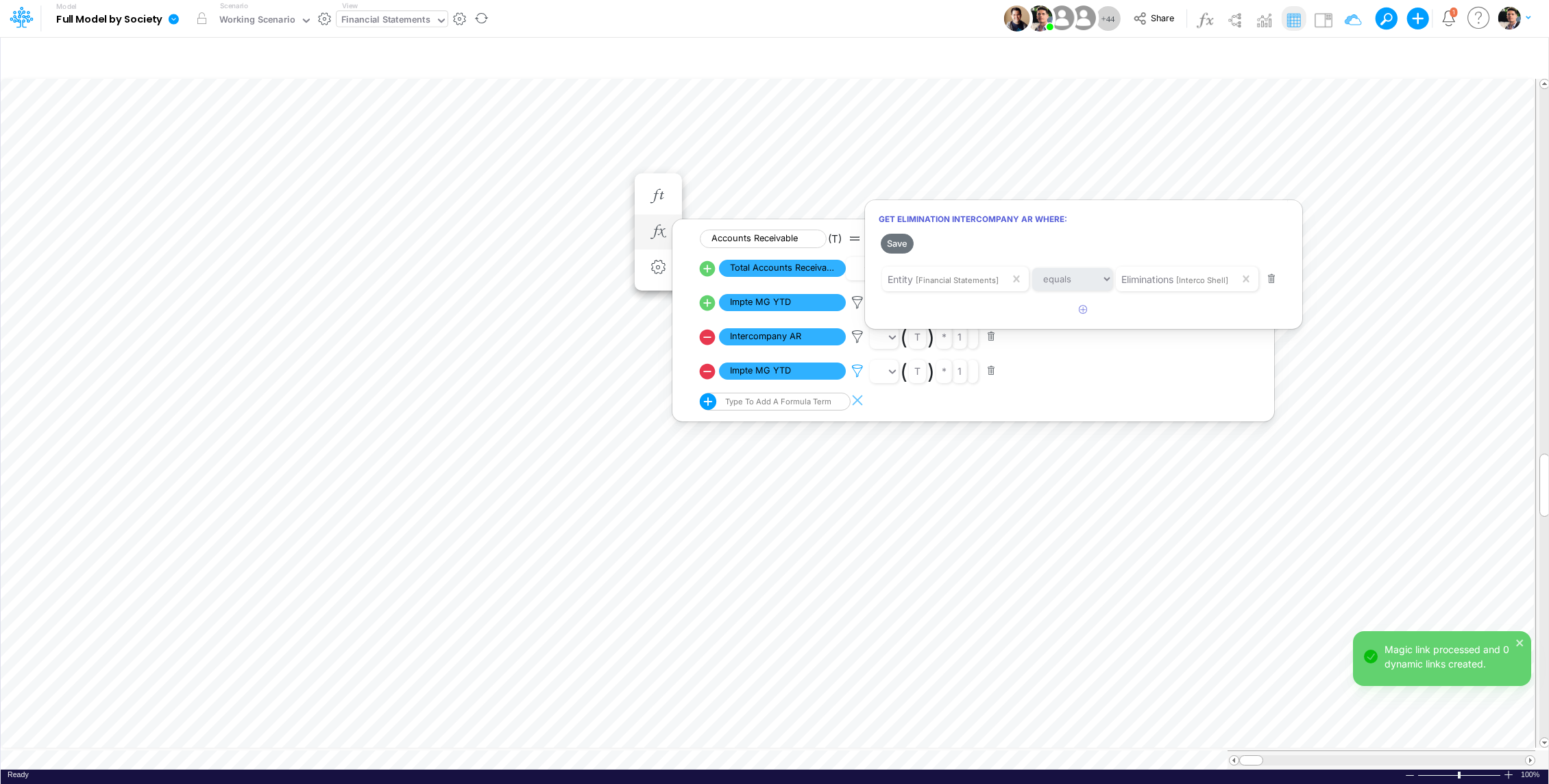 click at bounding box center [774, 395] 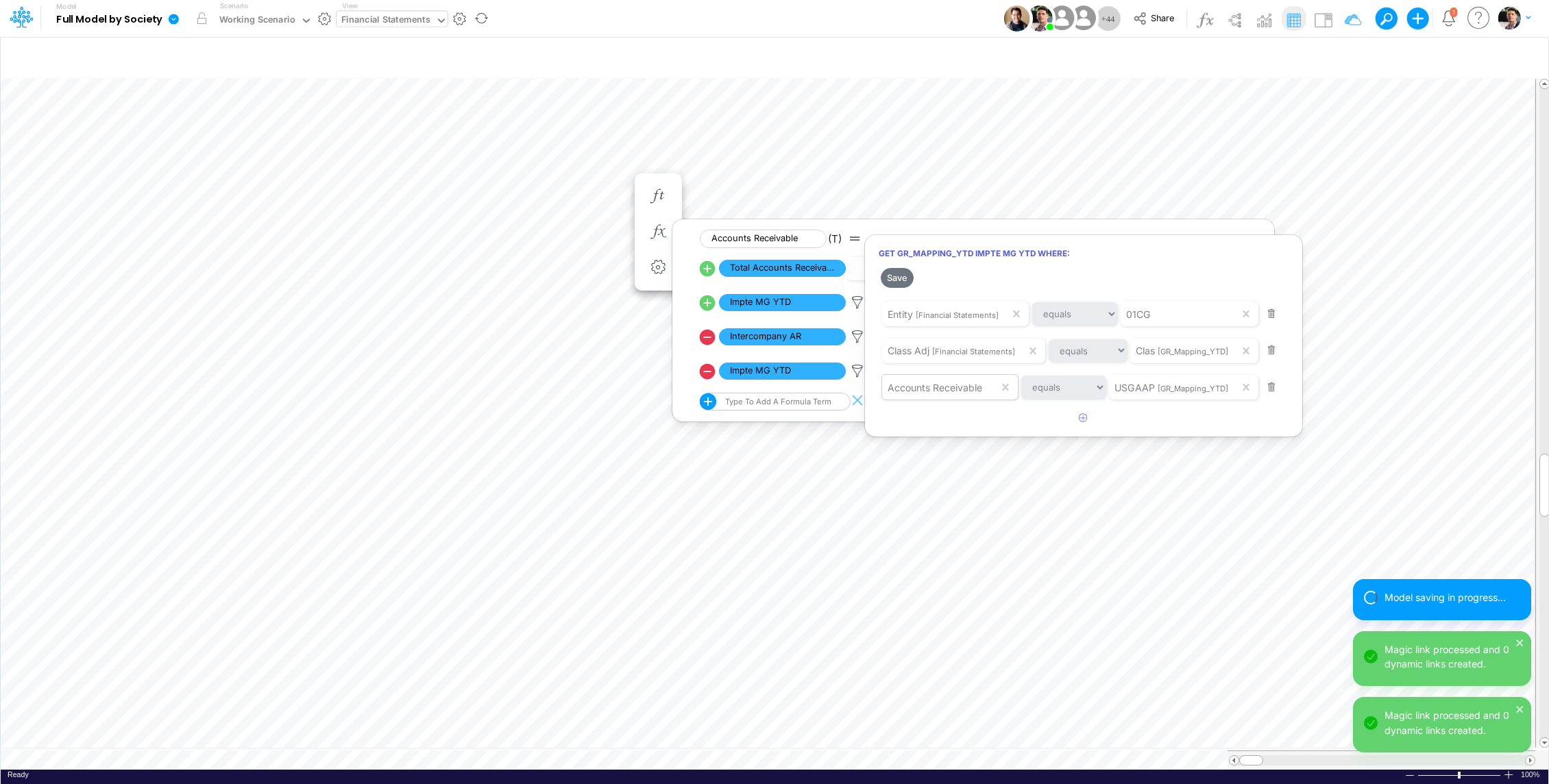 click on "Accounts Receivable" at bounding box center (935, 387) 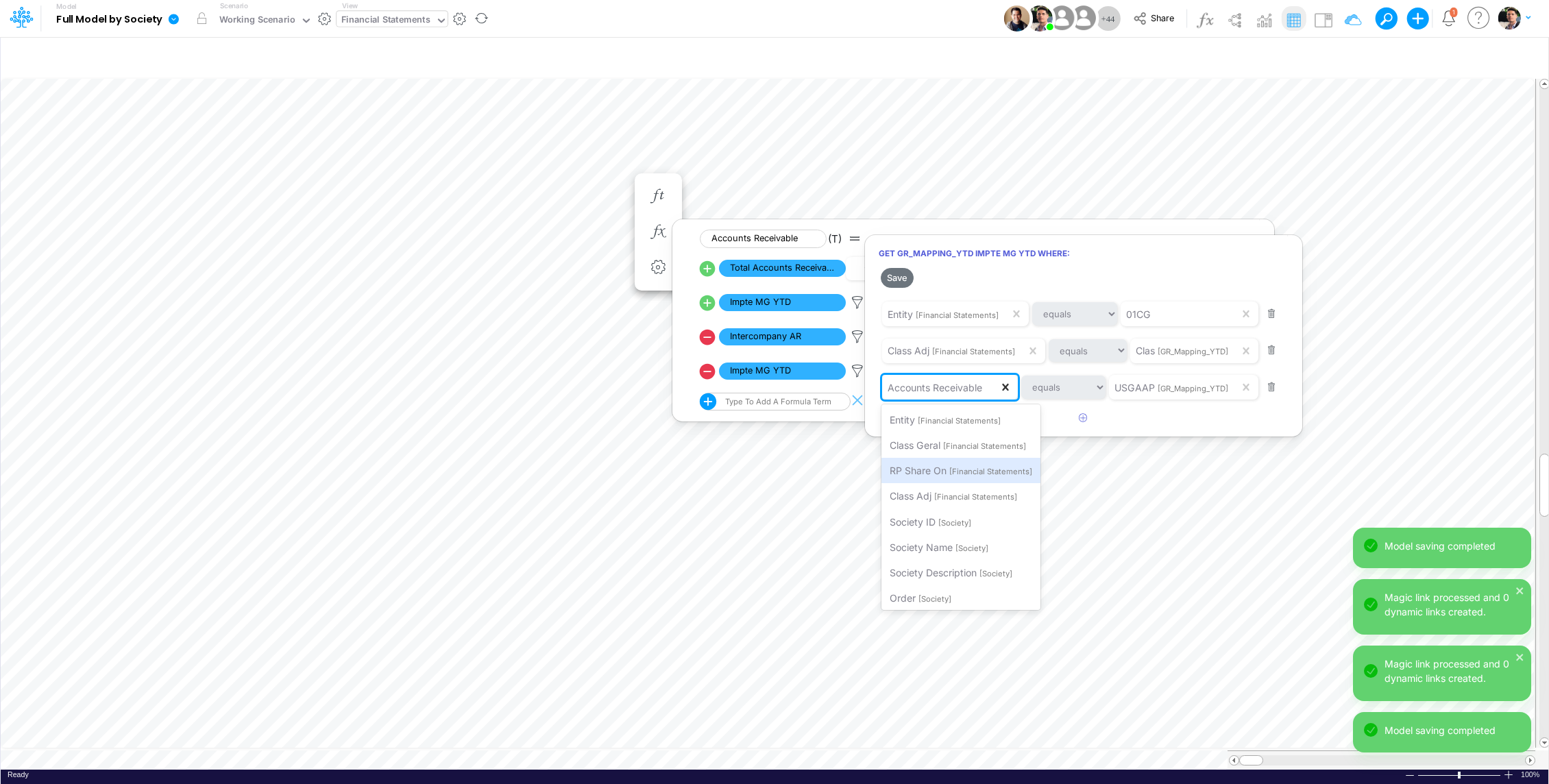 scroll, scrollTop: 0, scrollLeft: 0, axis: both 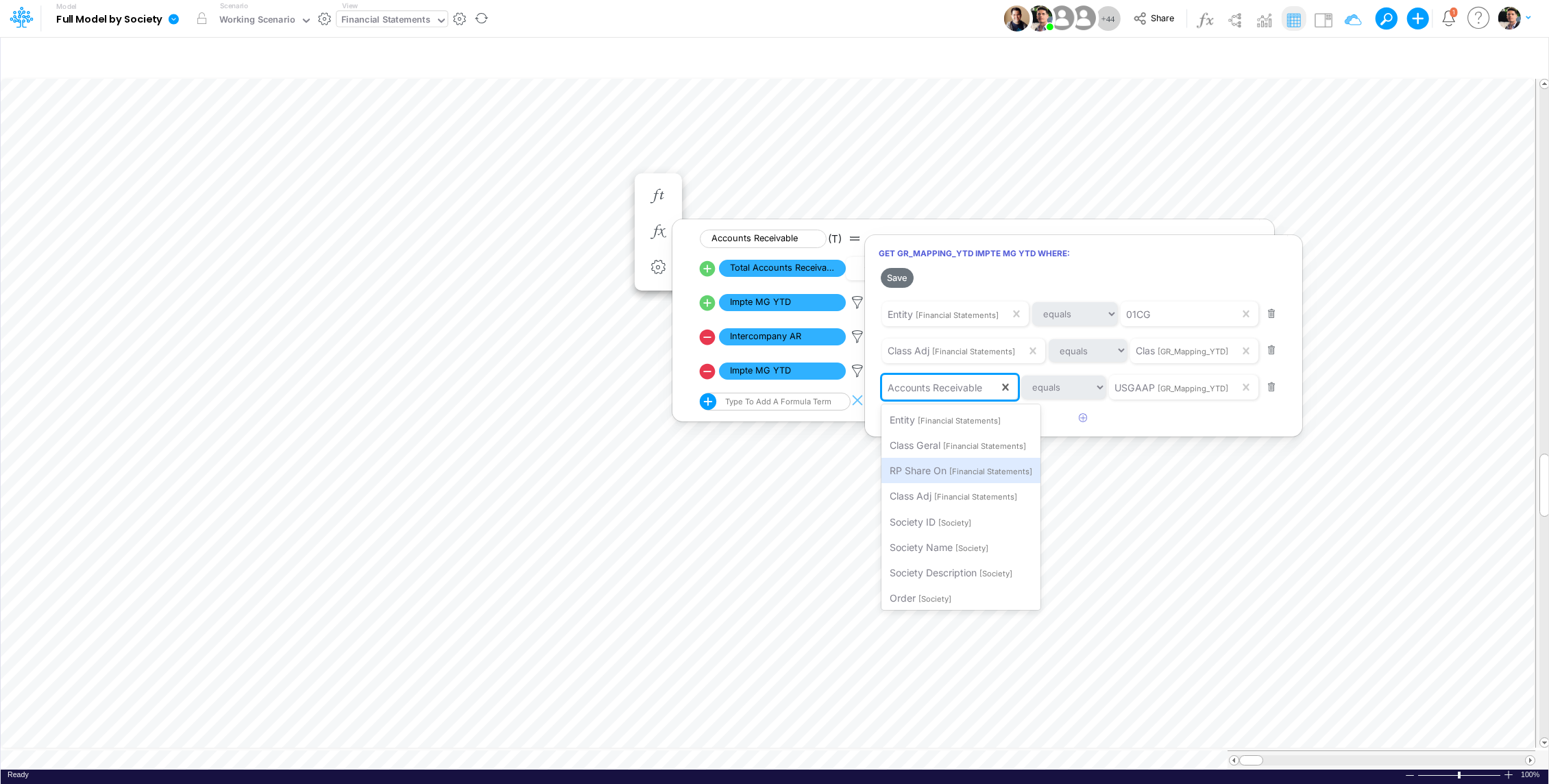 click at bounding box center [774, 395] 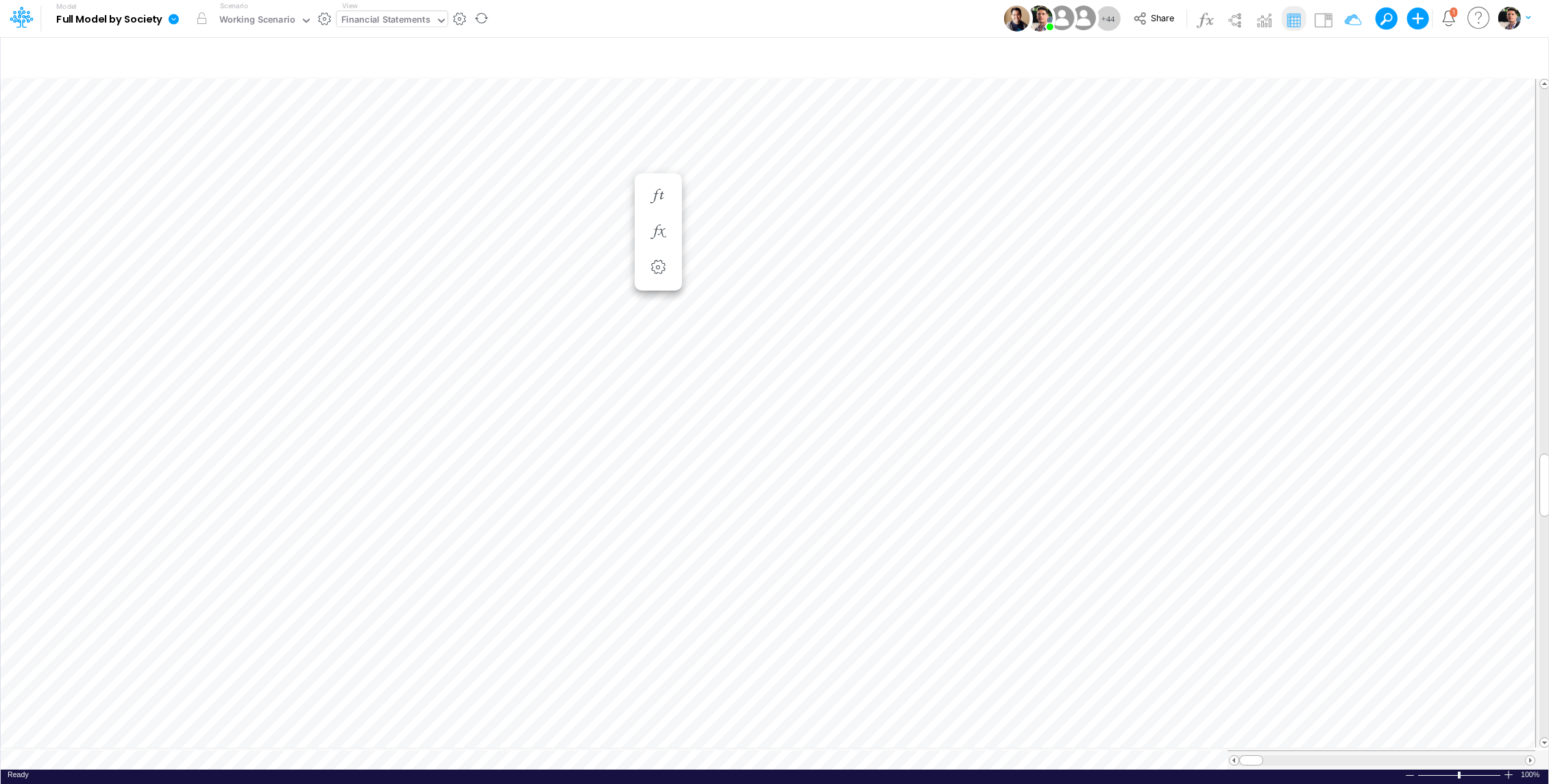 scroll, scrollTop: 6, scrollLeft: 1, axis: both 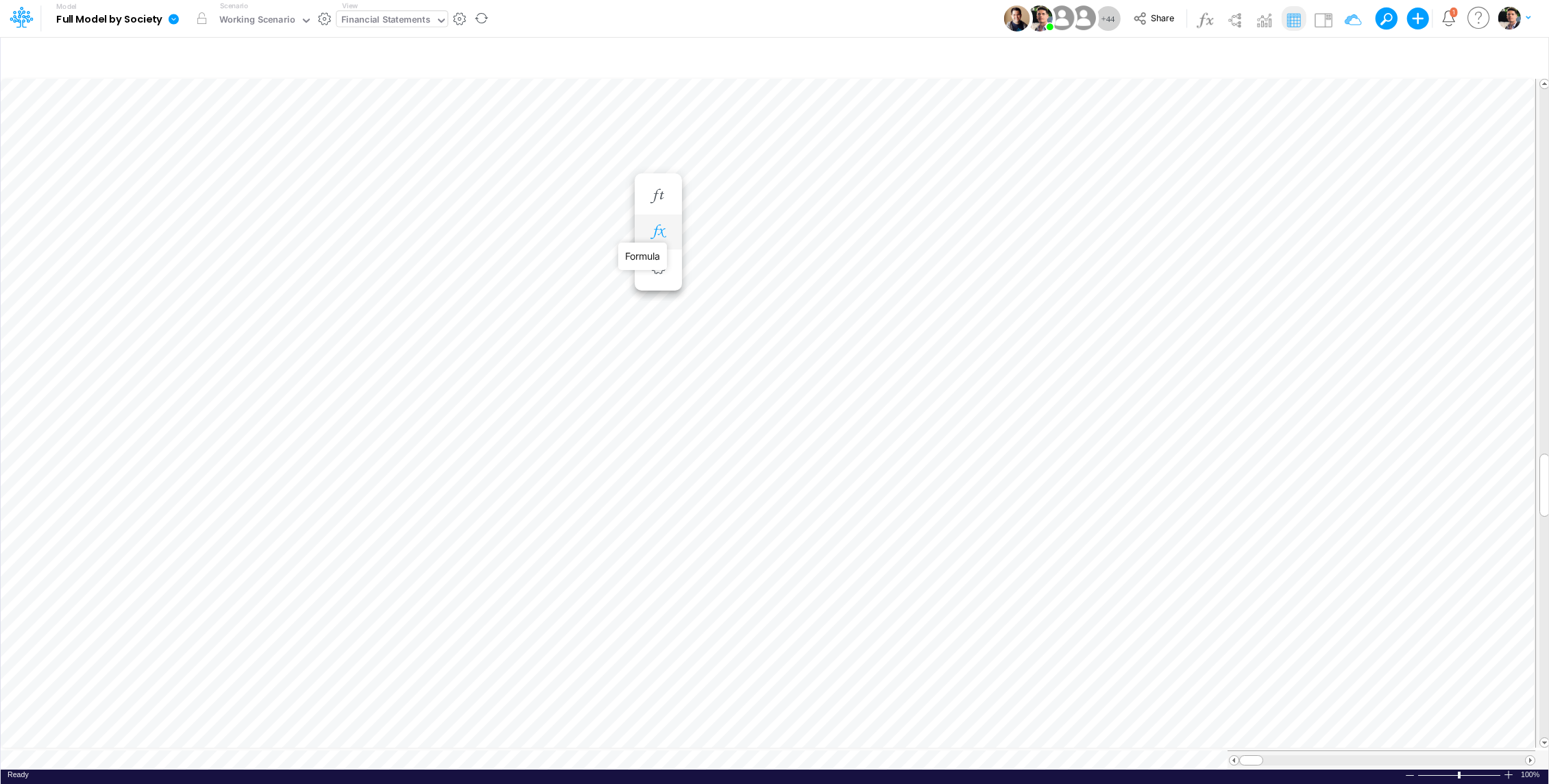 click at bounding box center [658, 232] 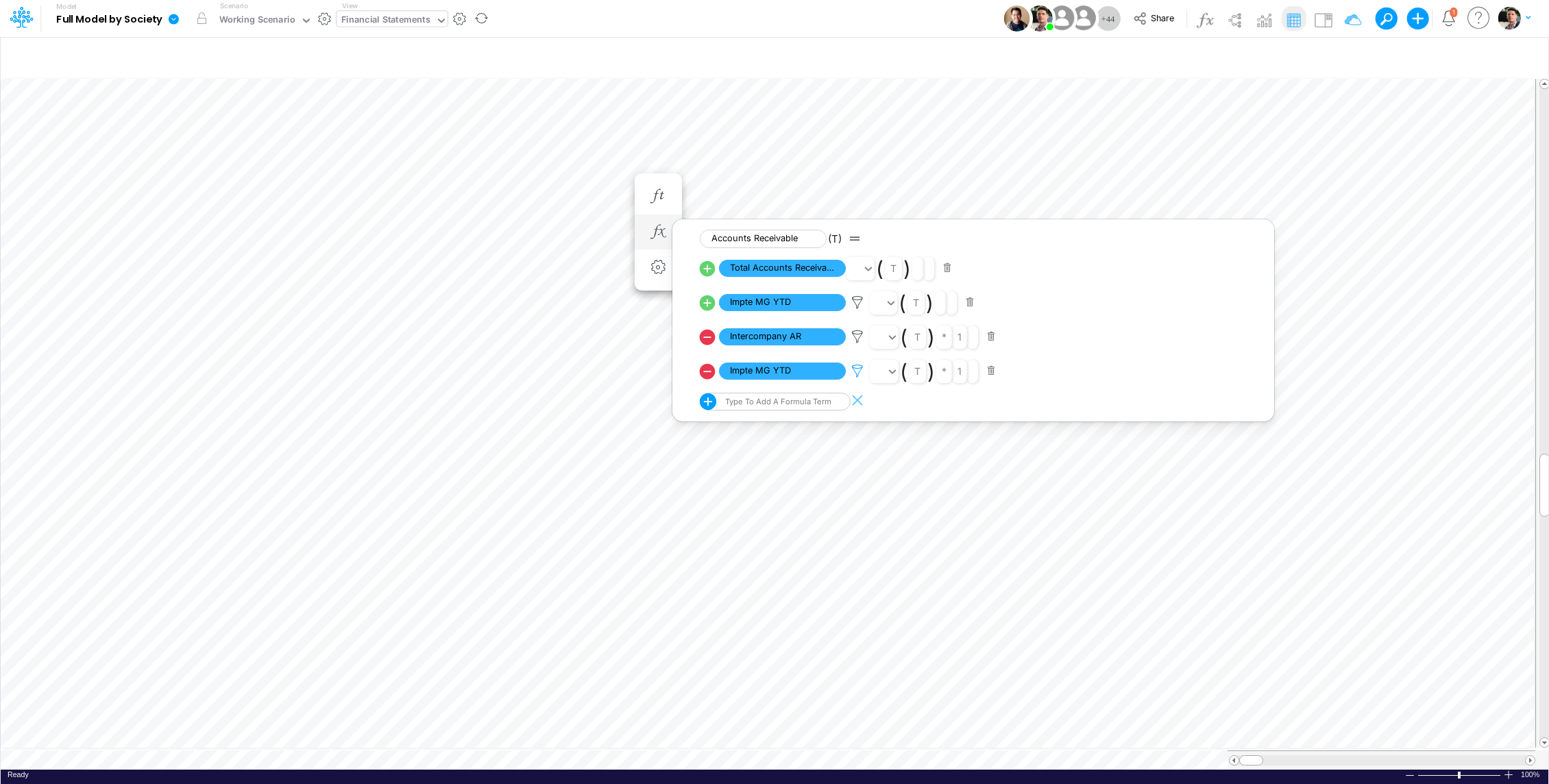 click at bounding box center (857, 302) 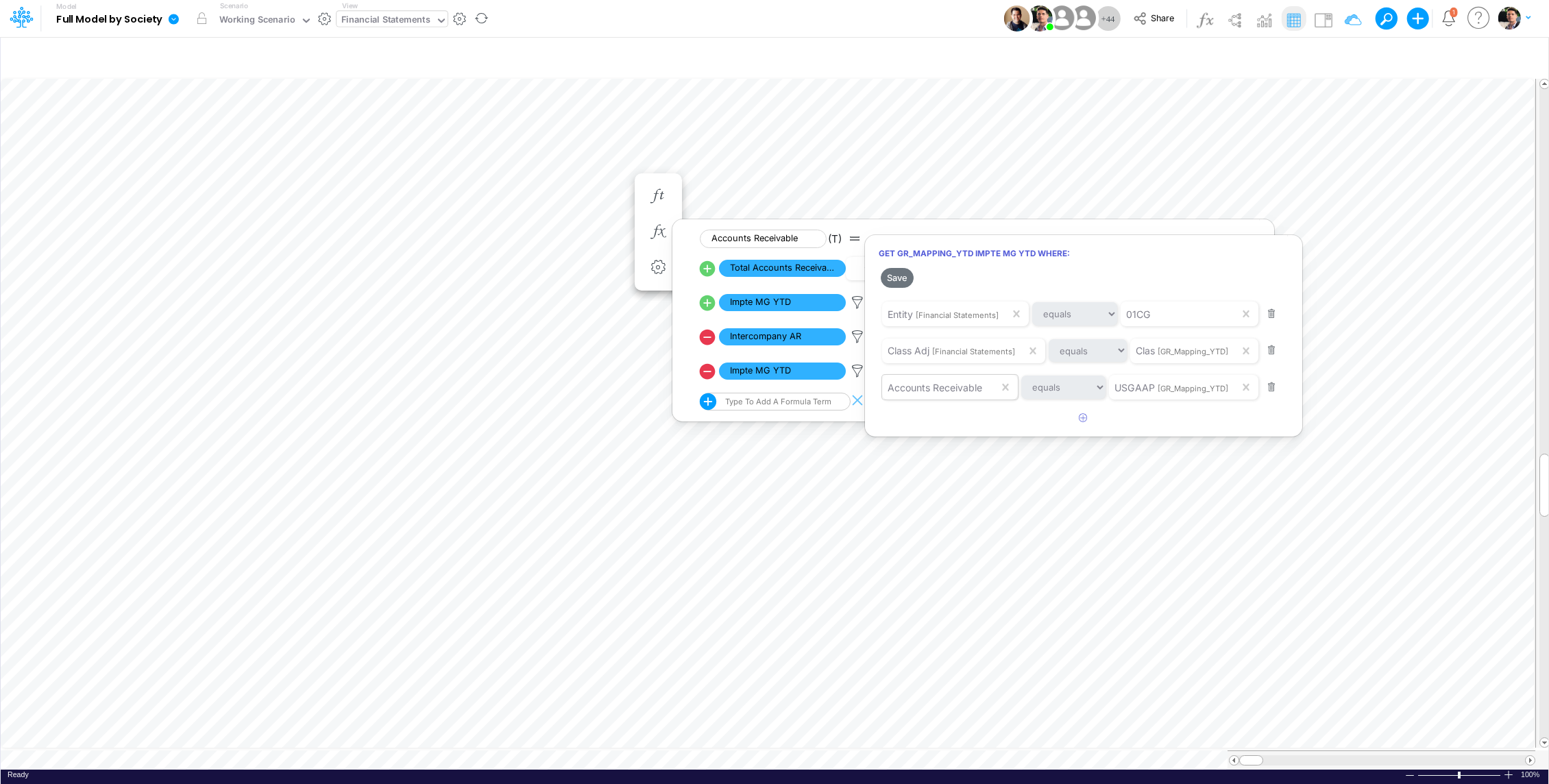 click on "Accounts Receivable" at bounding box center [935, 387] 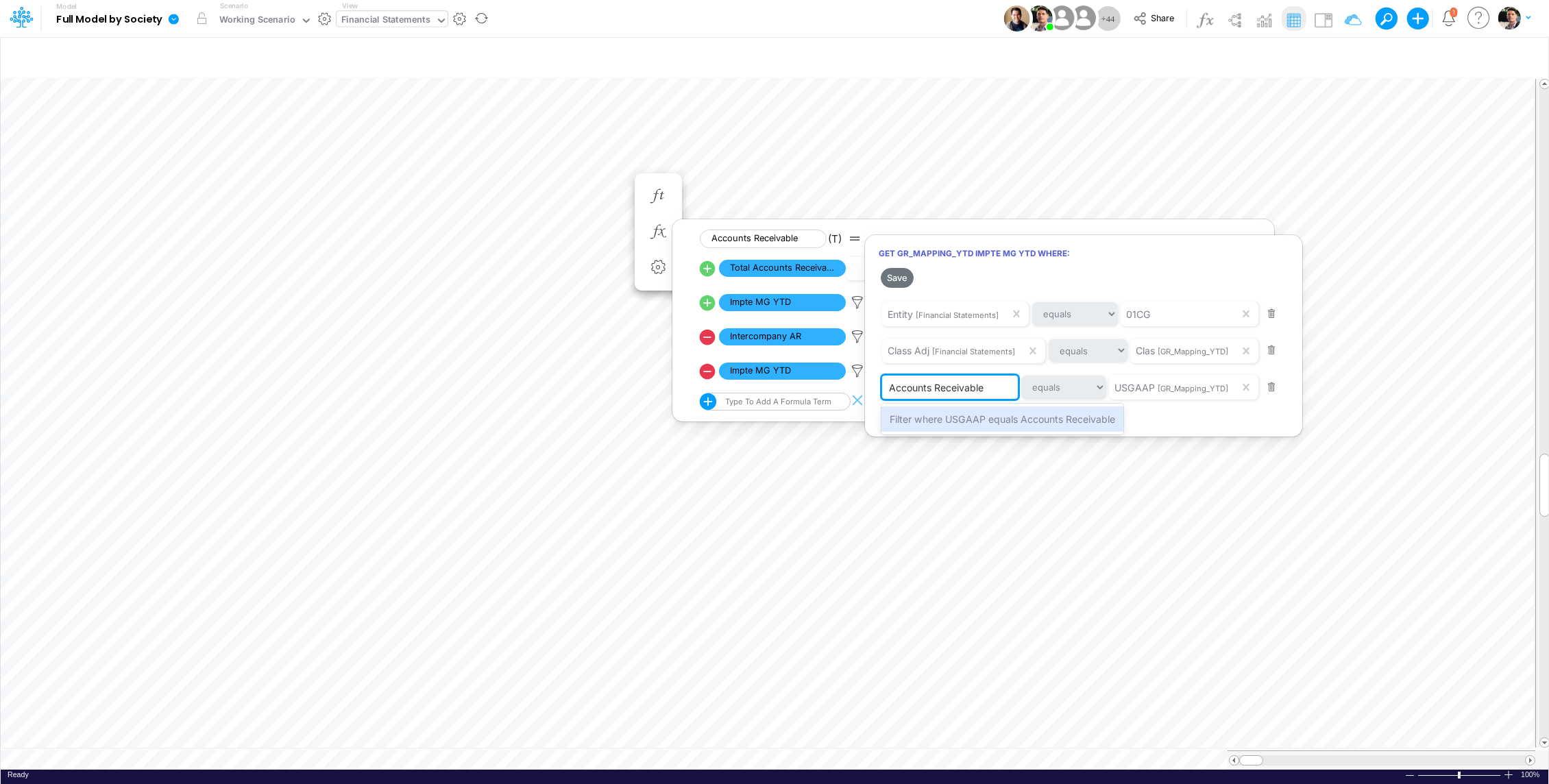 type on "Accounts Receivables" 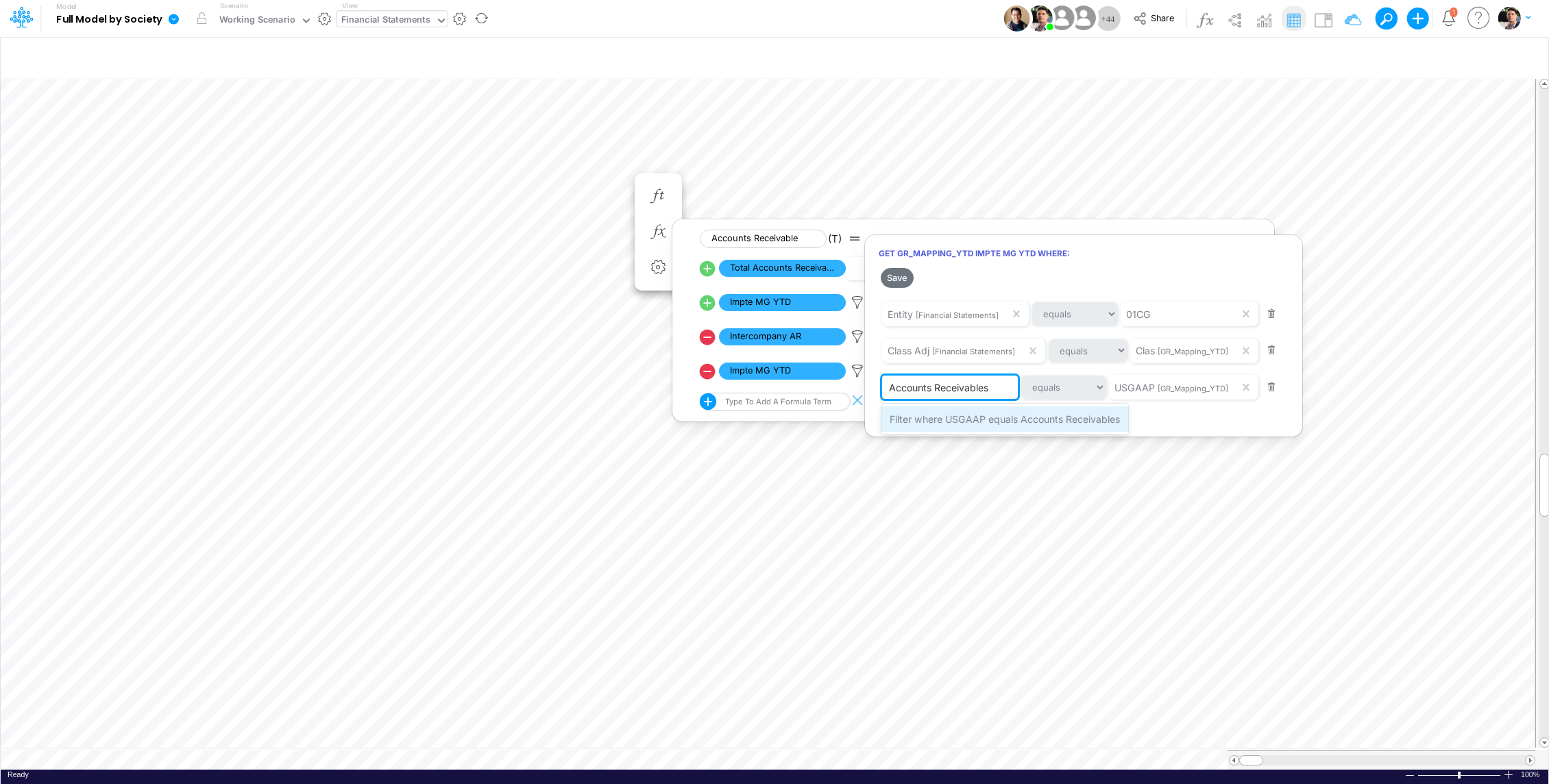 click on "Filter where USGAAP equals Accounts Receivables" at bounding box center [1005, 419] 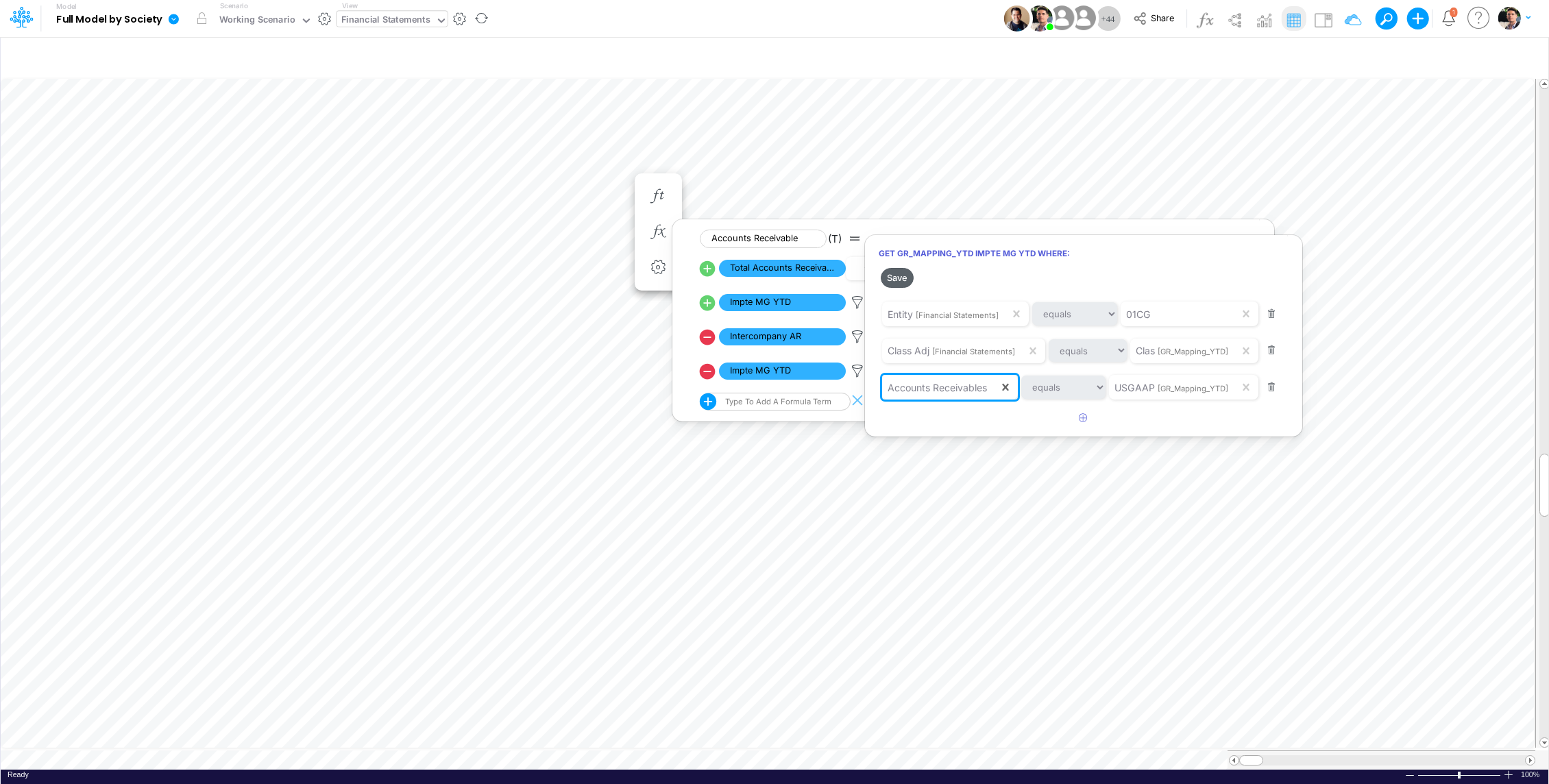 click on "Save" at bounding box center [897, 278] 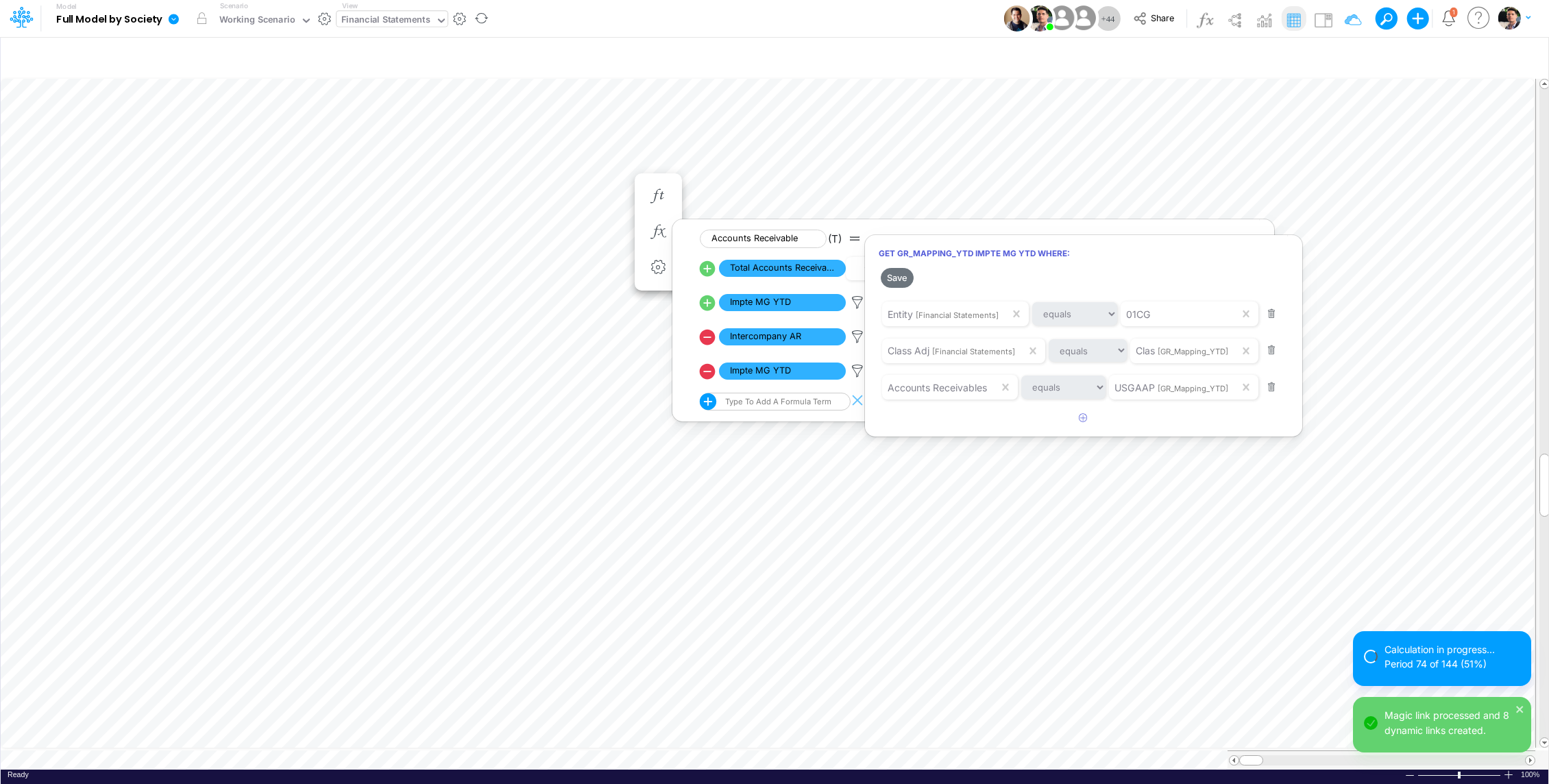 click at bounding box center [774, 395] 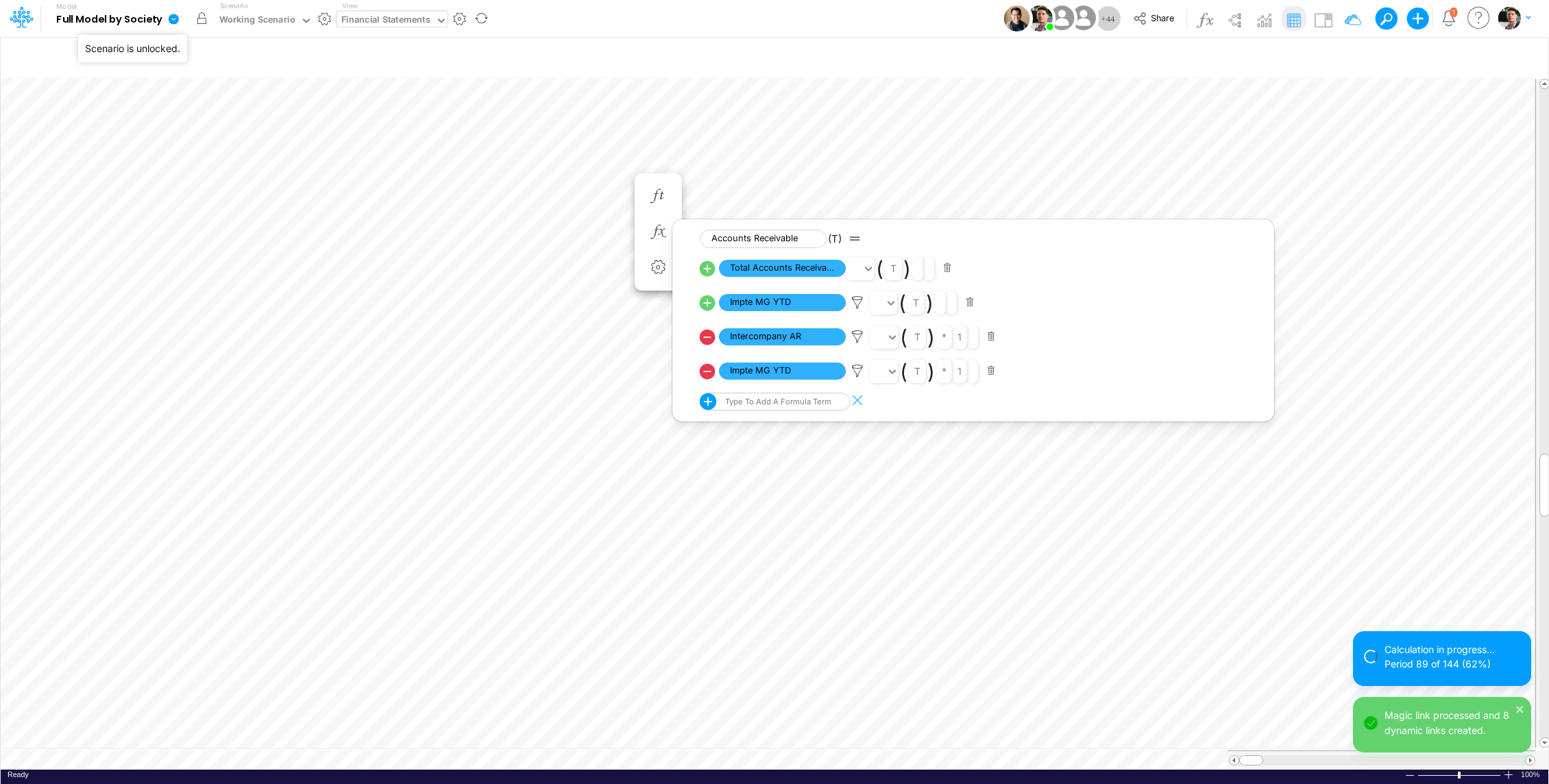 click at bounding box center [202, 19] 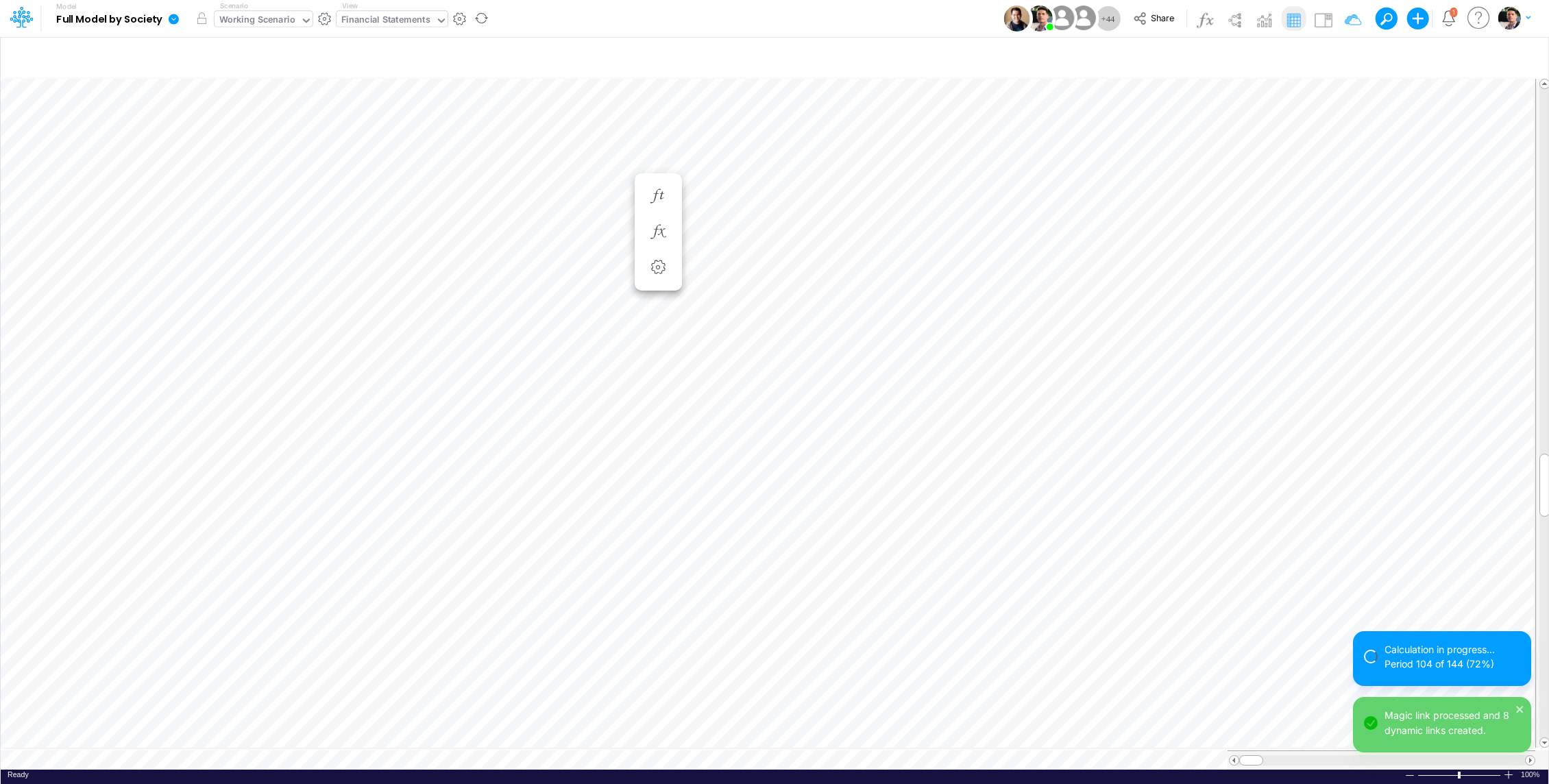 click on "Working Scenario" at bounding box center [257, 21] 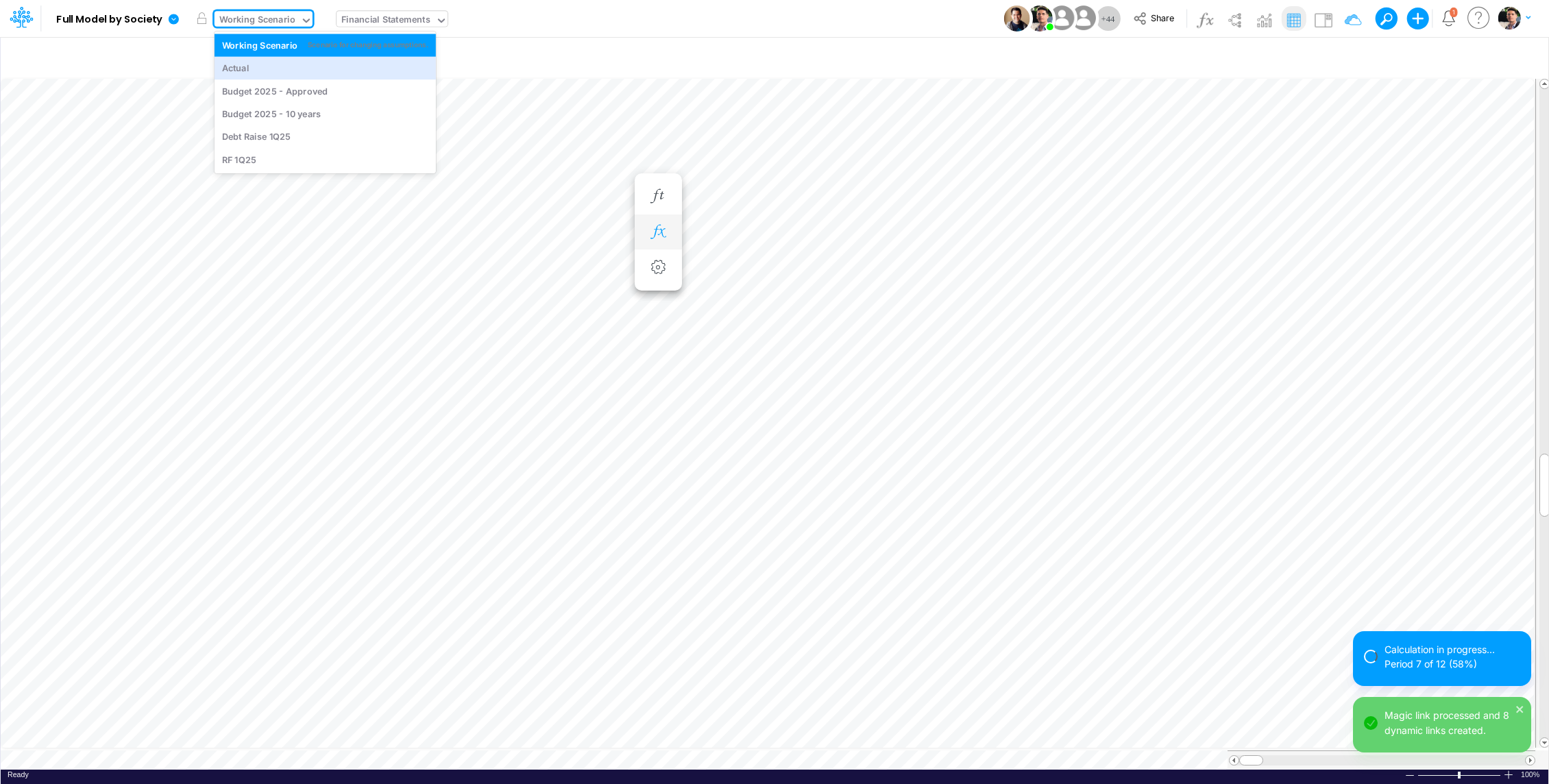 click at bounding box center (658, 232) 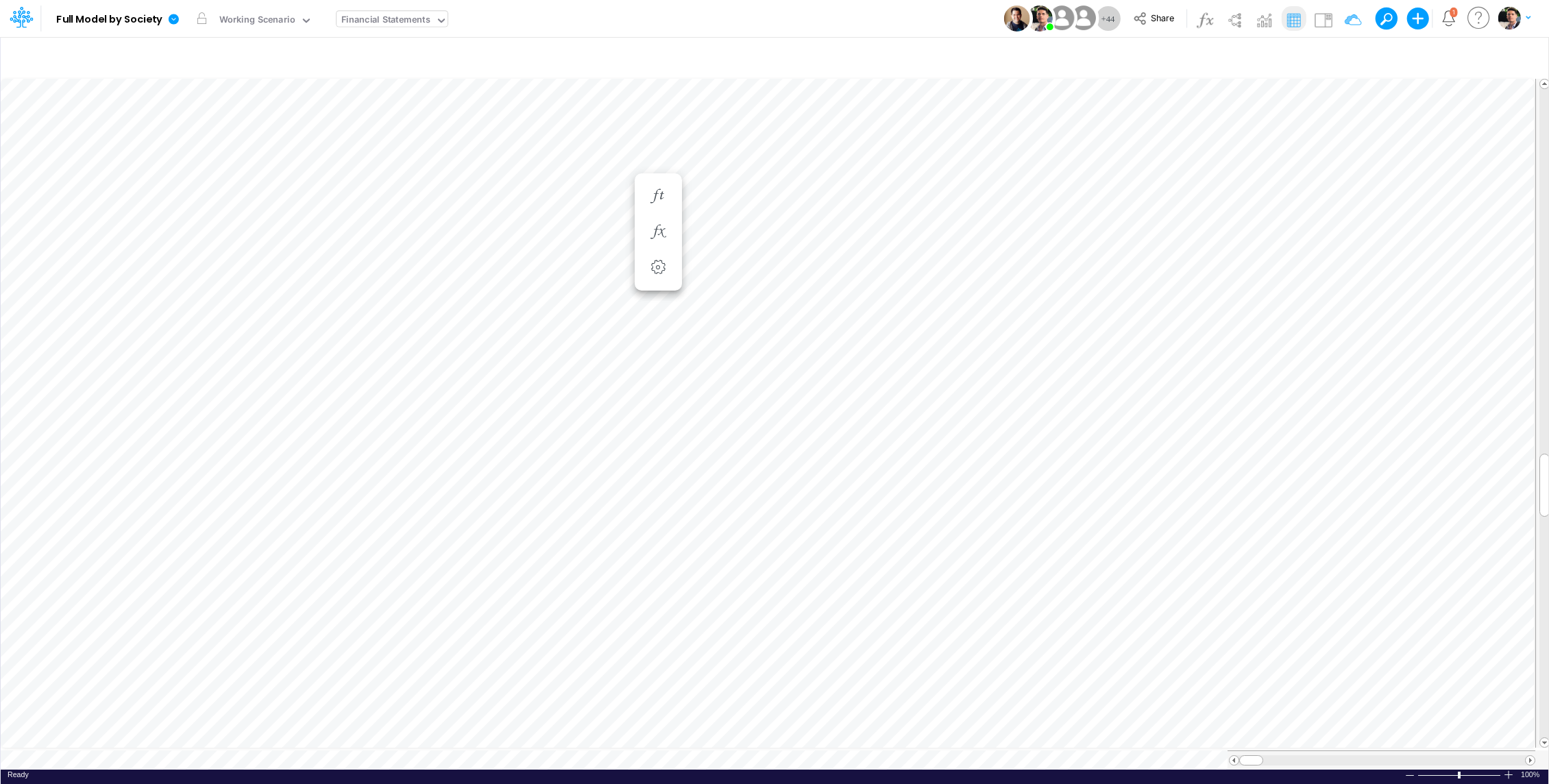 scroll, scrollTop: 6, scrollLeft: 1, axis: both 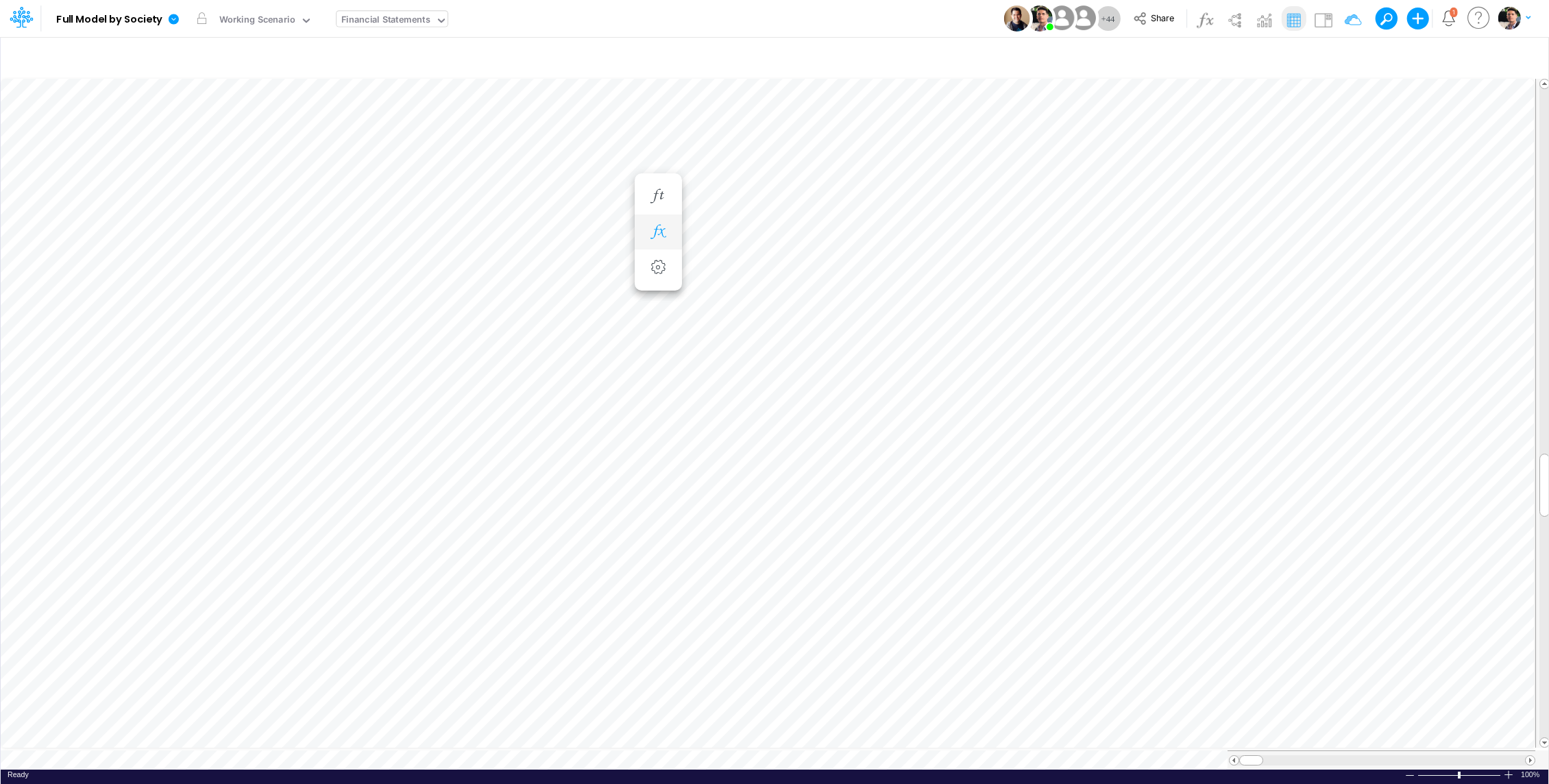 click at bounding box center [658, 232] 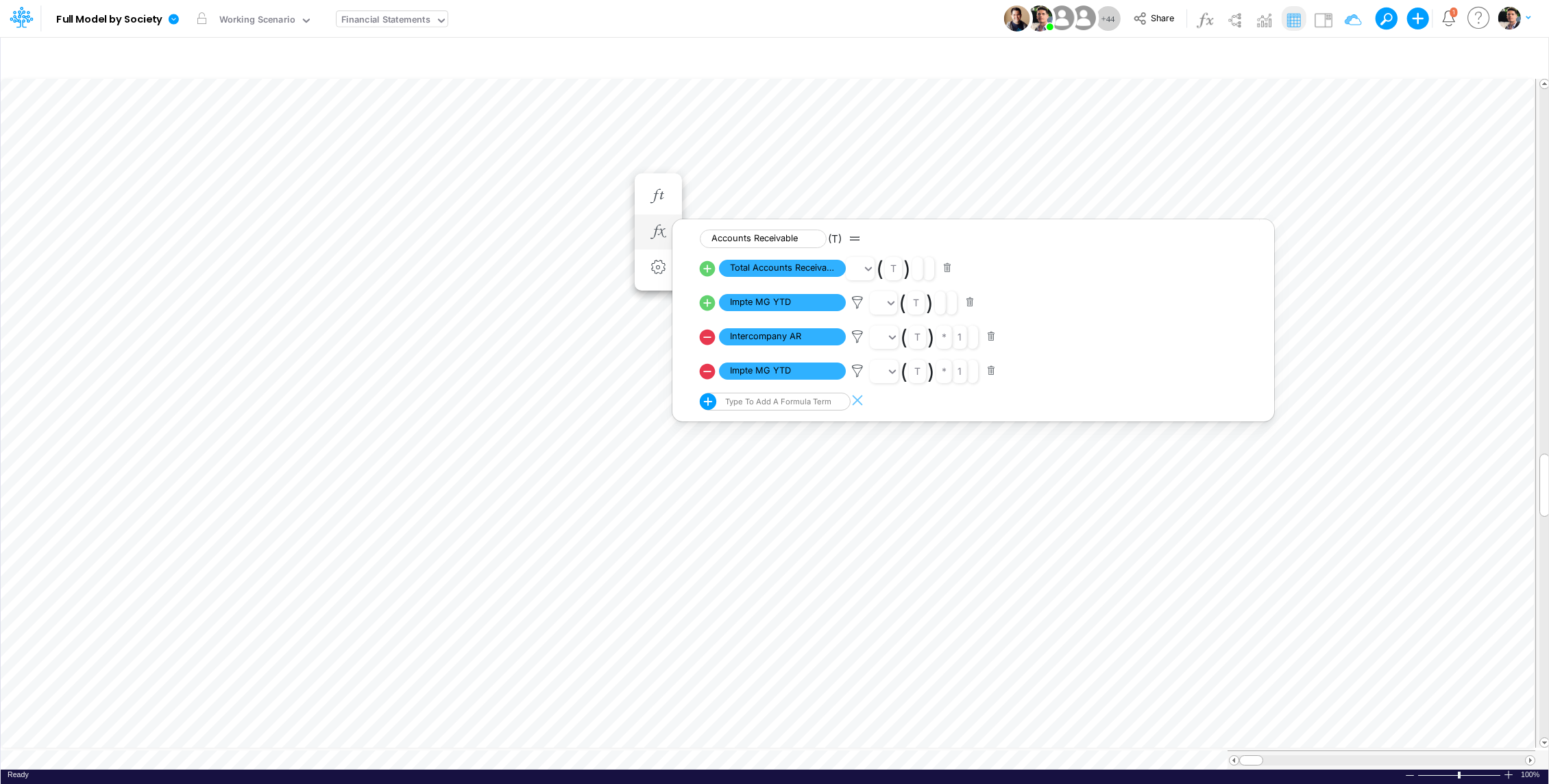 click 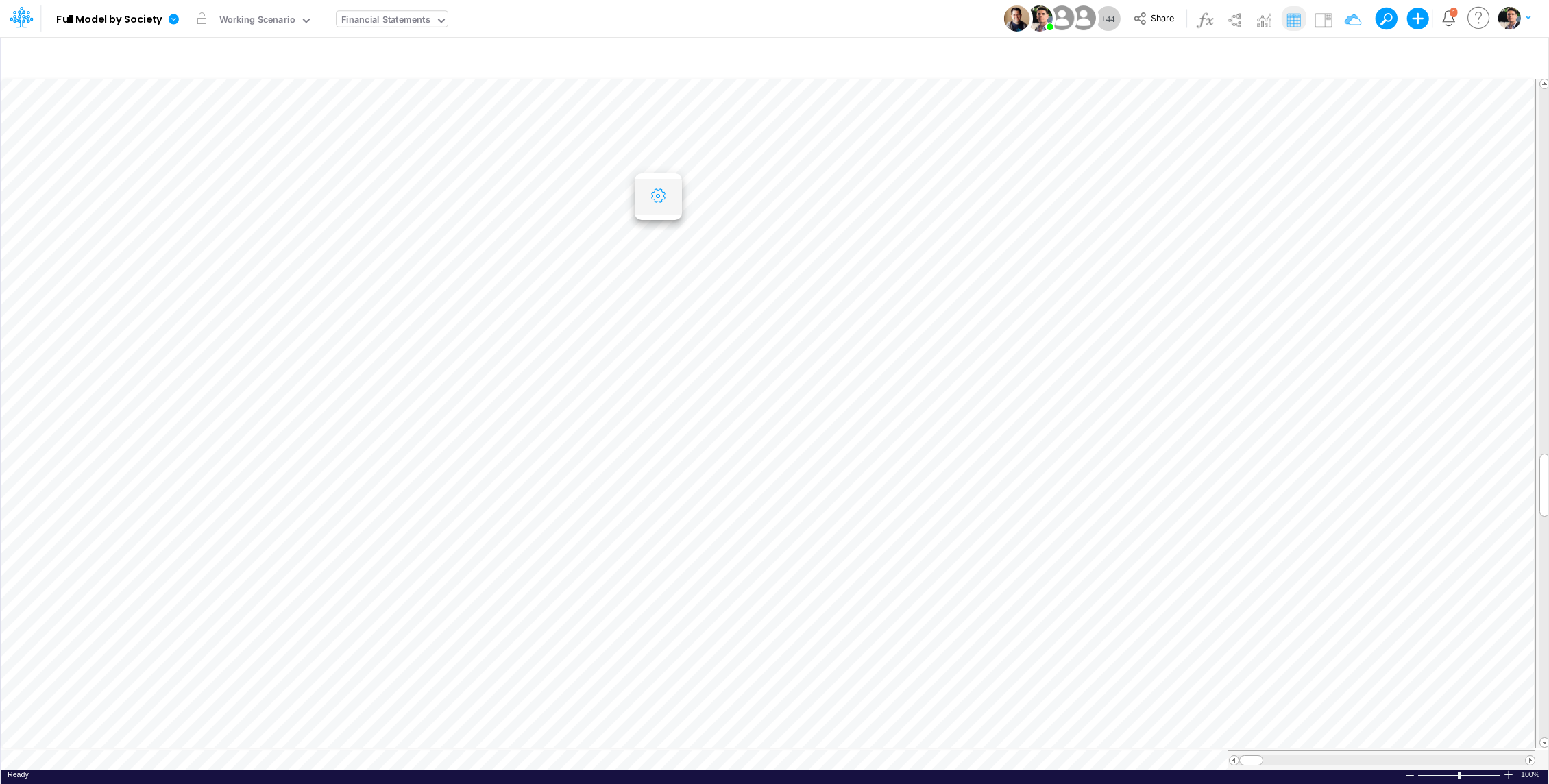 click at bounding box center (658, 196) 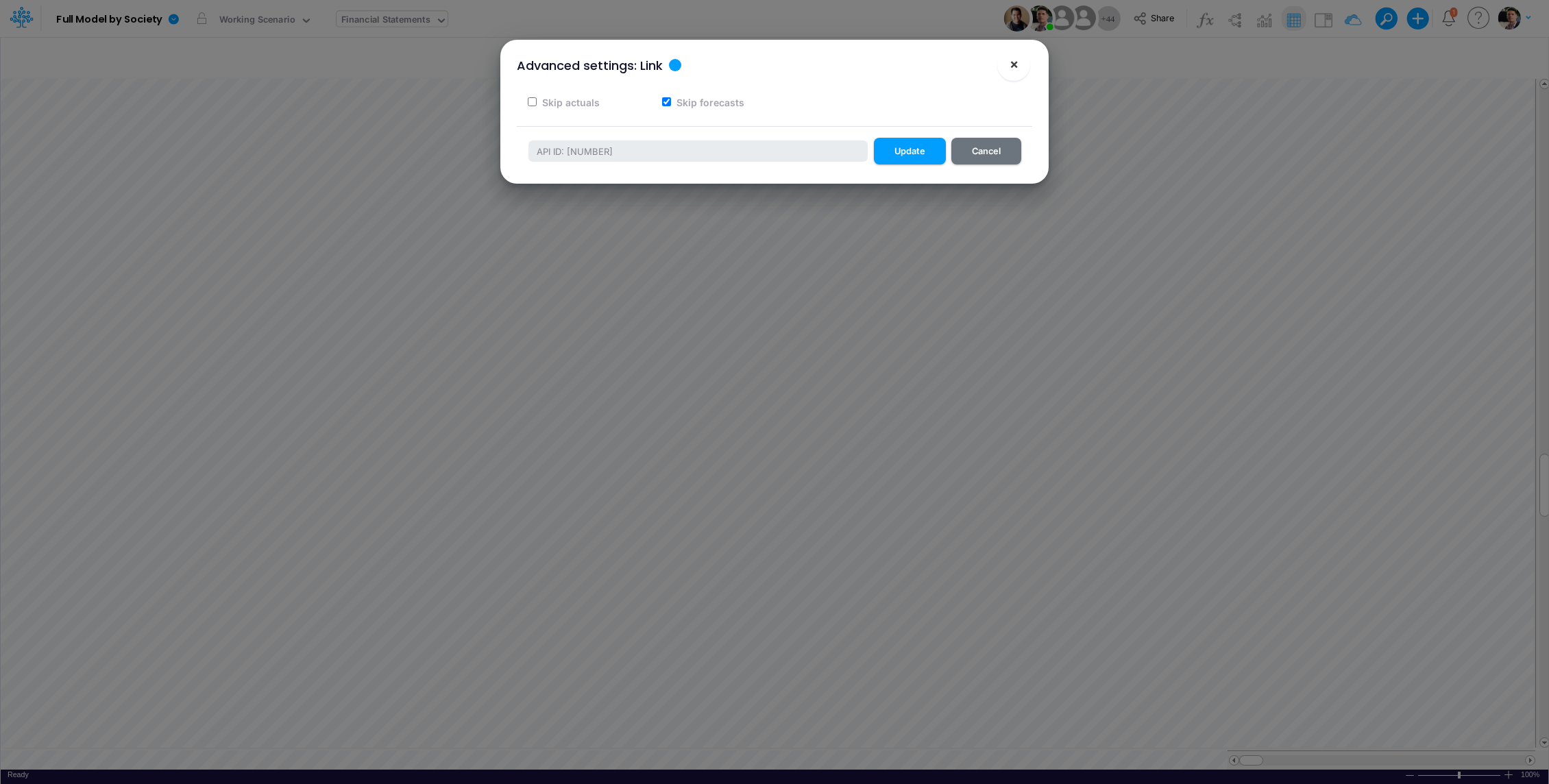 click on "×" at bounding box center (1014, 64) 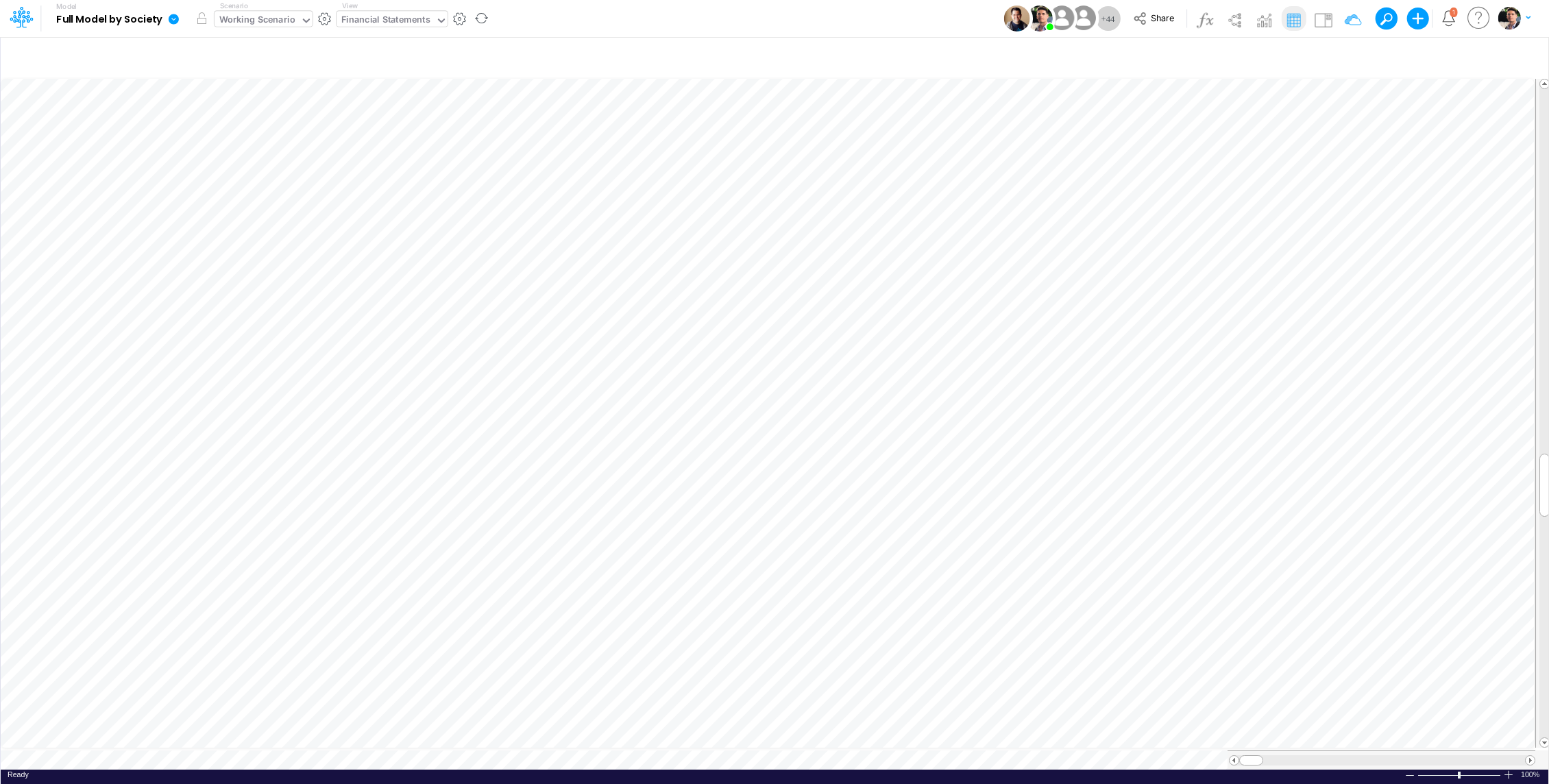 click on "Working Scenario" at bounding box center [257, 21] 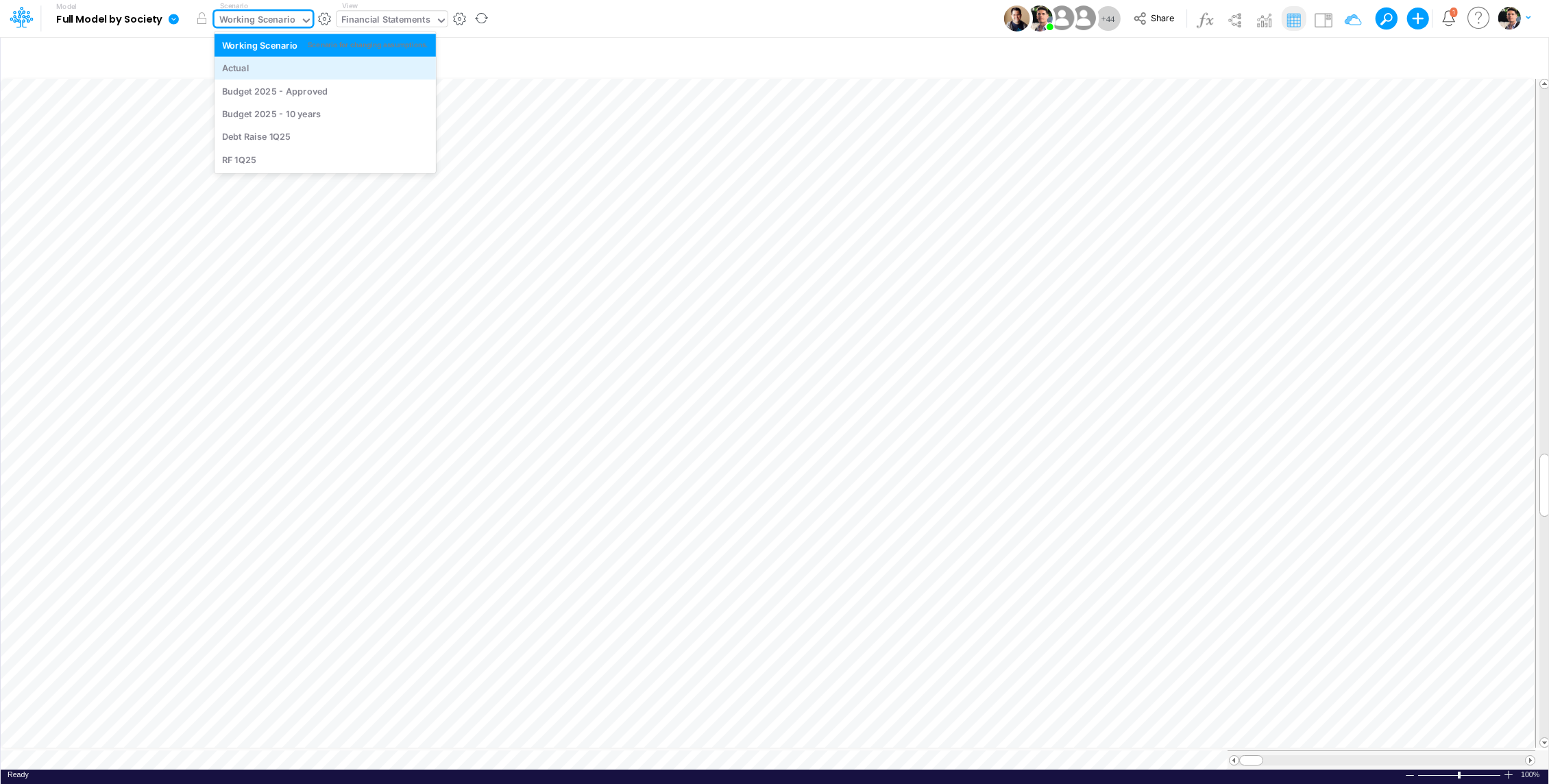 click on "Actual" at bounding box center [326, 68] 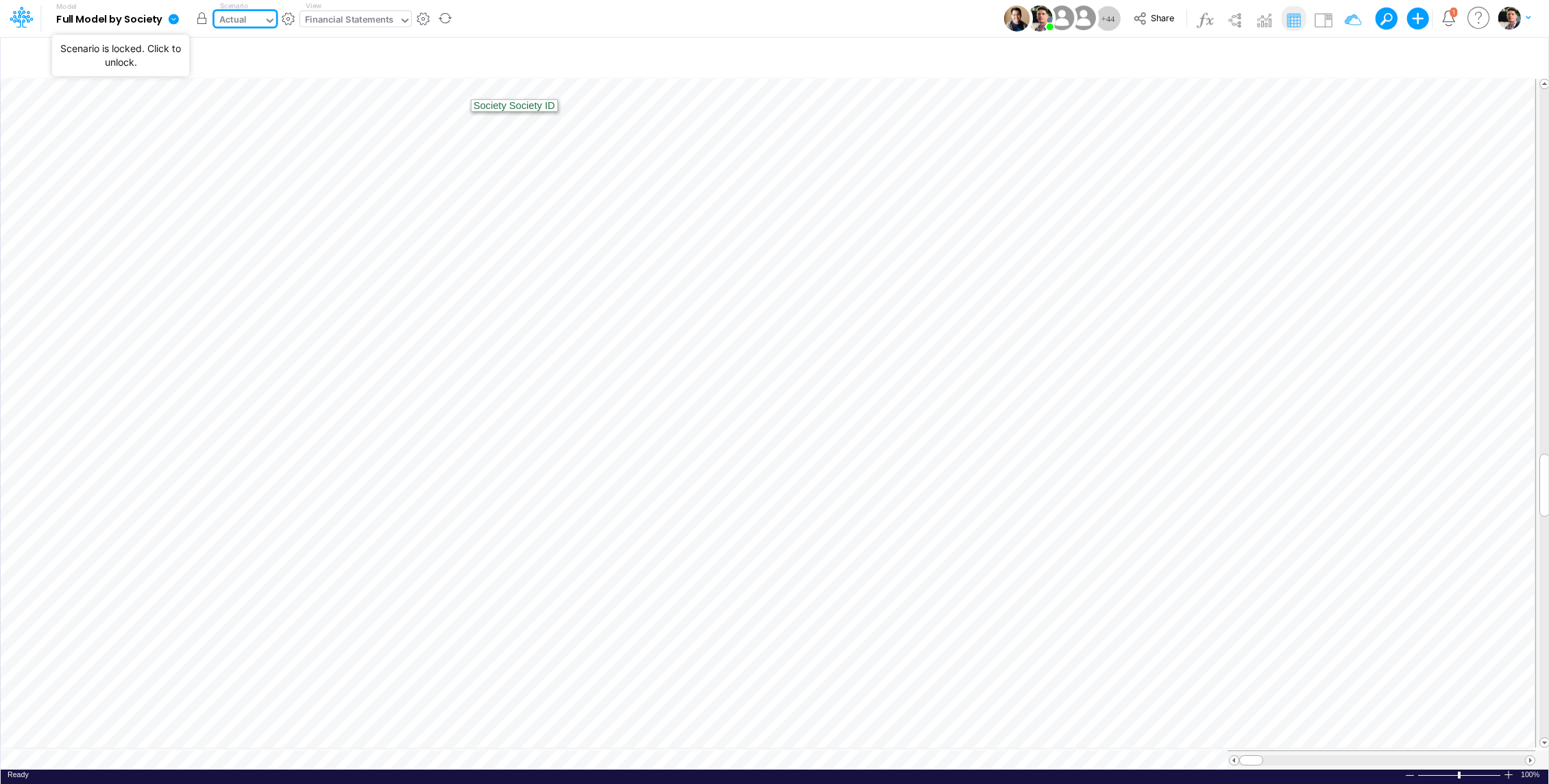click at bounding box center [202, 19] 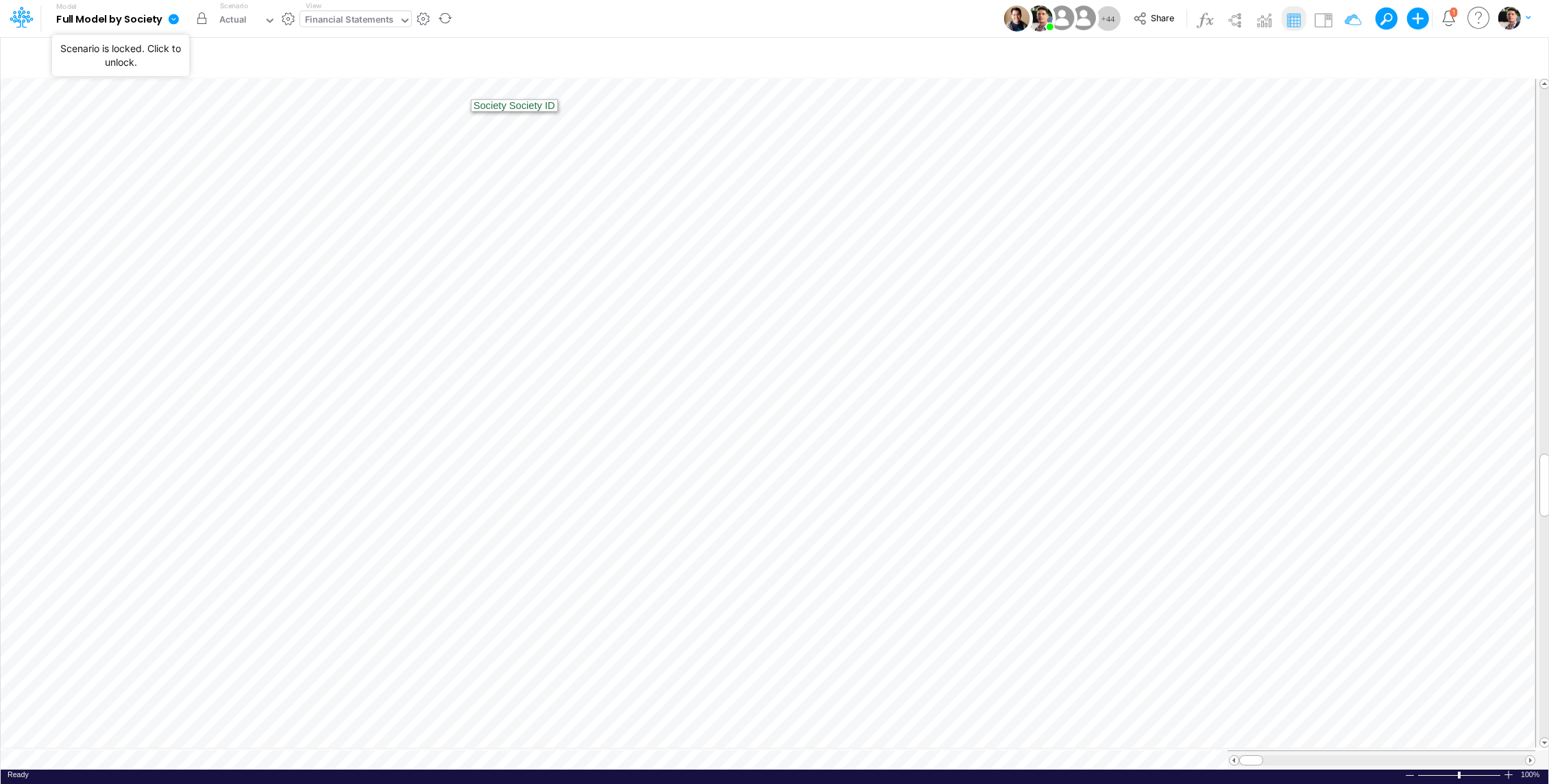 click at bounding box center (202, 19) 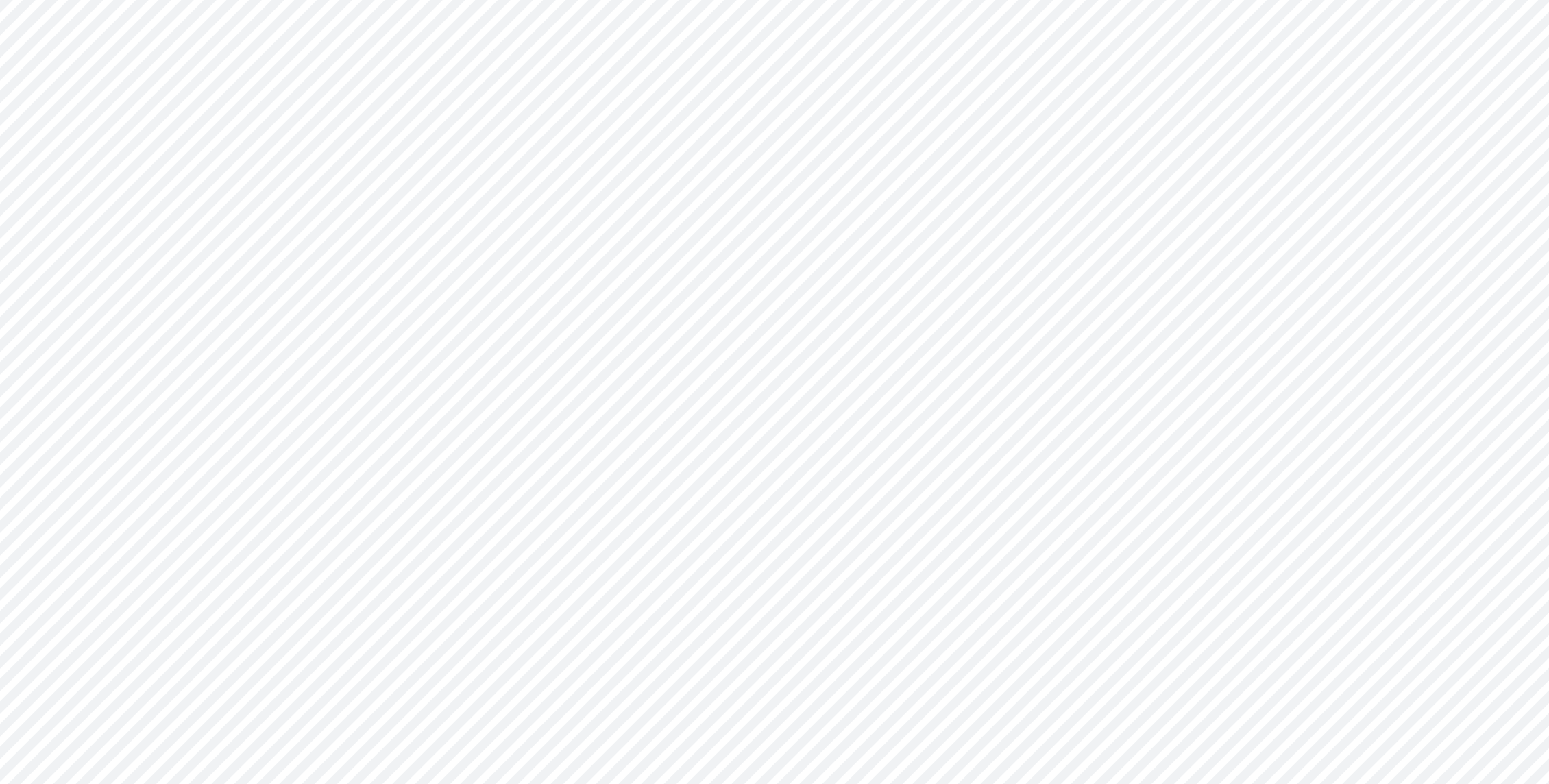 scroll, scrollTop: 0, scrollLeft: 0, axis: both 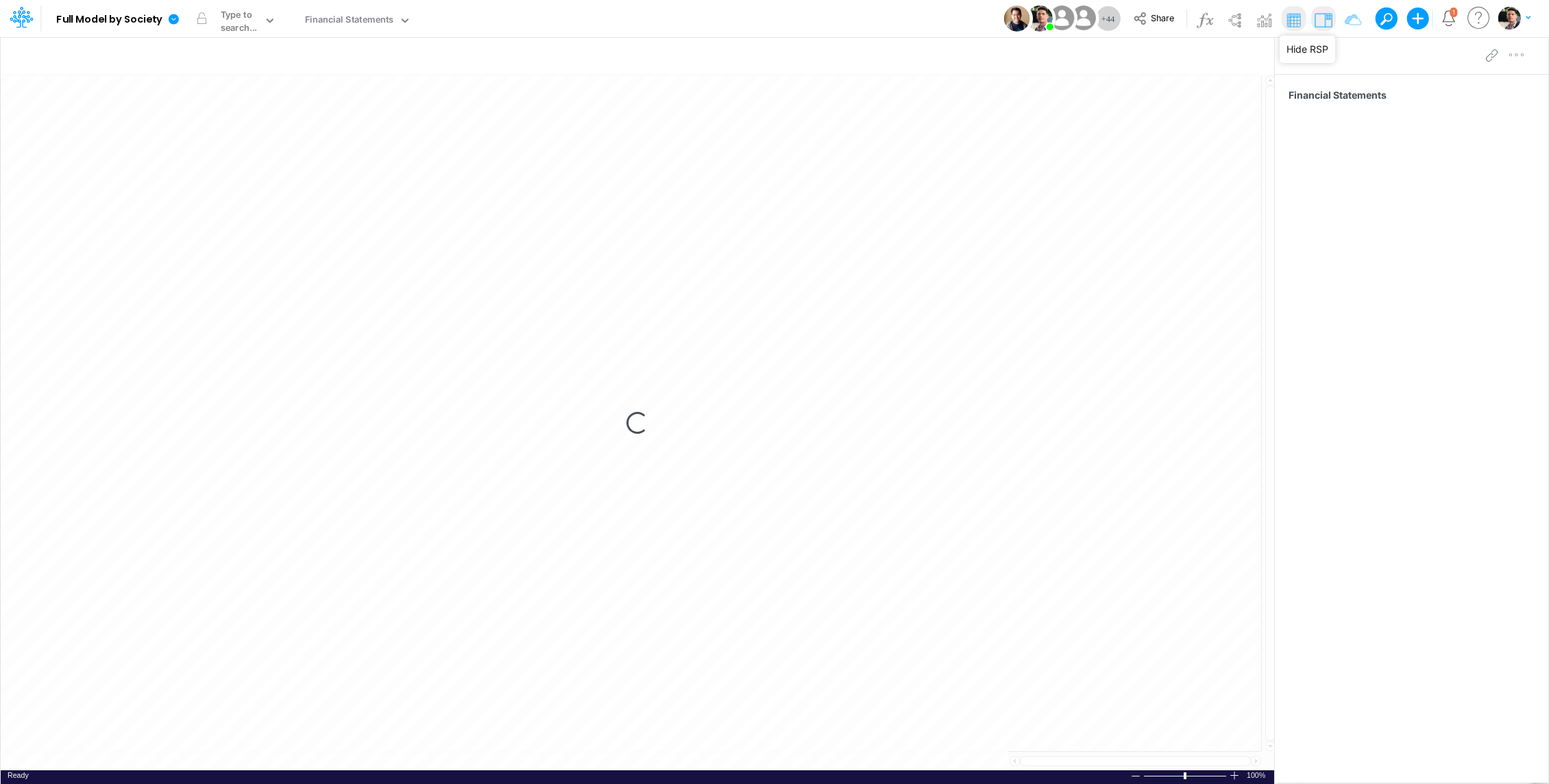 click at bounding box center [1323, 20] 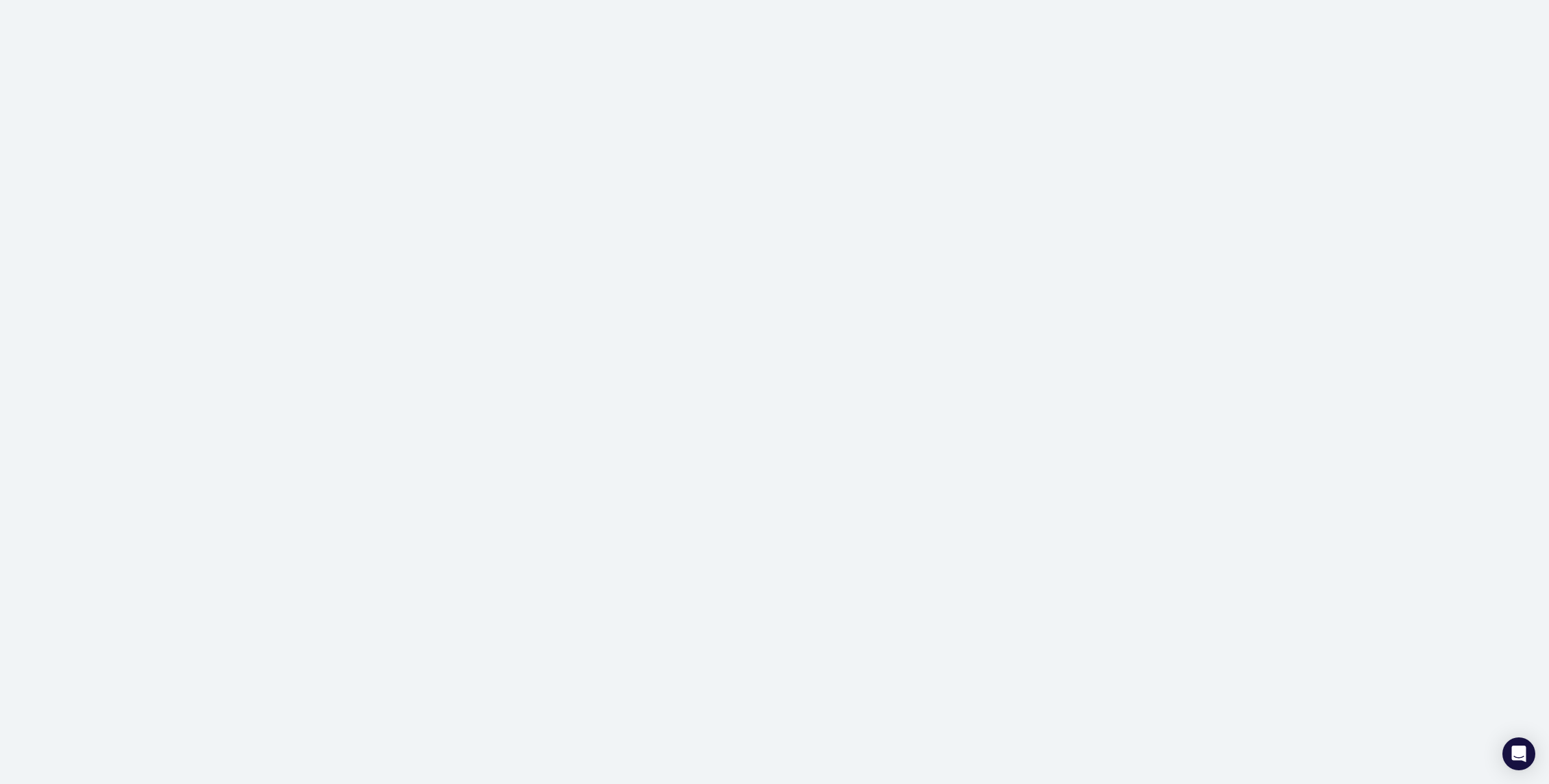 scroll, scrollTop: 0, scrollLeft: 0, axis: both 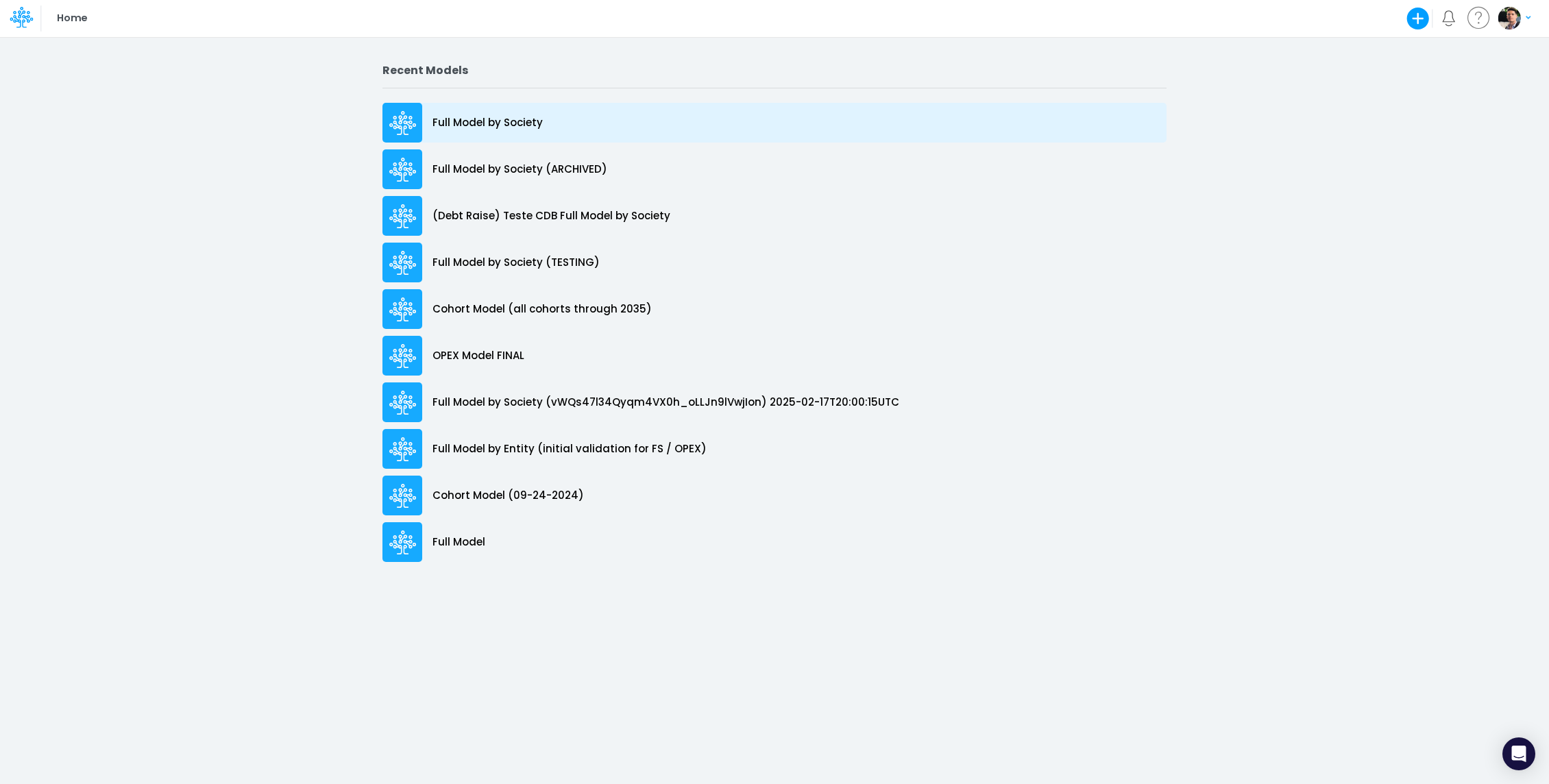 click on "Full Model by Society" at bounding box center [487, 123] 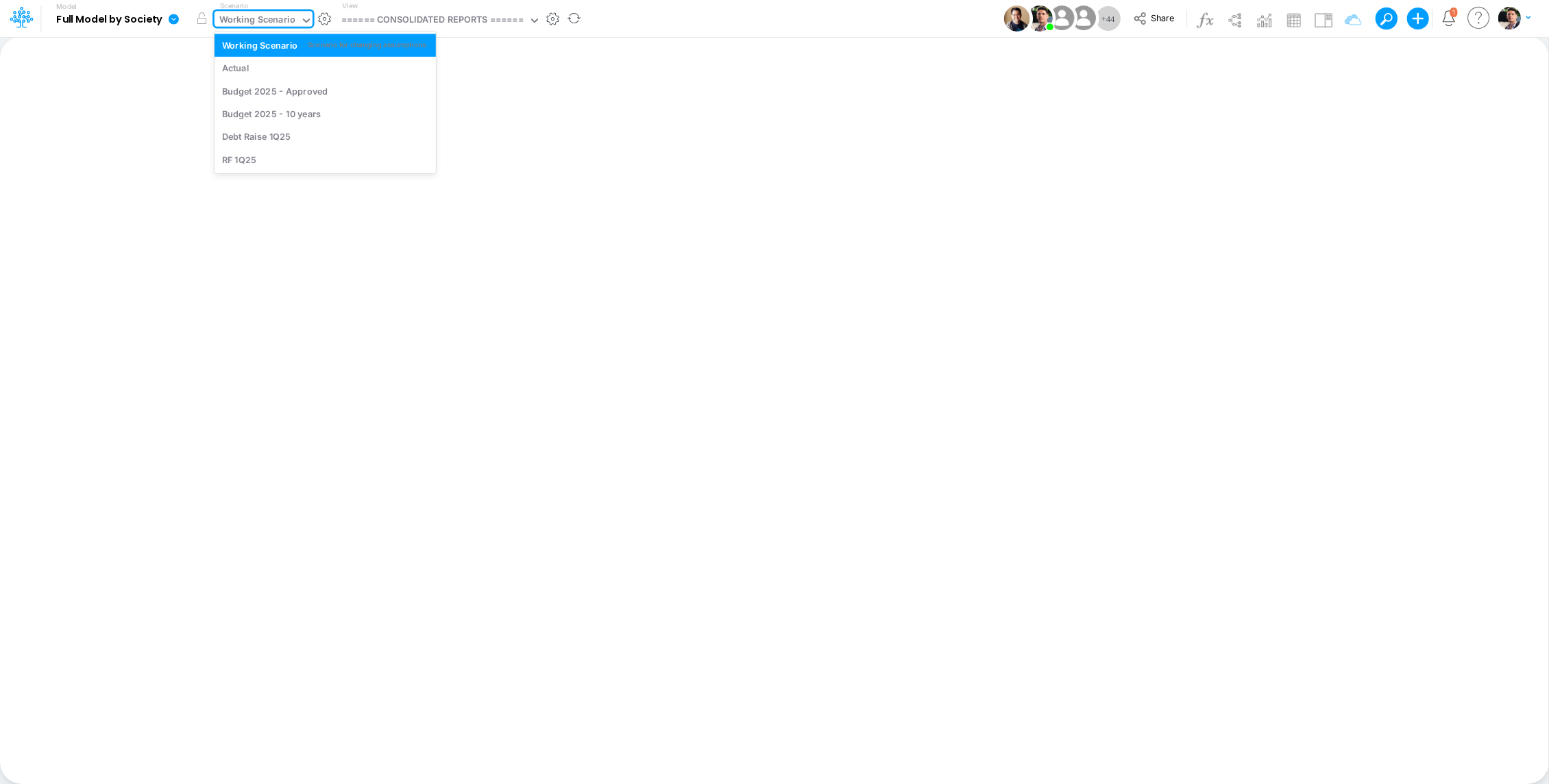 click on "Working Scenario" at bounding box center [257, 21] 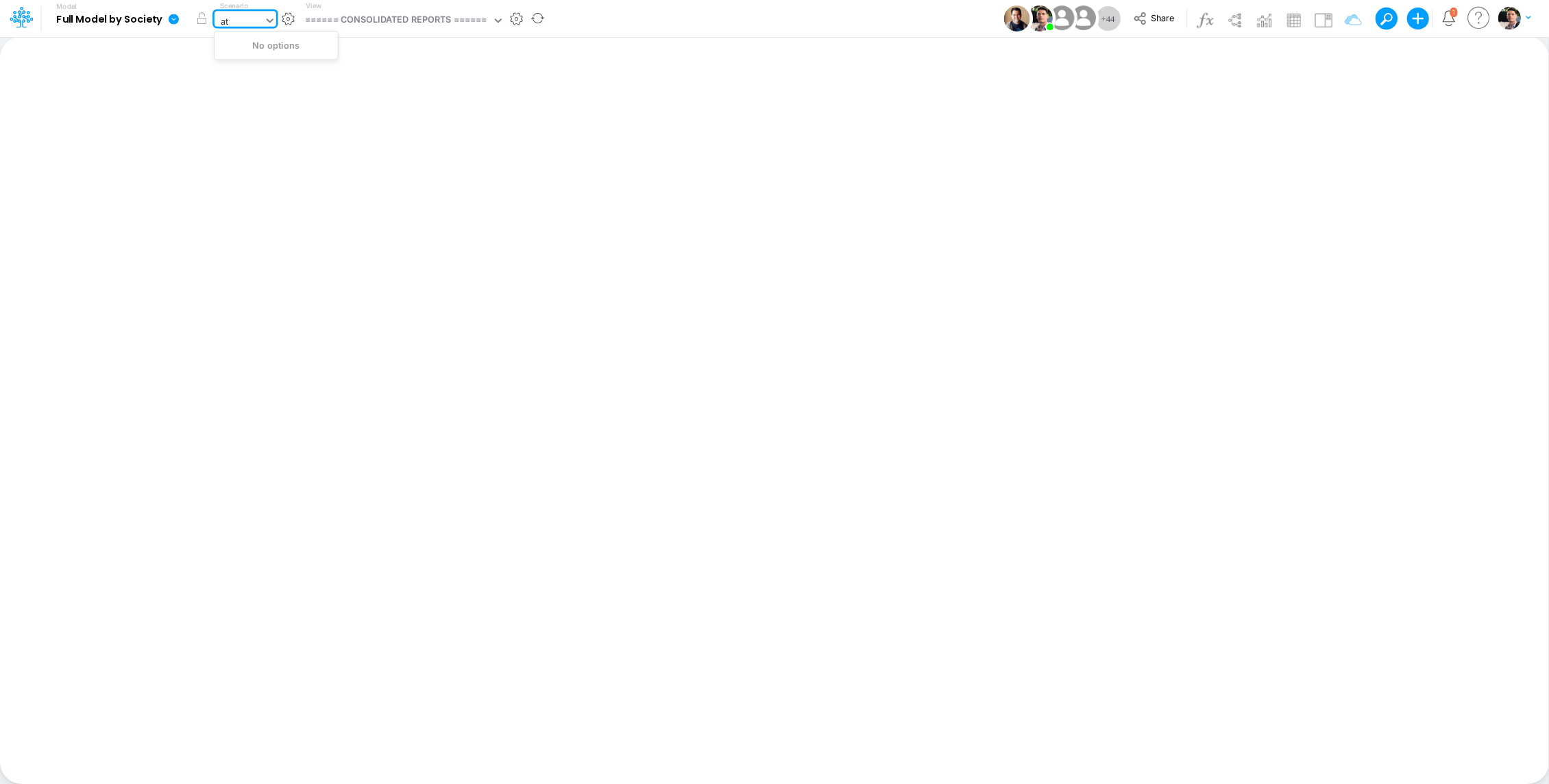 type on "a" 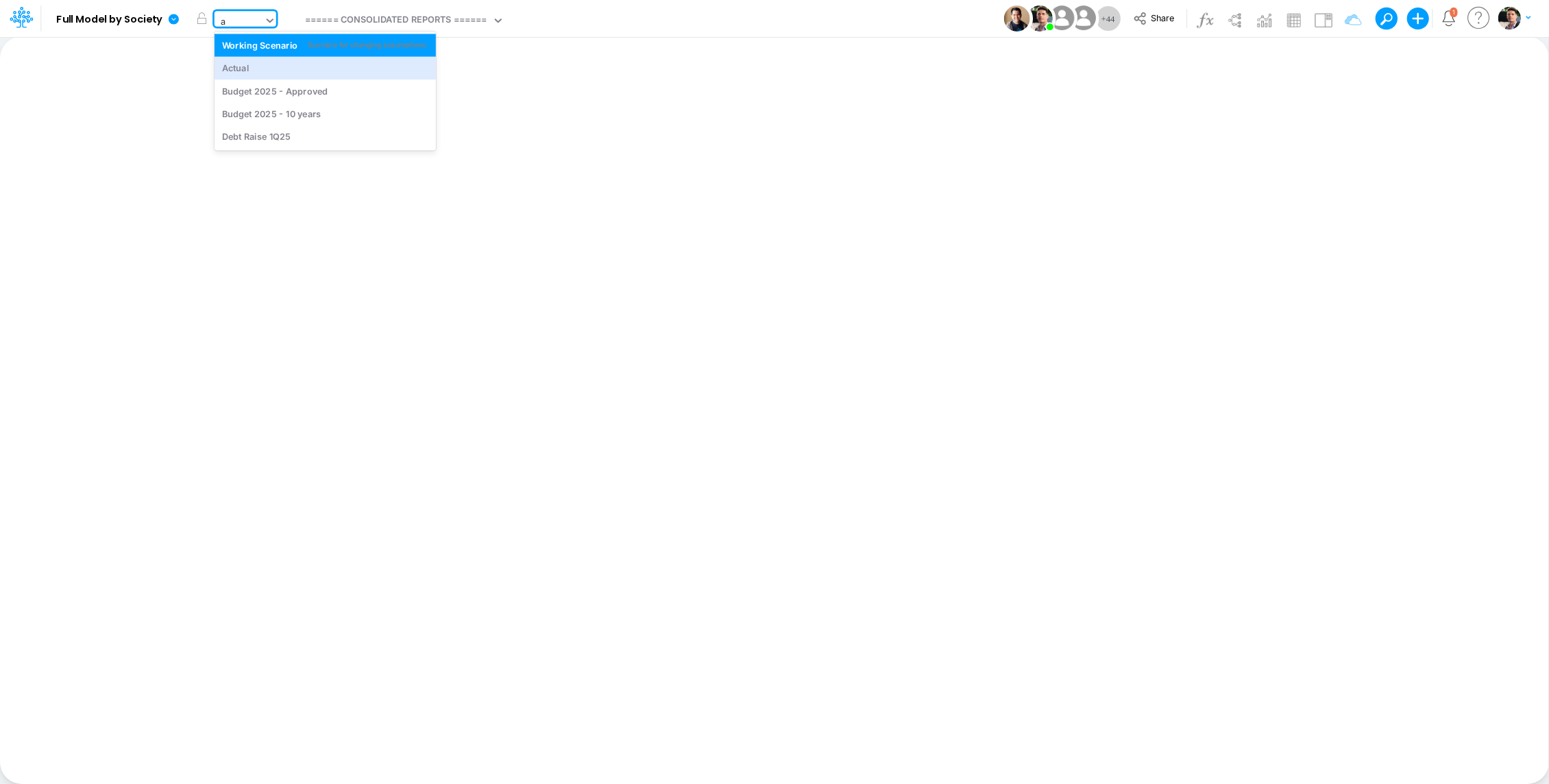 click on "Actual" at bounding box center [326, 68] 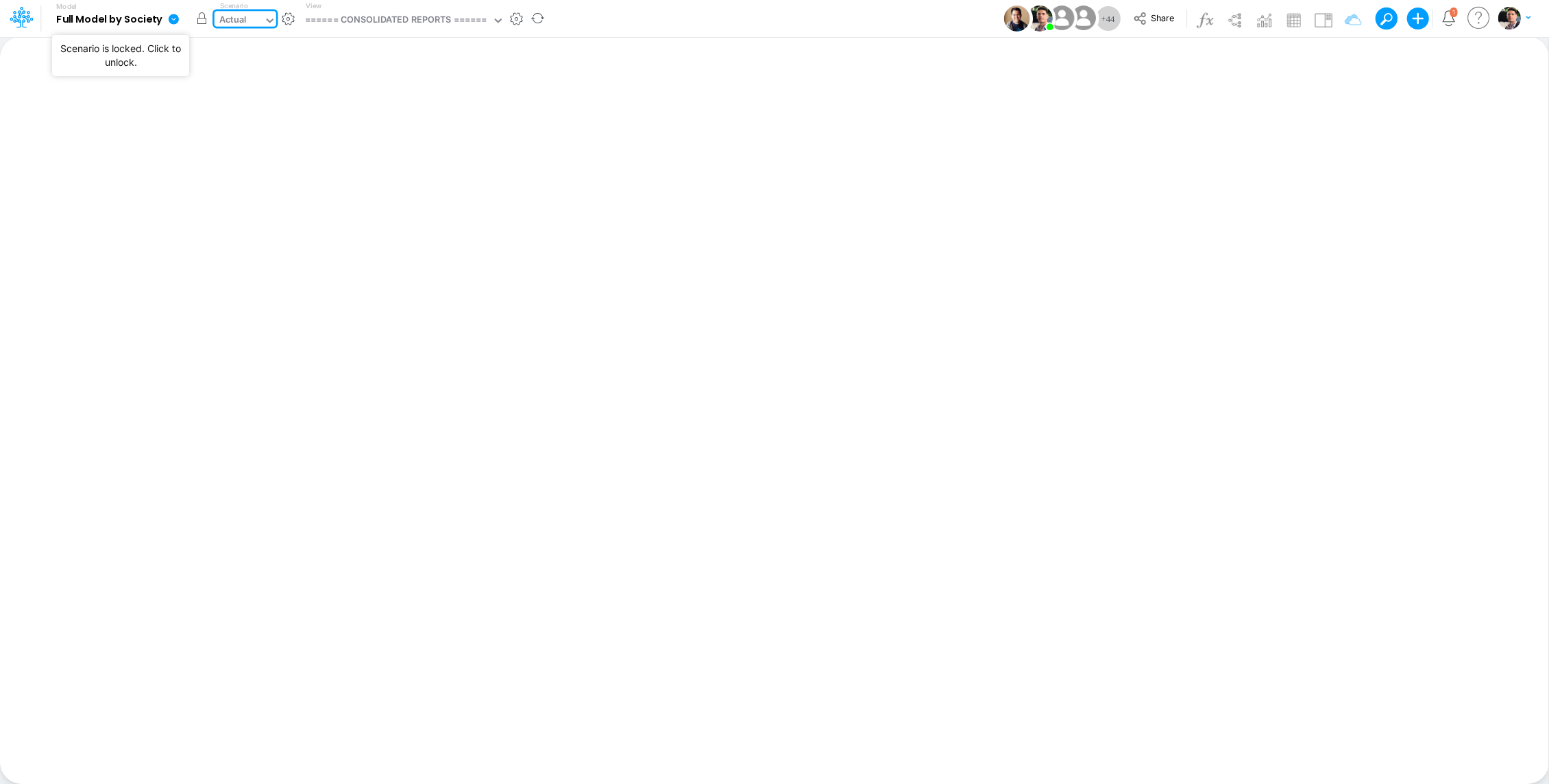 click at bounding box center [202, 19] 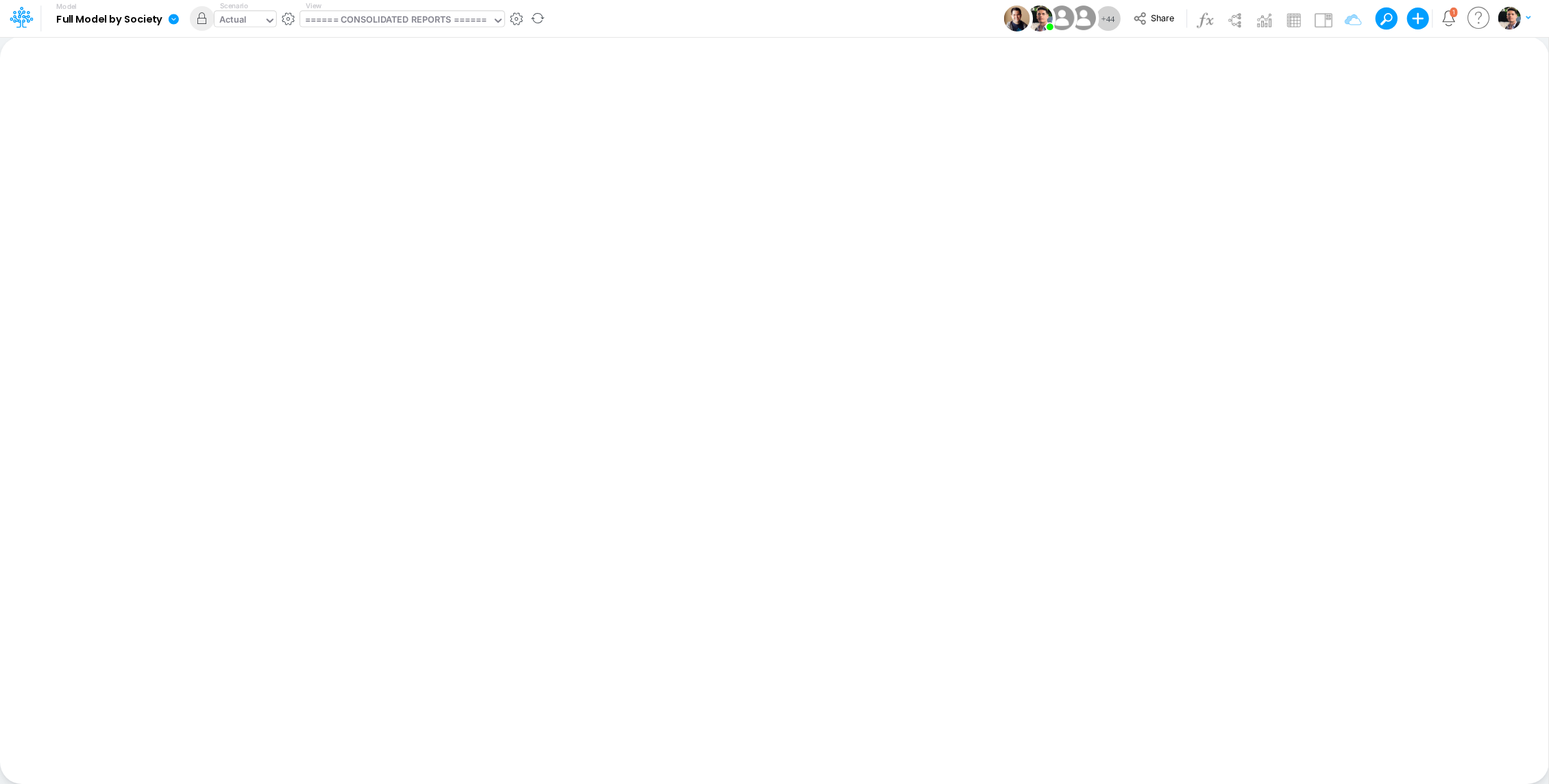 click on "====== CONSOLIDATED REPORTS ======" at bounding box center (395, 21) 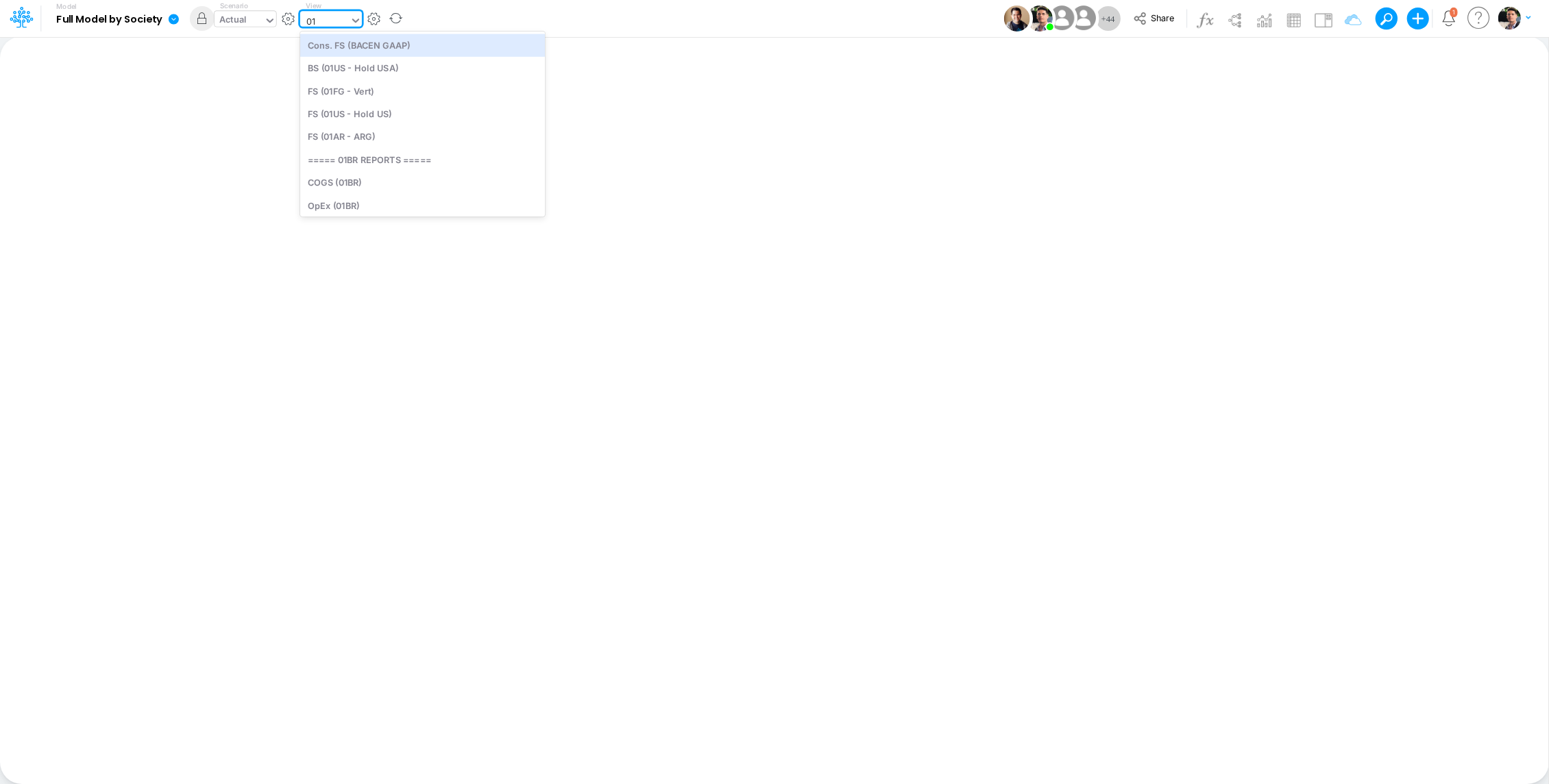 type on "0" 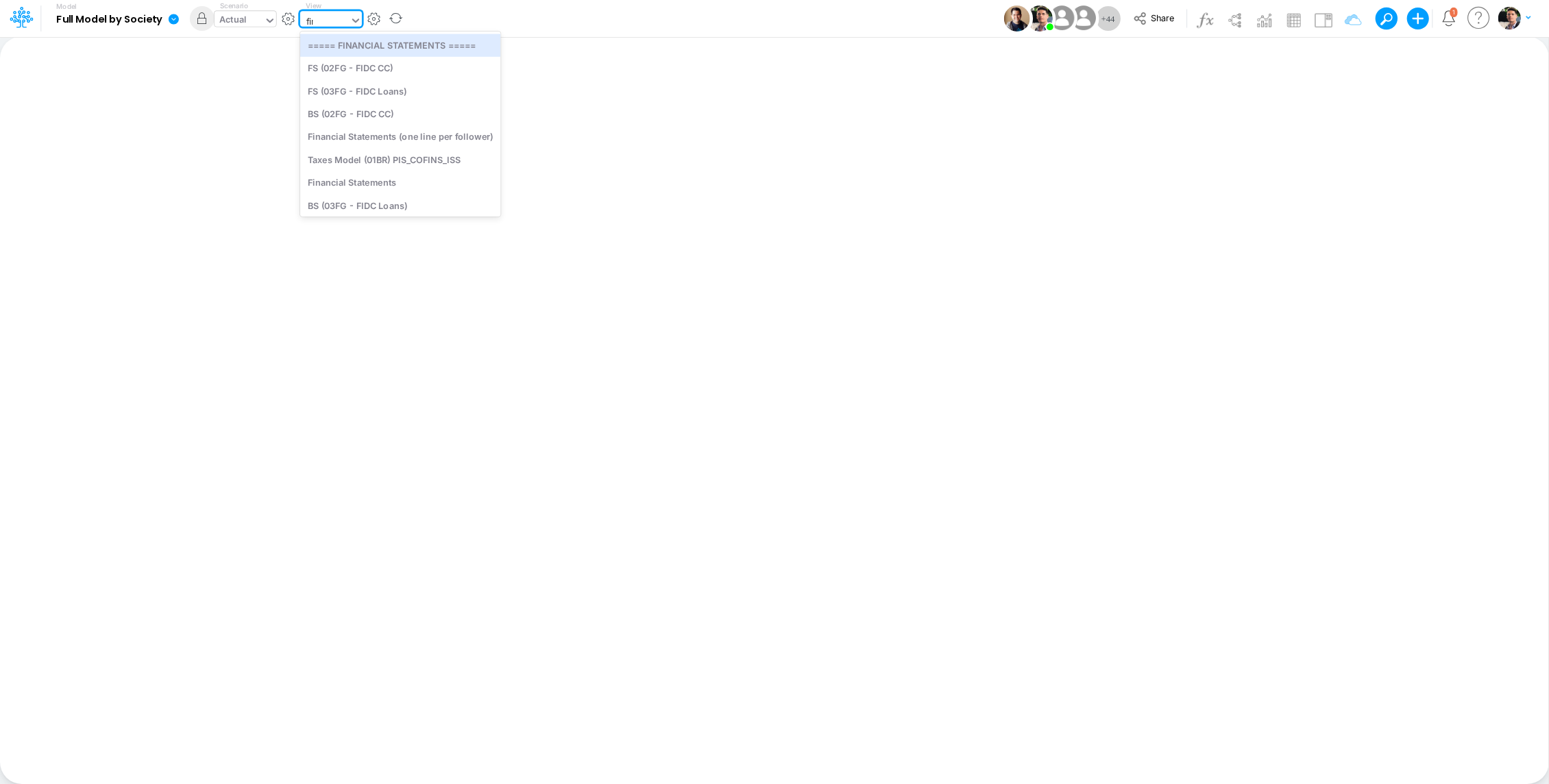type on "finan" 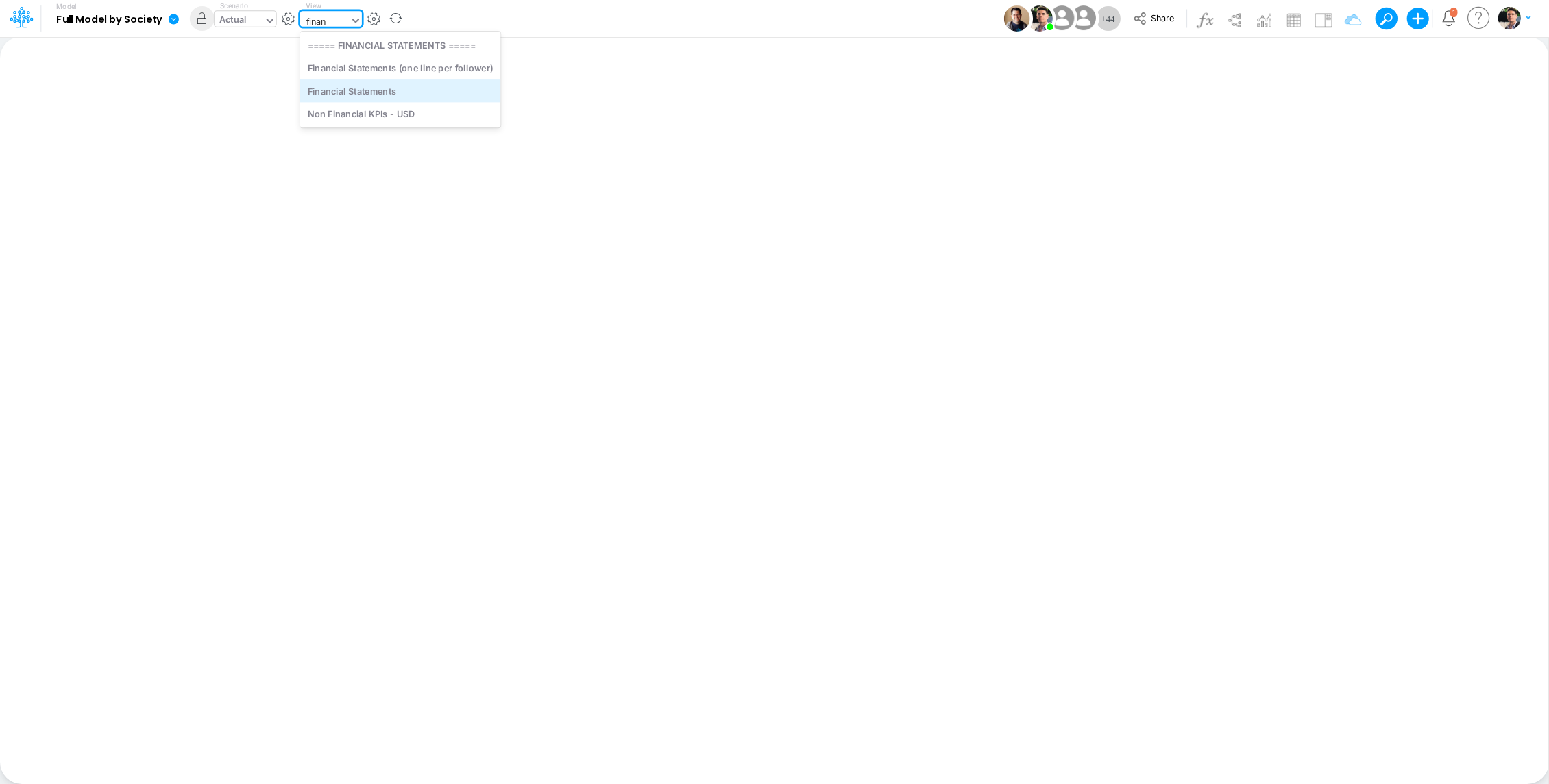 click on "Financial Statements" at bounding box center (400, 90) 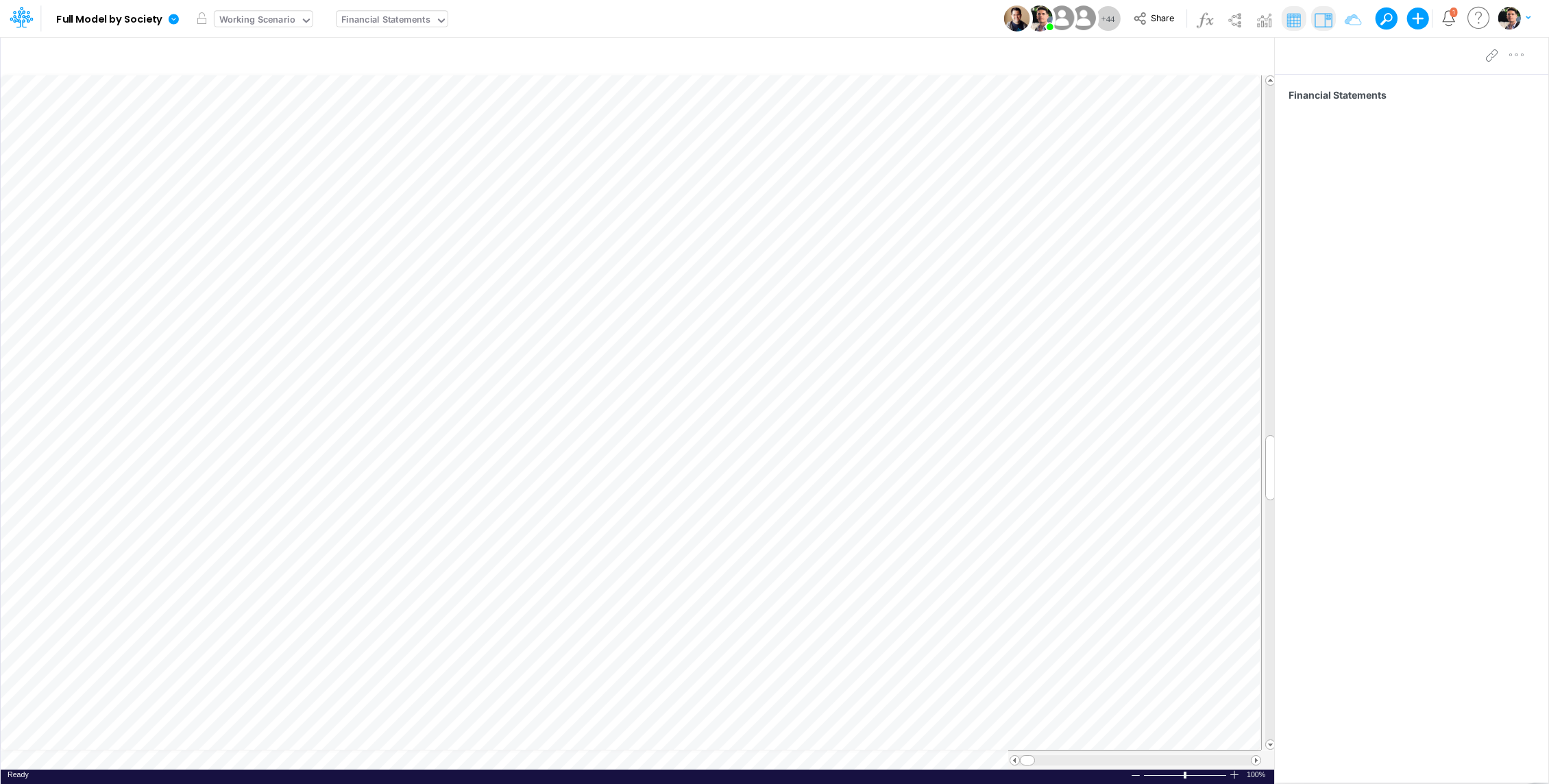 scroll, scrollTop: 6, scrollLeft: 1, axis: both 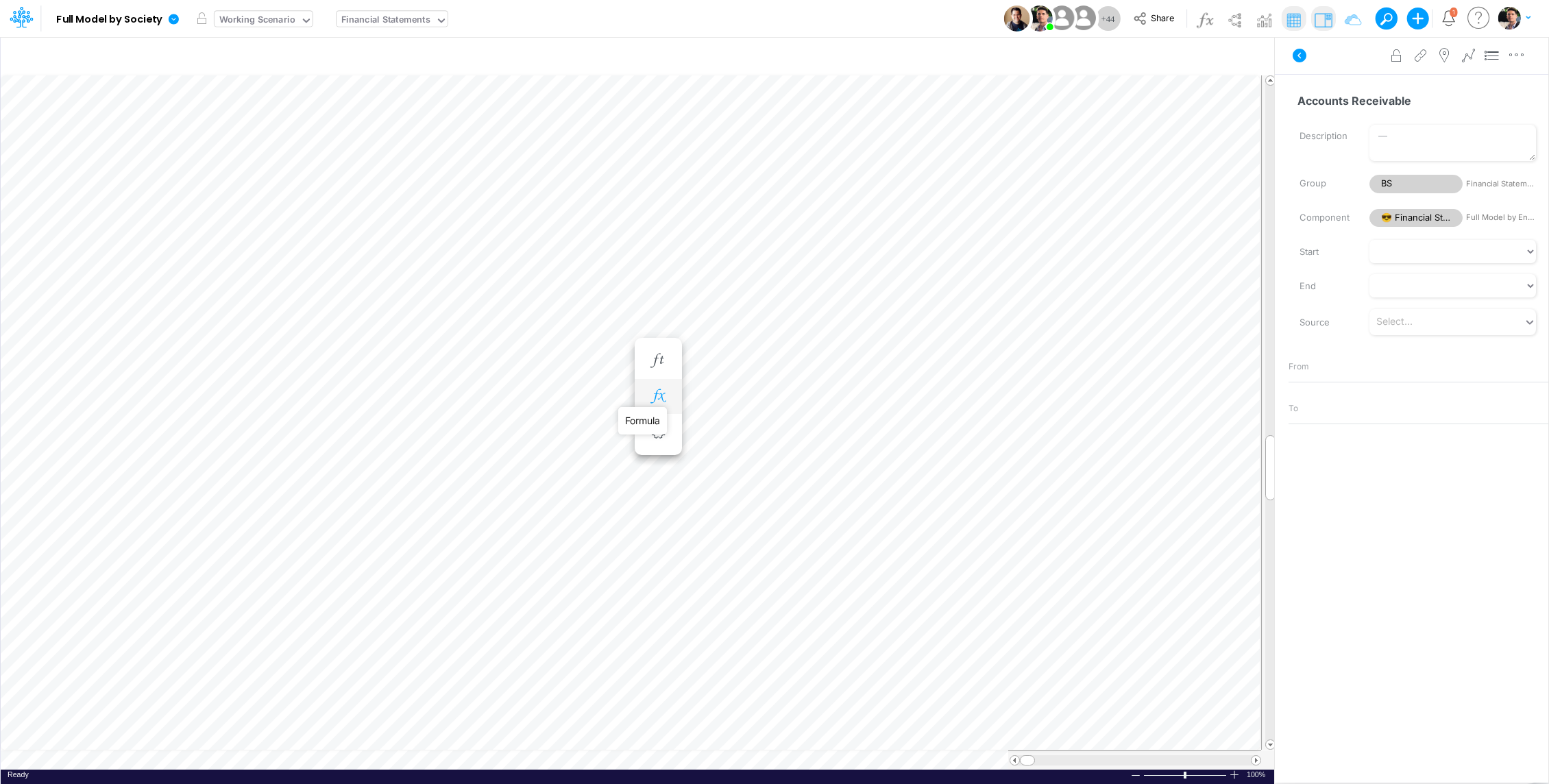 click at bounding box center (658, 396) 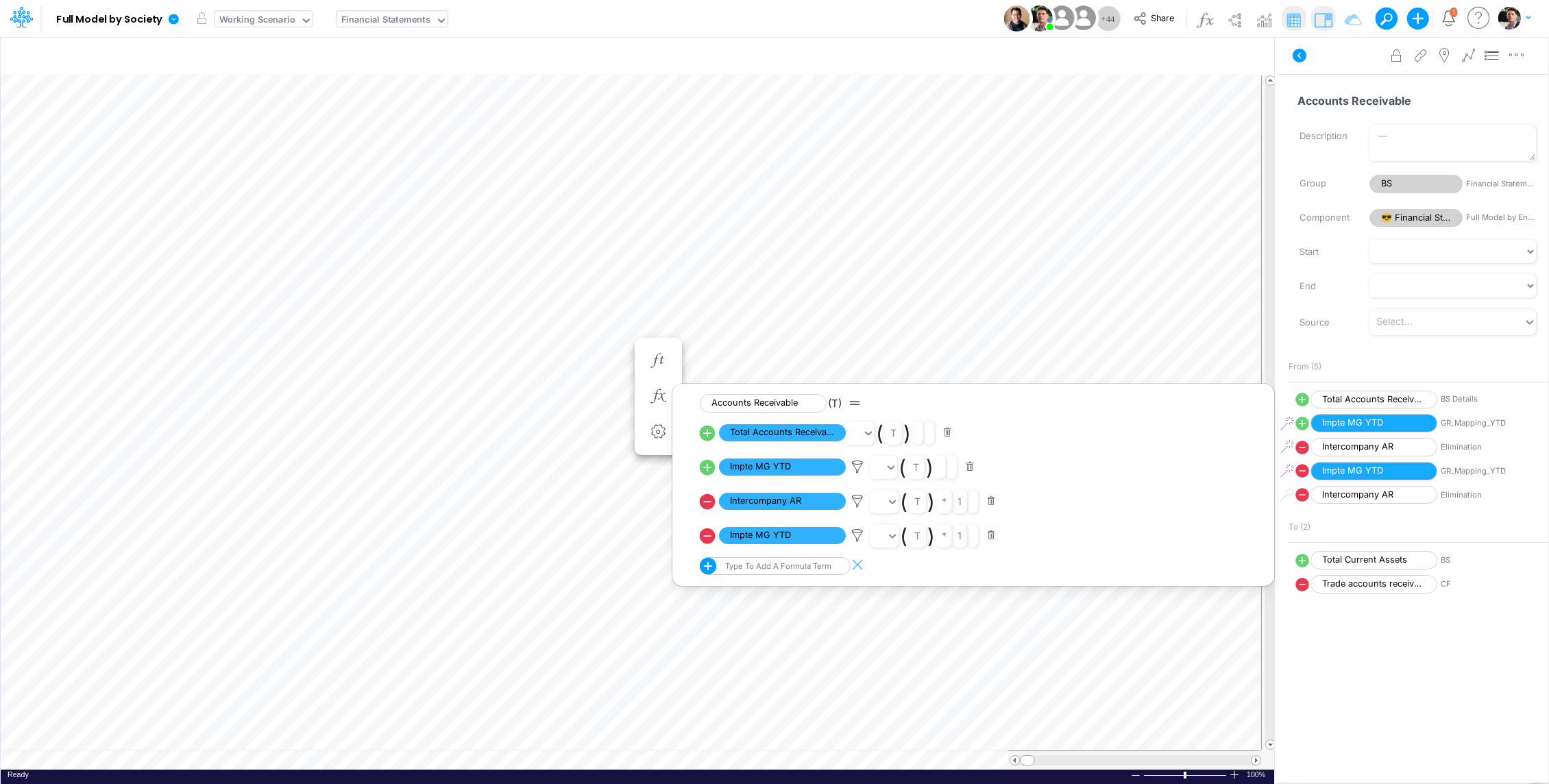 click on "Working Scenario" at bounding box center (257, 21) 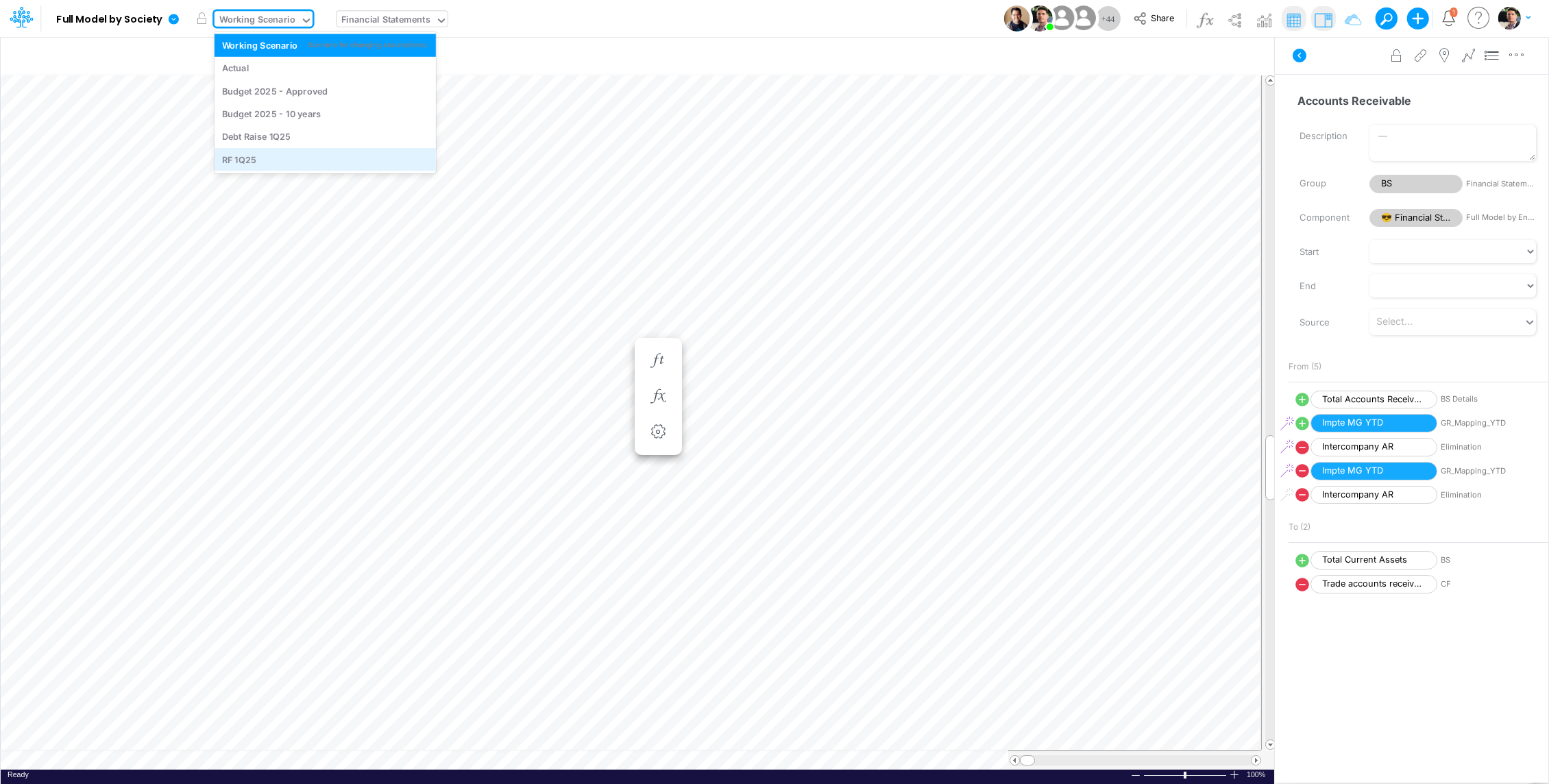 click on "RF 1Q25" at bounding box center (326, 159) 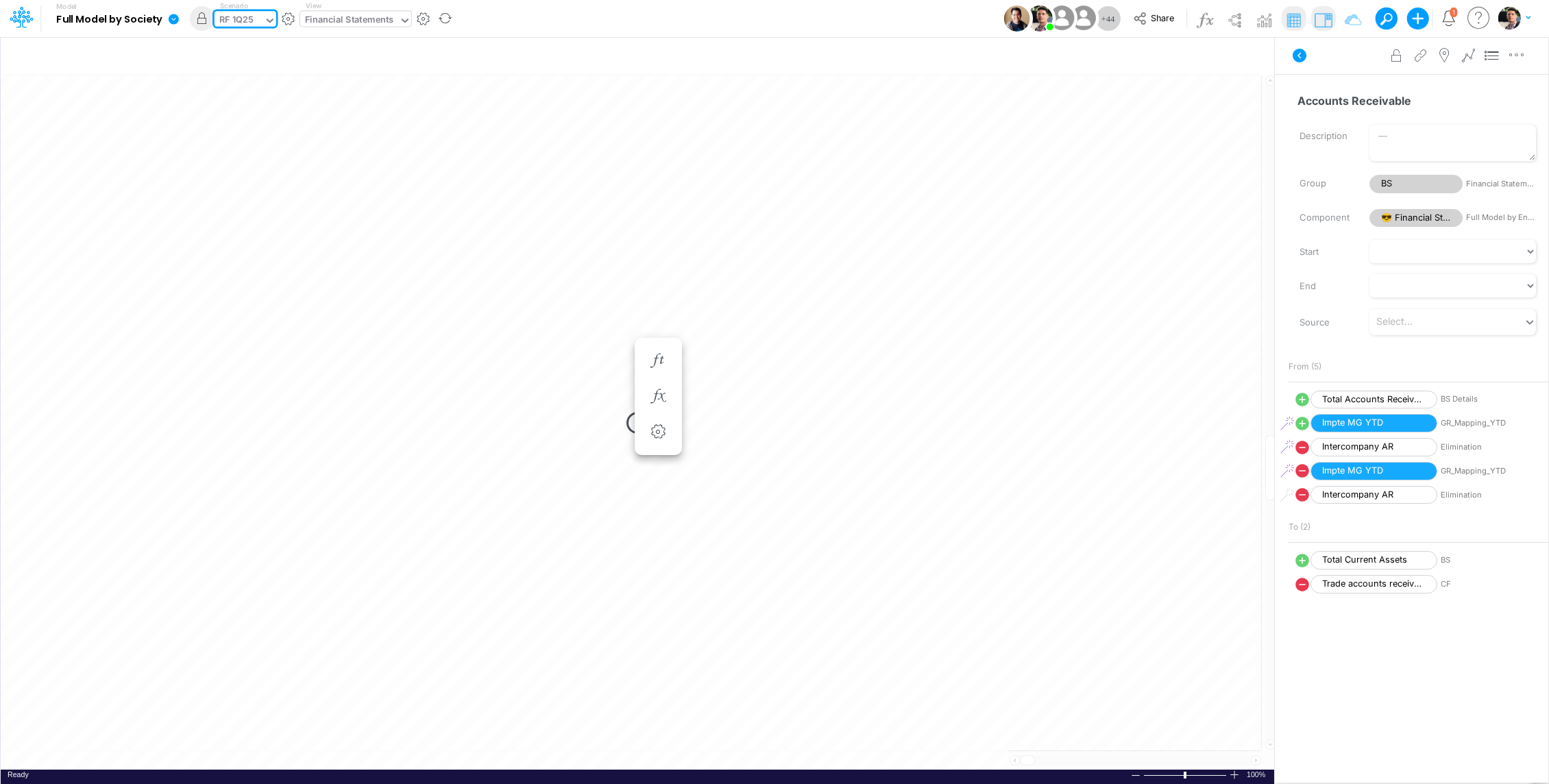 click on "RF 1Q25" at bounding box center (239, 21) 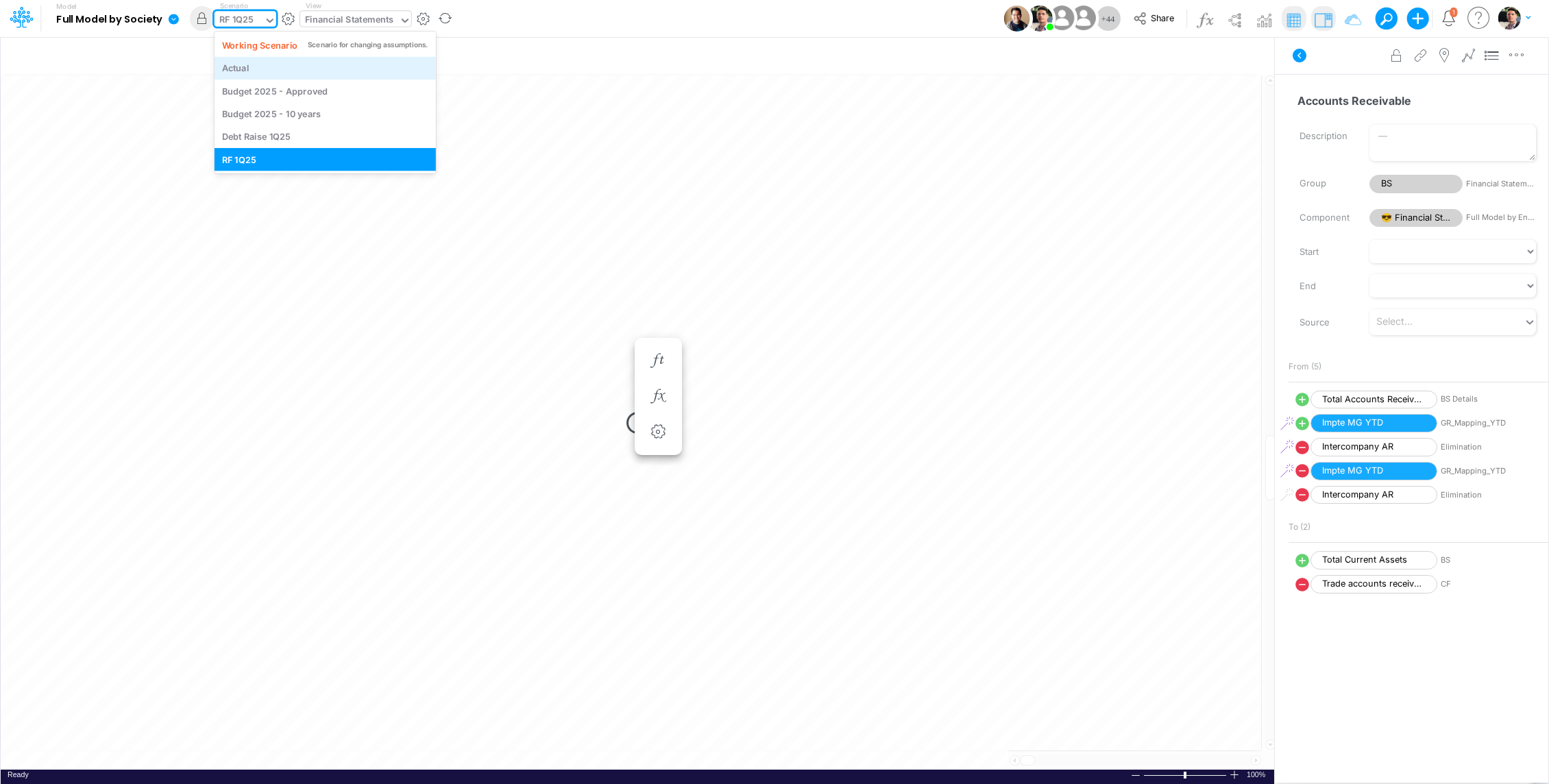 click on "Actual" at bounding box center [326, 68] 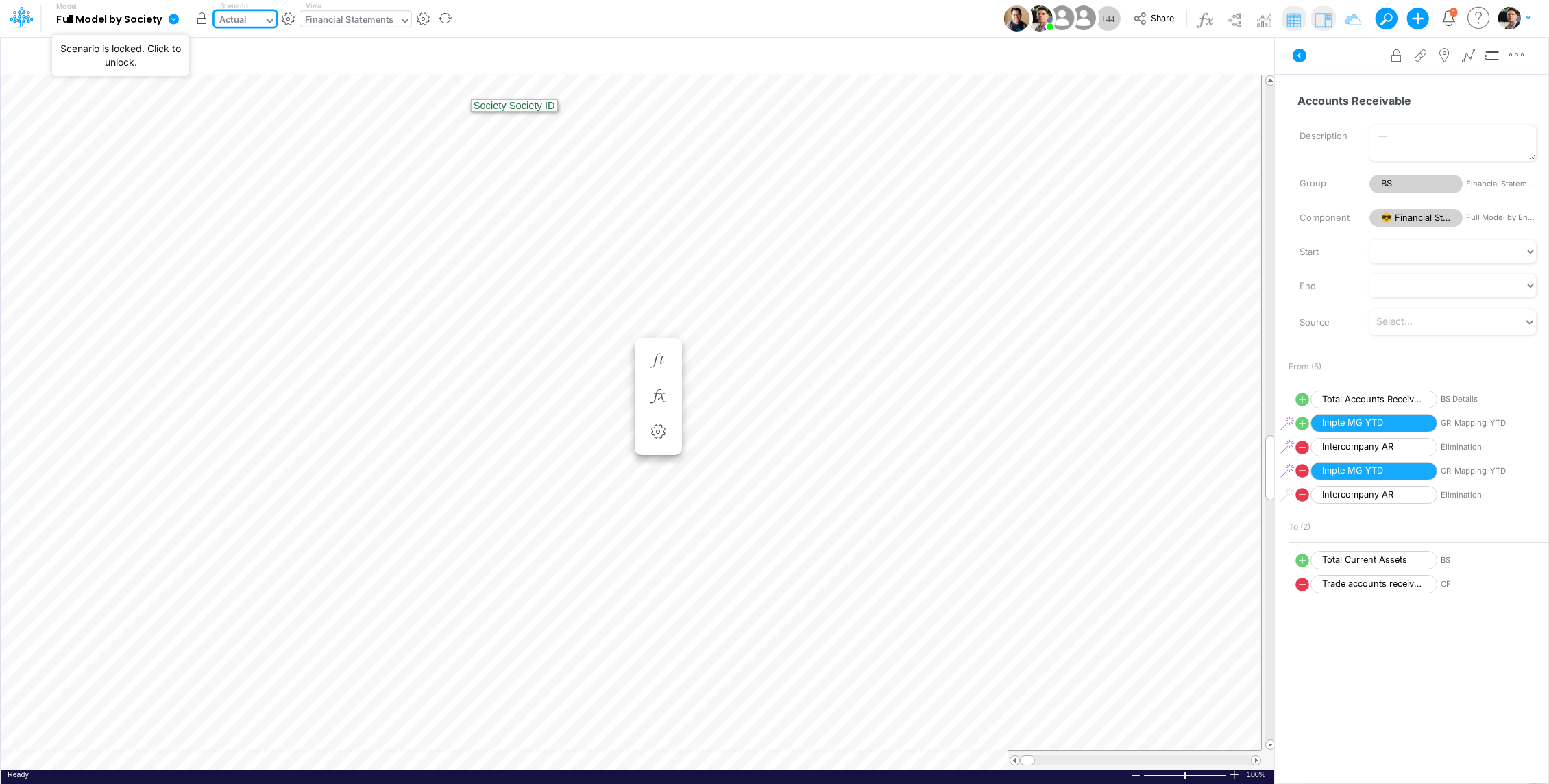 click at bounding box center [202, 19] 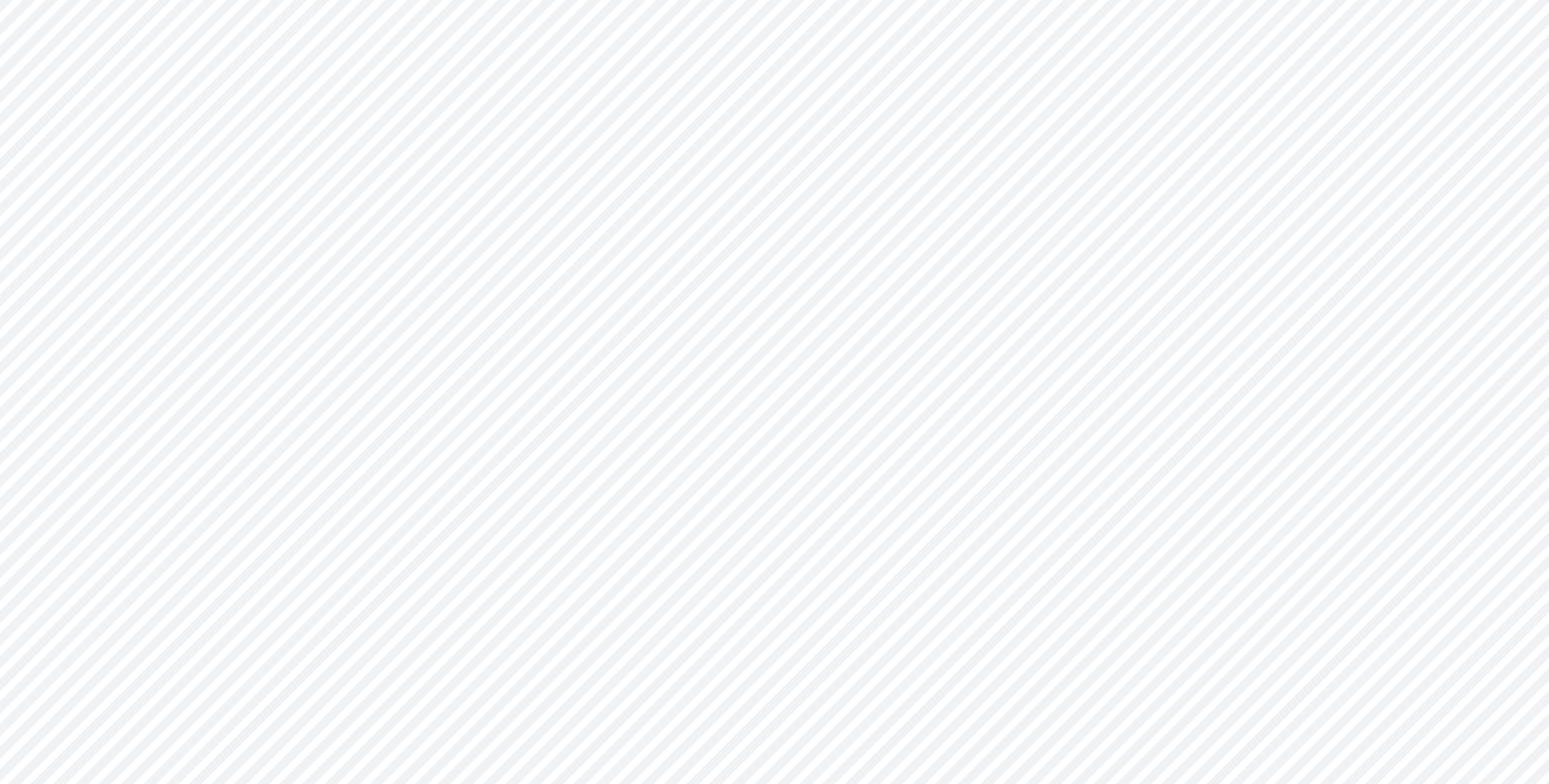 scroll, scrollTop: 0, scrollLeft: 0, axis: both 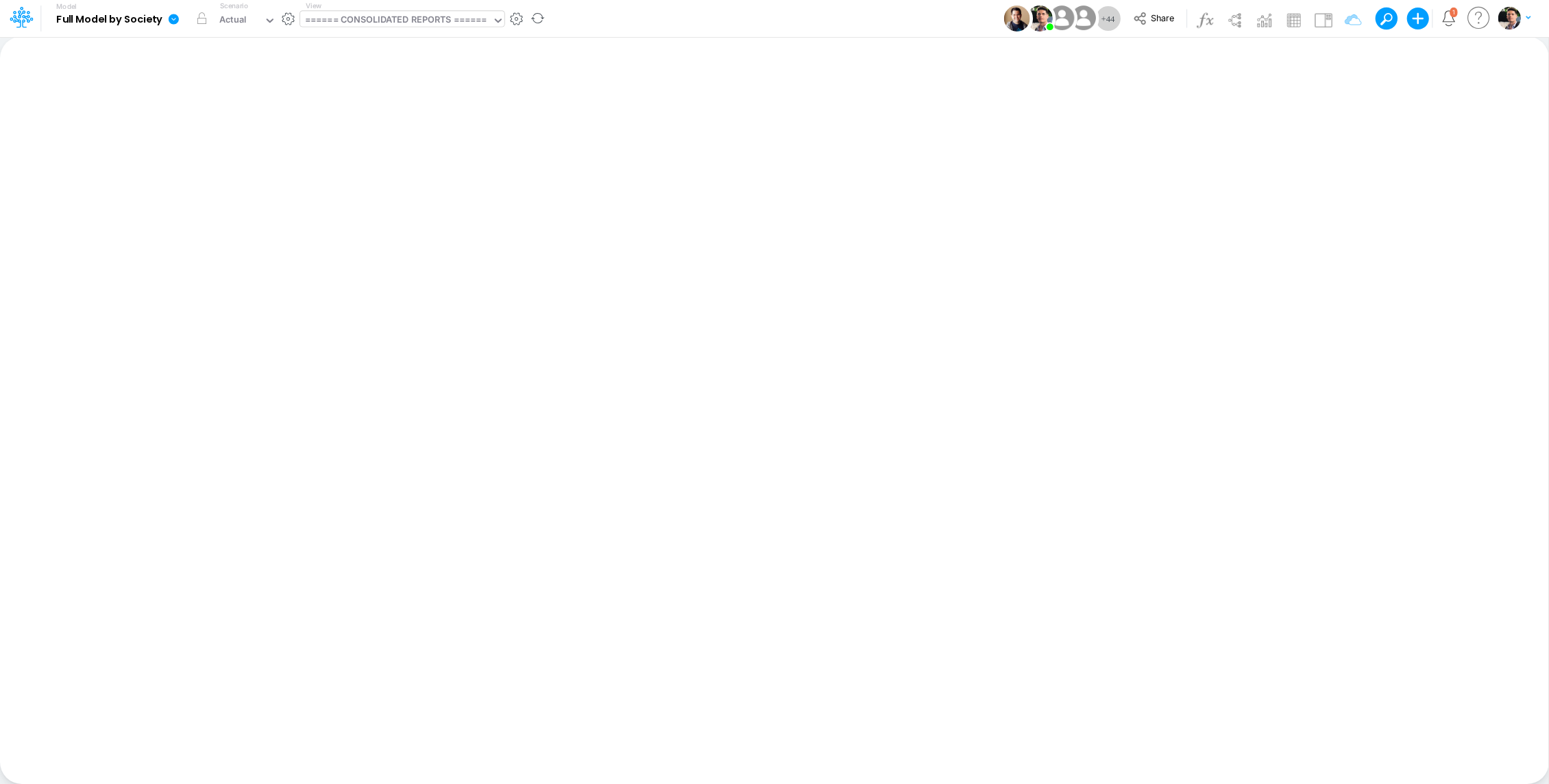 click on "====== CONSOLIDATED REPORTS ======" at bounding box center (395, 21) 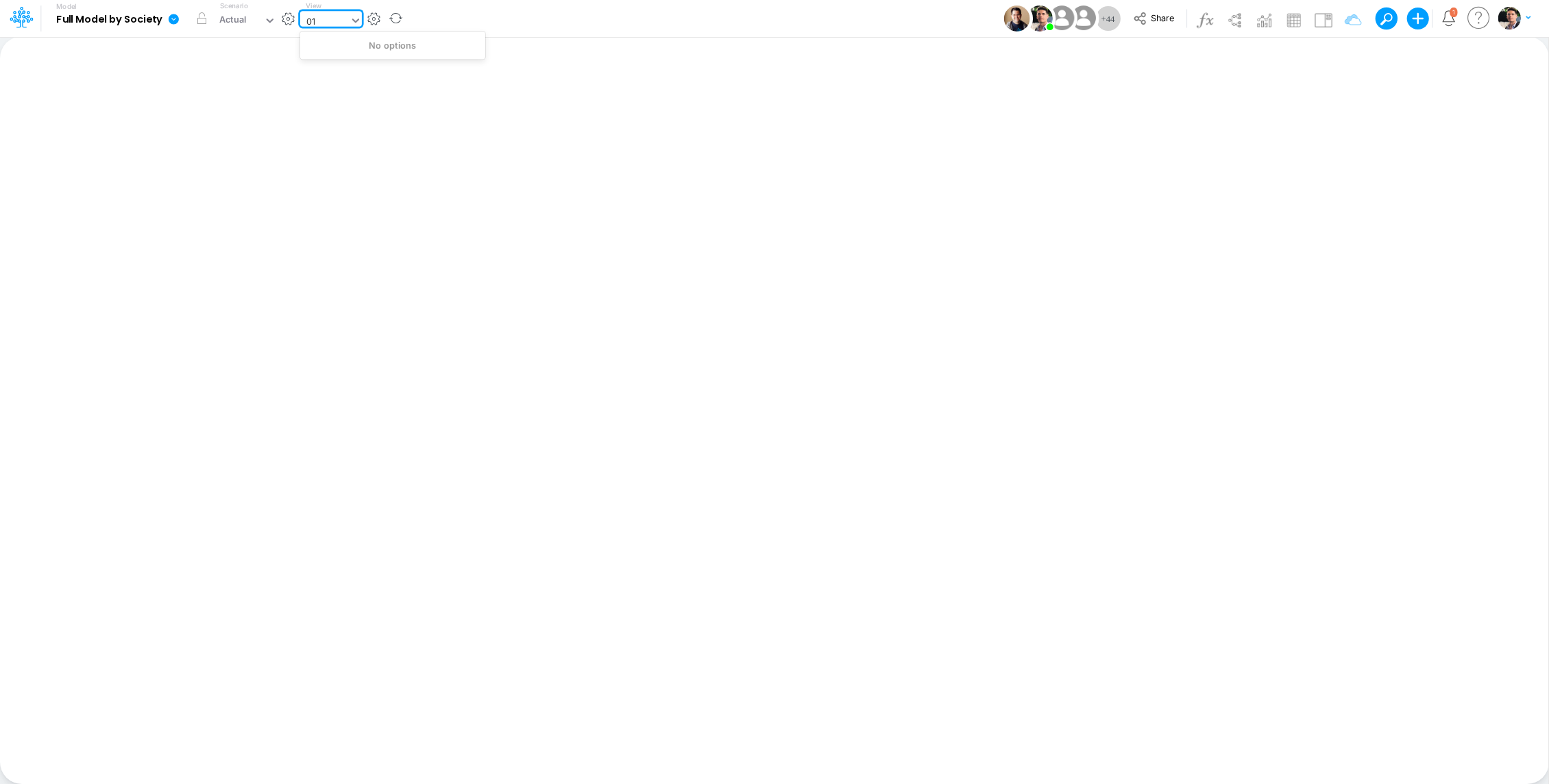 type on "0" 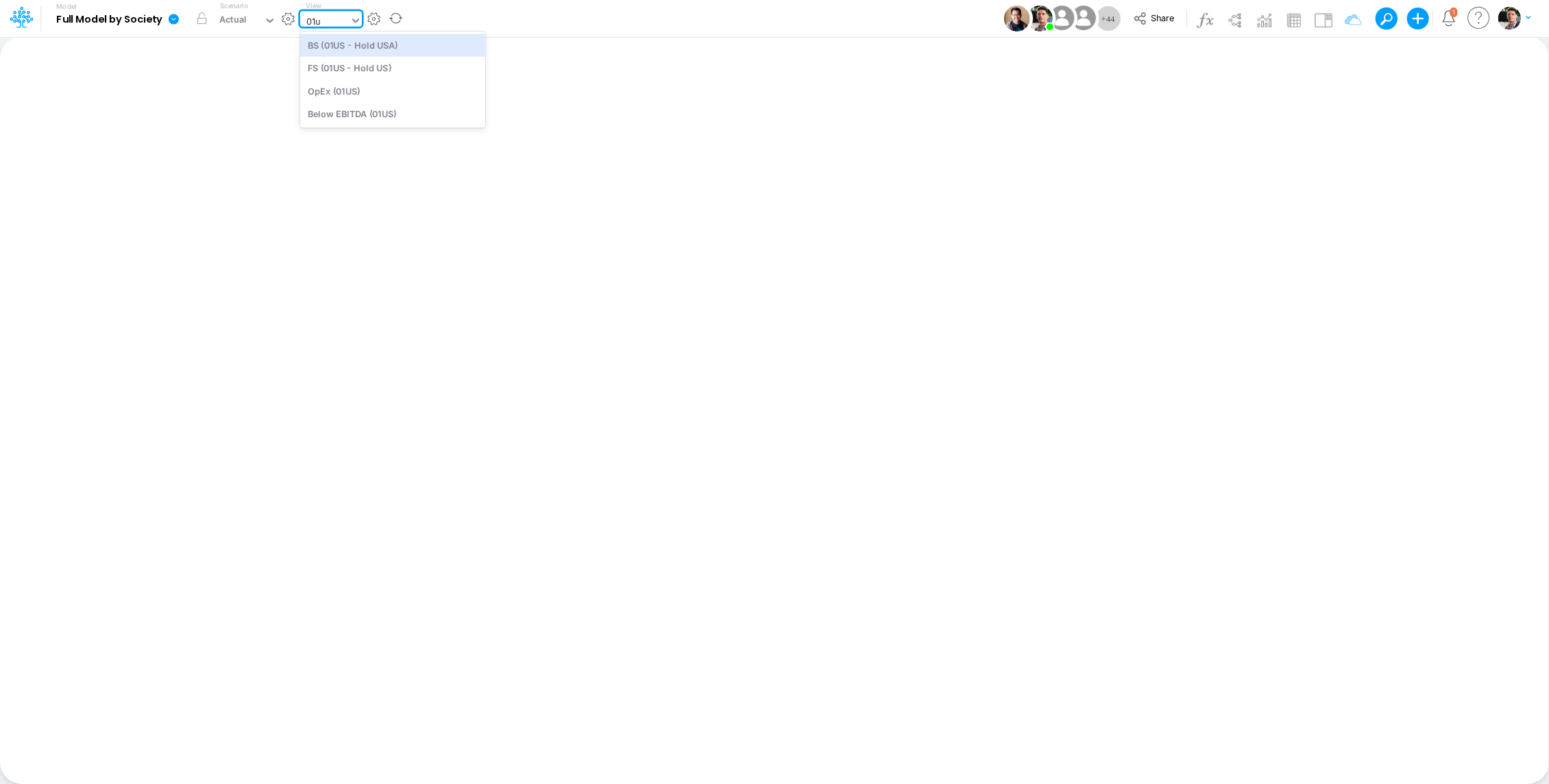 type on "01us" 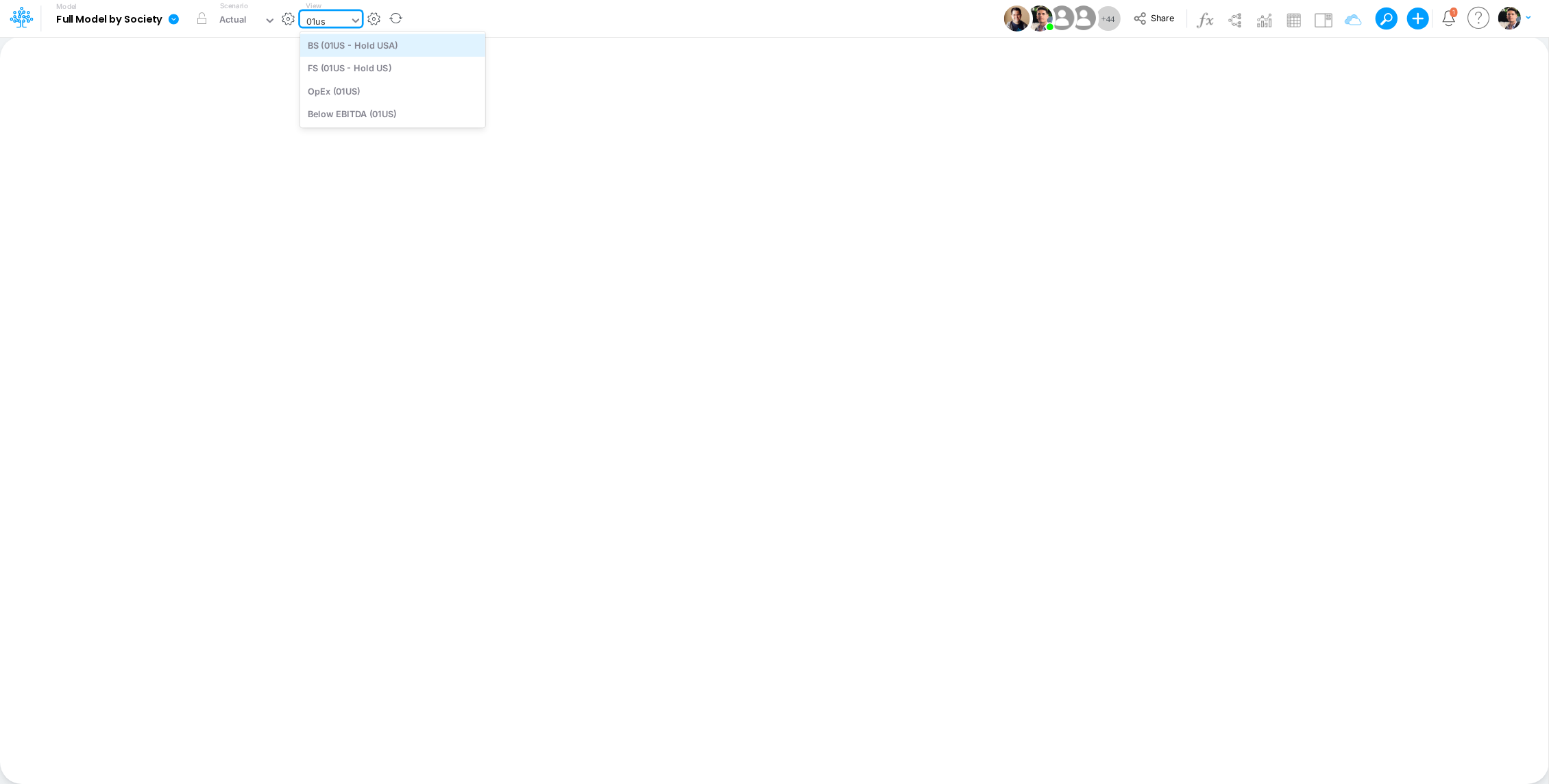 click on "BS (01US - Hold USA)" at bounding box center [393, 45] 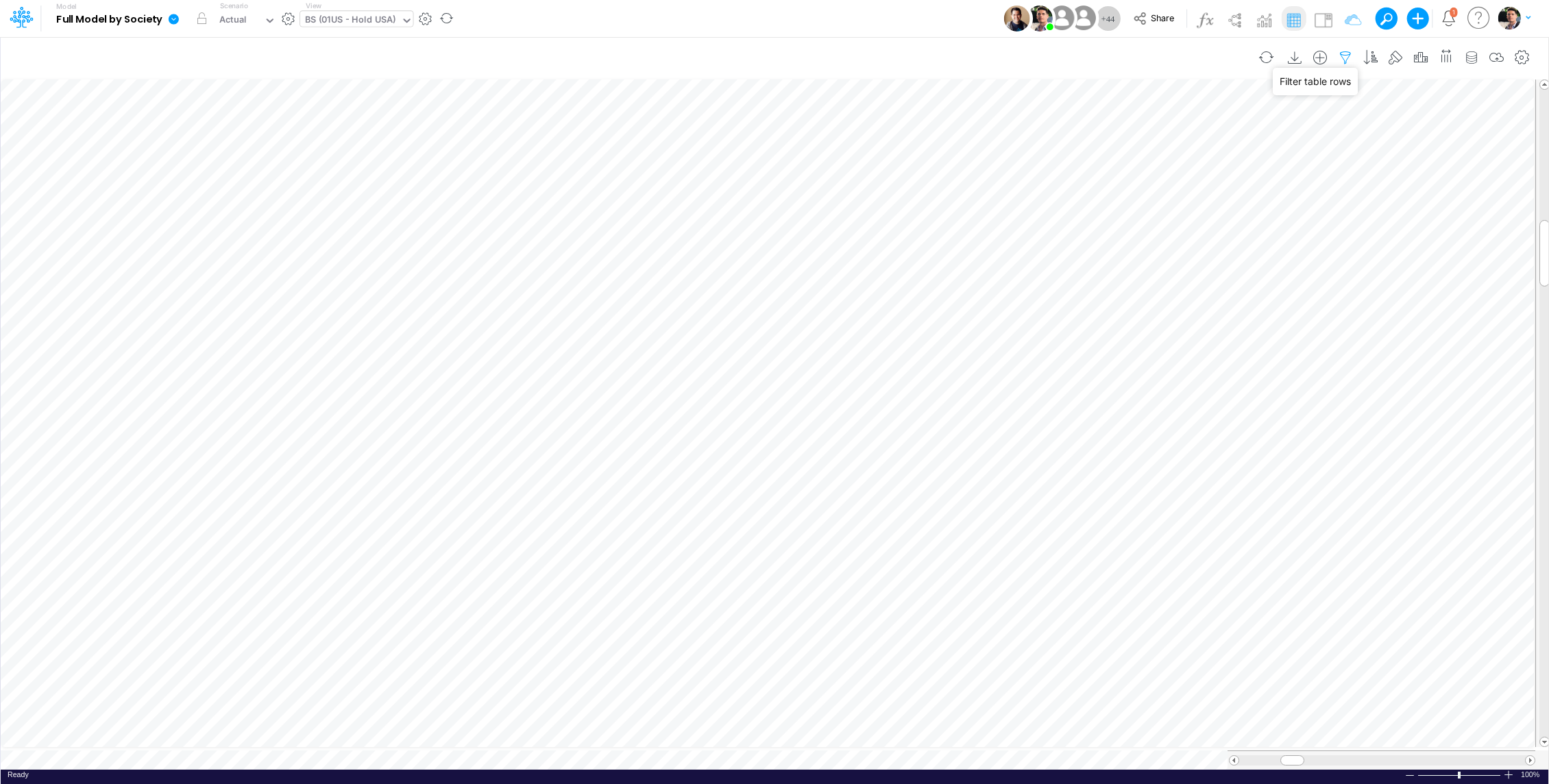 click at bounding box center (1345, 58) 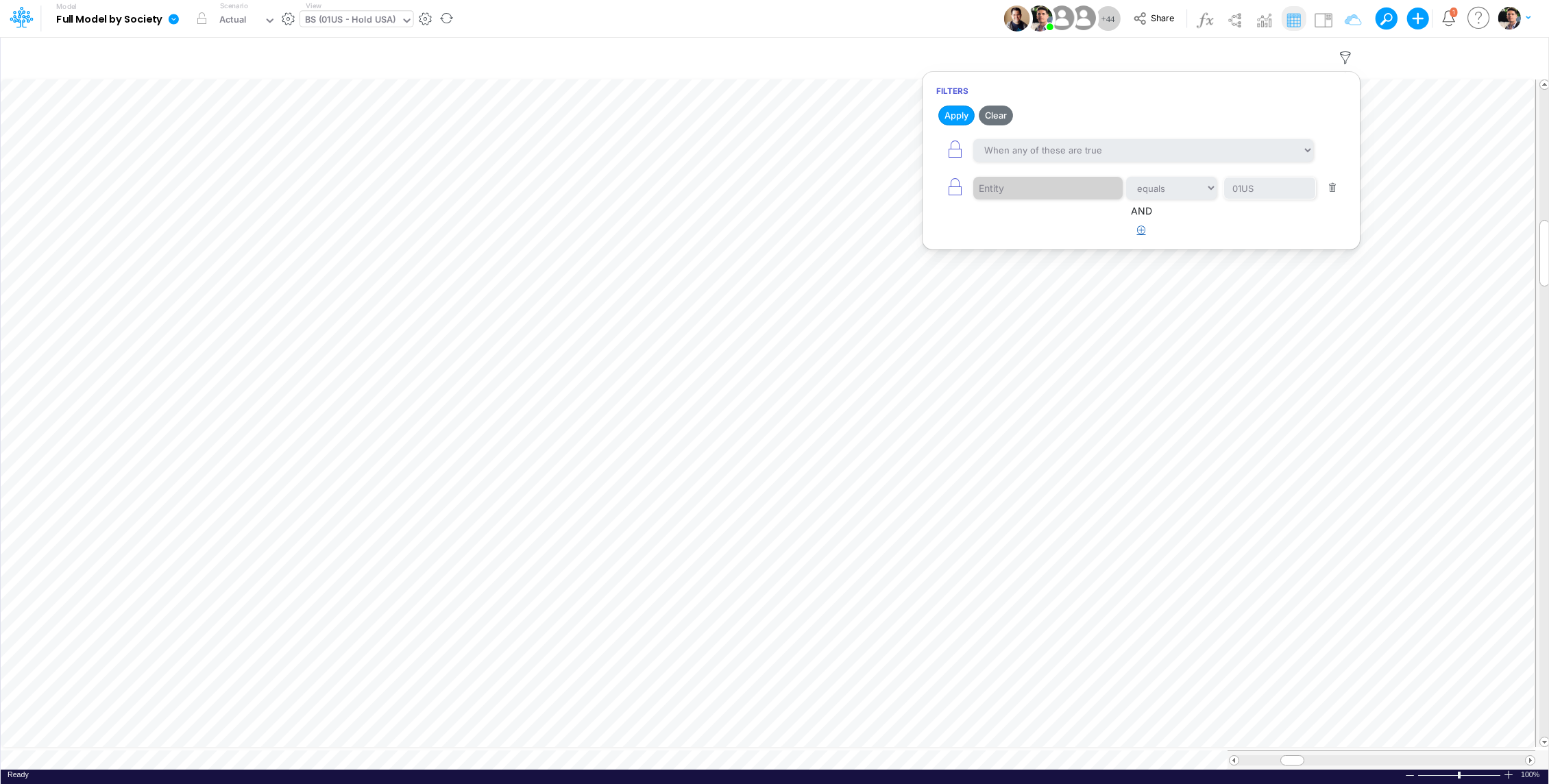 click at bounding box center (1141, 230) 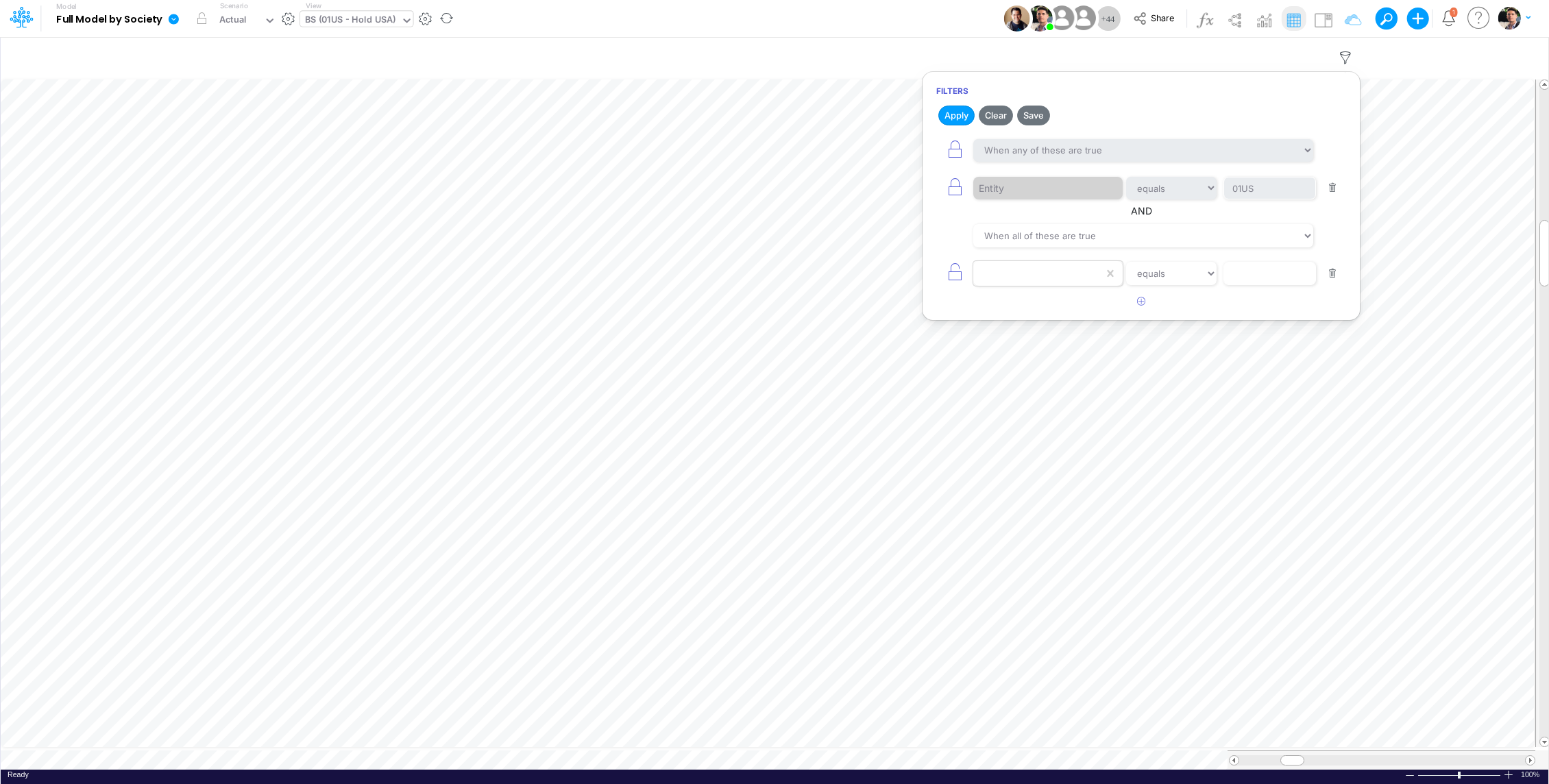click at bounding box center [1038, 273] 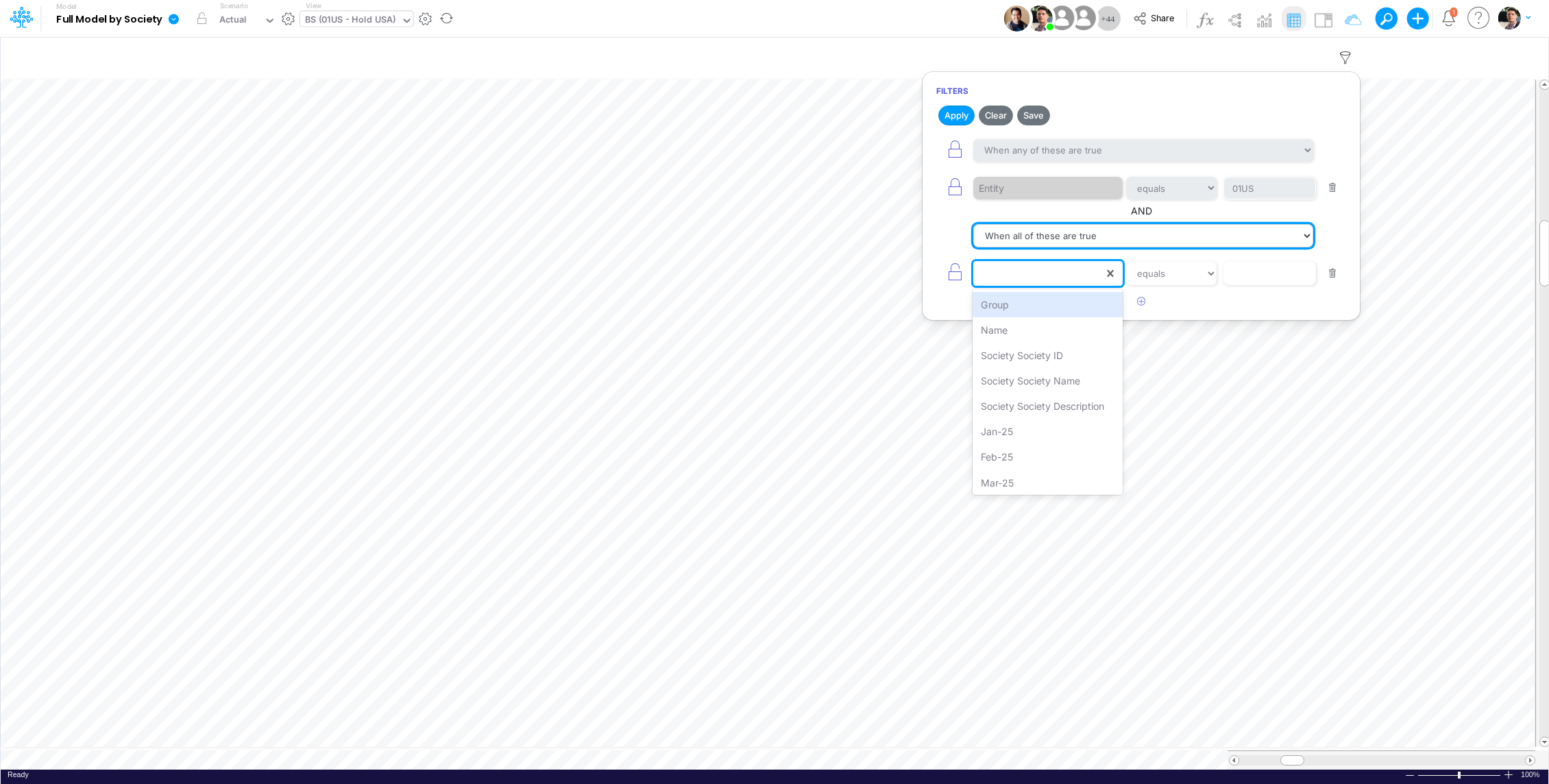 click on "When all of these are true   When any of these are true" at bounding box center (1143, 236) 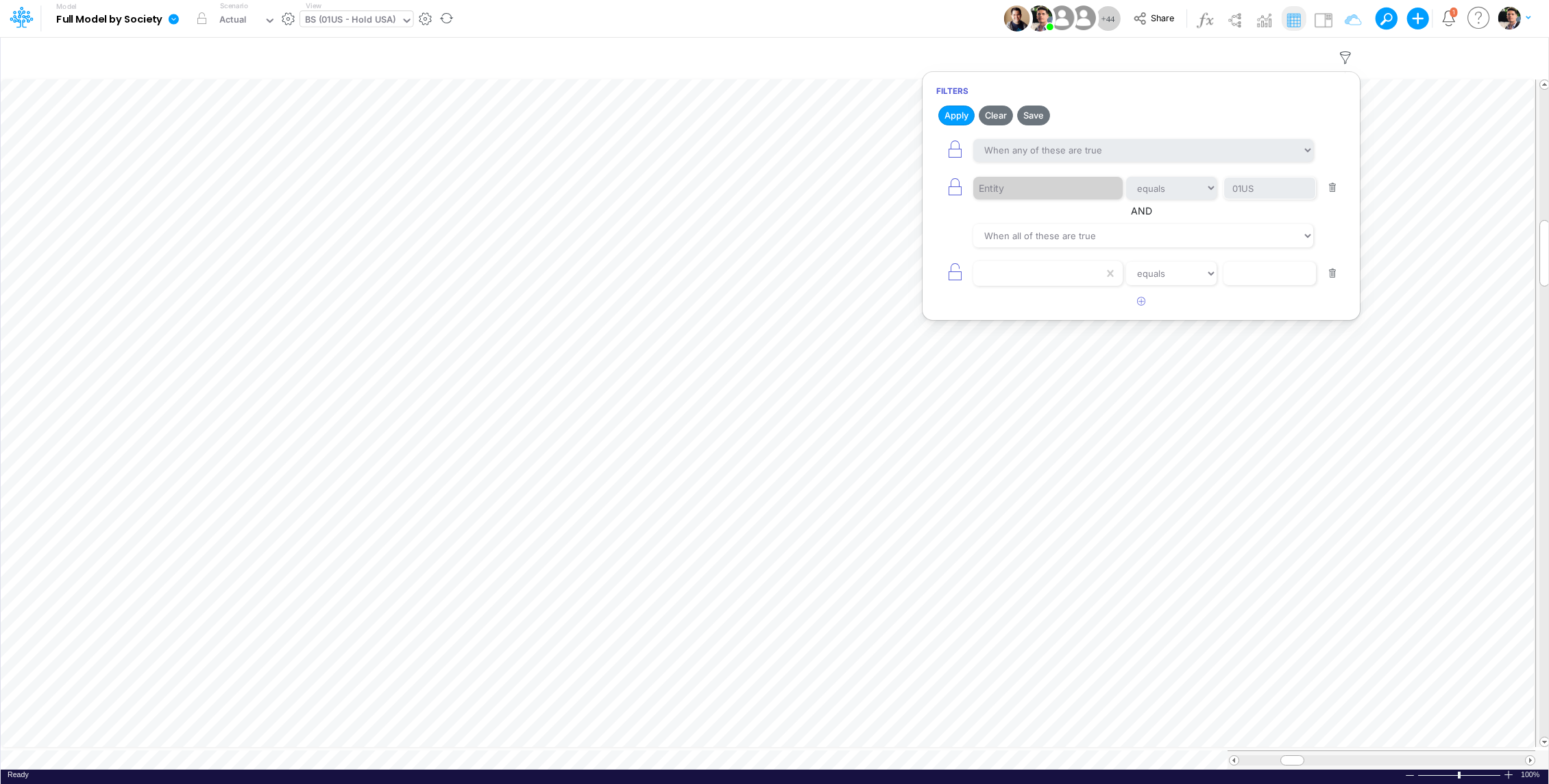 click at bounding box center (1332, 273) 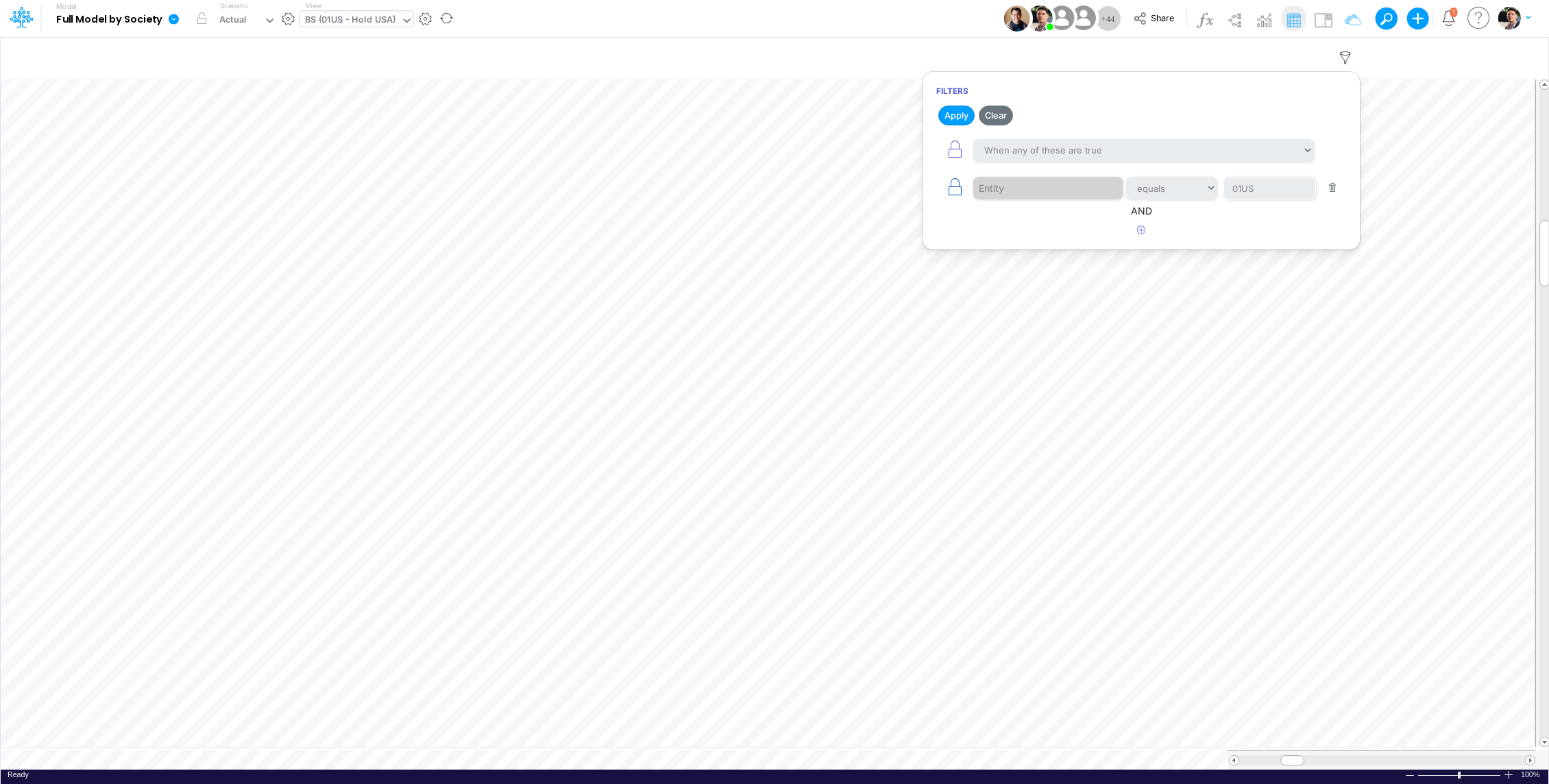 click at bounding box center [955, 187] 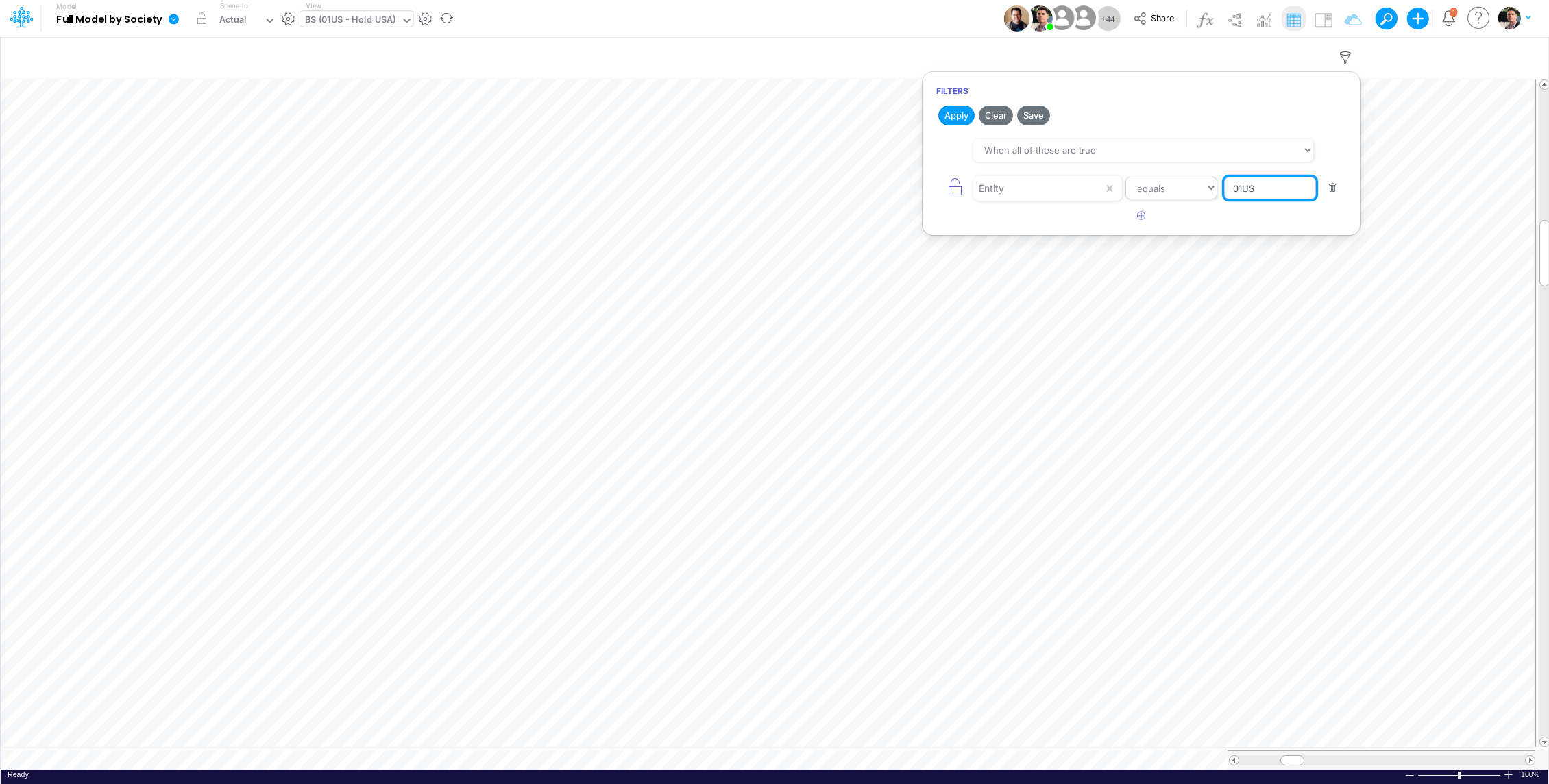 drag, startPoint x: 1293, startPoint y: 192, endPoint x: 1185, endPoint y: 188, distance: 108.074 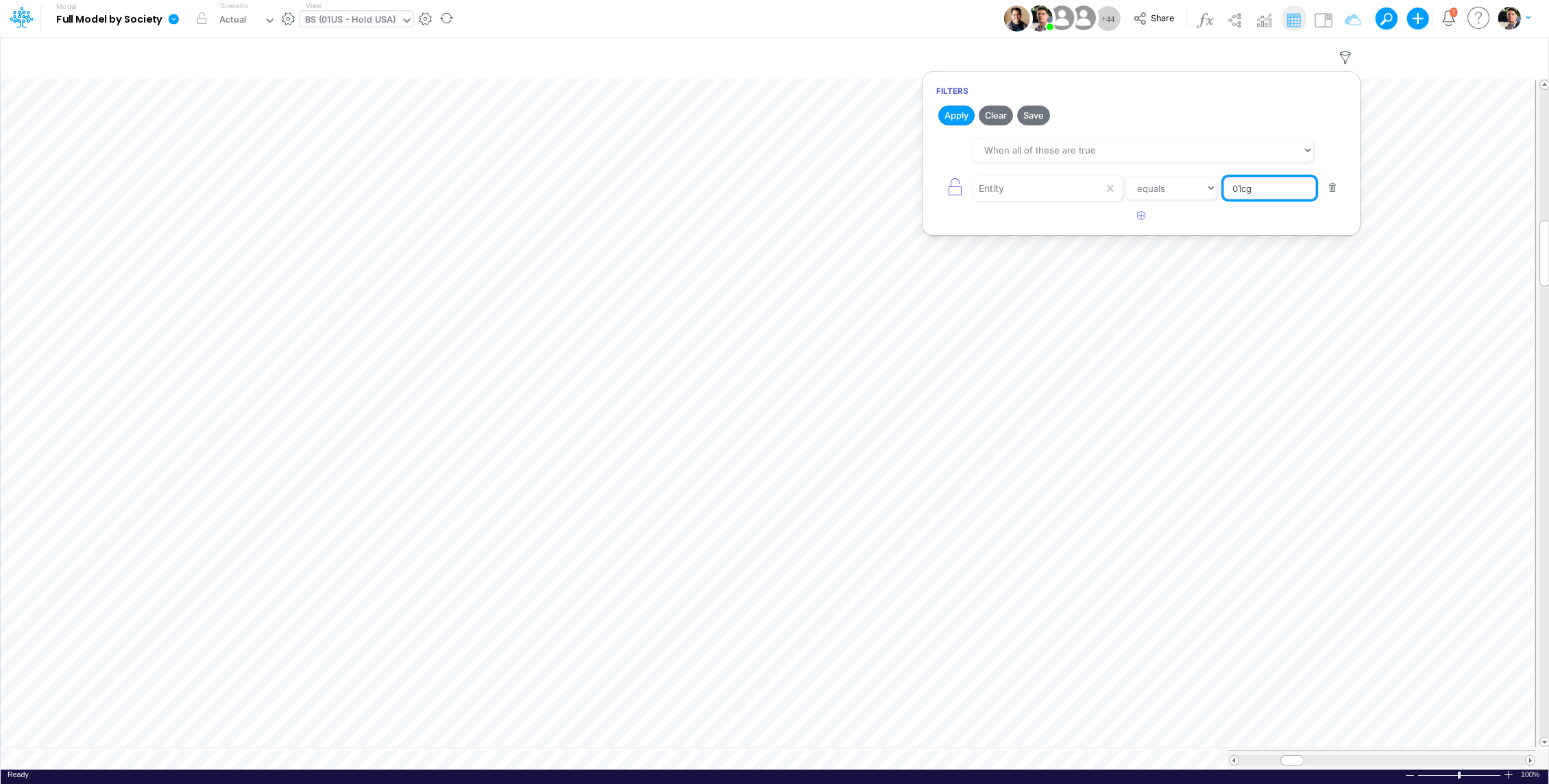 type on "01CG" 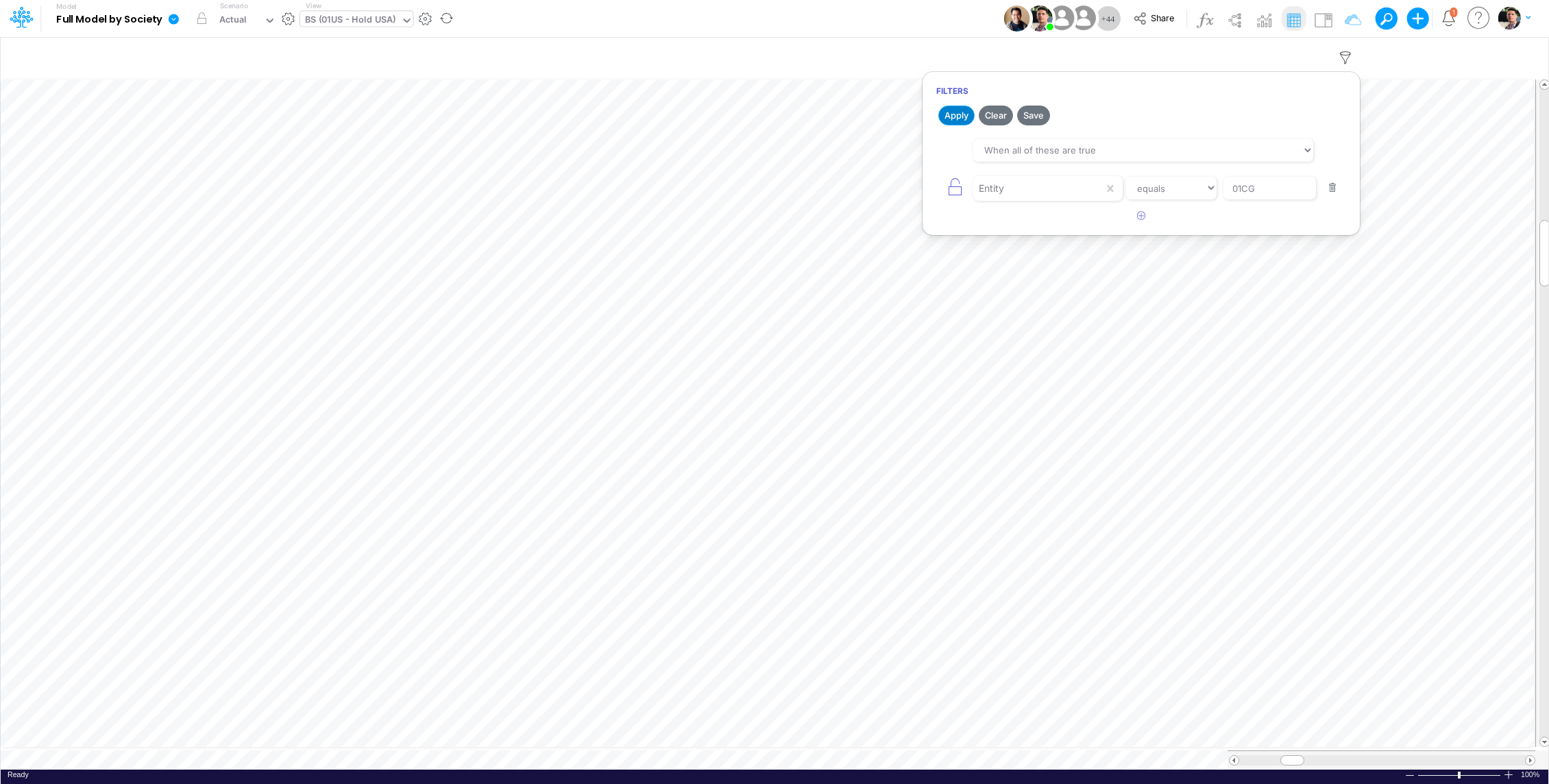click on "Apply" at bounding box center (956, 115) 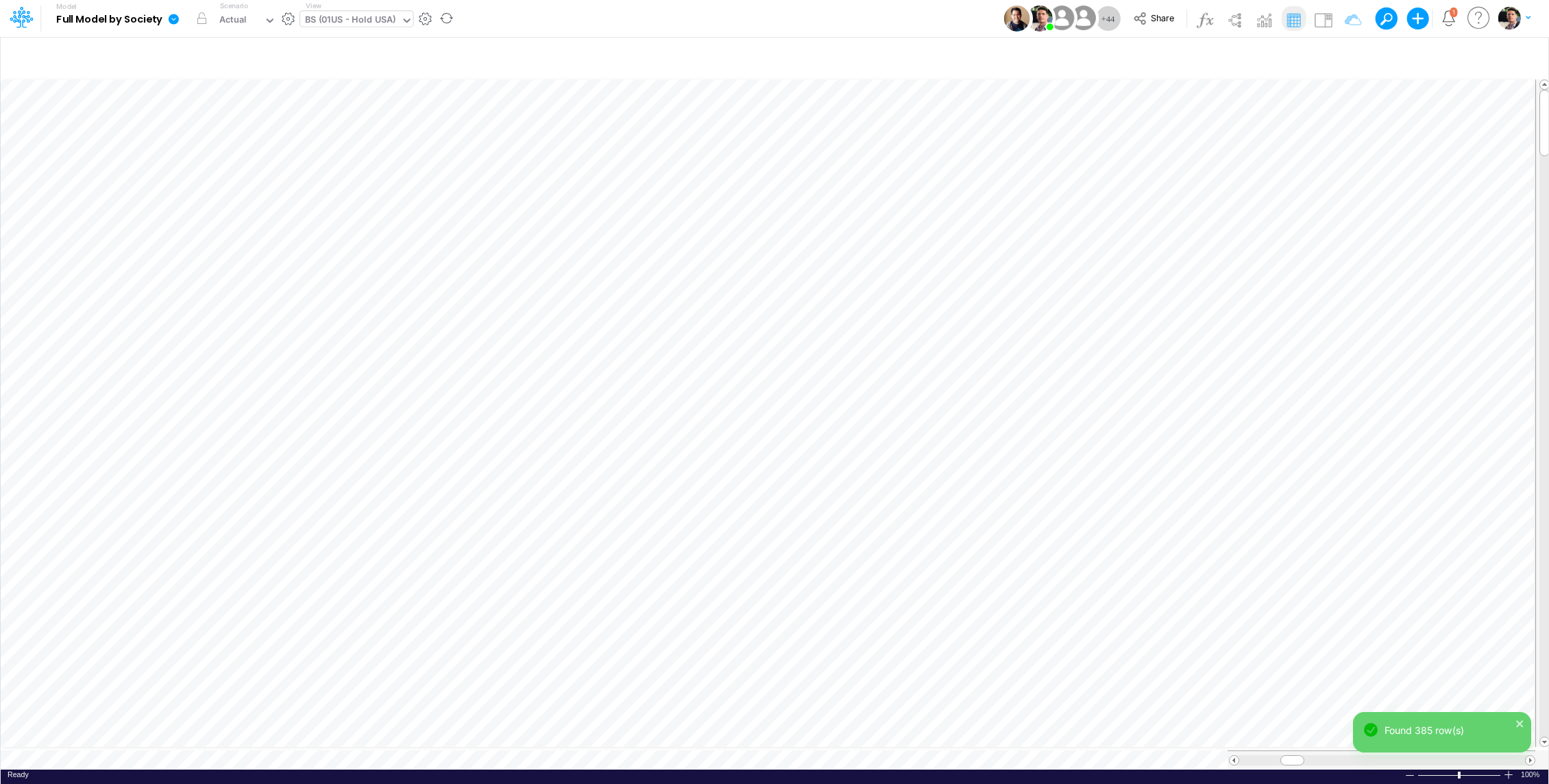 scroll, scrollTop: 6, scrollLeft: 1, axis: both 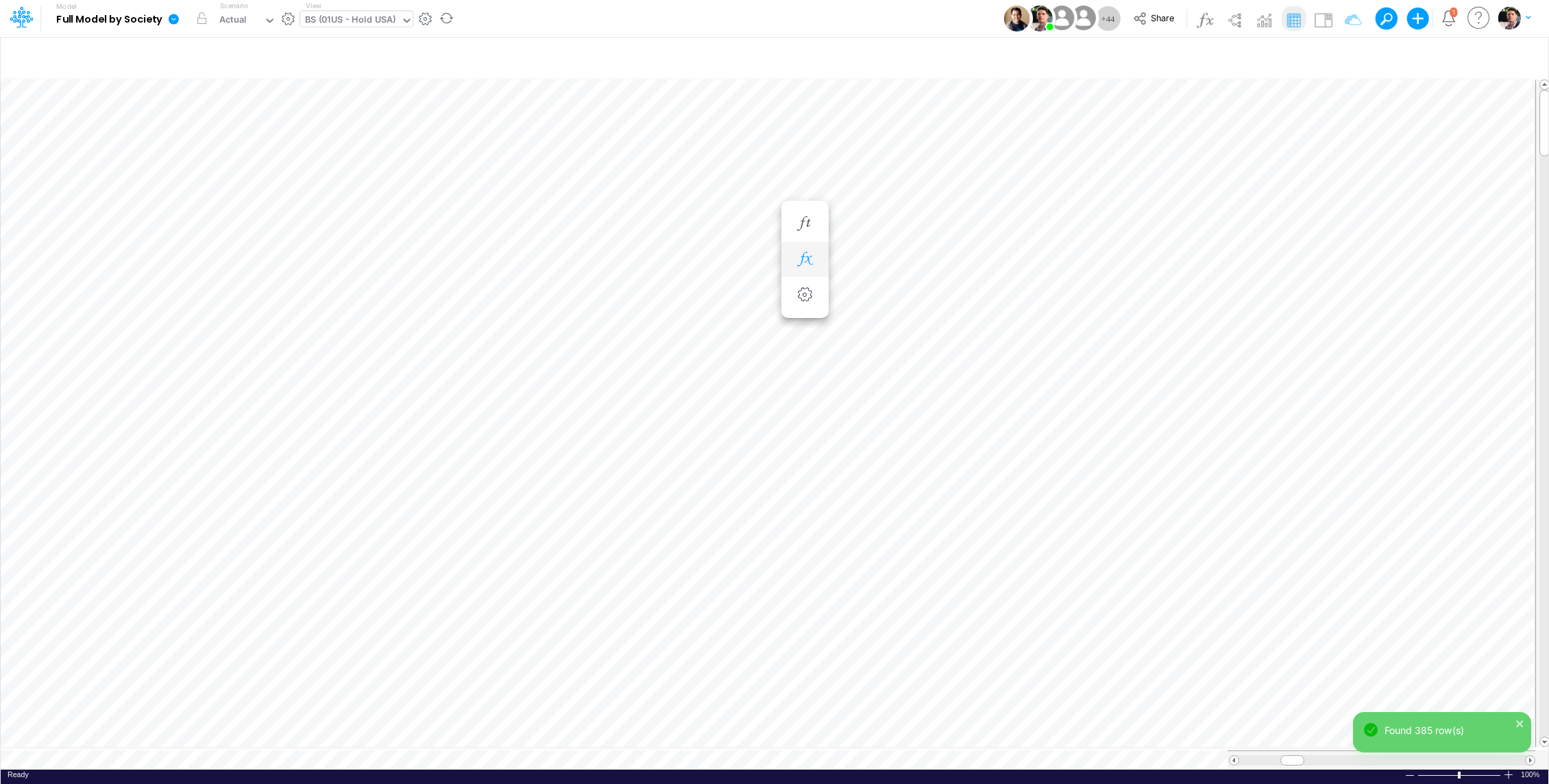 click at bounding box center [805, 259] 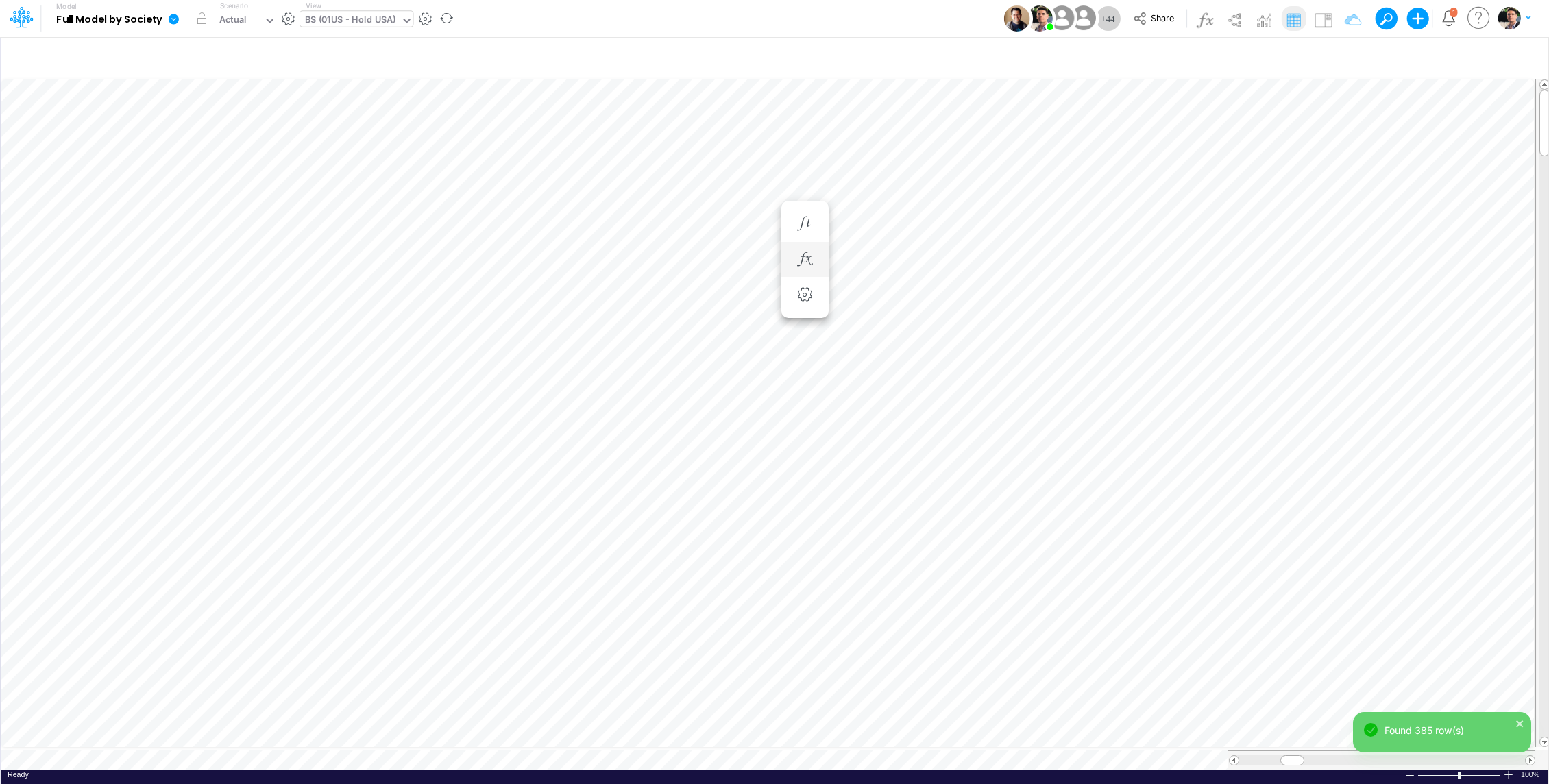 scroll, scrollTop: 6, scrollLeft: 1, axis: both 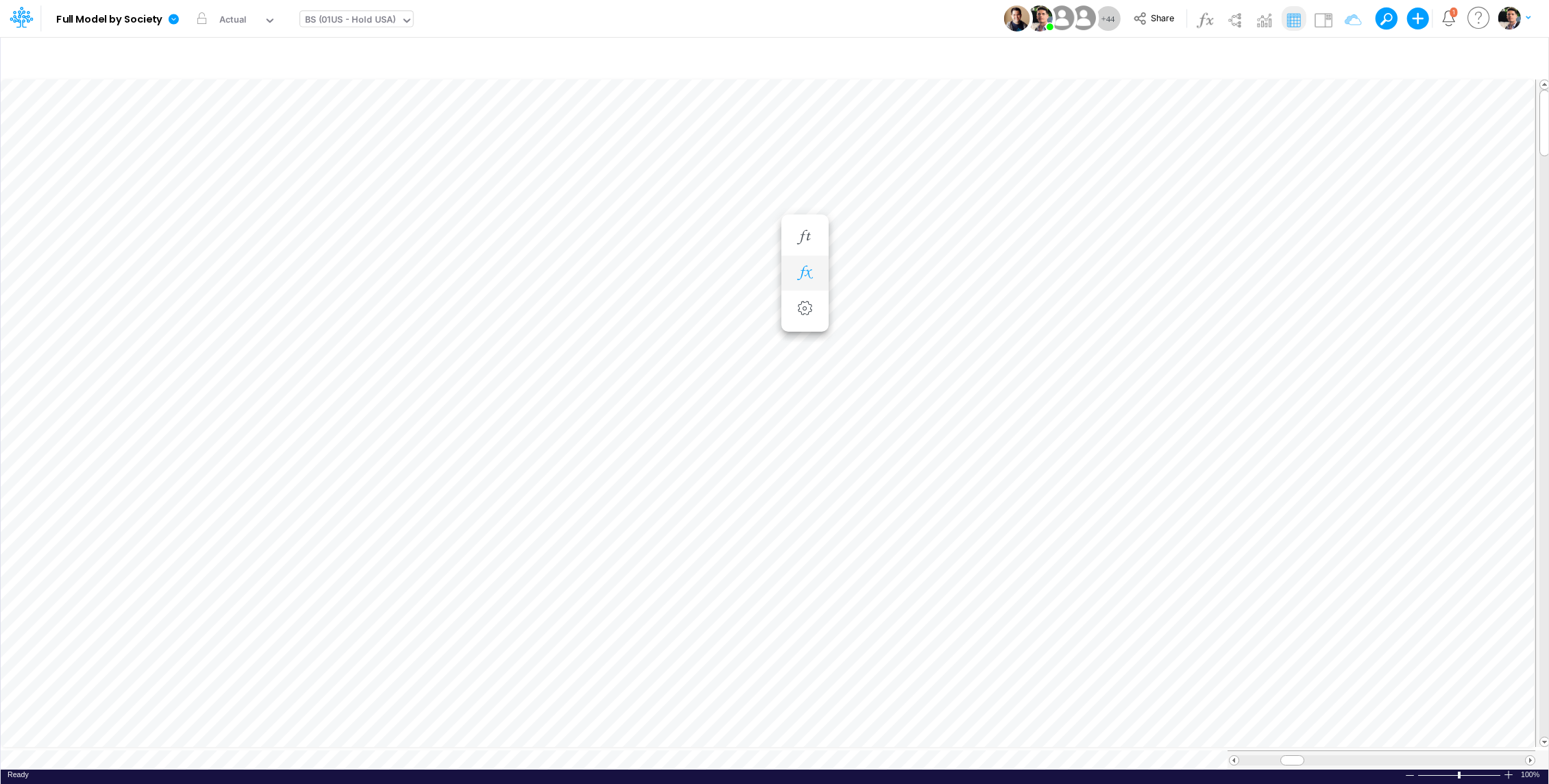 click at bounding box center (805, 273) 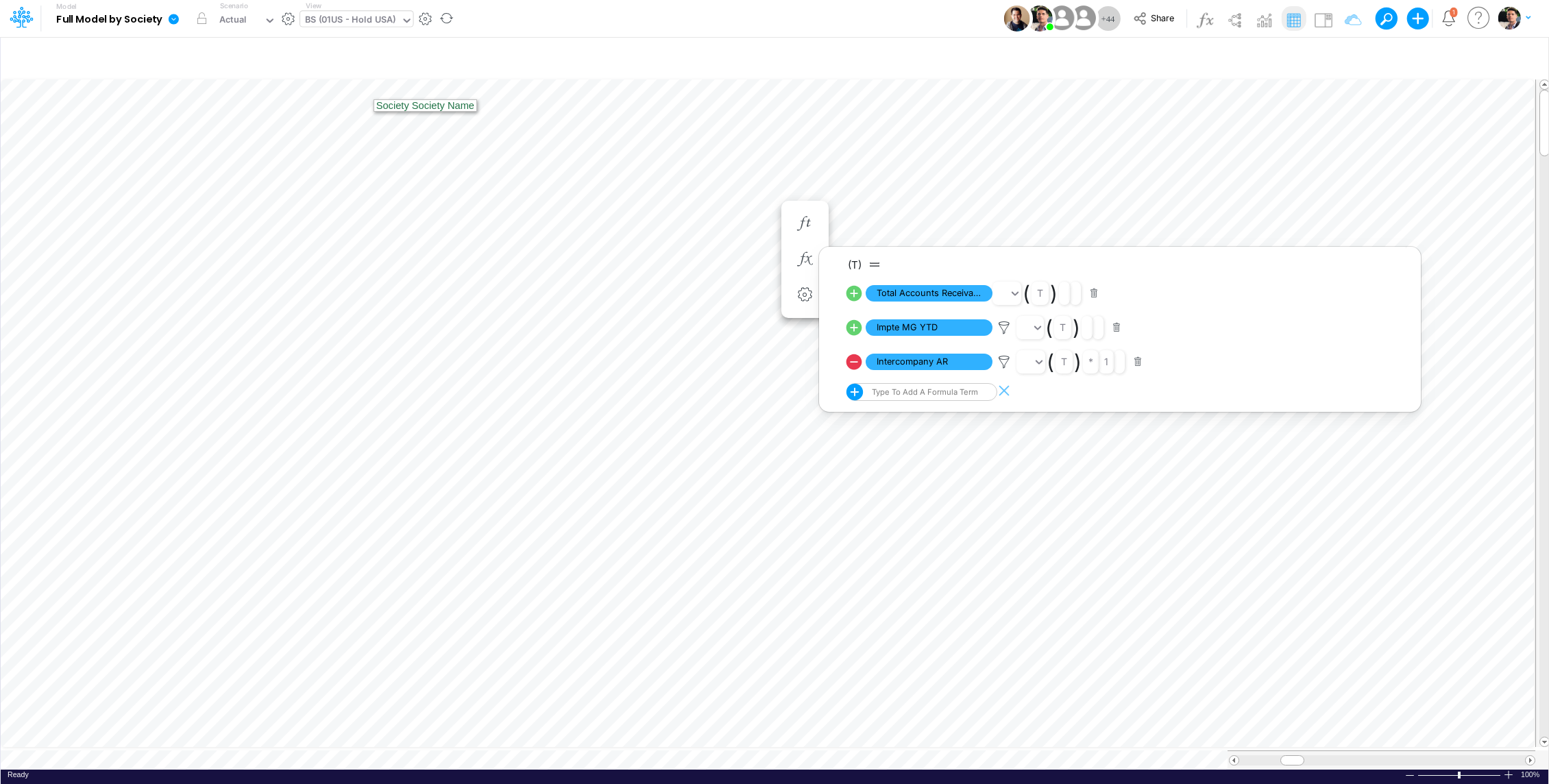 click at bounding box center [176, 19] 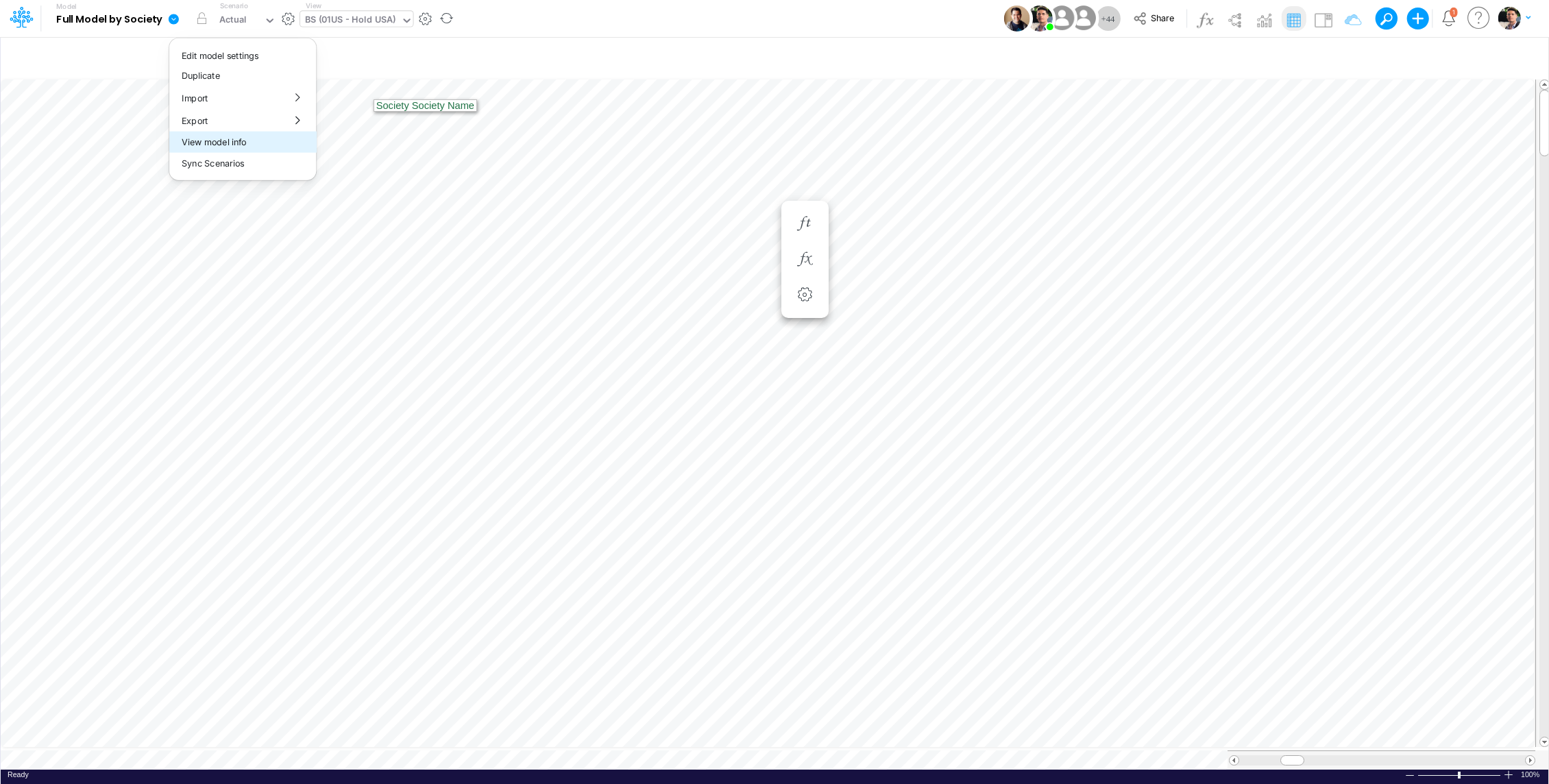 click on "View model info" at bounding box center [243, 142] 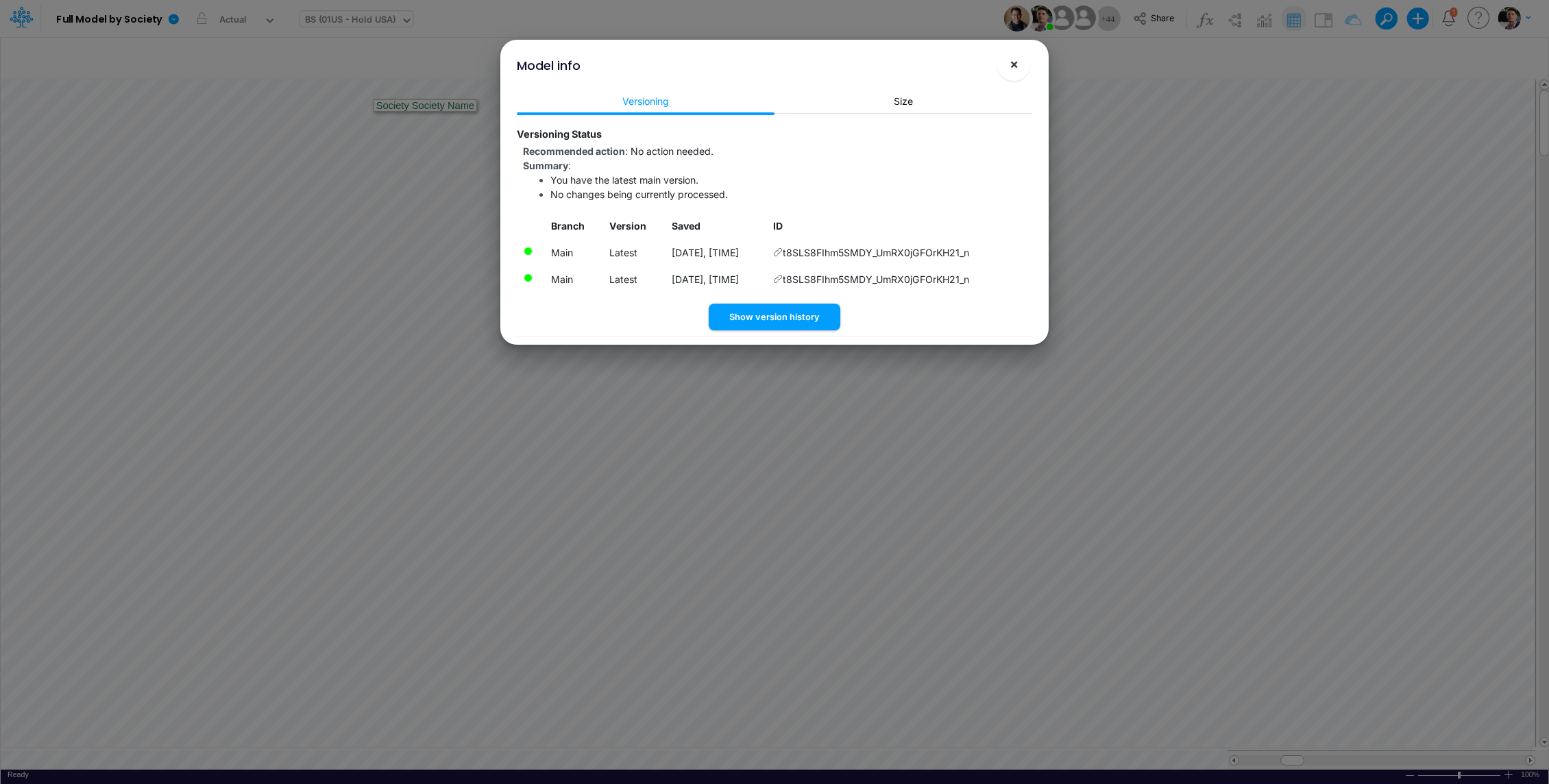 click on "×" at bounding box center (1014, 64) 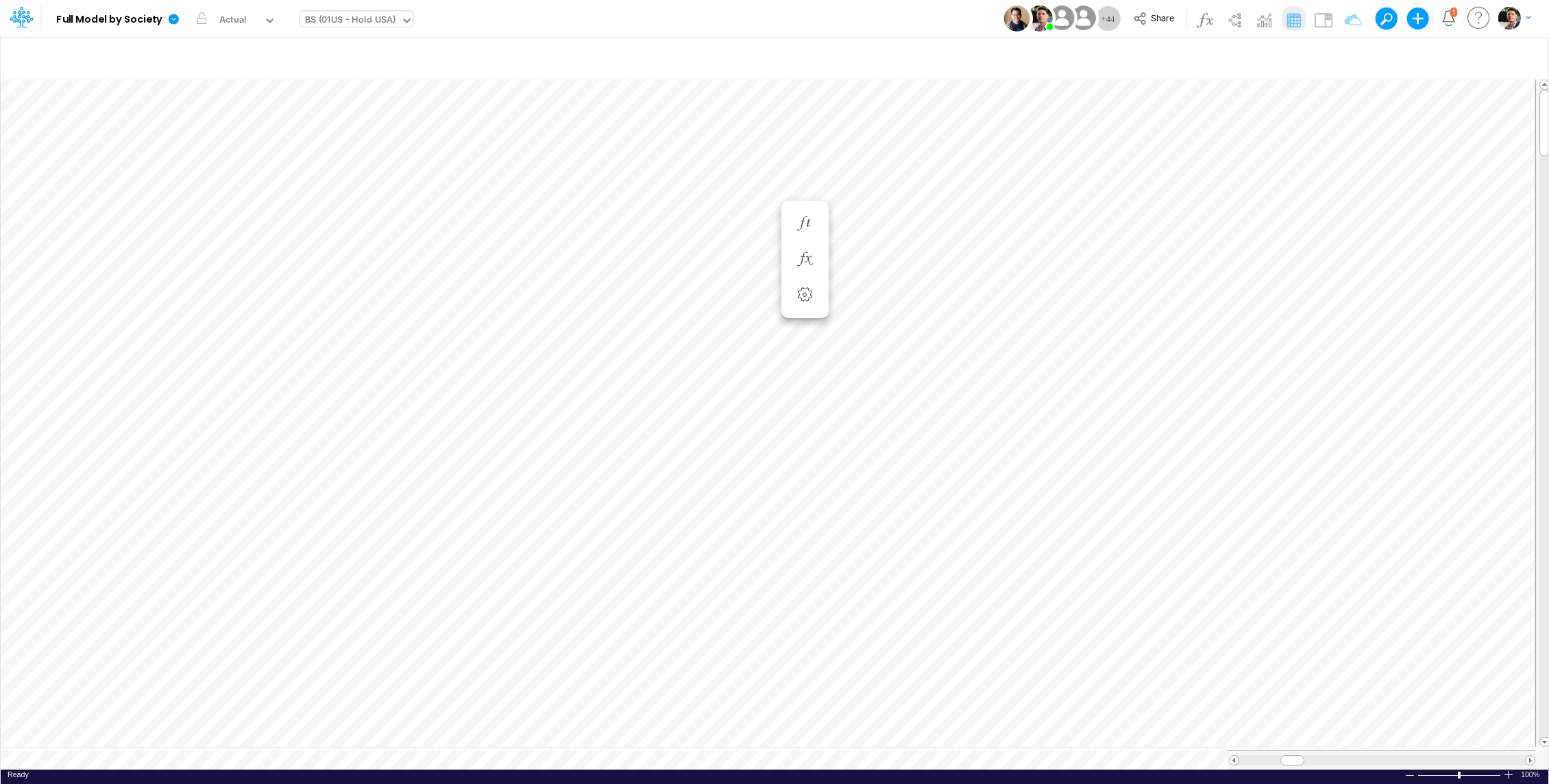 click on "BS (01US - Hold USA)" at bounding box center (350, 21) 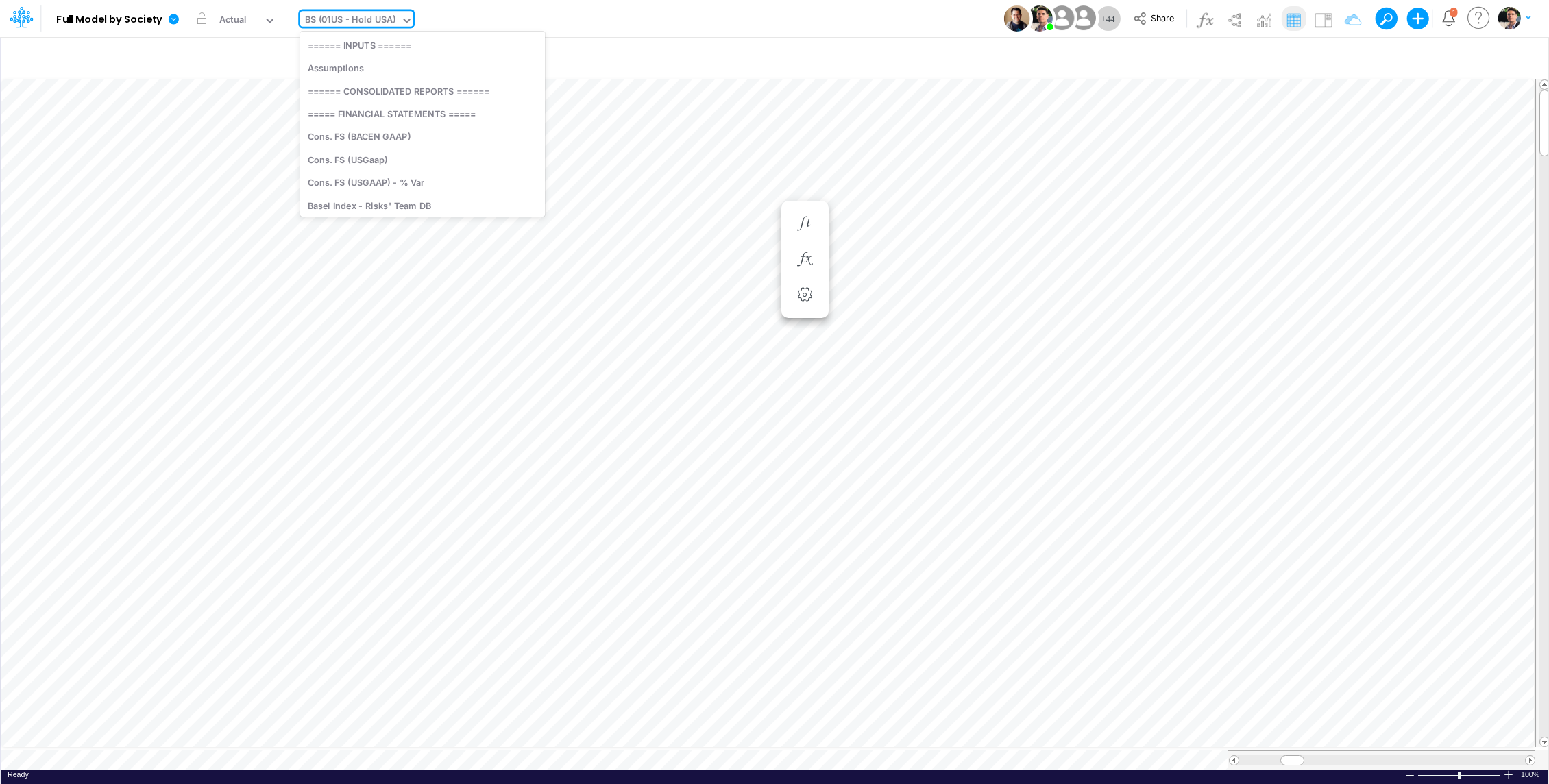 scroll, scrollTop: 110, scrollLeft: 0, axis: vertical 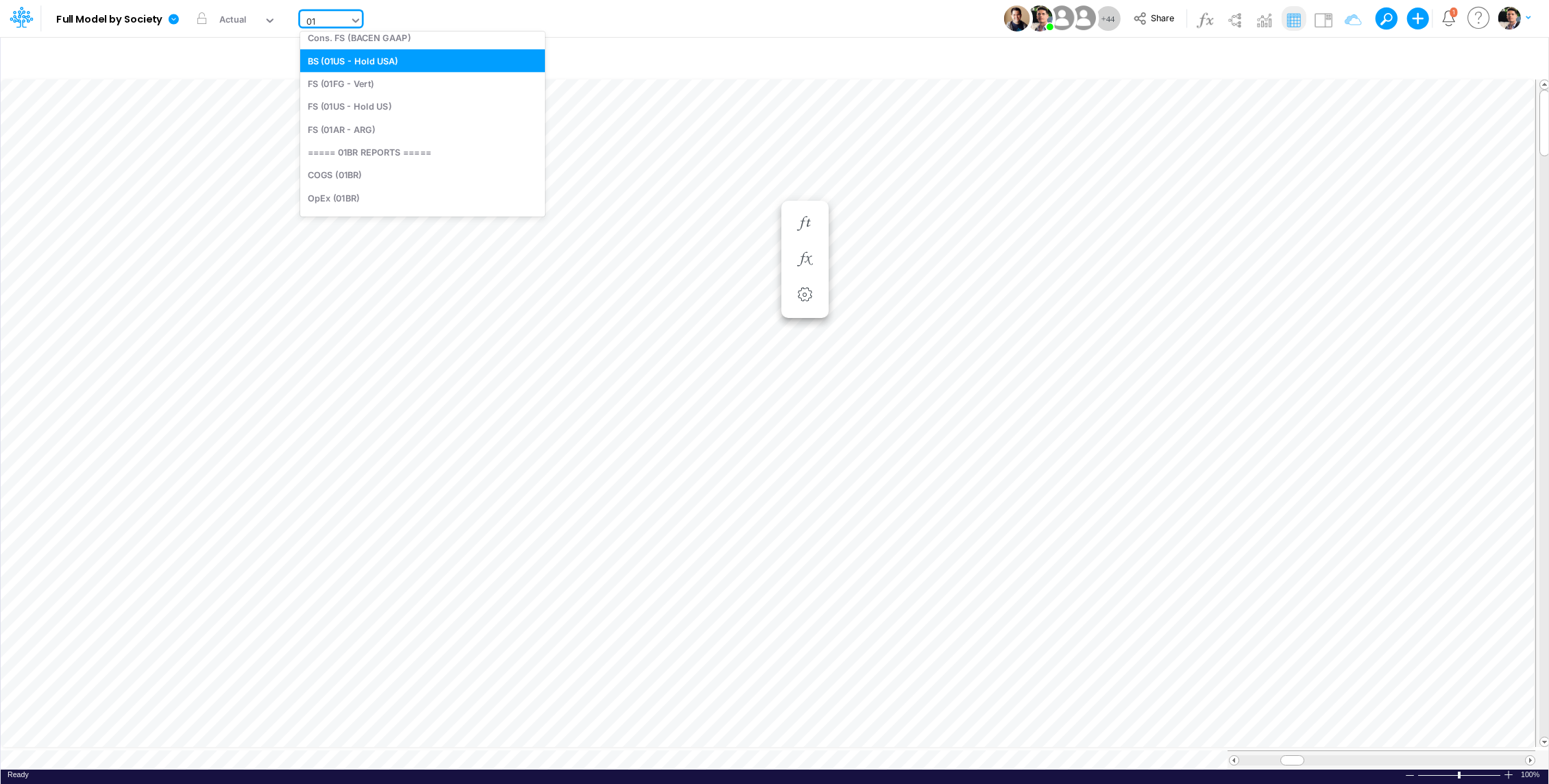 type on "0" 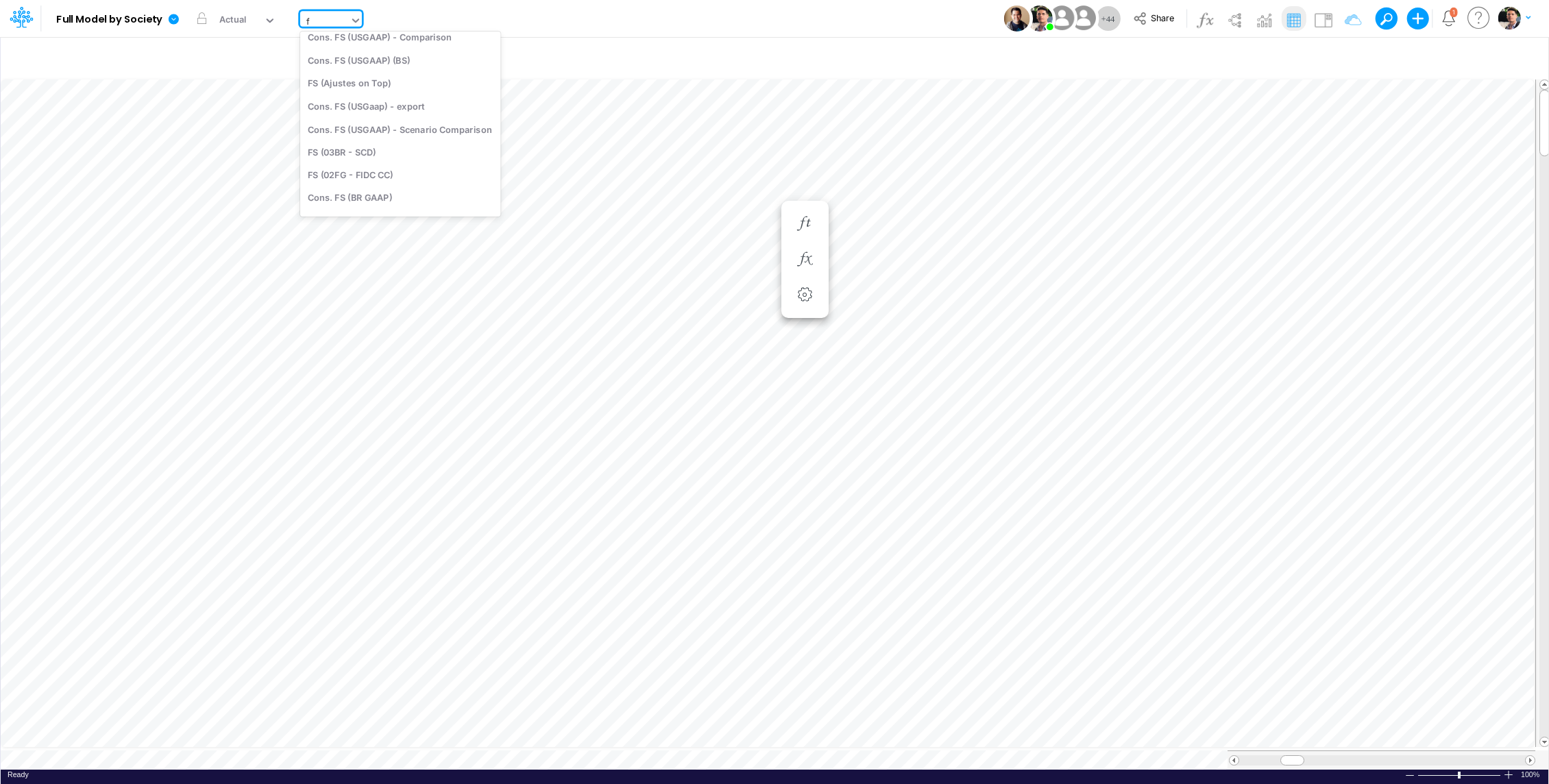 scroll, scrollTop: 34, scrollLeft: 0, axis: vertical 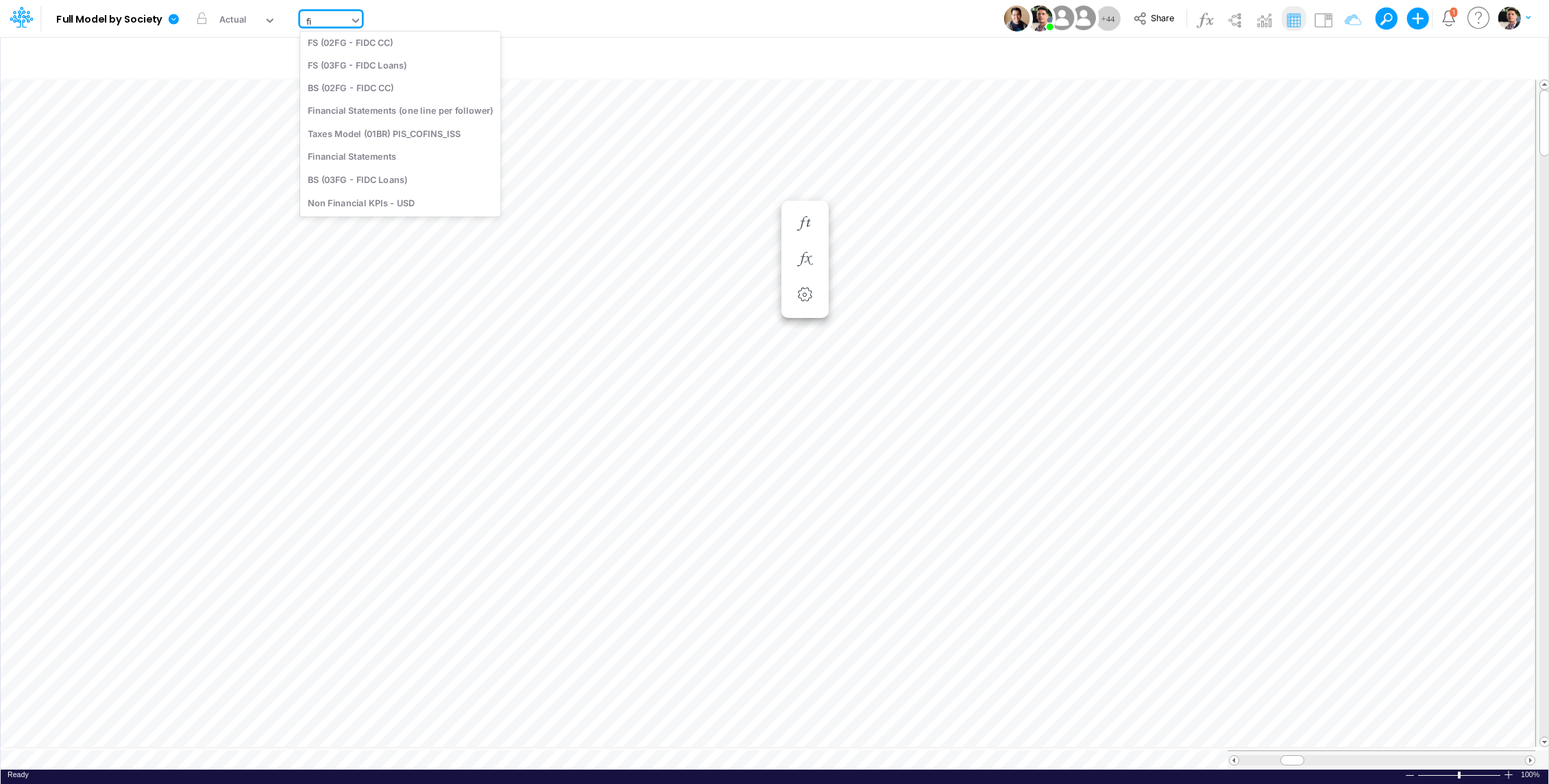 type on "fin" 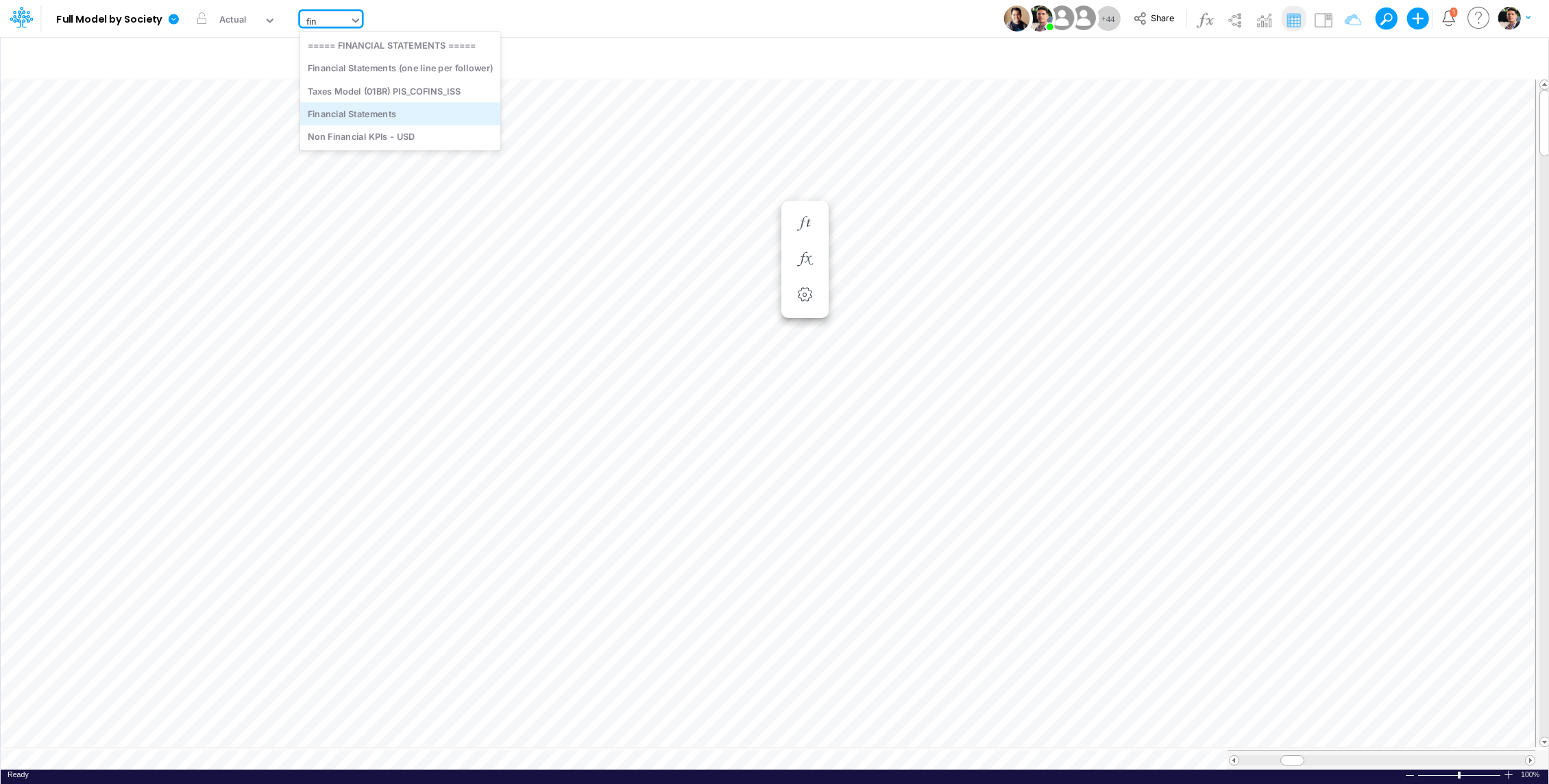 click on "Financial Statements" at bounding box center (400, 113) 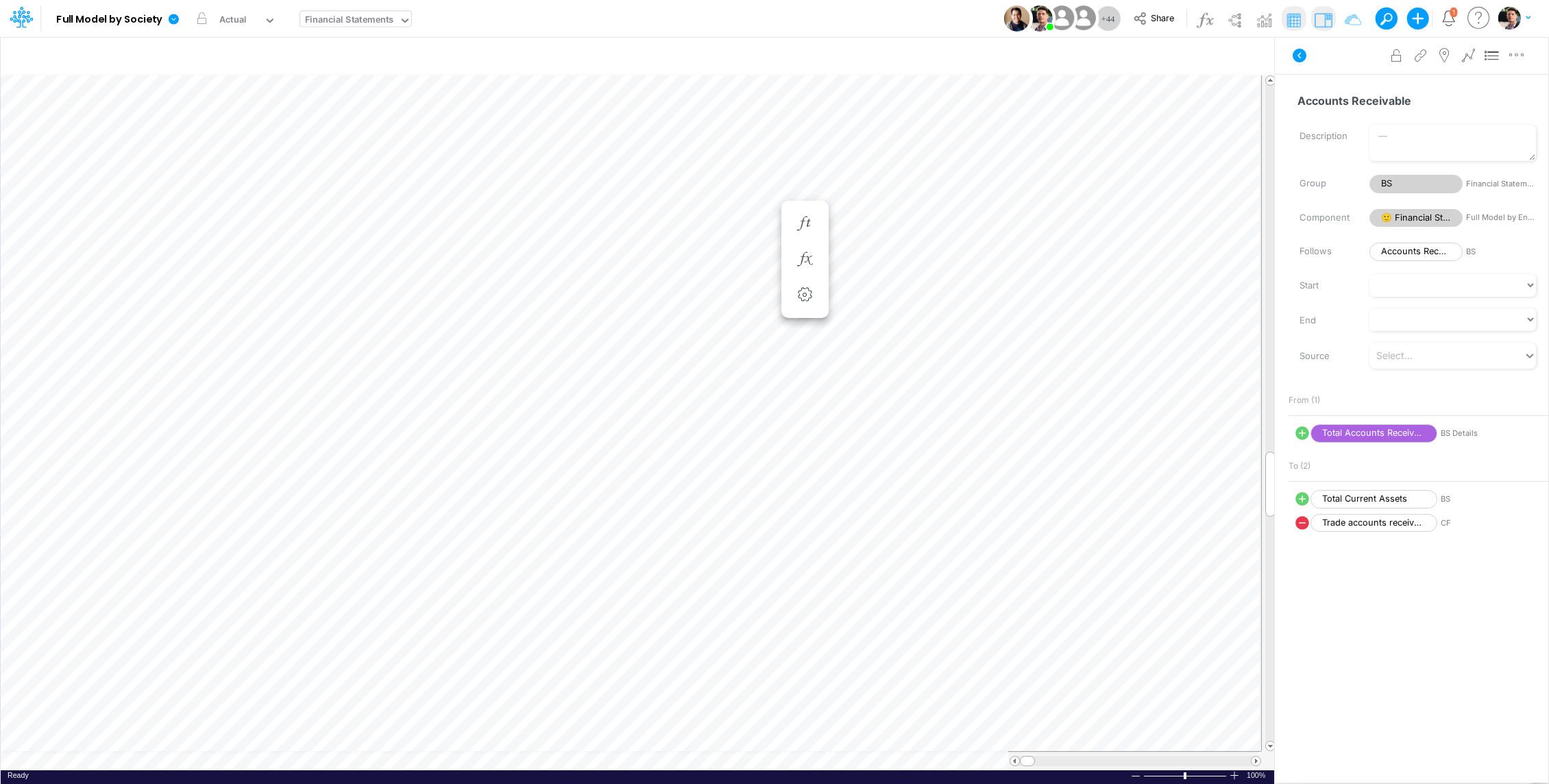 scroll, scrollTop: 6, scrollLeft: 1, axis: both 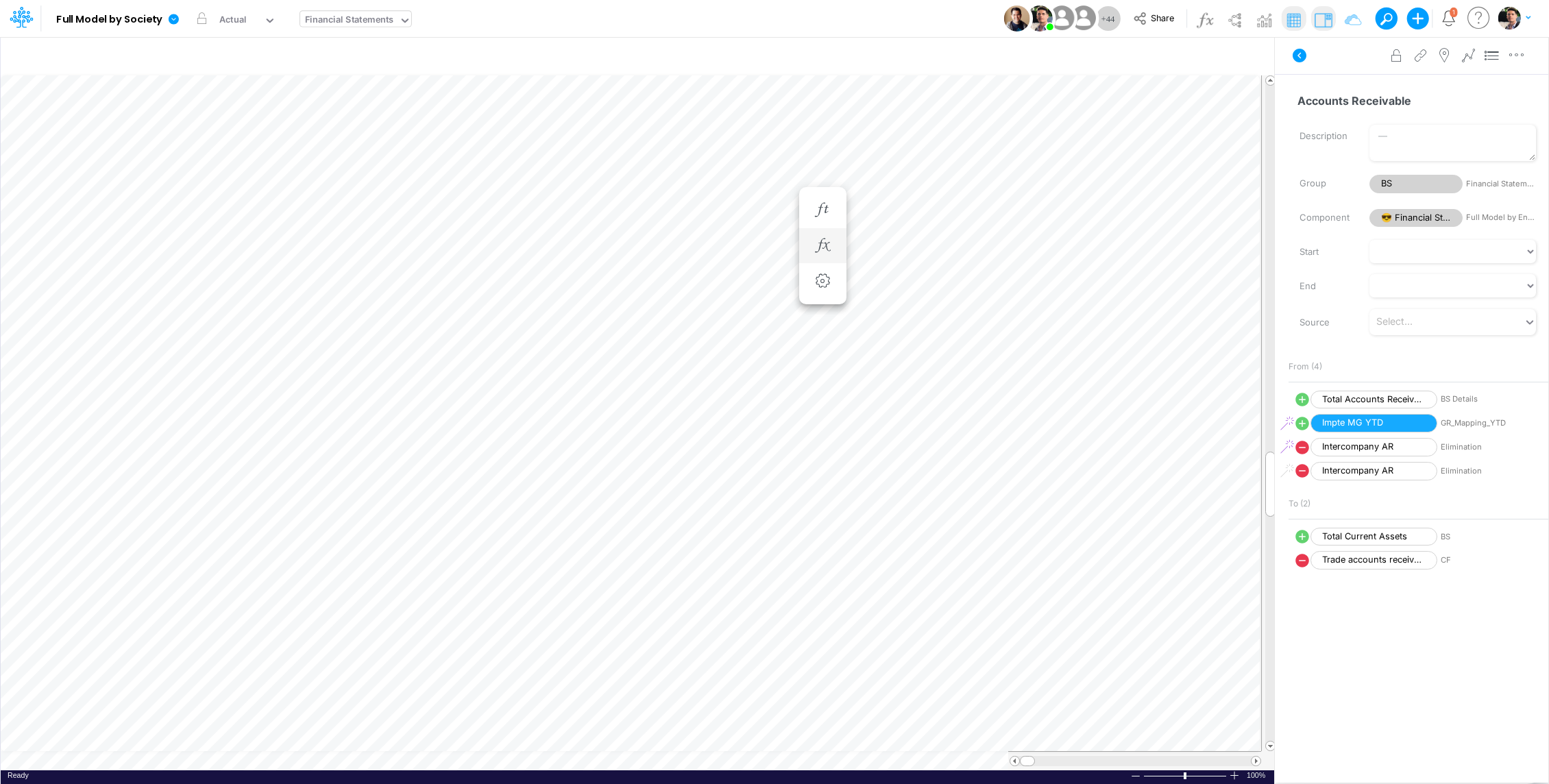 click at bounding box center (822, 246) 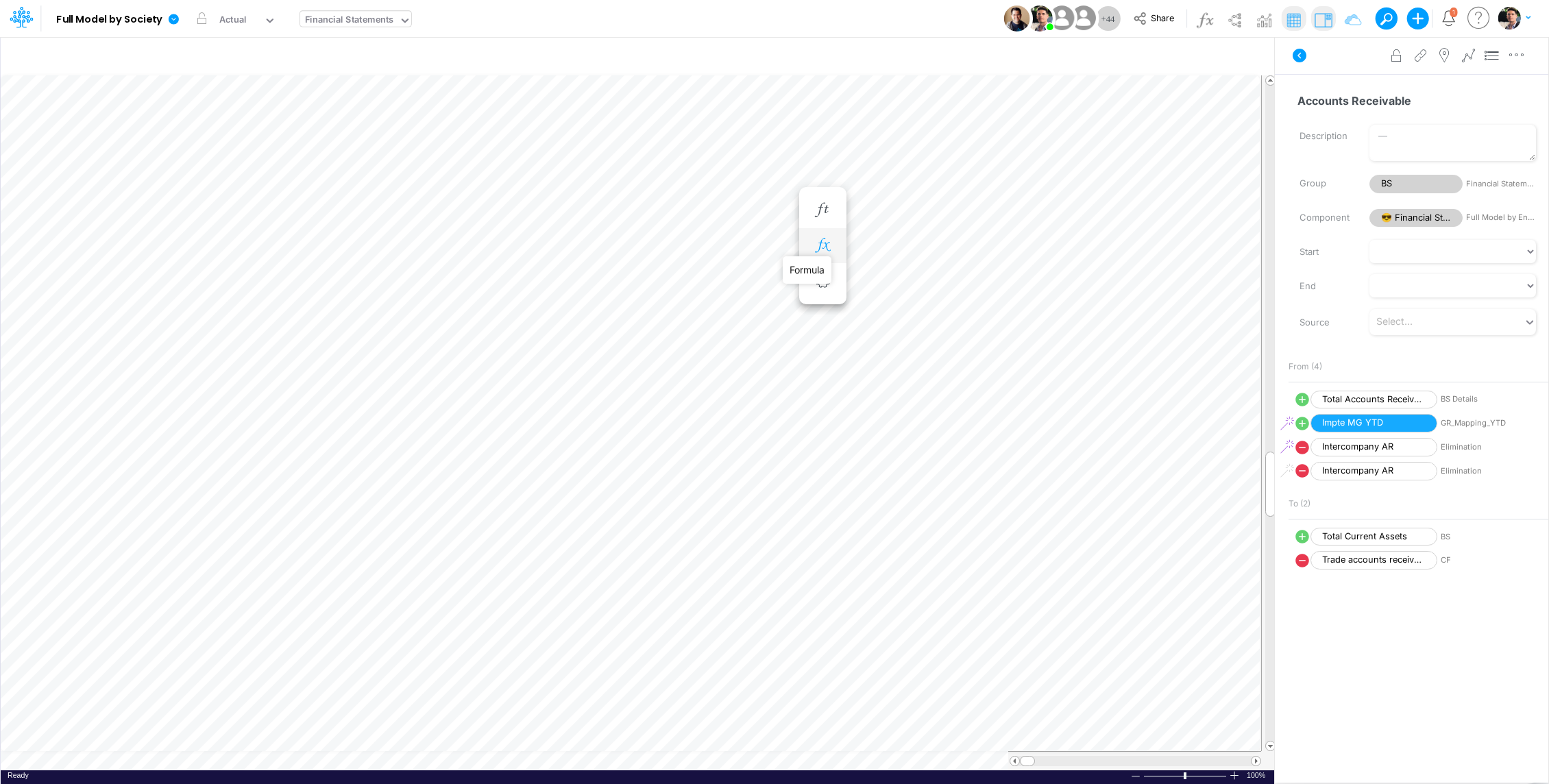 click at bounding box center [822, 245] 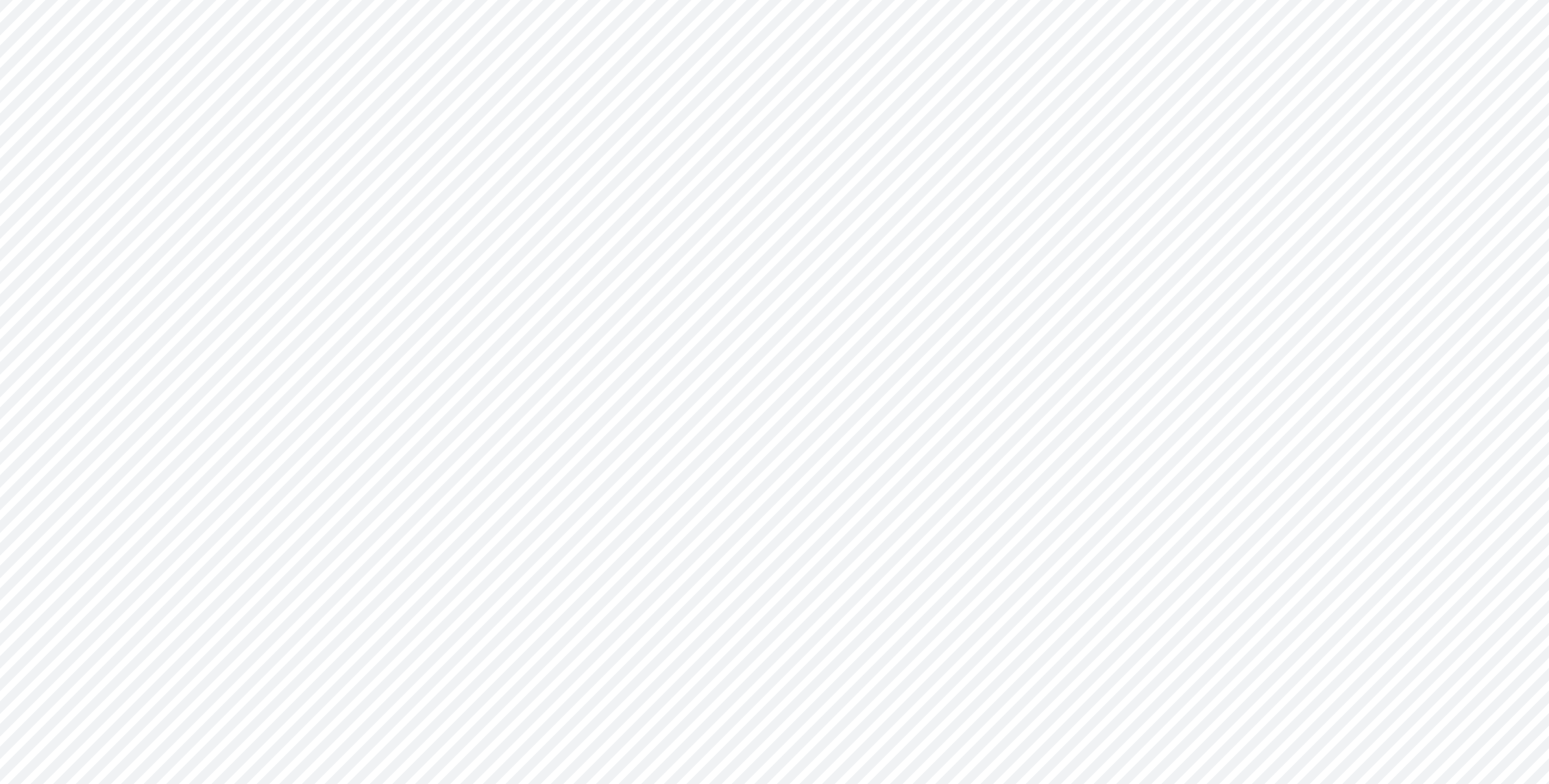 scroll, scrollTop: 0, scrollLeft: 0, axis: both 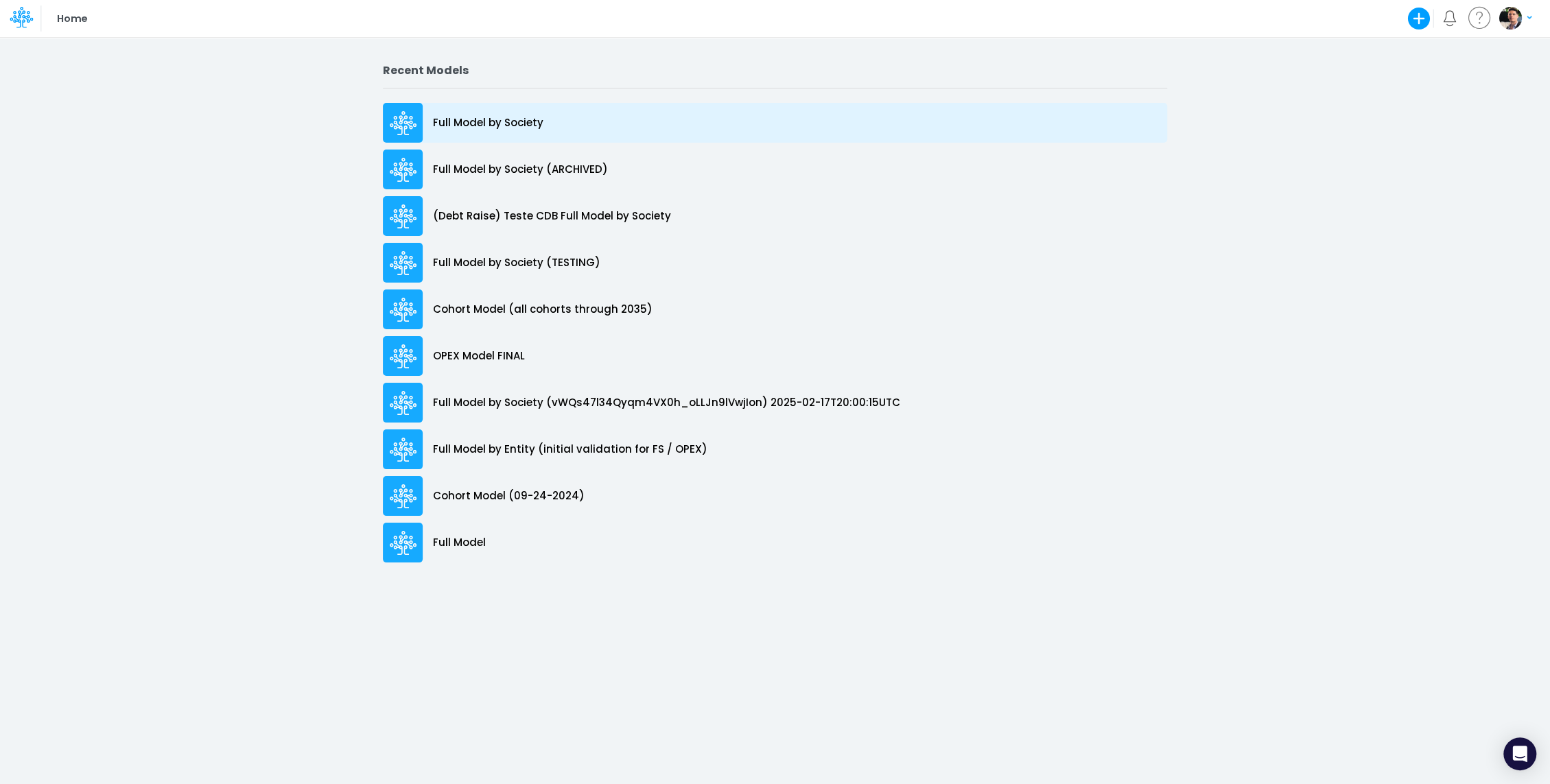 click on "Full Model by Society" at bounding box center [488, 123] 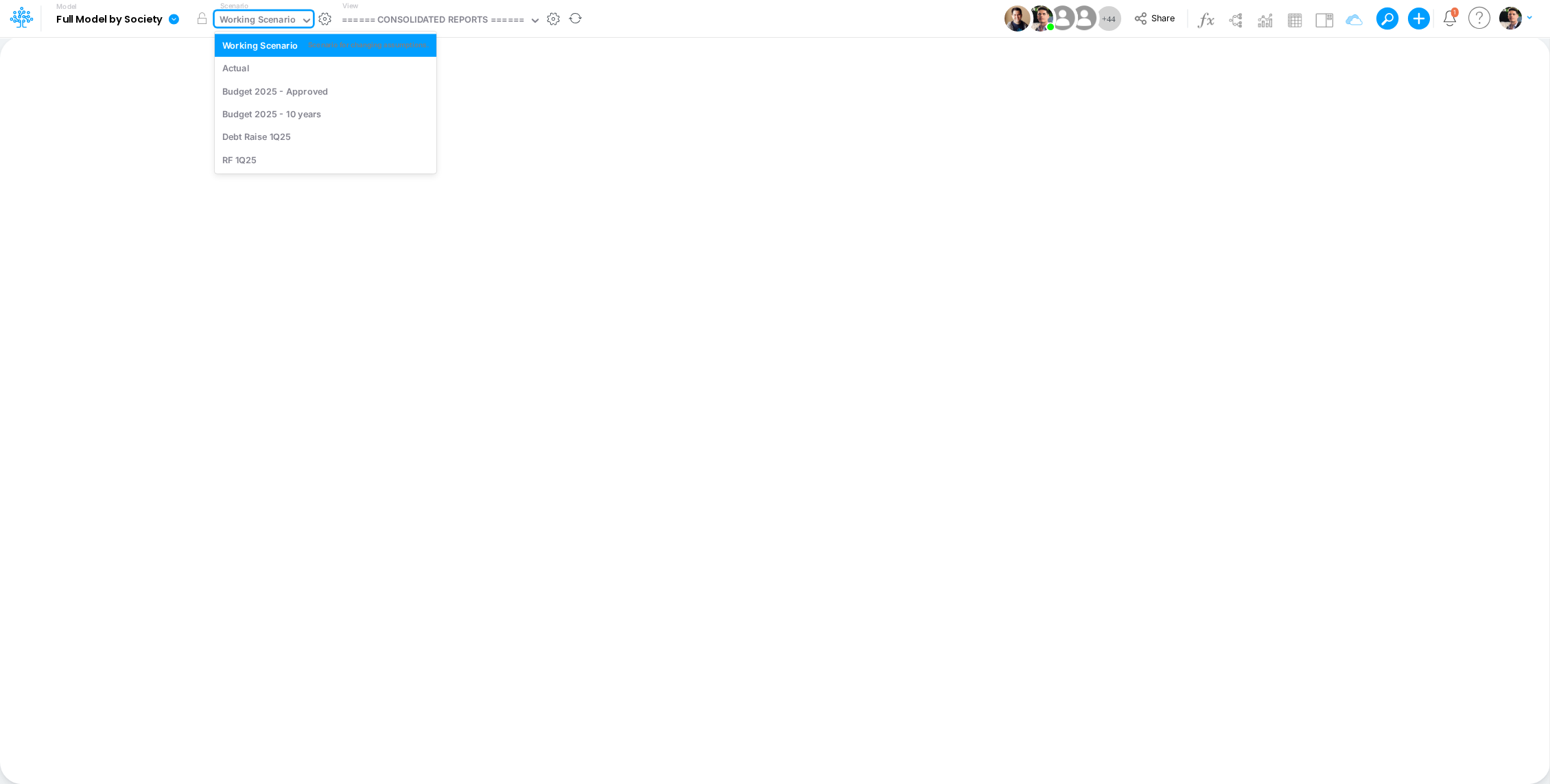 click on "Working Scenario" at bounding box center [257, 21] 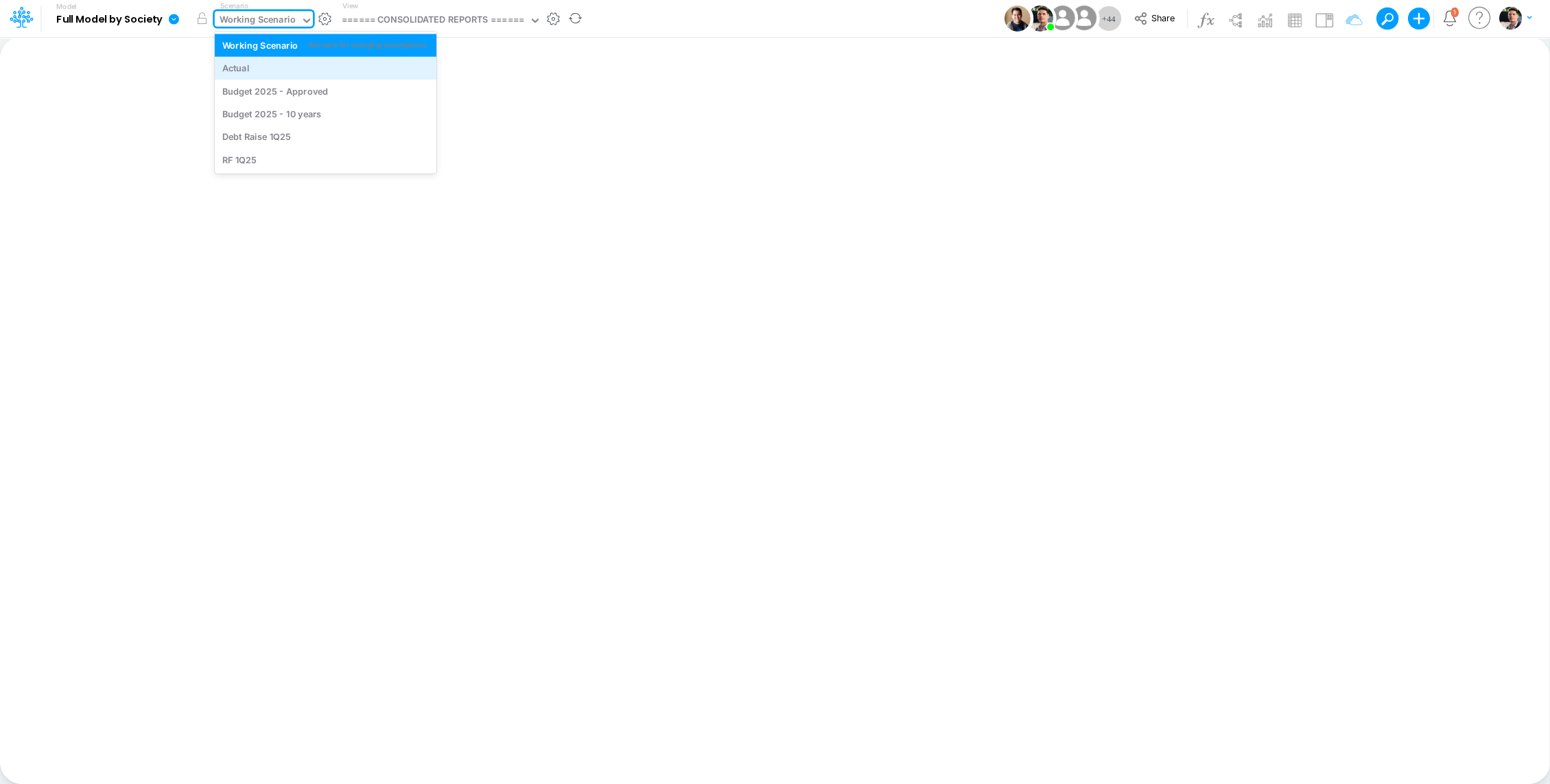click on "Actual" at bounding box center [325, 68] 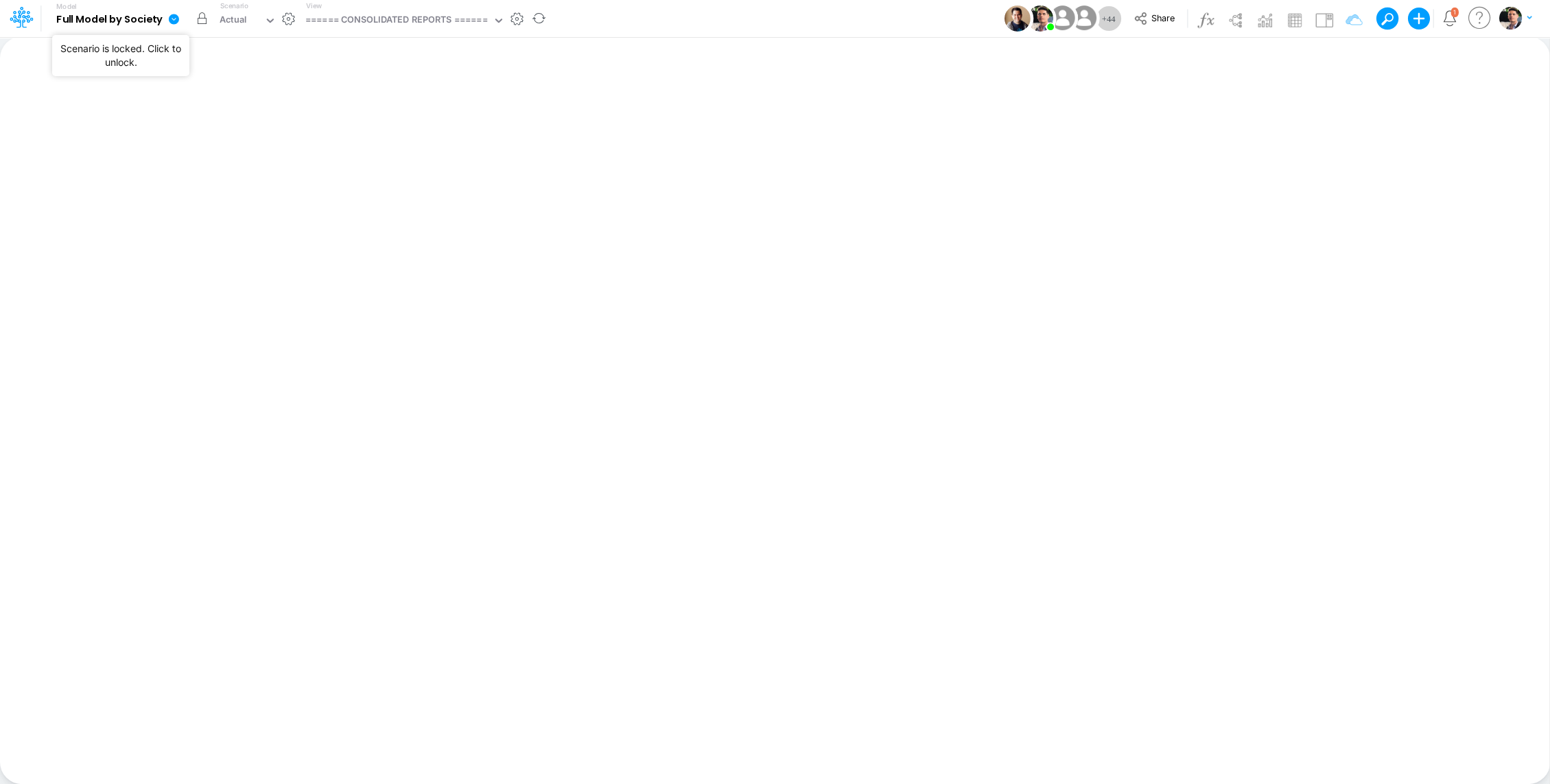 click at bounding box center [202, 19] 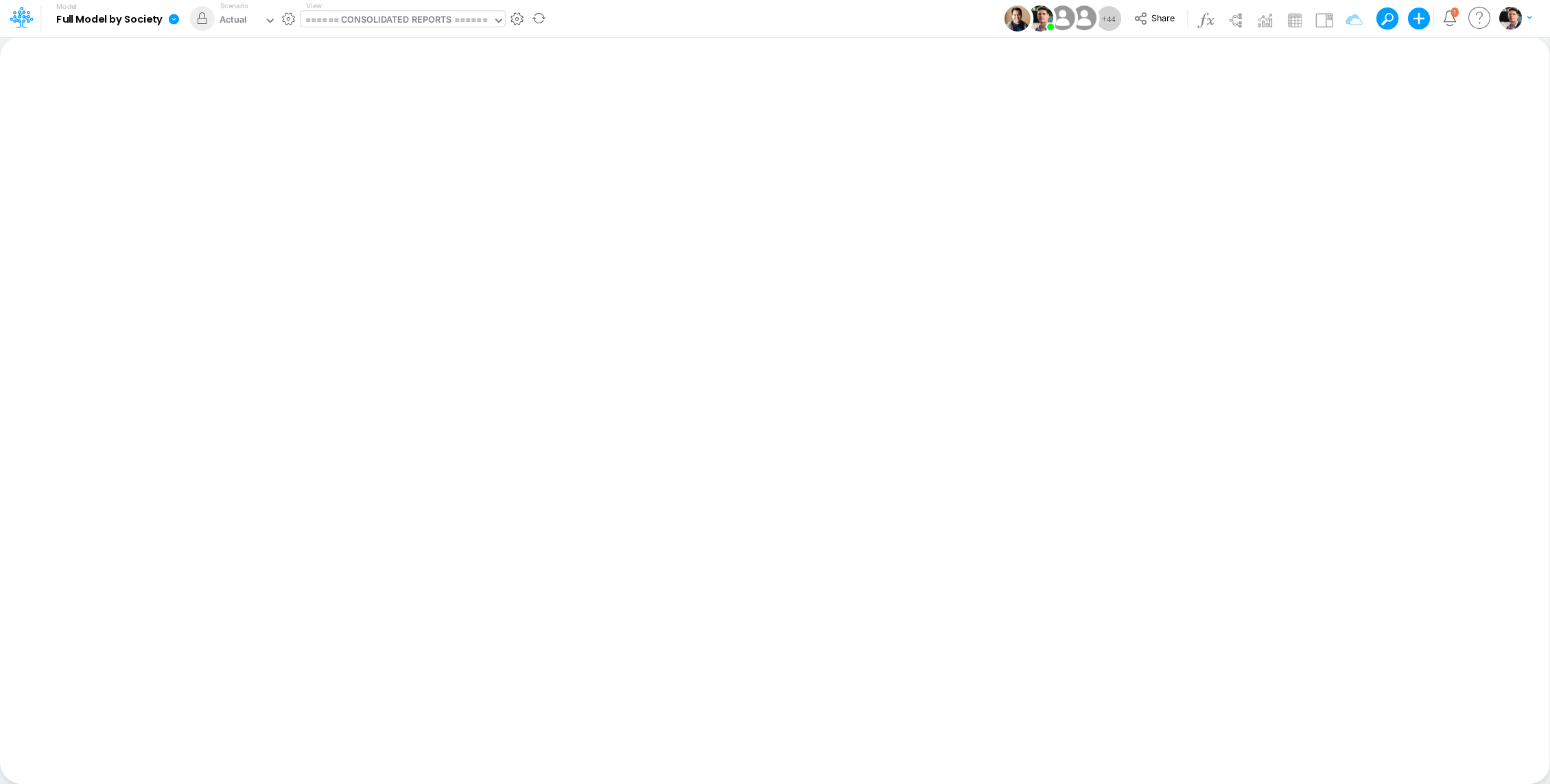click on "====== CONSOLIDATED REPORTS ======" at bounding box center [396, 21] 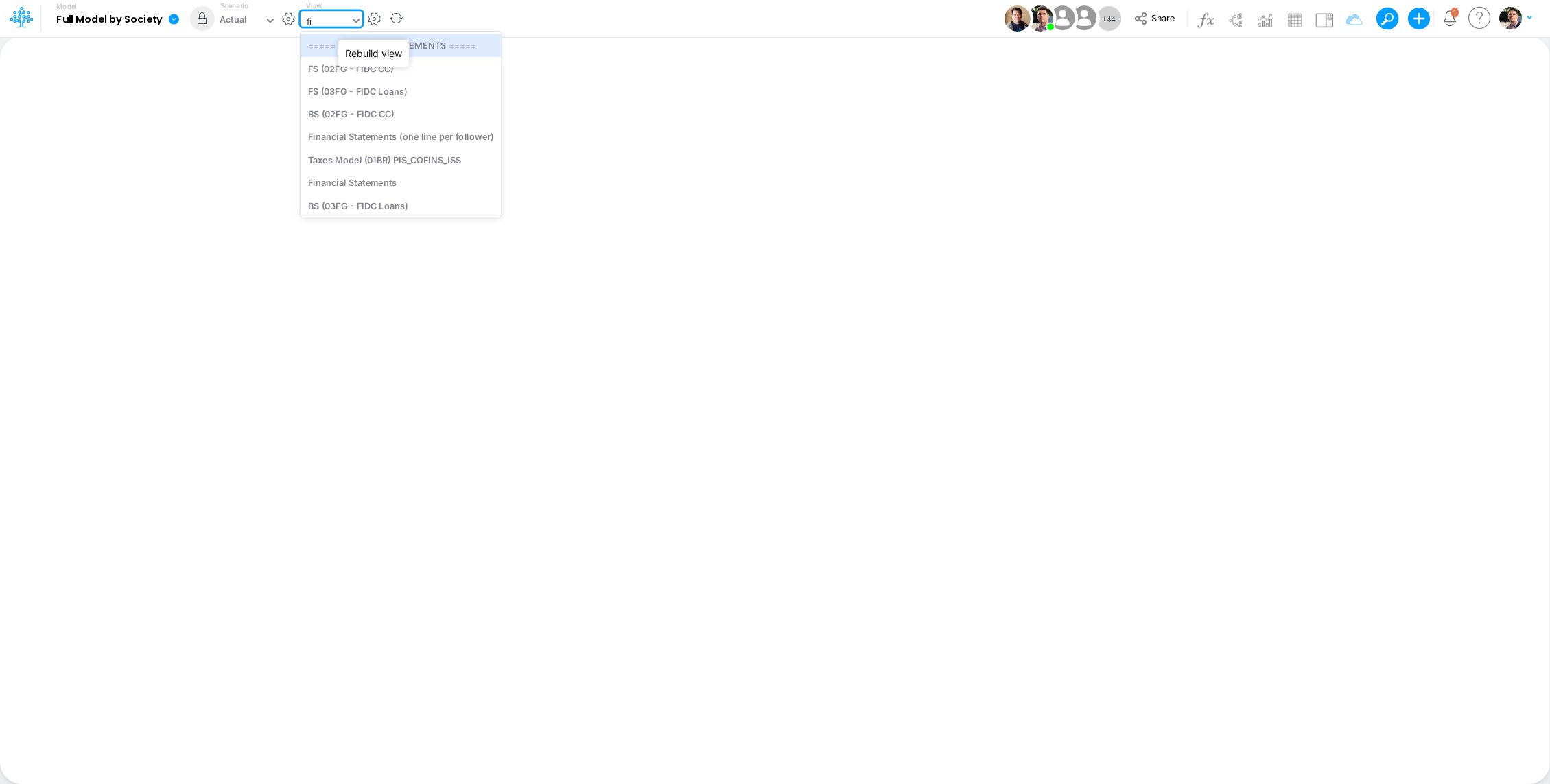 type on "fin" 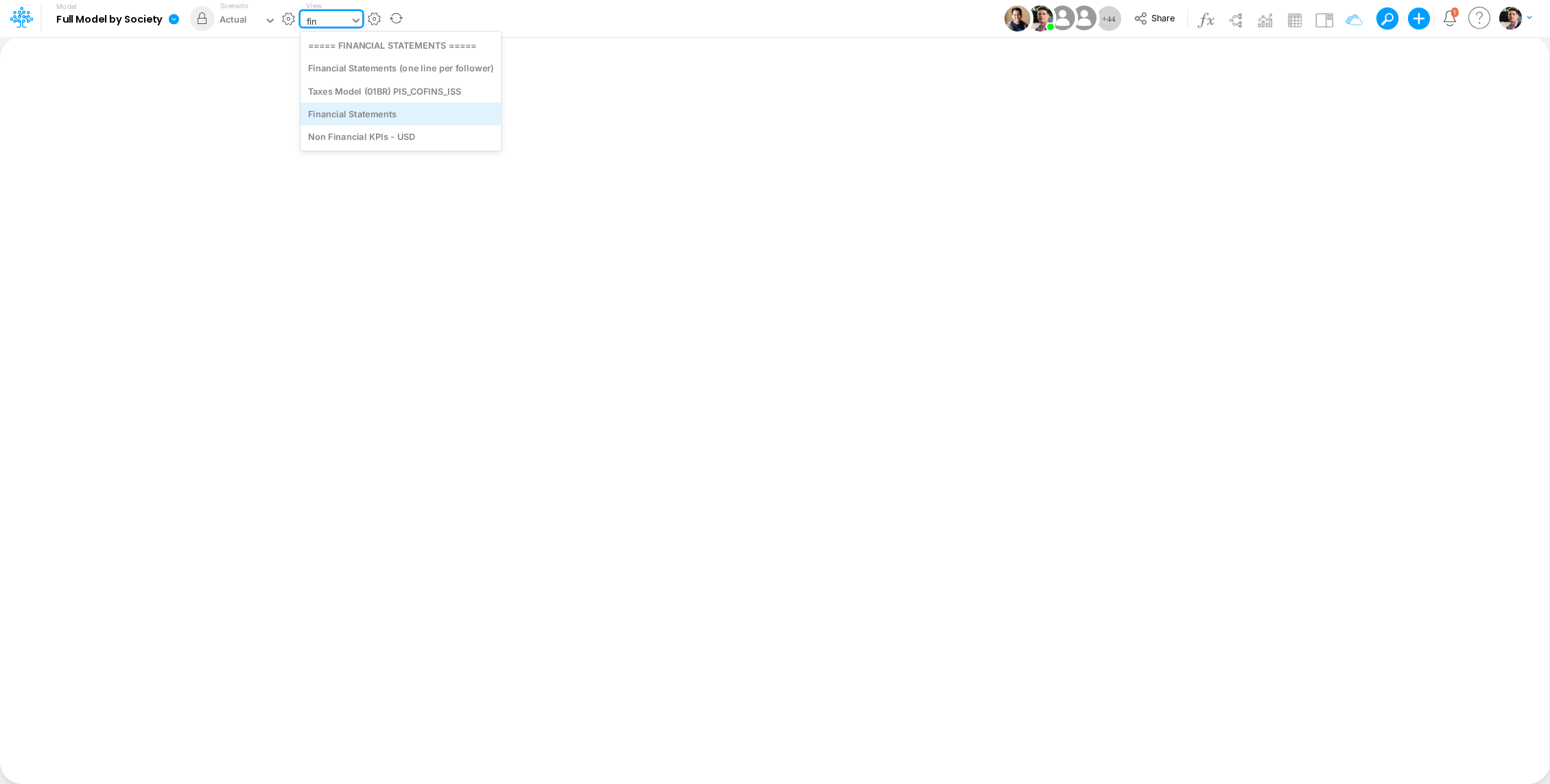 click on "Financial Statements" at bounding box center (401, 113) 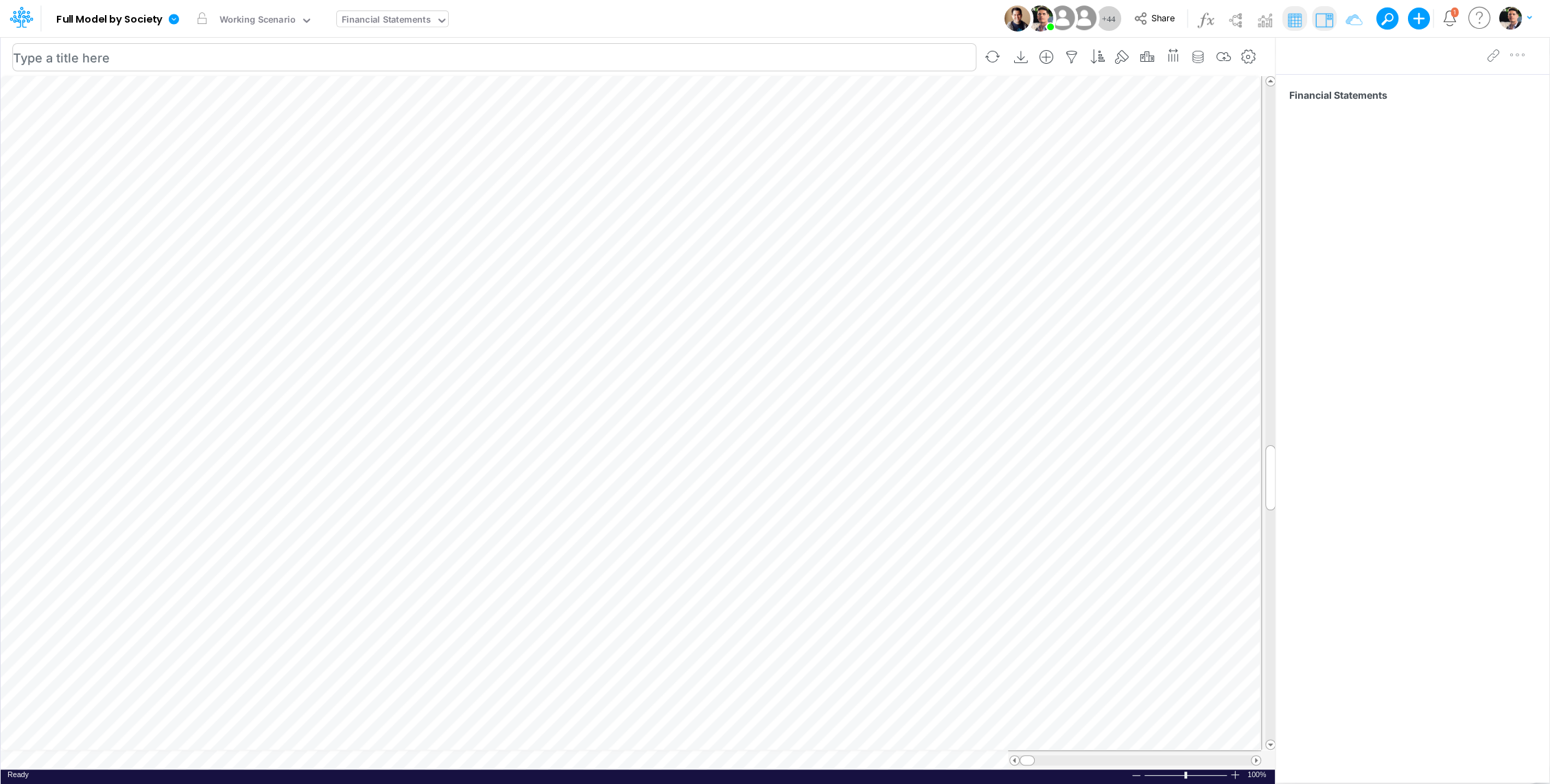scroll, scrollTop: 6, scrollLeft: 1, axis: both 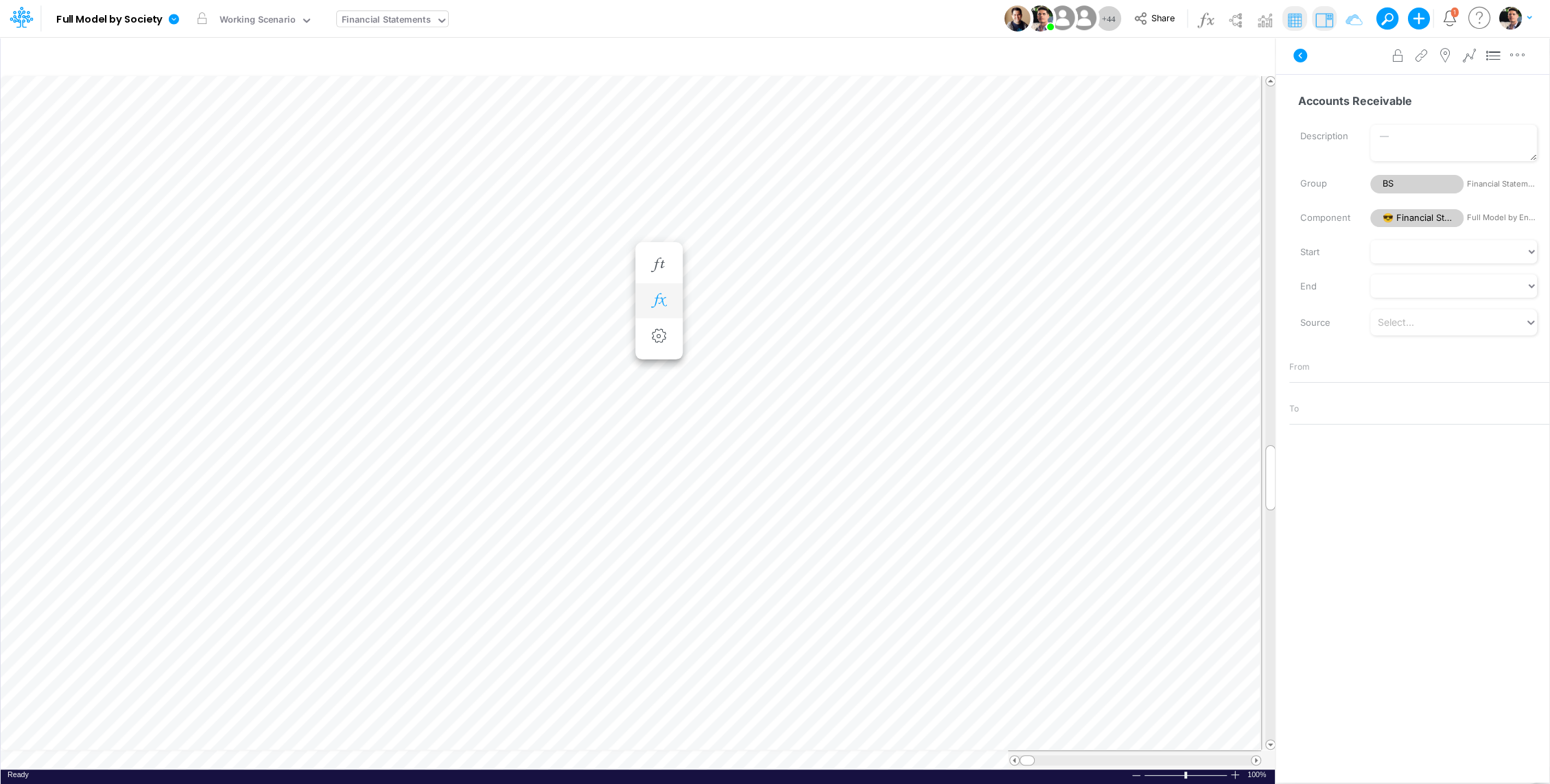 click at bounding box center [659, 300] 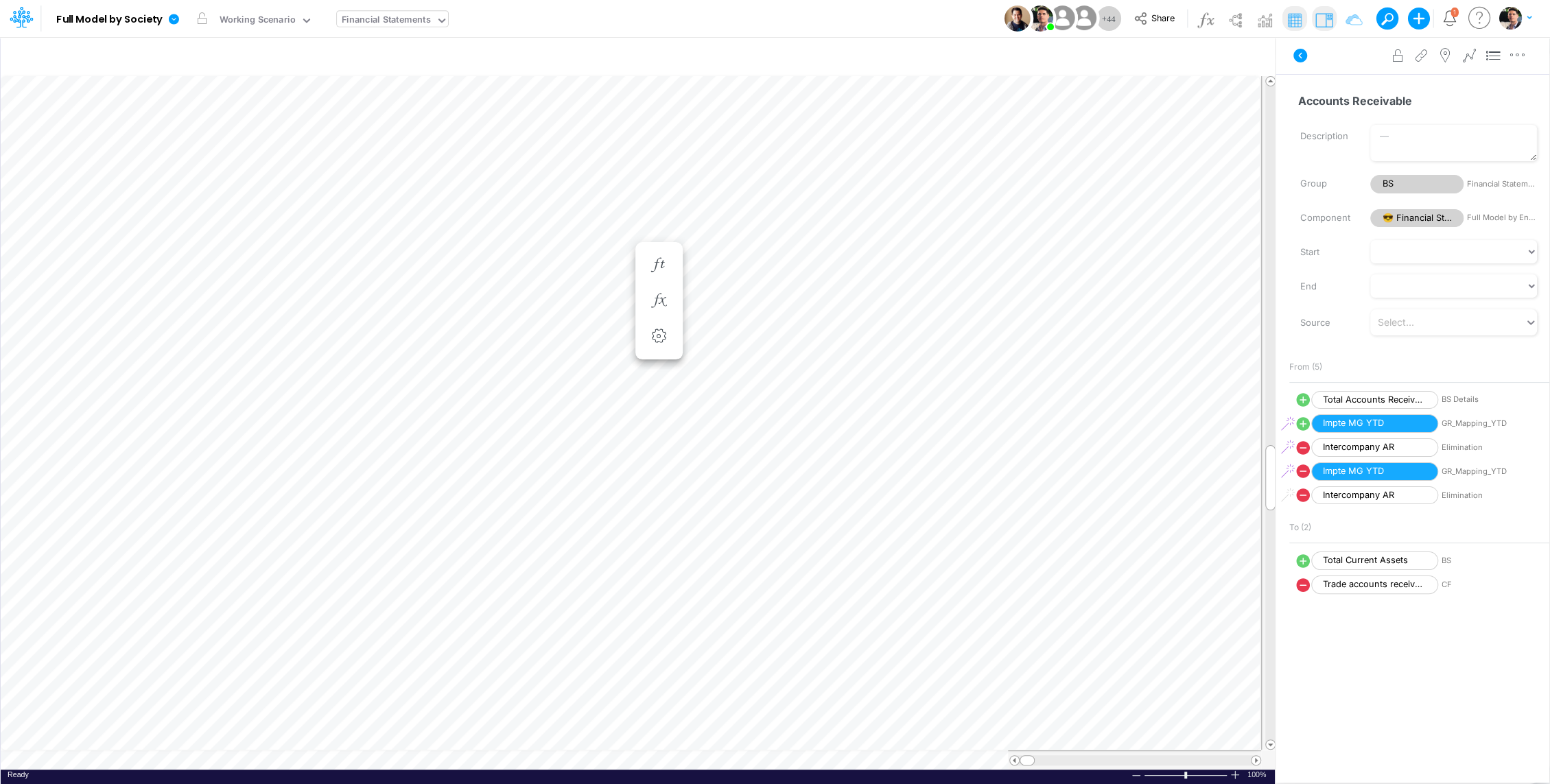 scroll, scrollTop: 6, scrollLeft: 1, axis: both 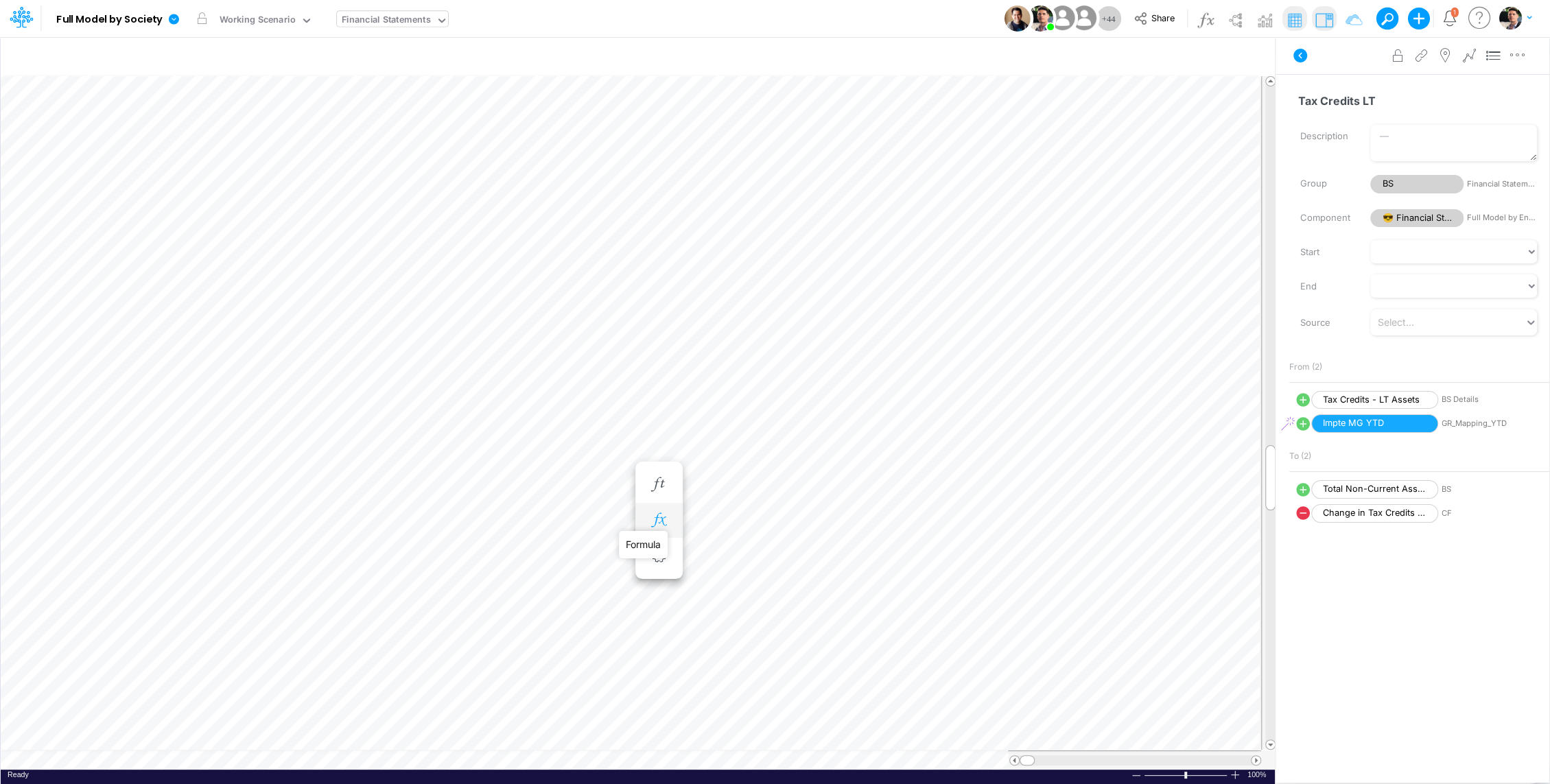 click at bounding box center (659, 520) 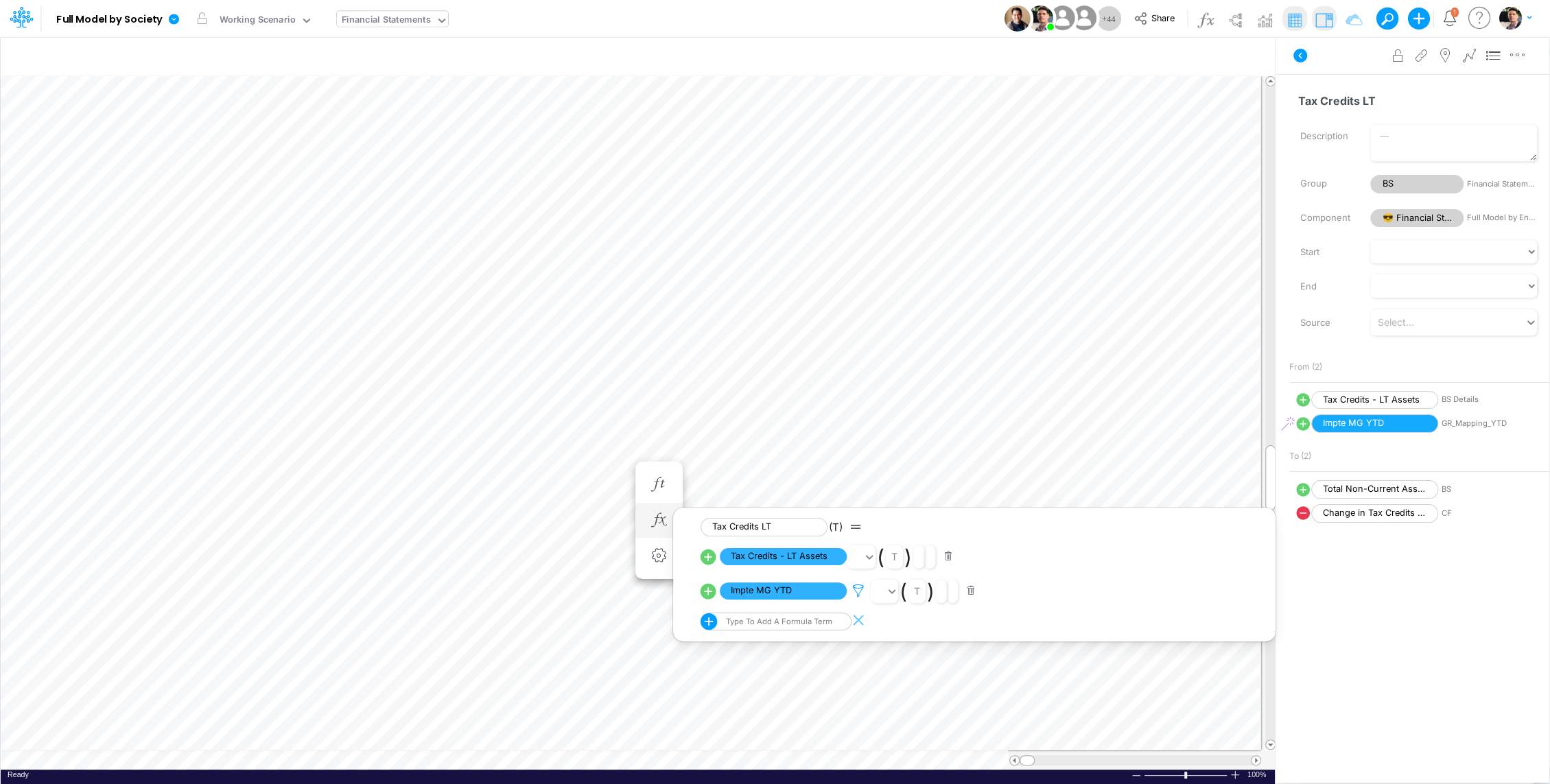 click at bounding box center [858, 591] 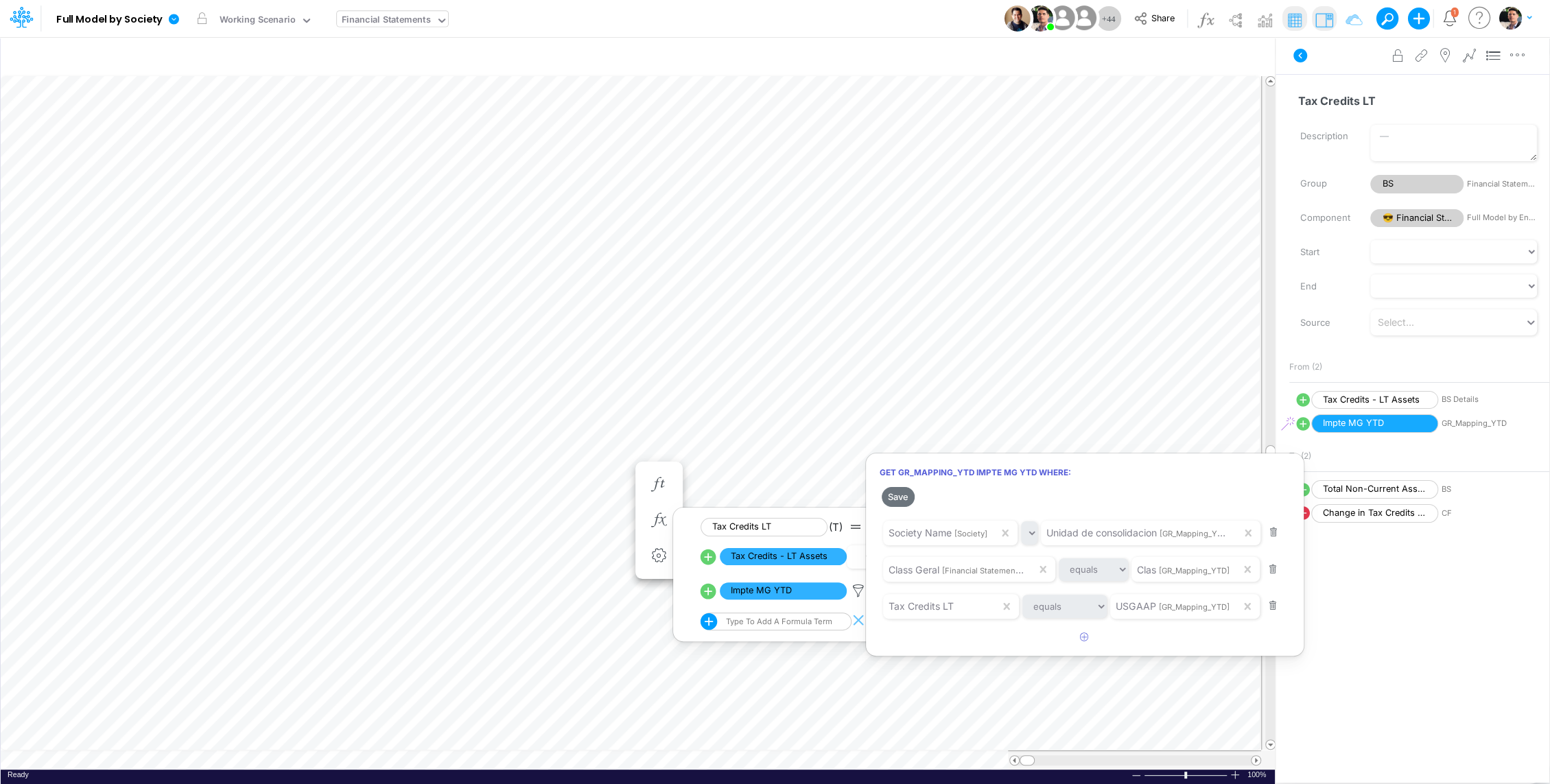 click at bounding box center (775, 395) 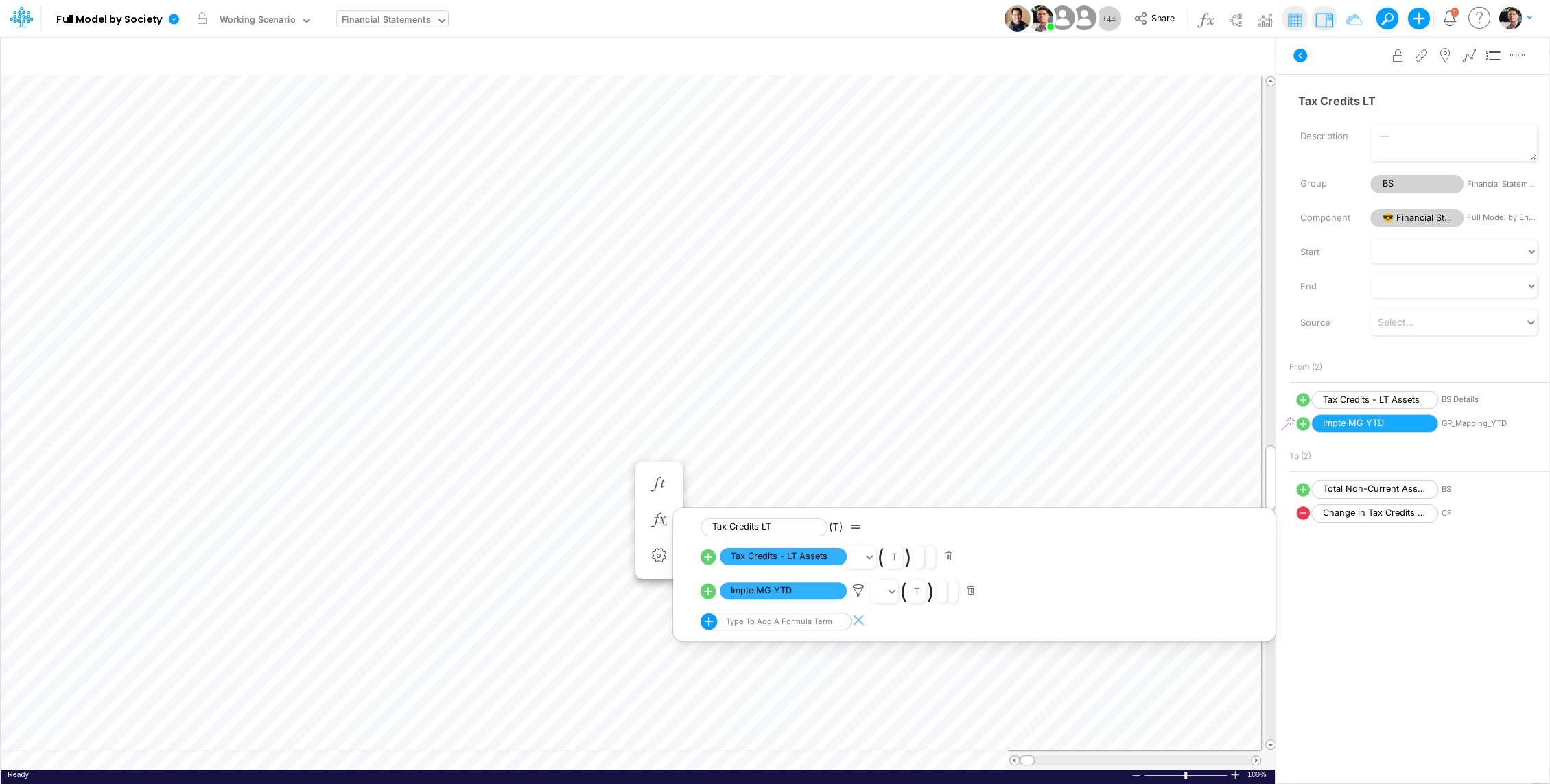 scroll, scrollTop: 6, scrollLeft: 1, axis: both 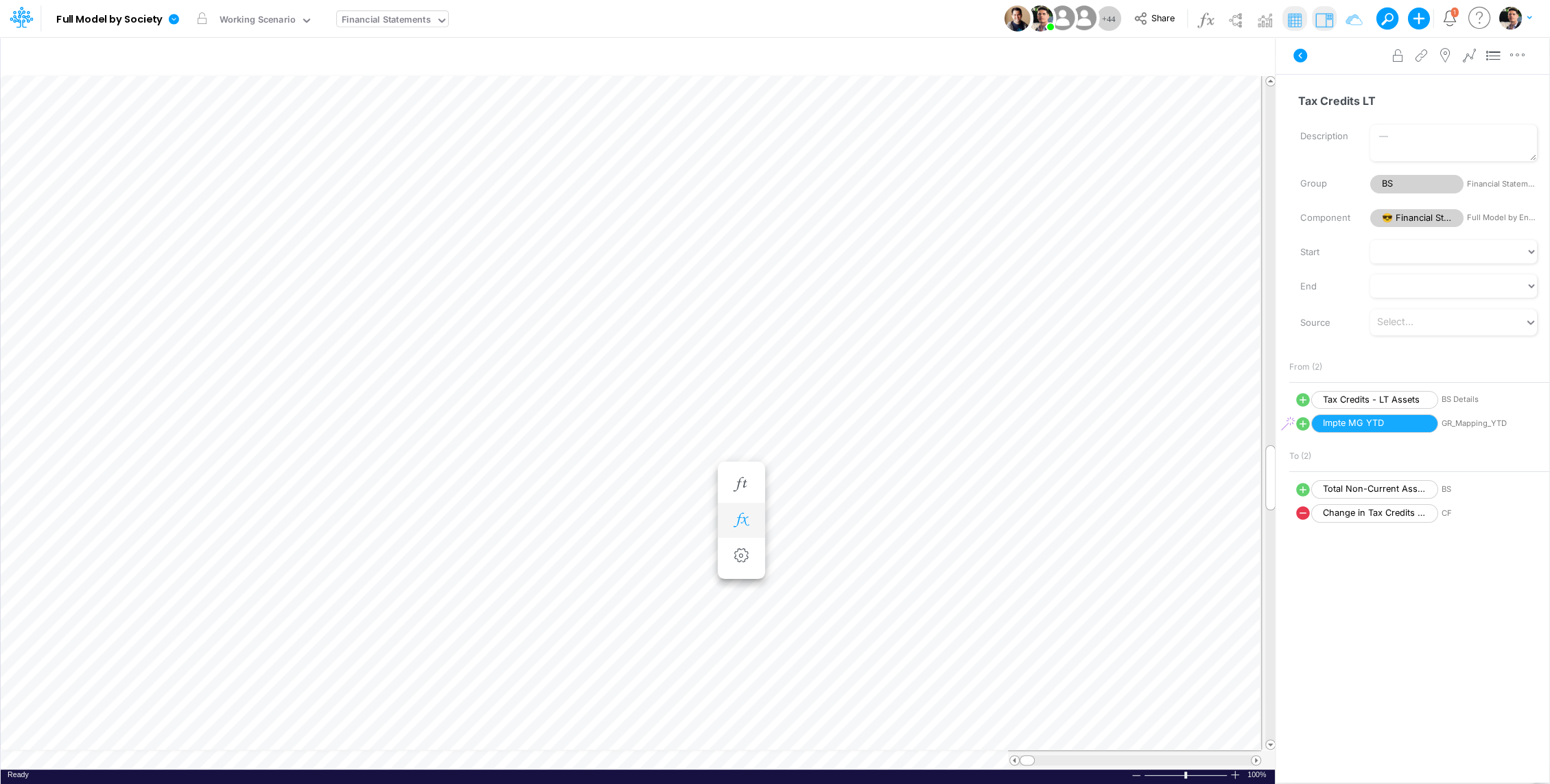 click at bounding box center (741, 520) 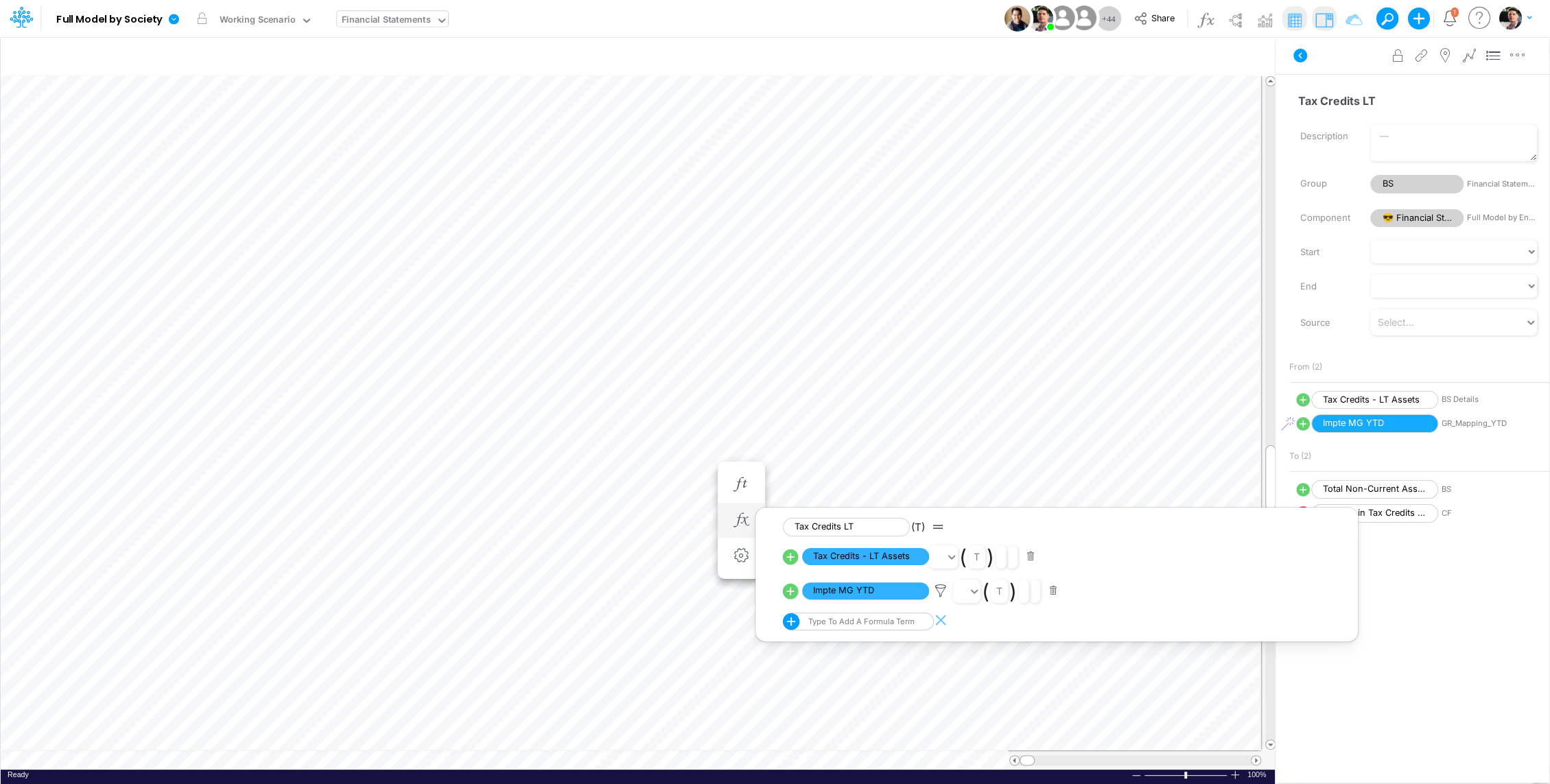click on "Type to add a formula term" at bounding box center [860, 621] 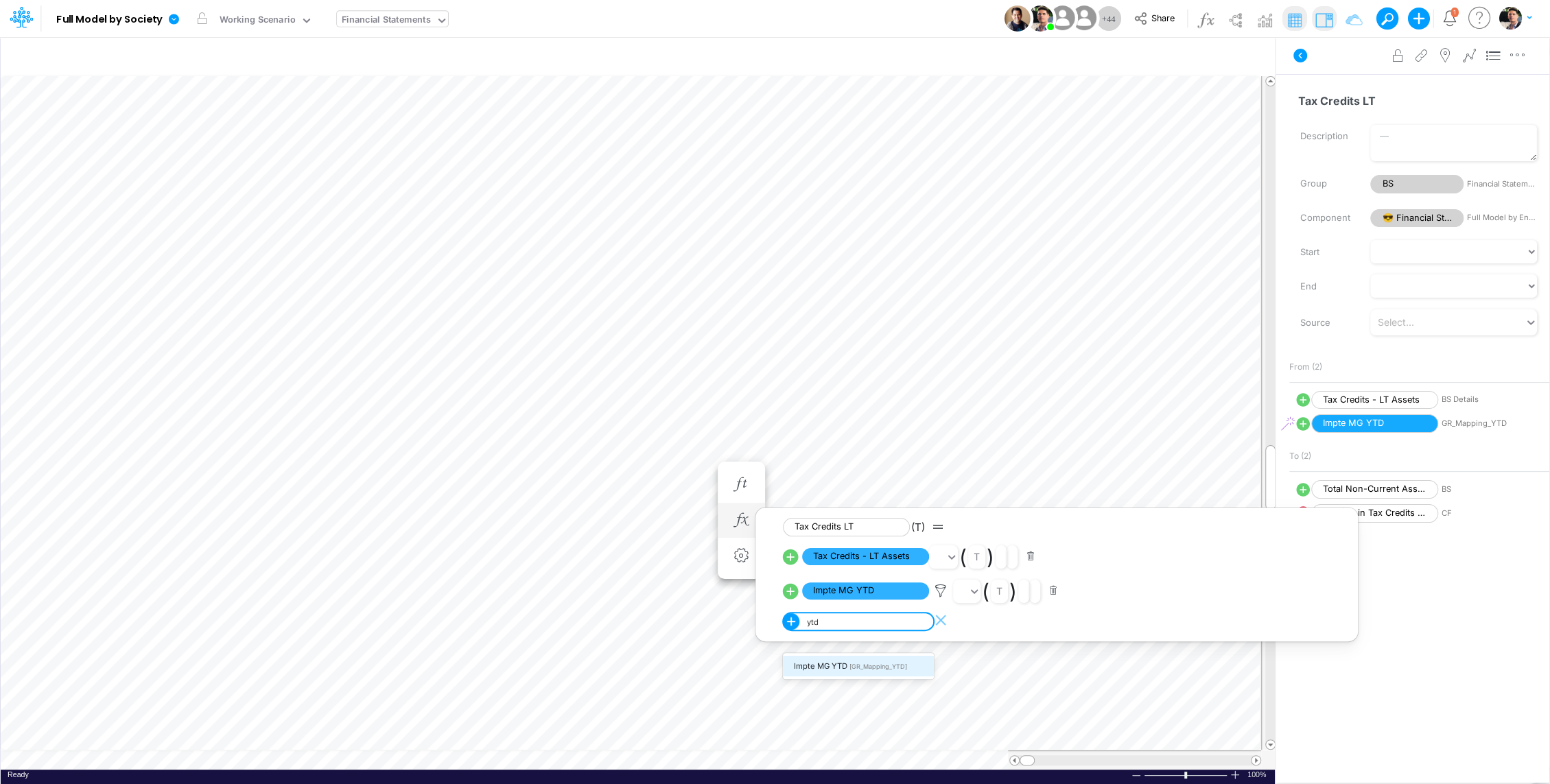 click on "Impte MG YTD" at bounding box center (821, 666) 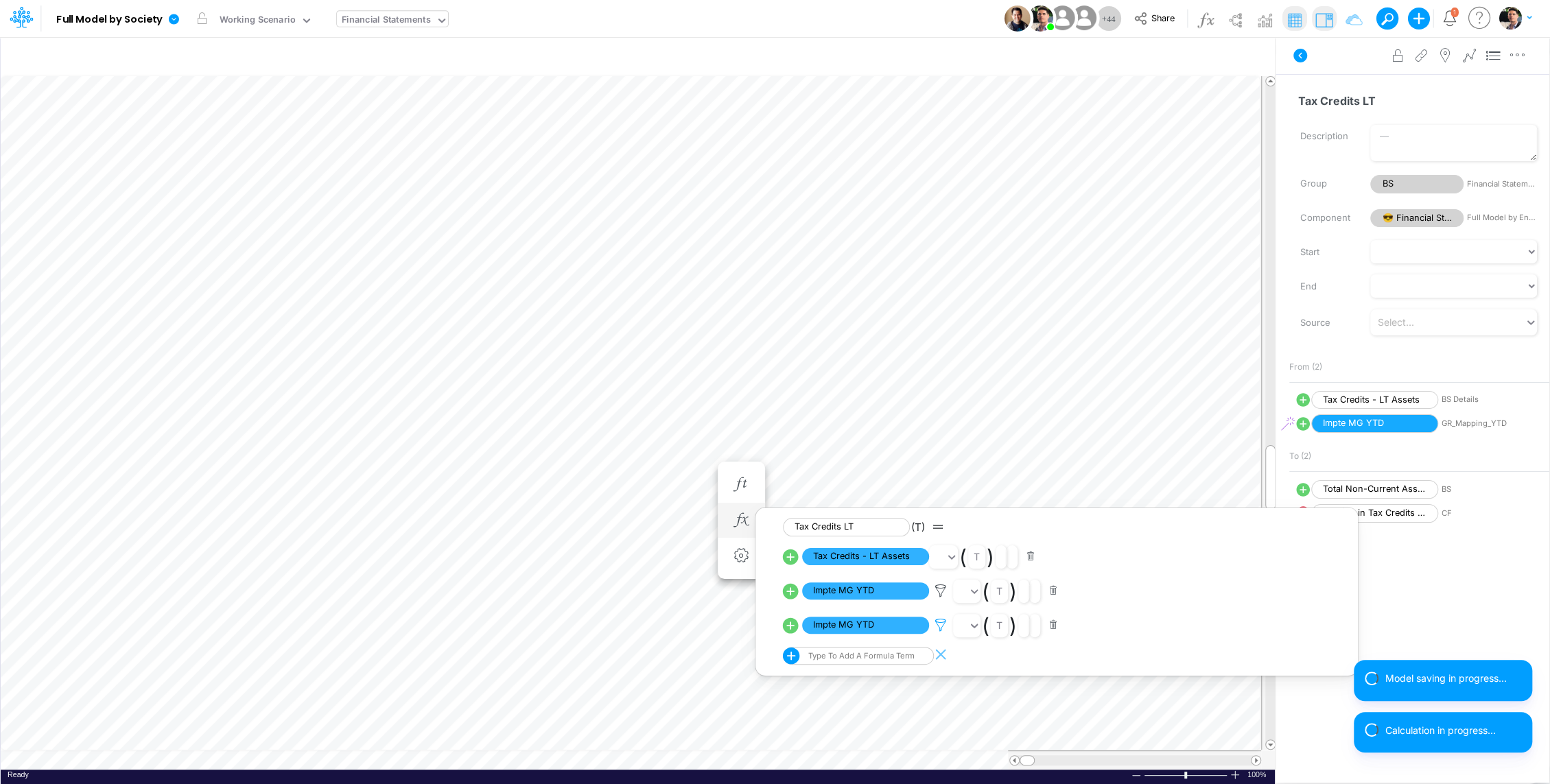 click at bounding box center [941, 591] 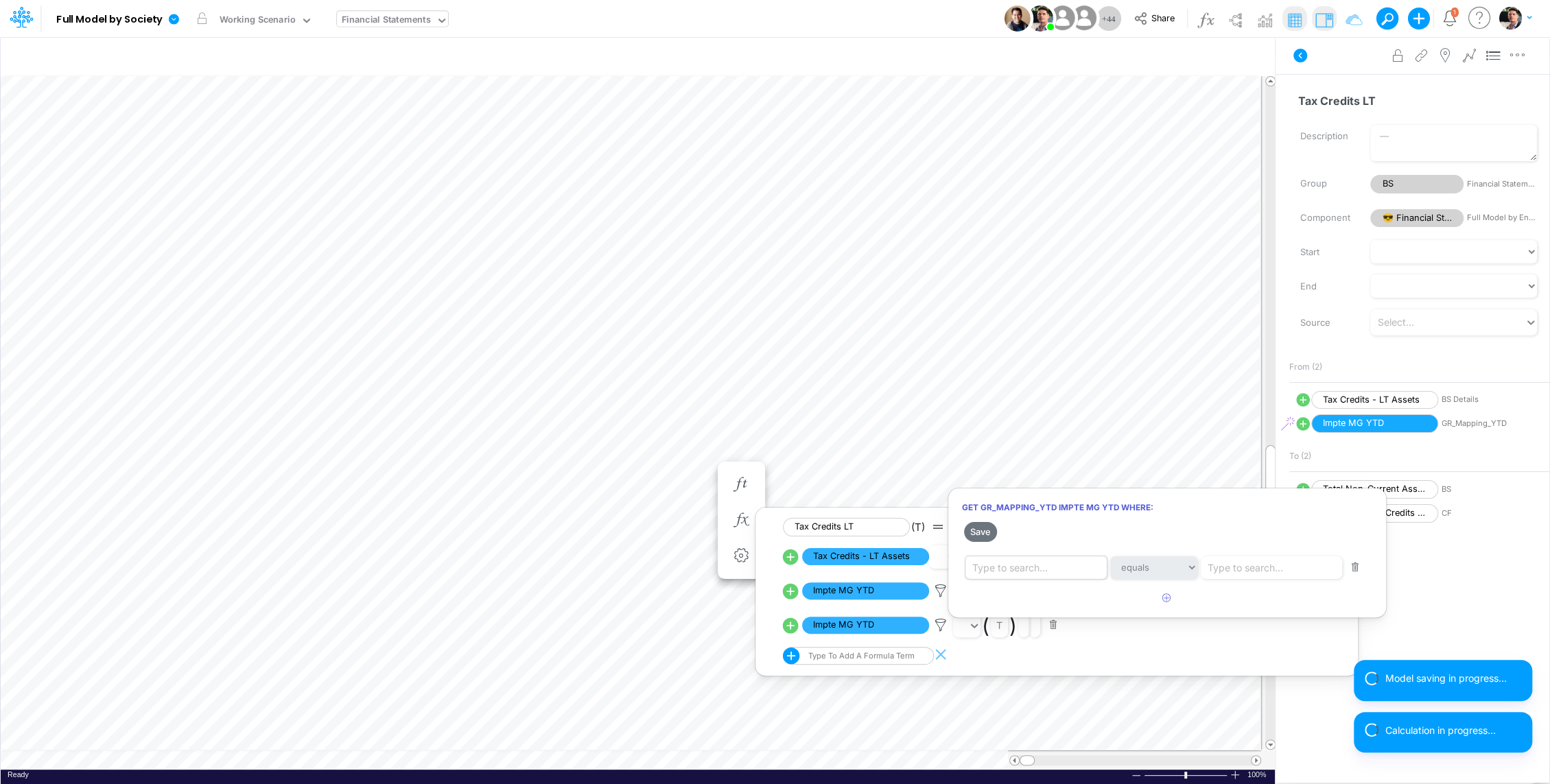 click on "Type to search..." at bounding box center (1010, 567) 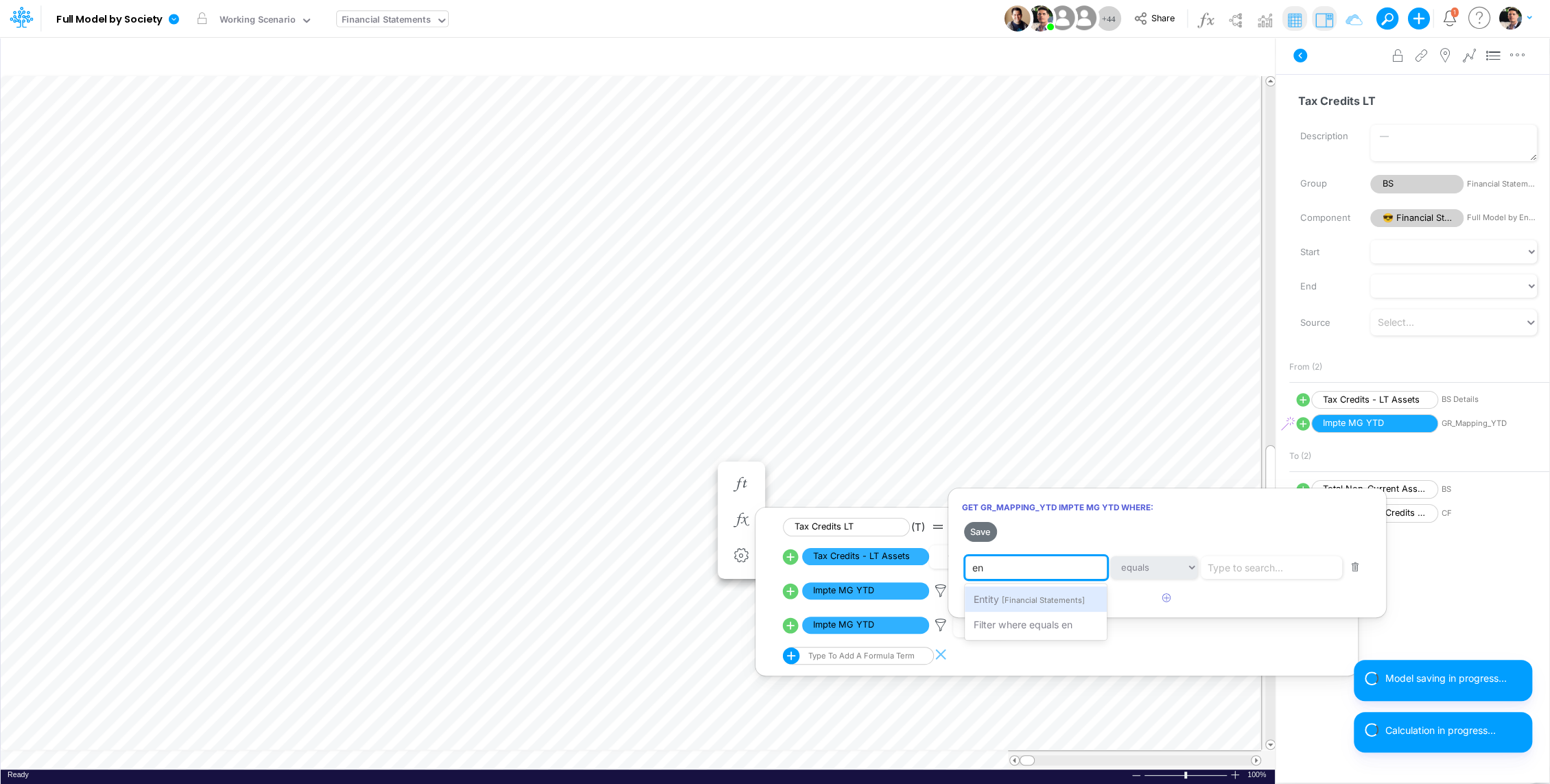 type on "ent" 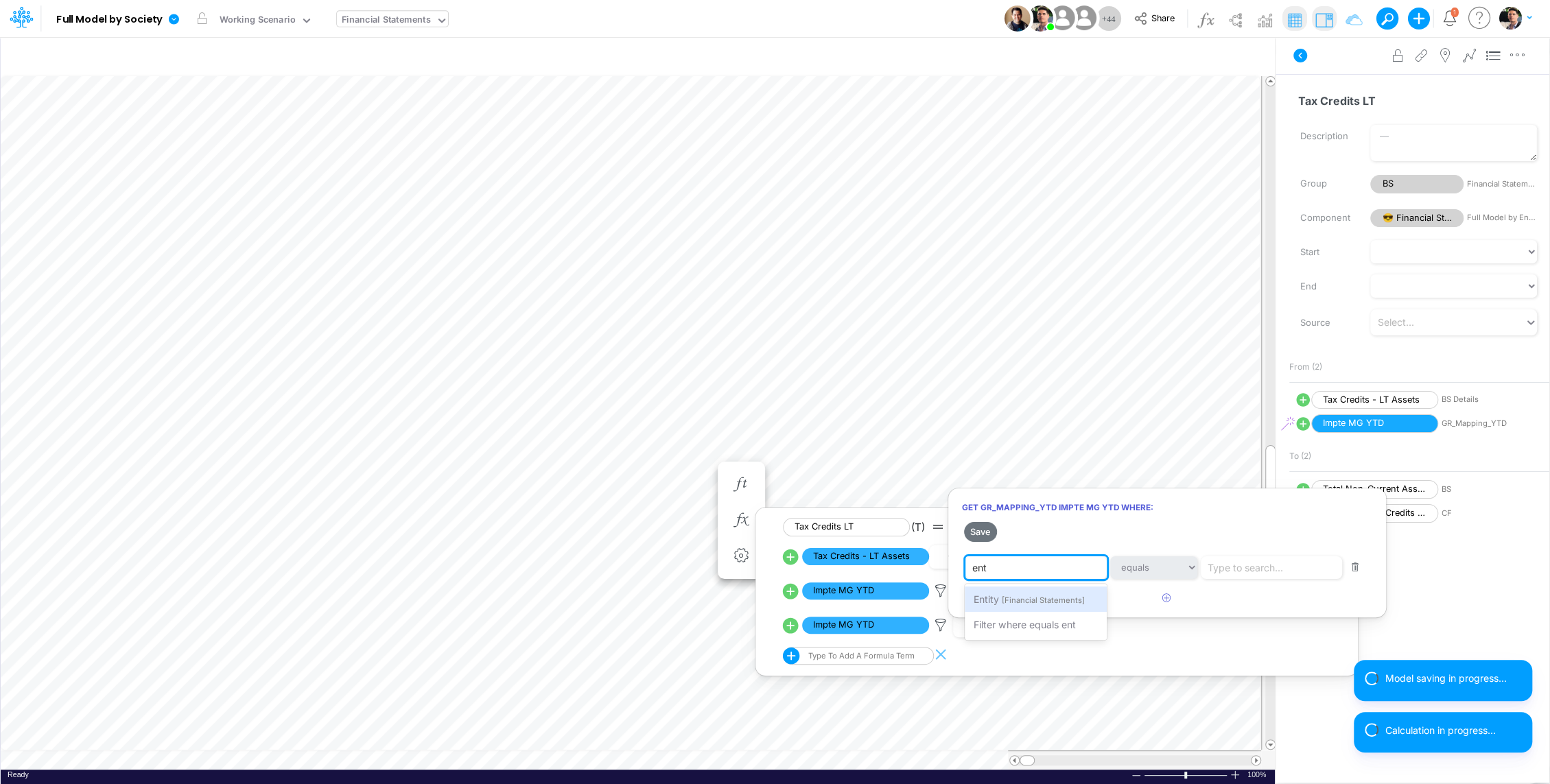 click on "Entity   [Financial Statements]" at bounding box center (1035, 599) 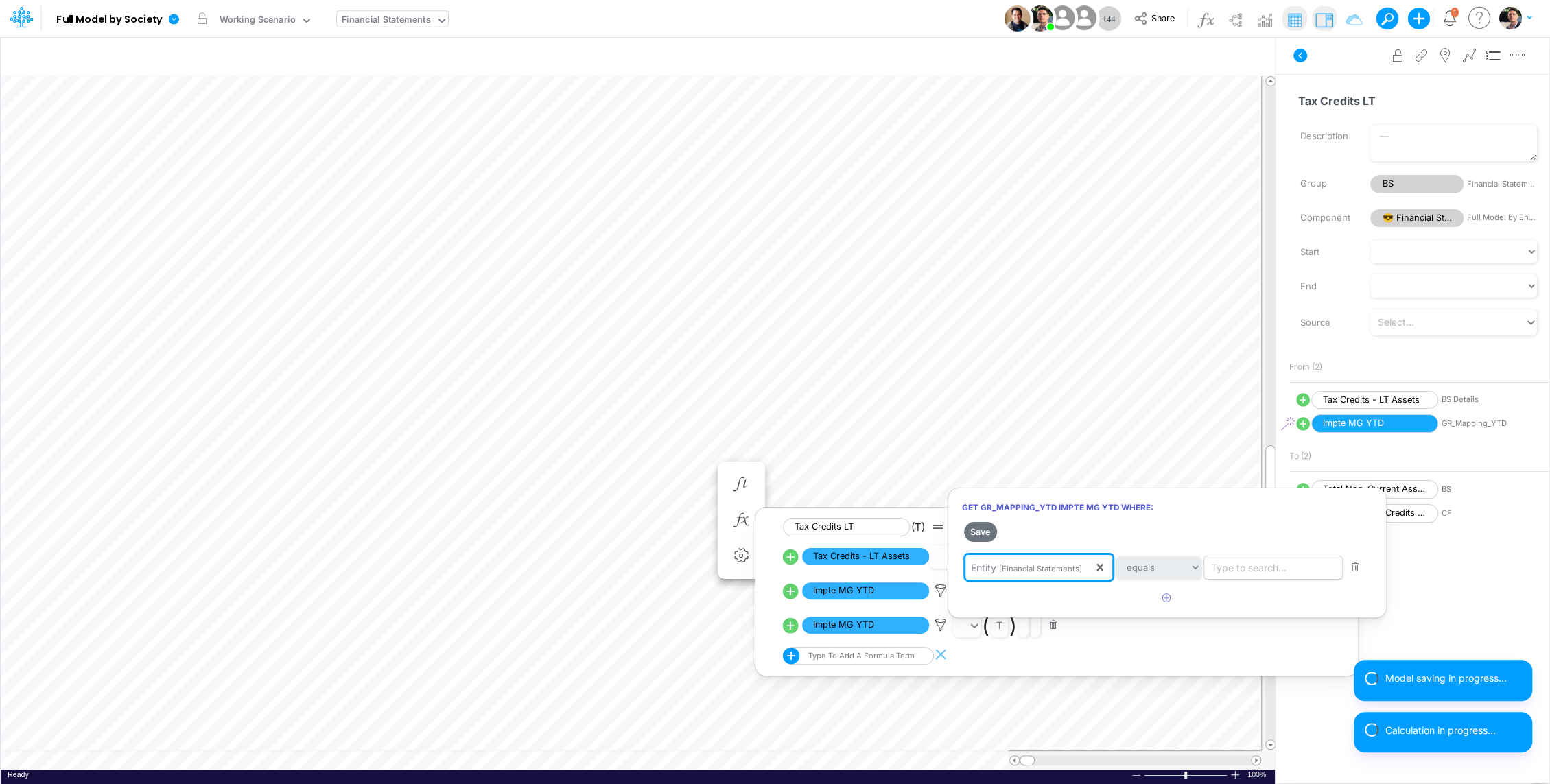 click on "Type to search..." at bounding box center (1249, 567) 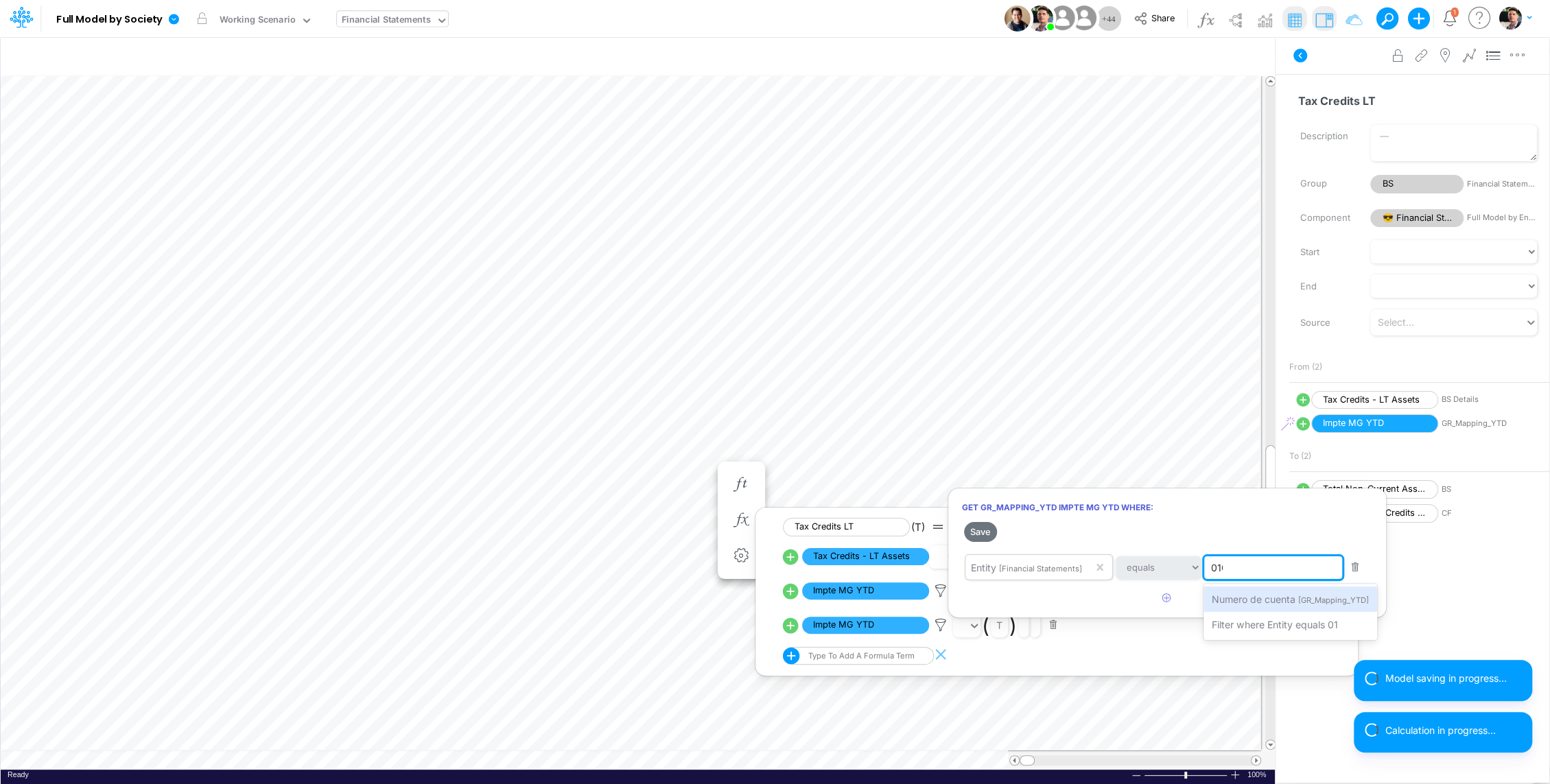 type on "01CG" 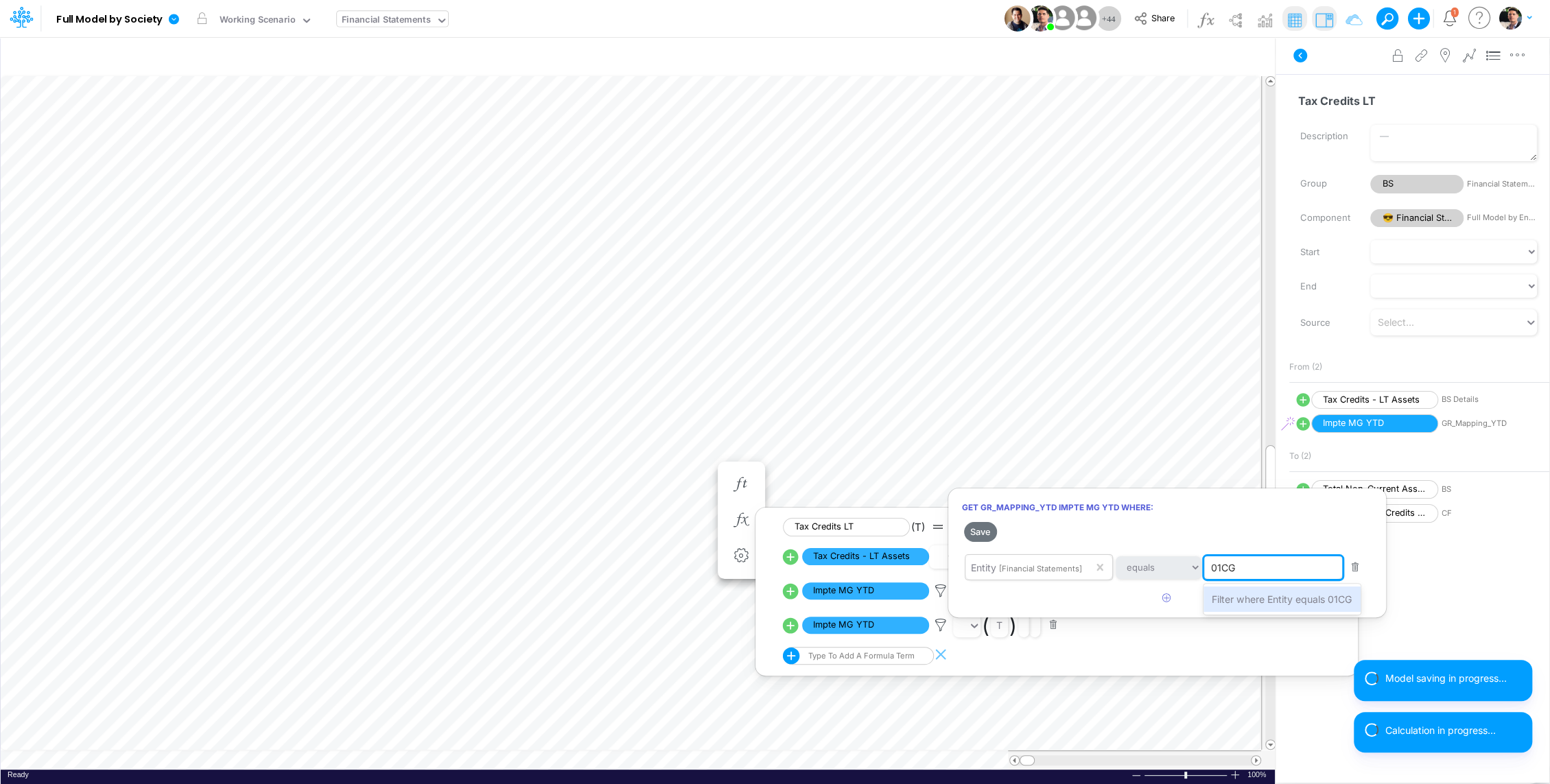 click on "Filter where Entity equals 01CG" at bounding box center [1282, 599] 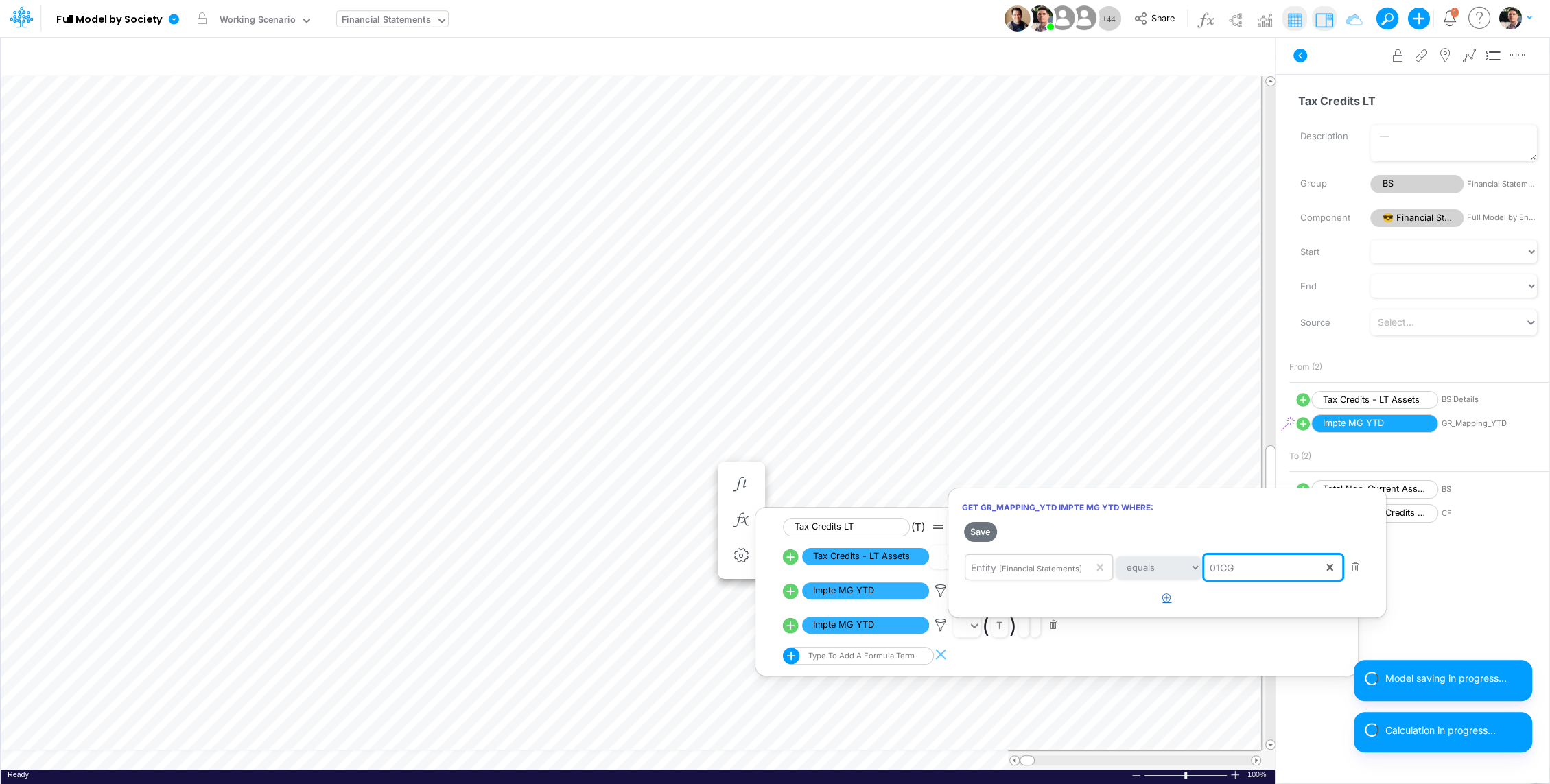 click at bounding box center [1166, 597] 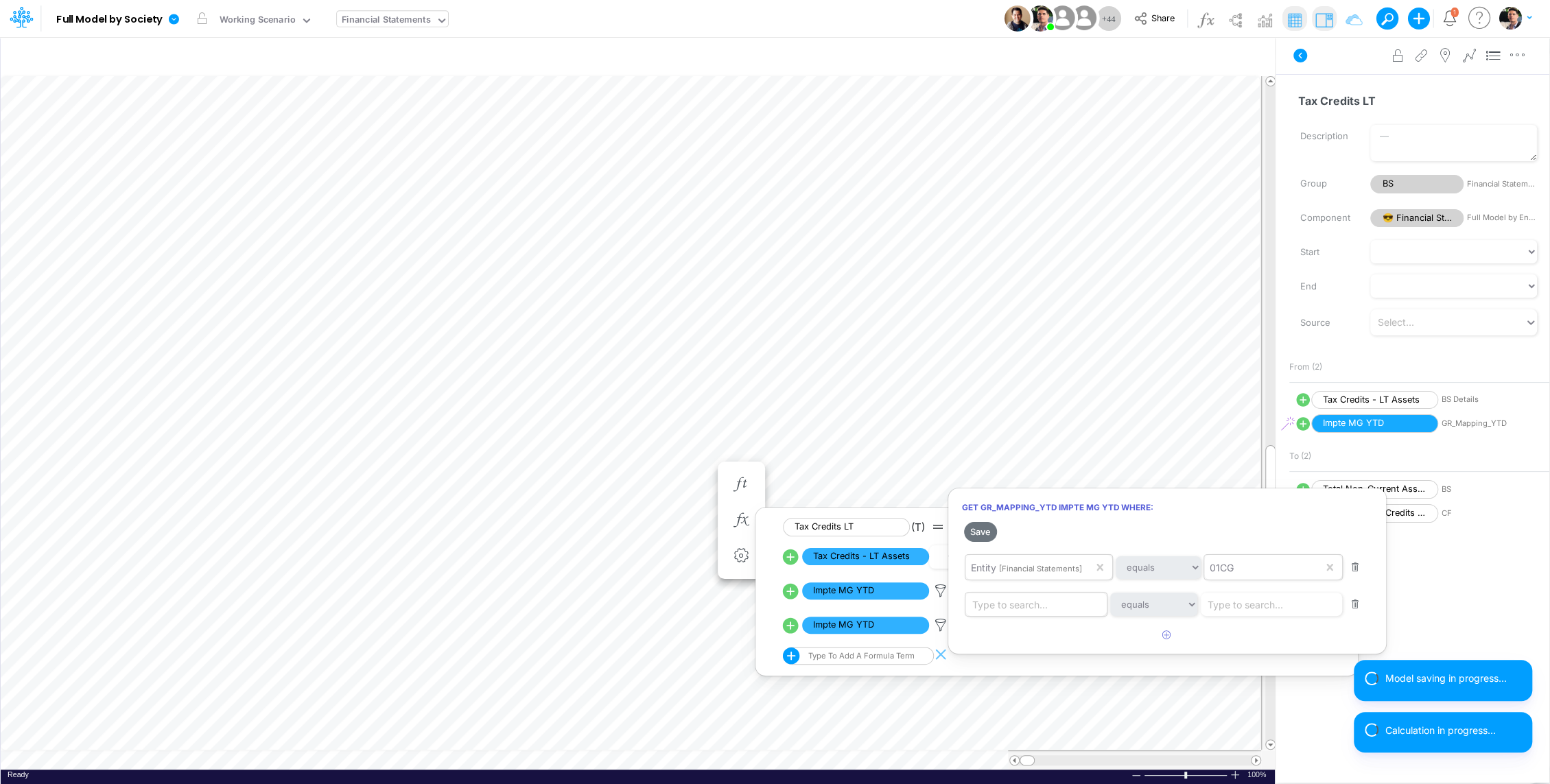 click on "Type to search..." at bounding box center [1010, 604] 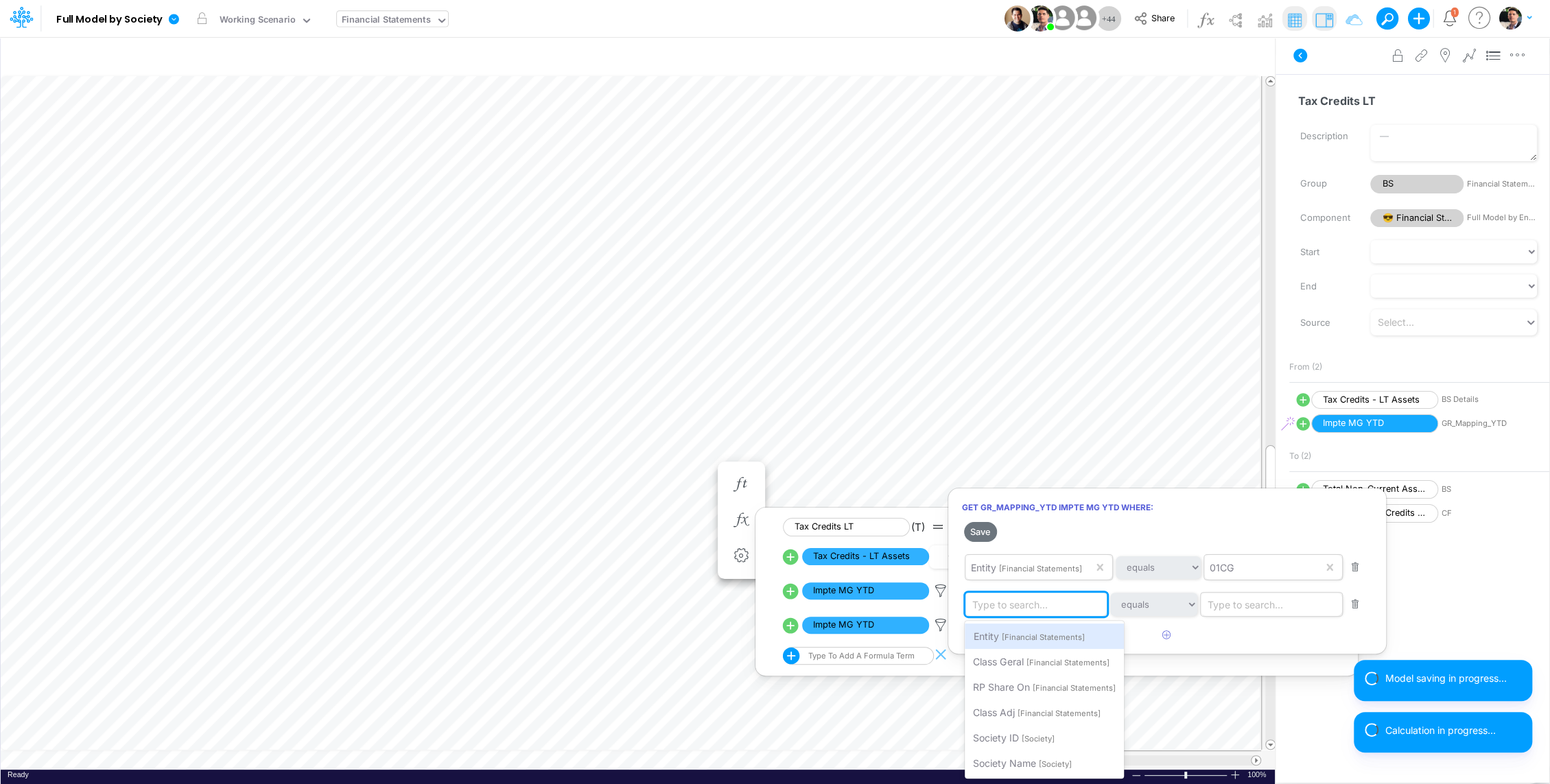 click on "Type to search..." at bounding box center (1245, 604) 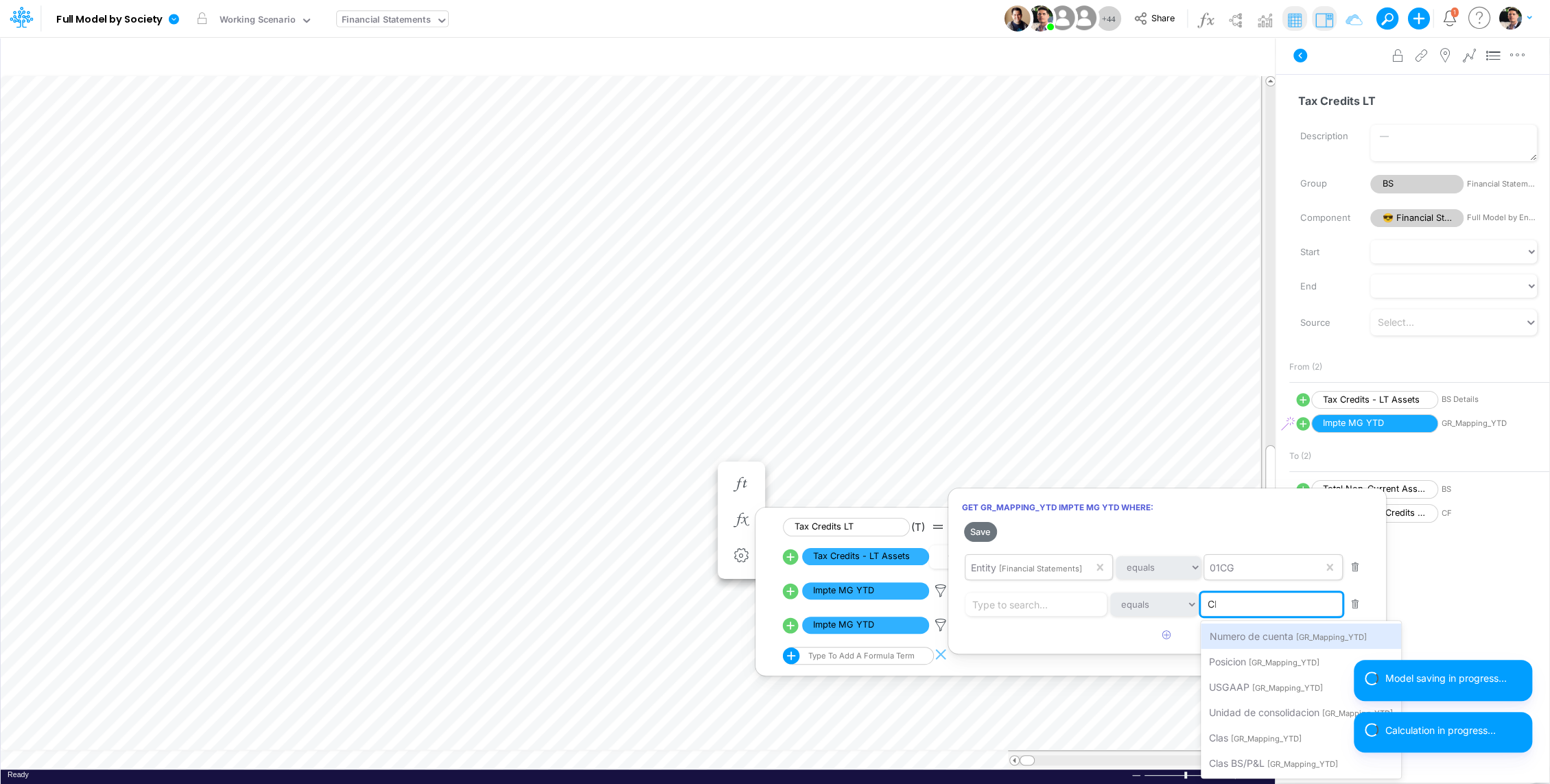 type on "CLA" 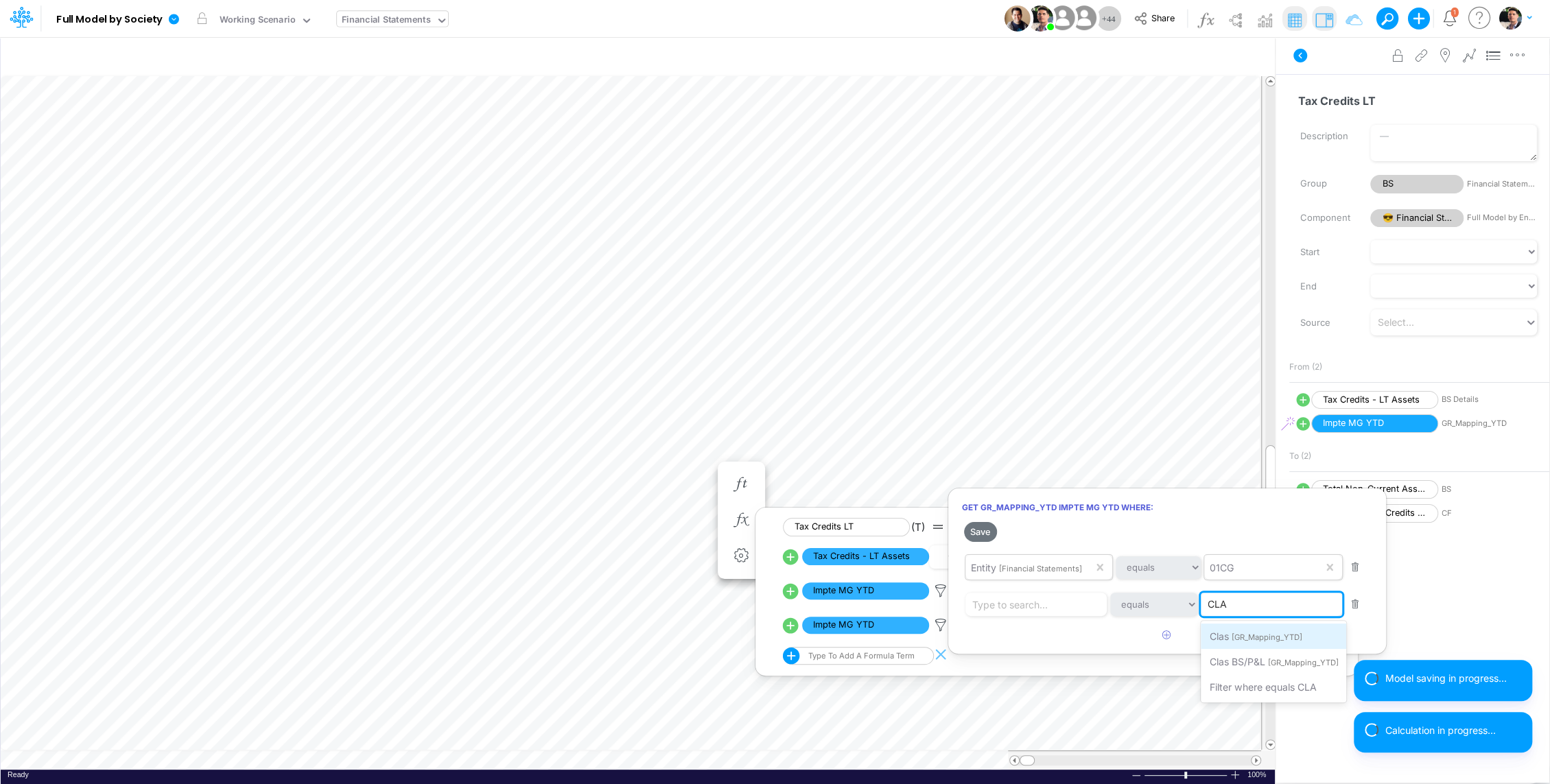 click on "[GR_Mapping_YTD]" at bounding box center [1266, 637] 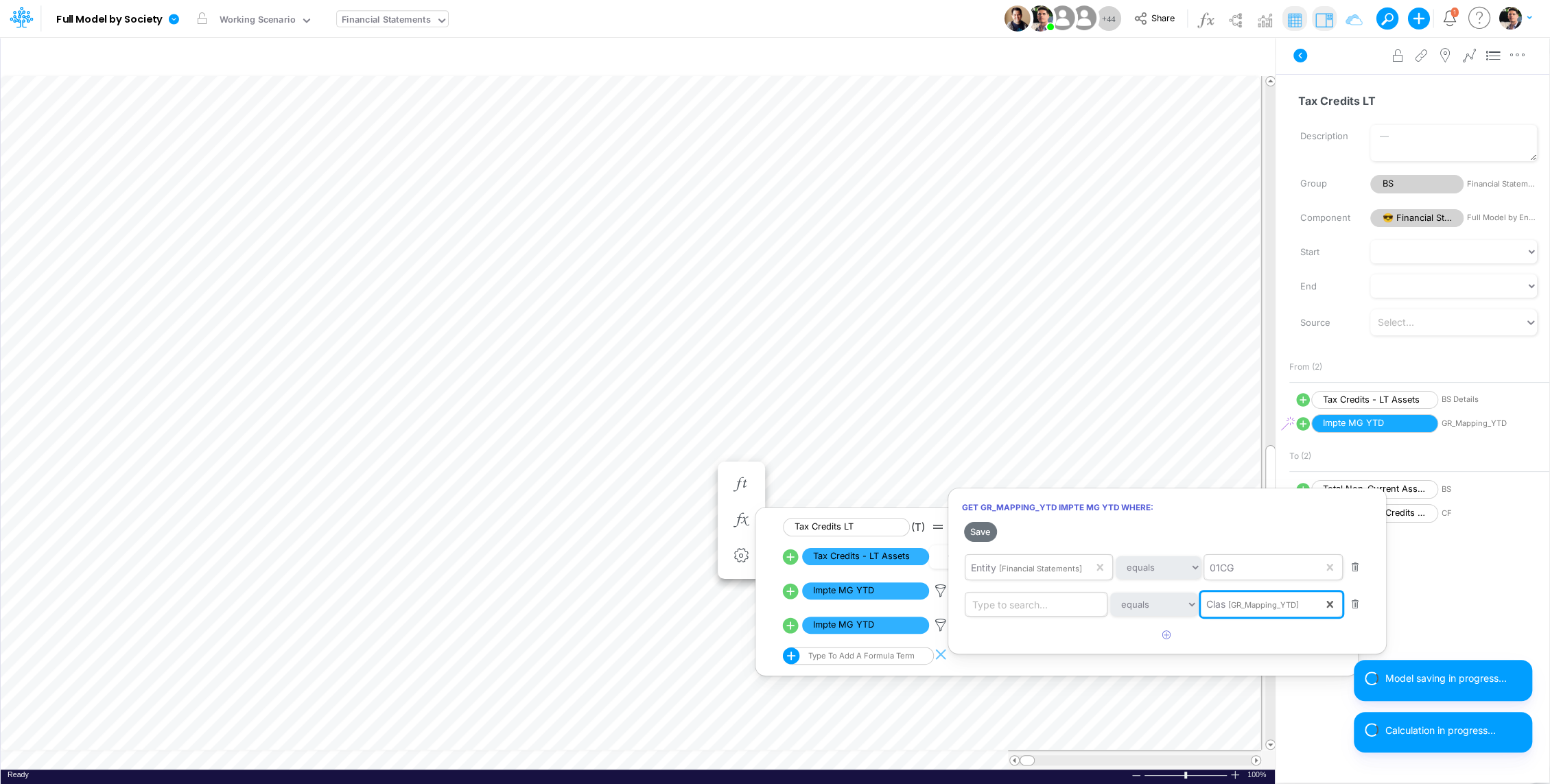 click on "Type to search..." at bounding box center [1010, 604] 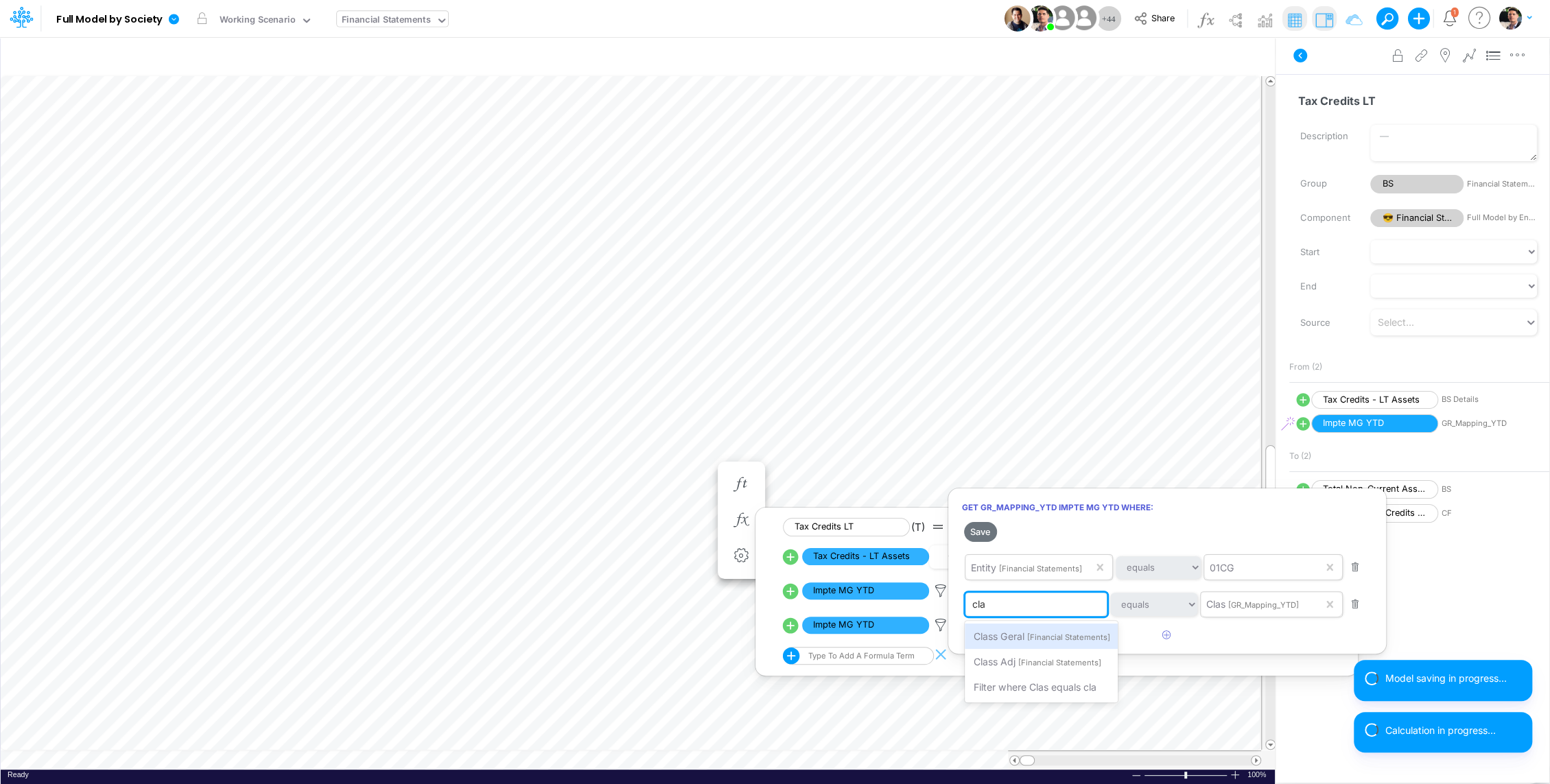type on "clas" 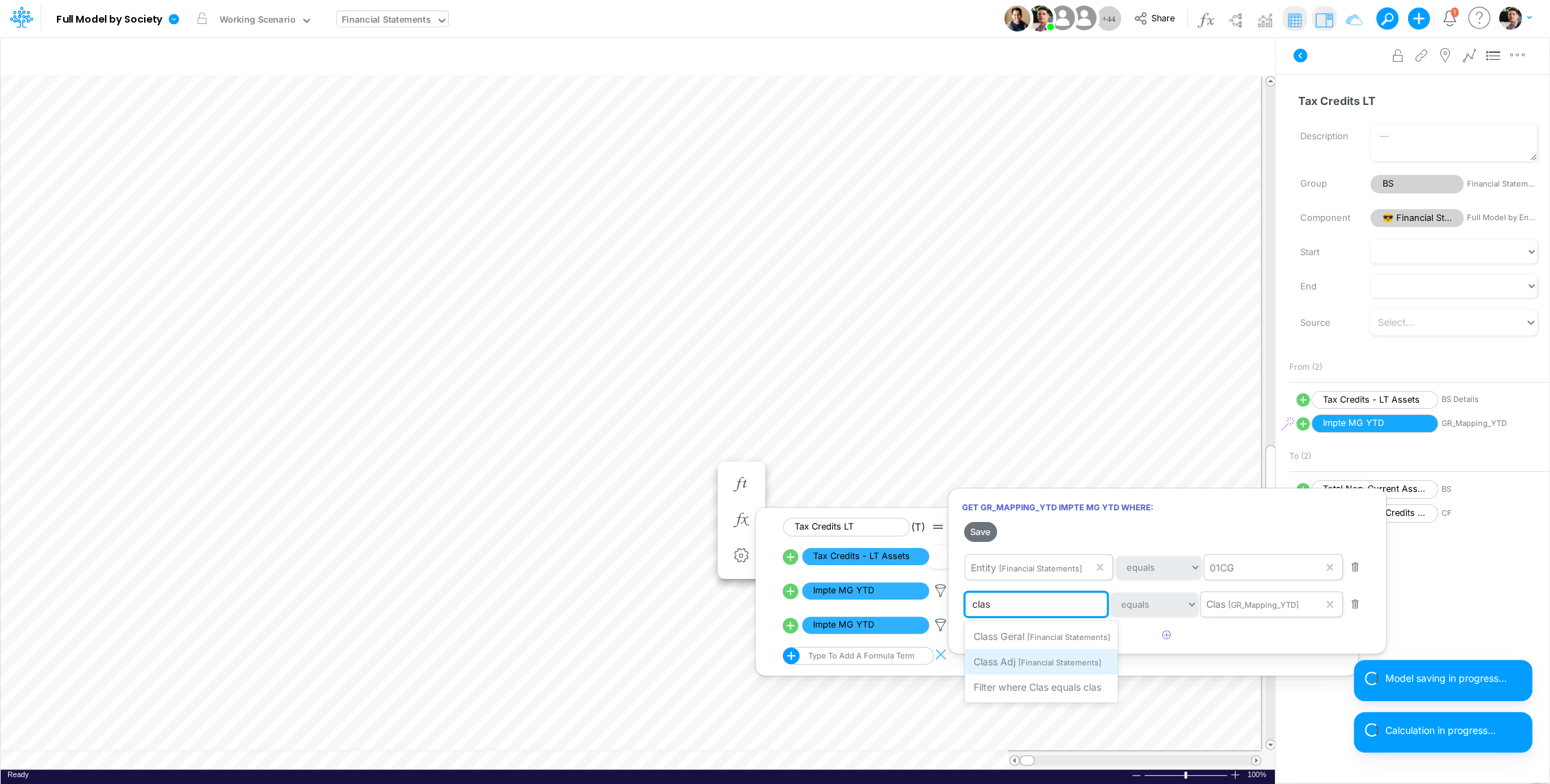 click on "[Financial Statements]" at bounding box center (1059, 663) 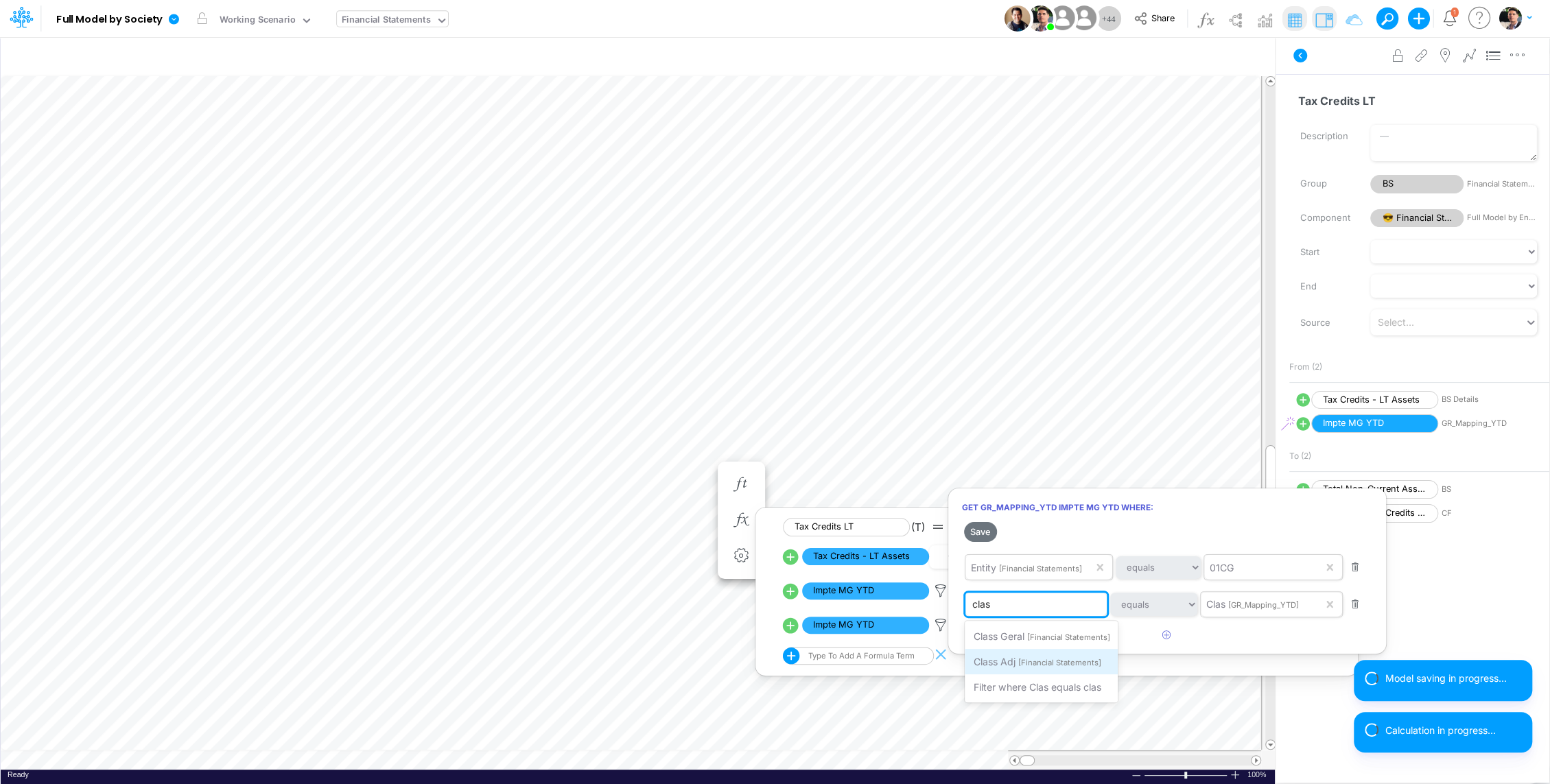 type 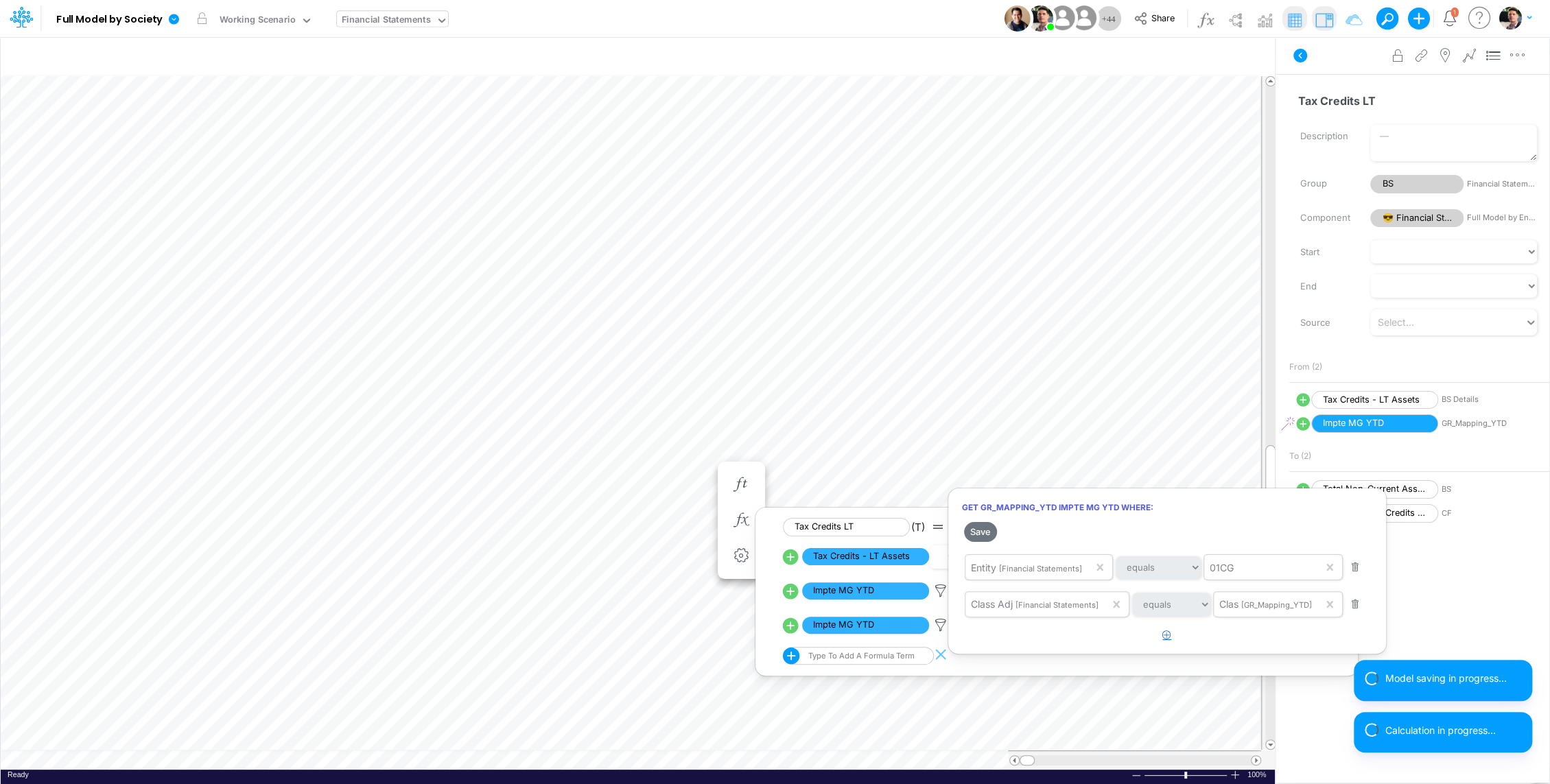 click at bounding box center [1166, 635] 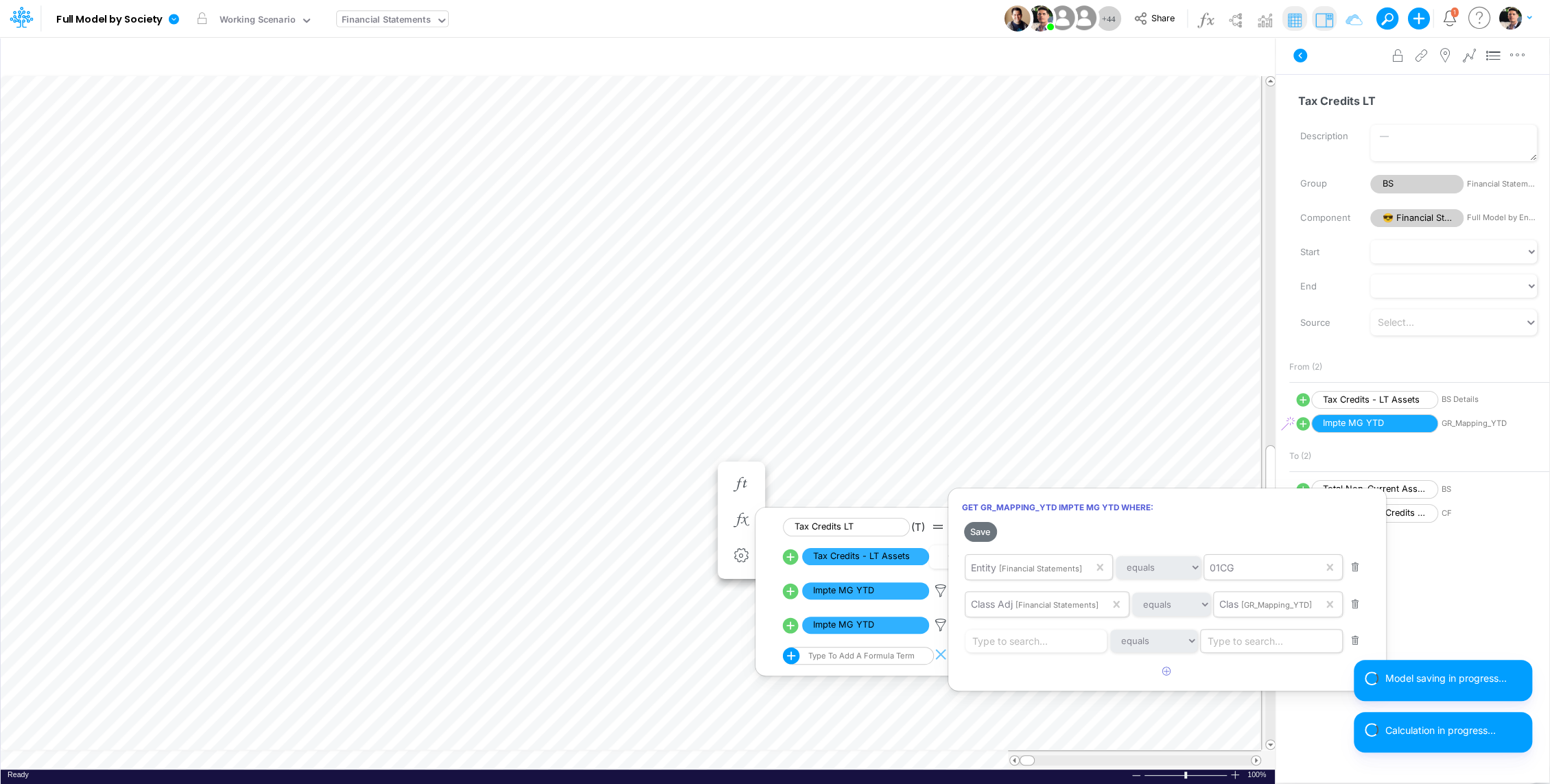 click on "Type to search..." at bounding box center [1245, 641] 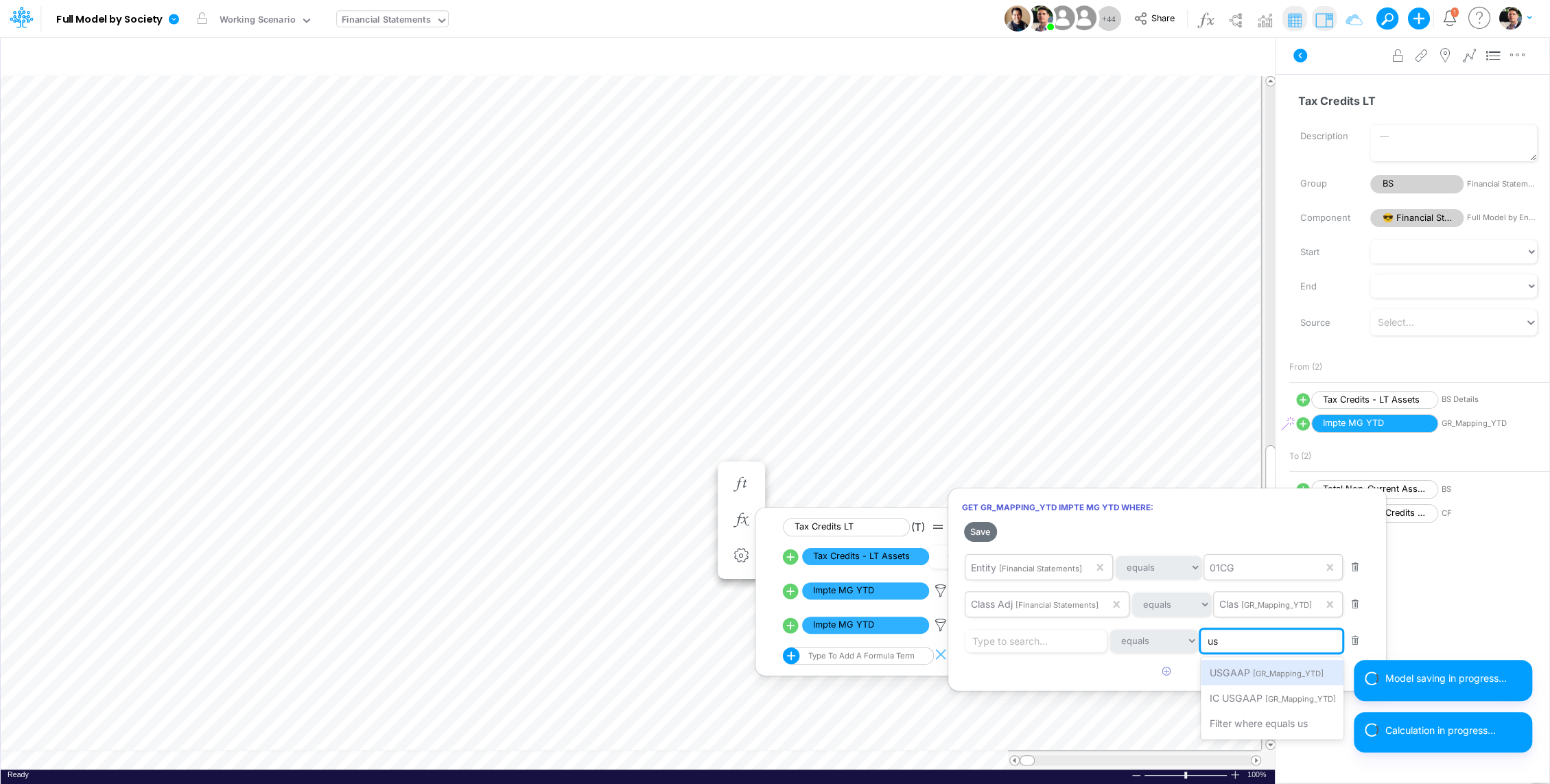 type on "usg" 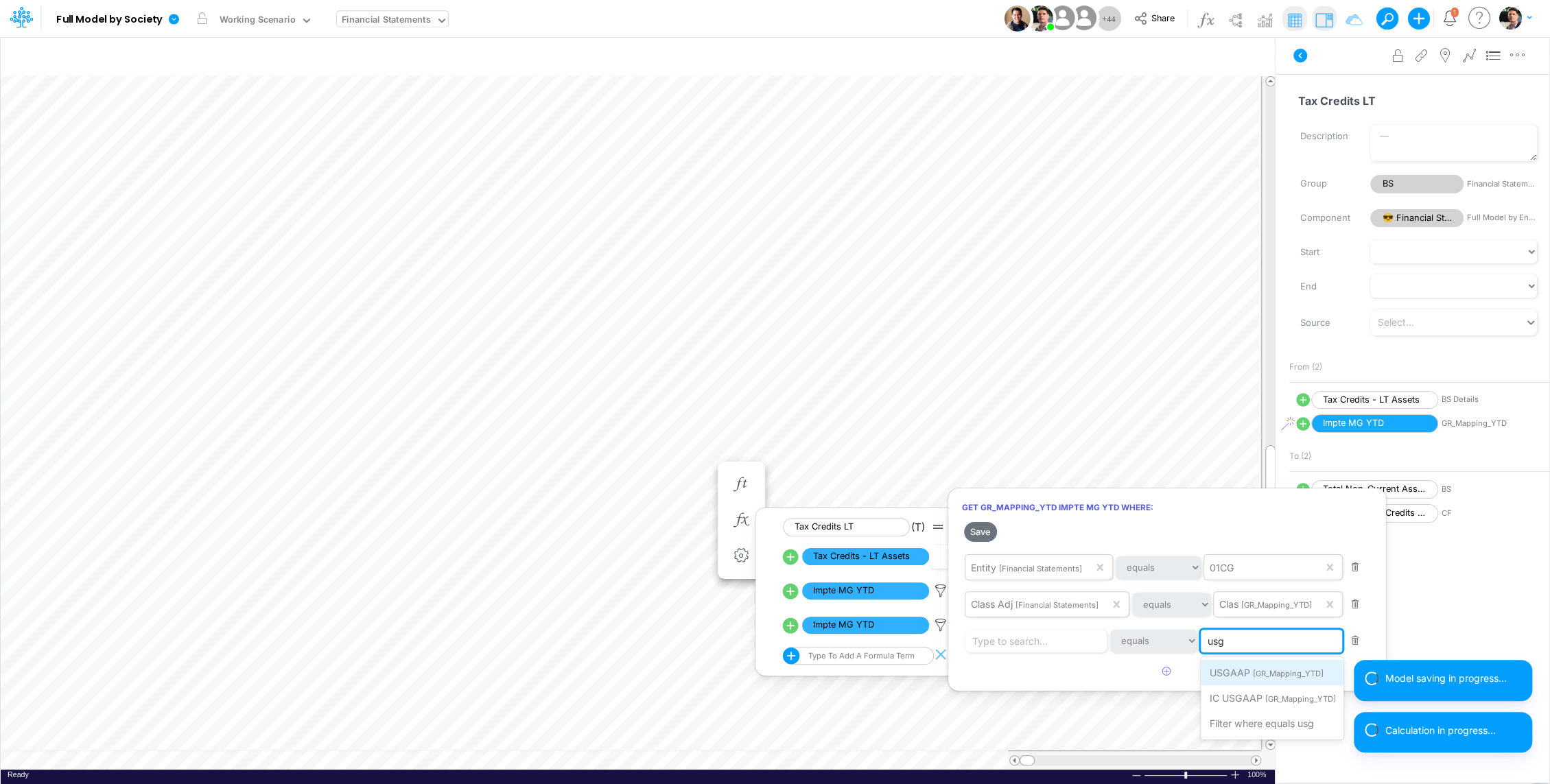 click on "[GR_Mapping_YTD]" at bounding box center [1287, 674] 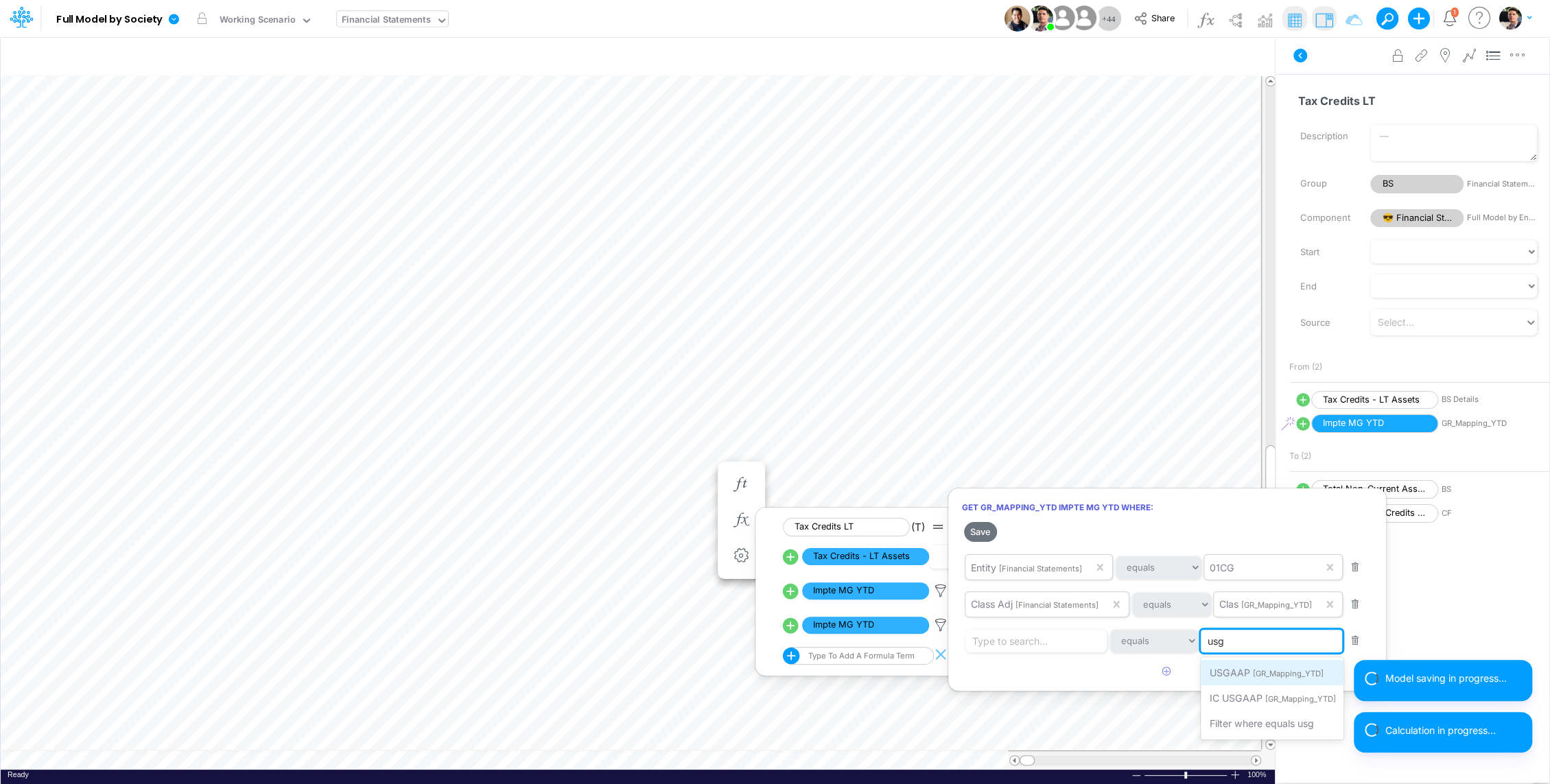 type 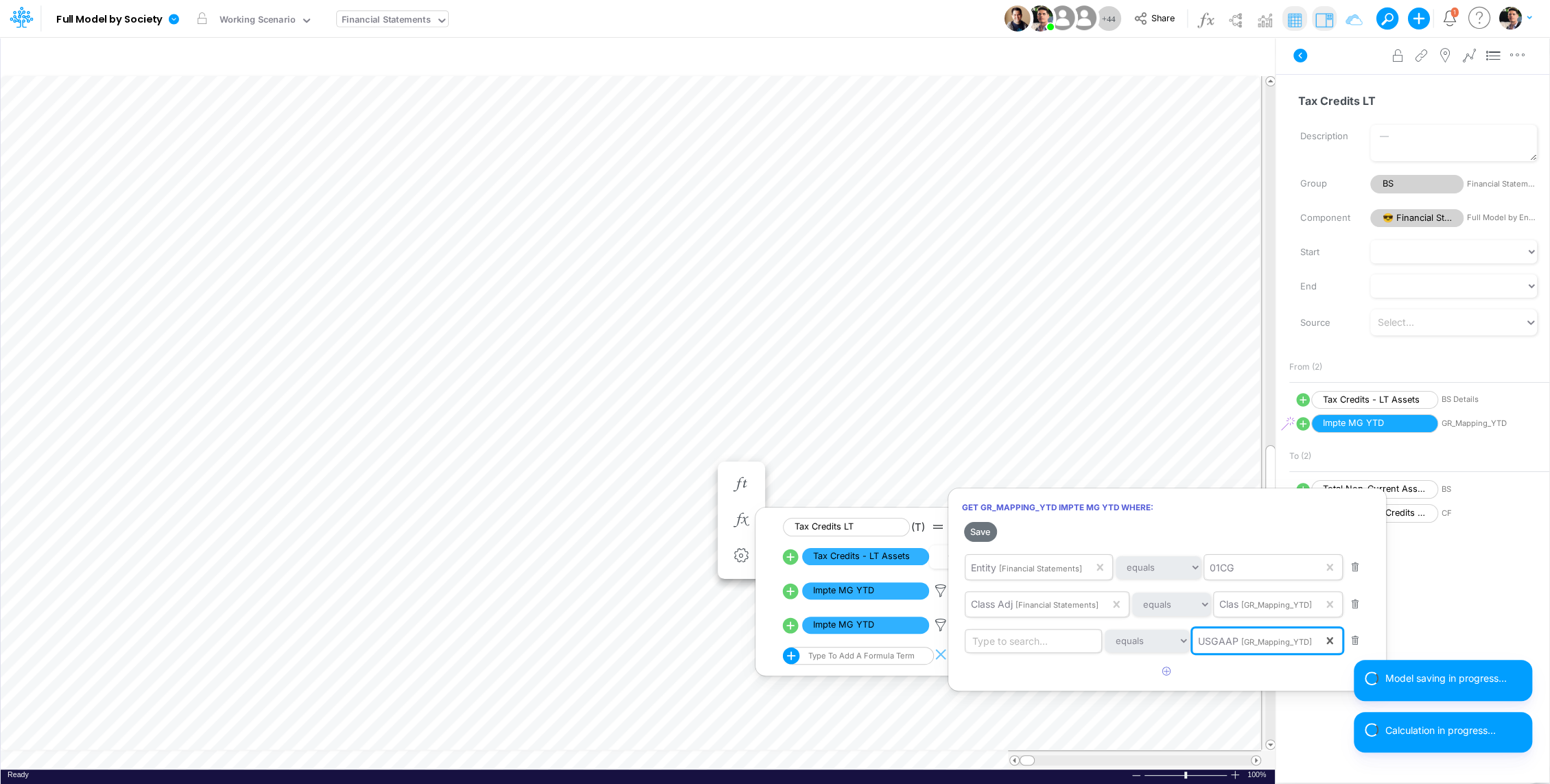 click on "Type to search..." at bounding box center [1010, 641] 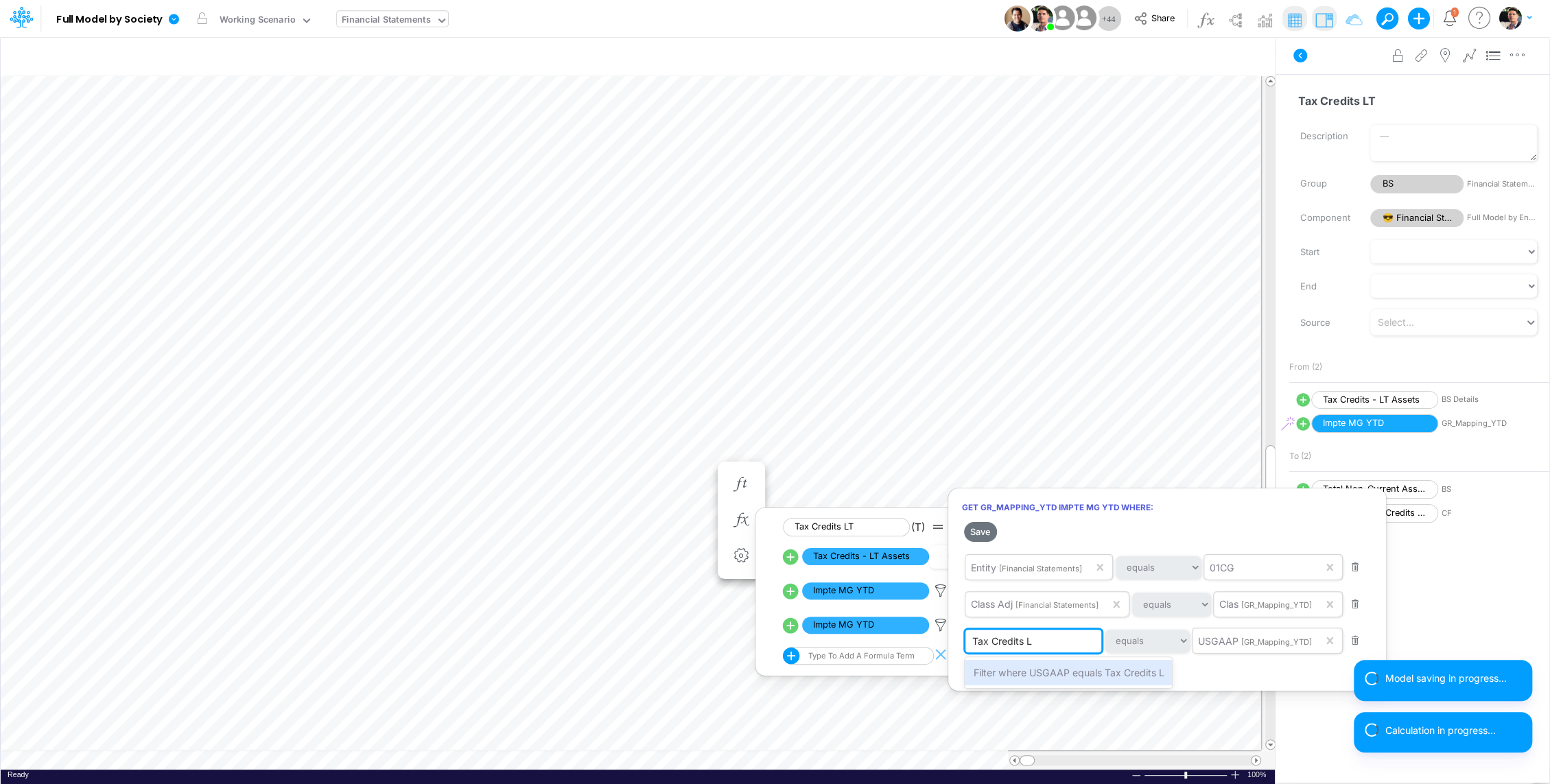 type on "Tax Credits LT" 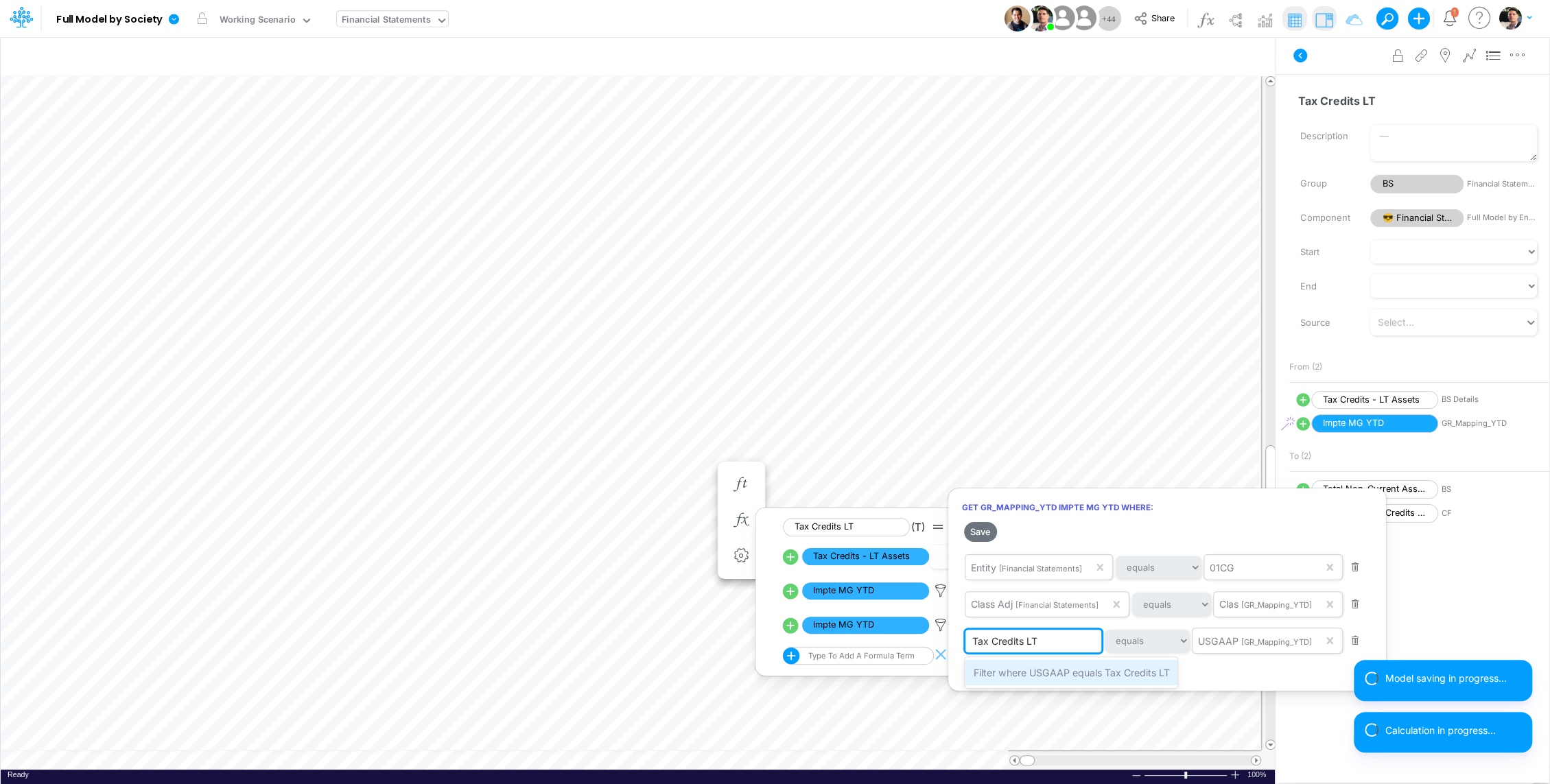 click on "Filter where USGAAP equals Tax Credits LT" at bounding box center (1071, 672) 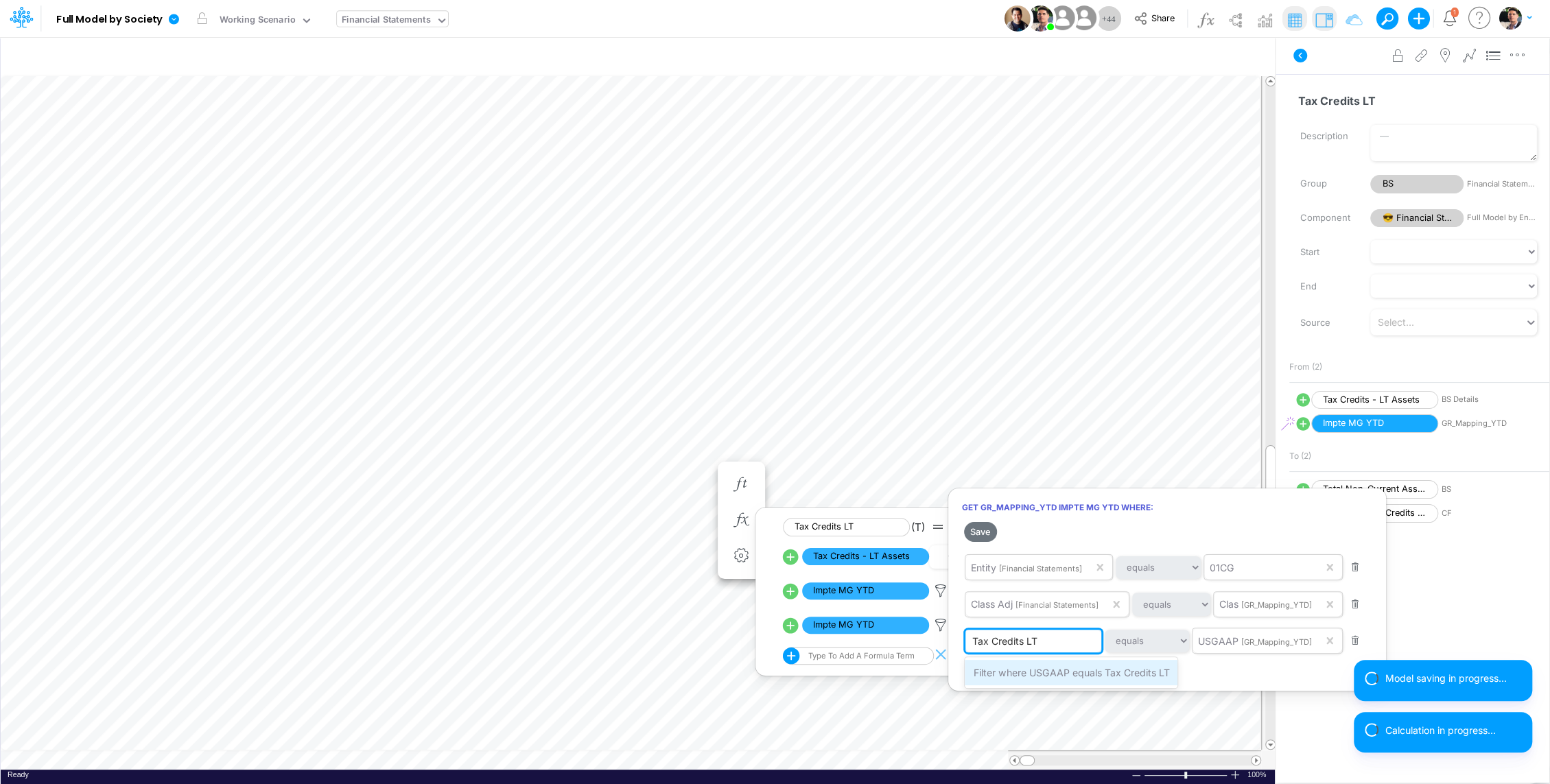 type 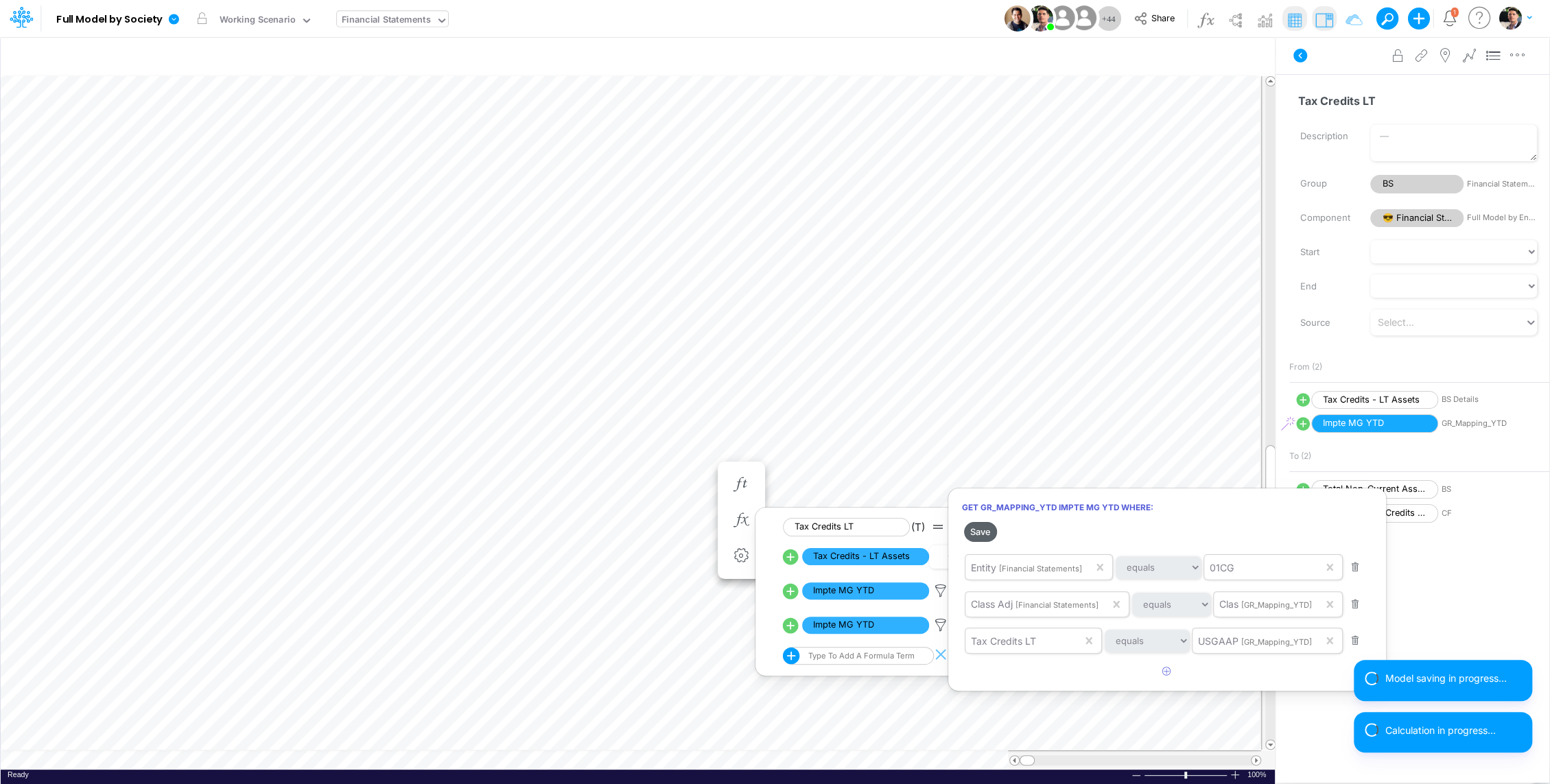 click on "Save" at bounding box center [981, 532] 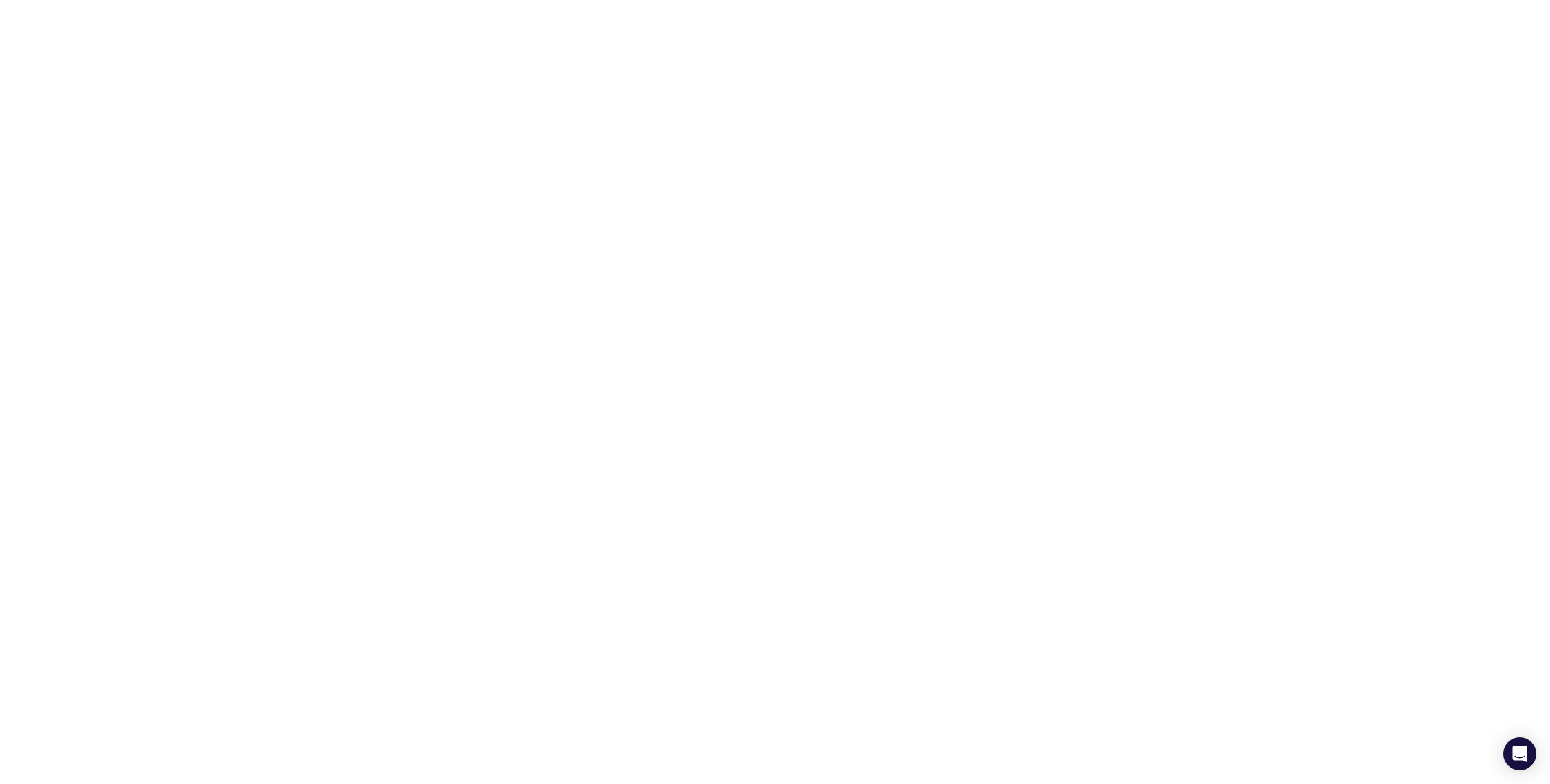 scroll, scrollTop: 0, scrollLeft: 0, axis: both 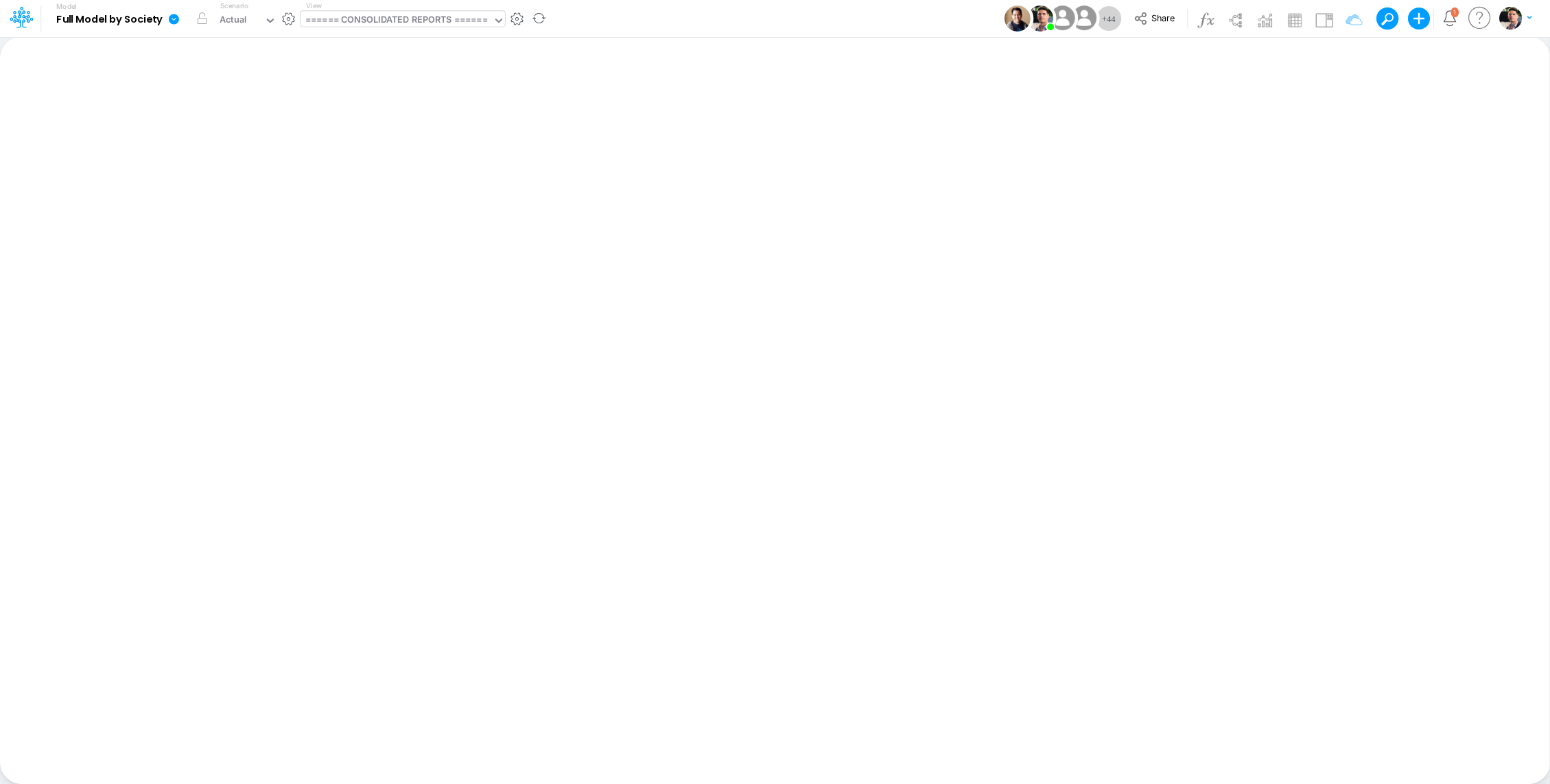 click on "====== CONSOLIDATED REPORTS ======" at bounding box center [396, 21] 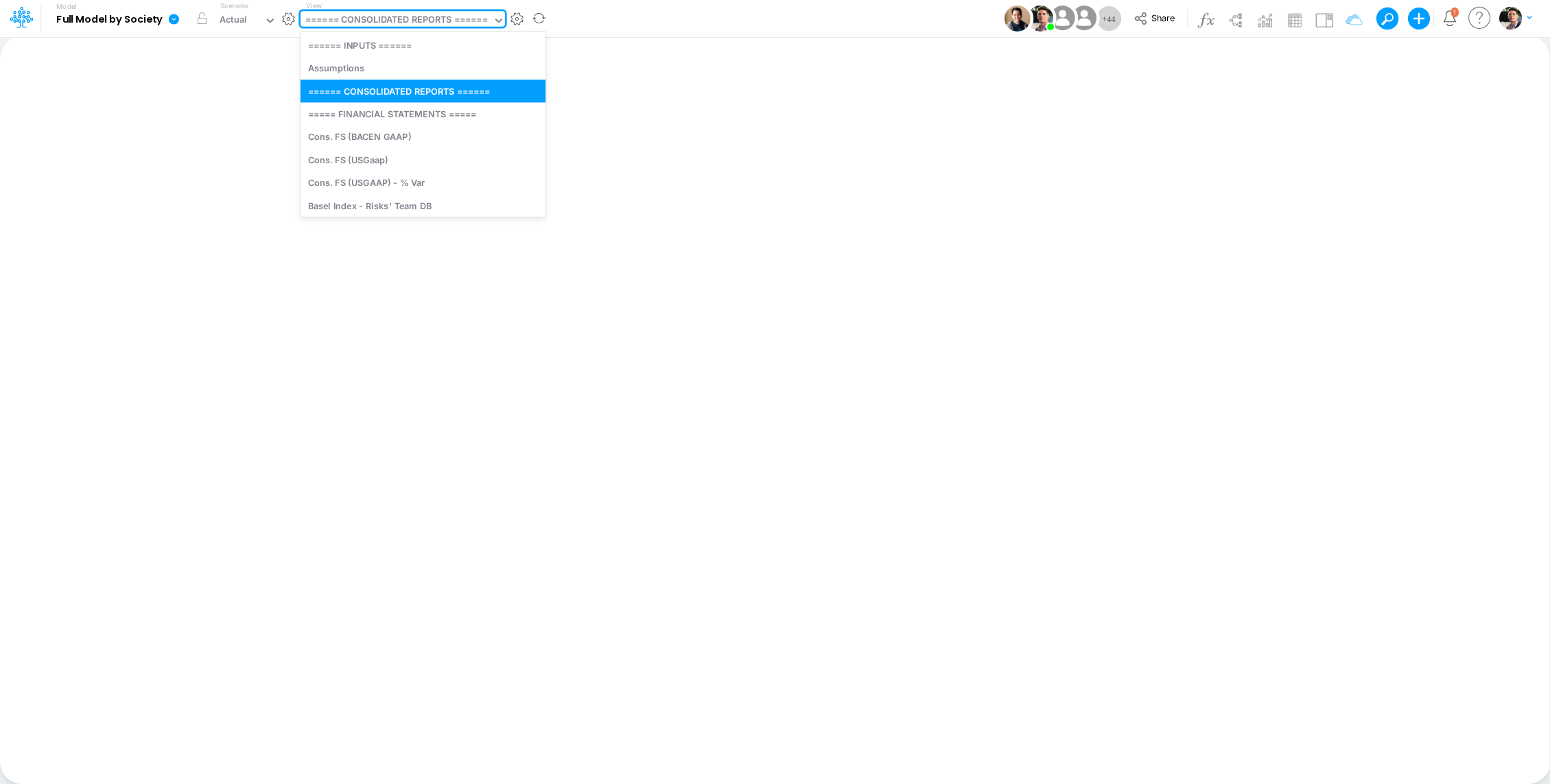 click on "====== CONSOLIDATED REPORTS ======" at bounding box center (396, 21) 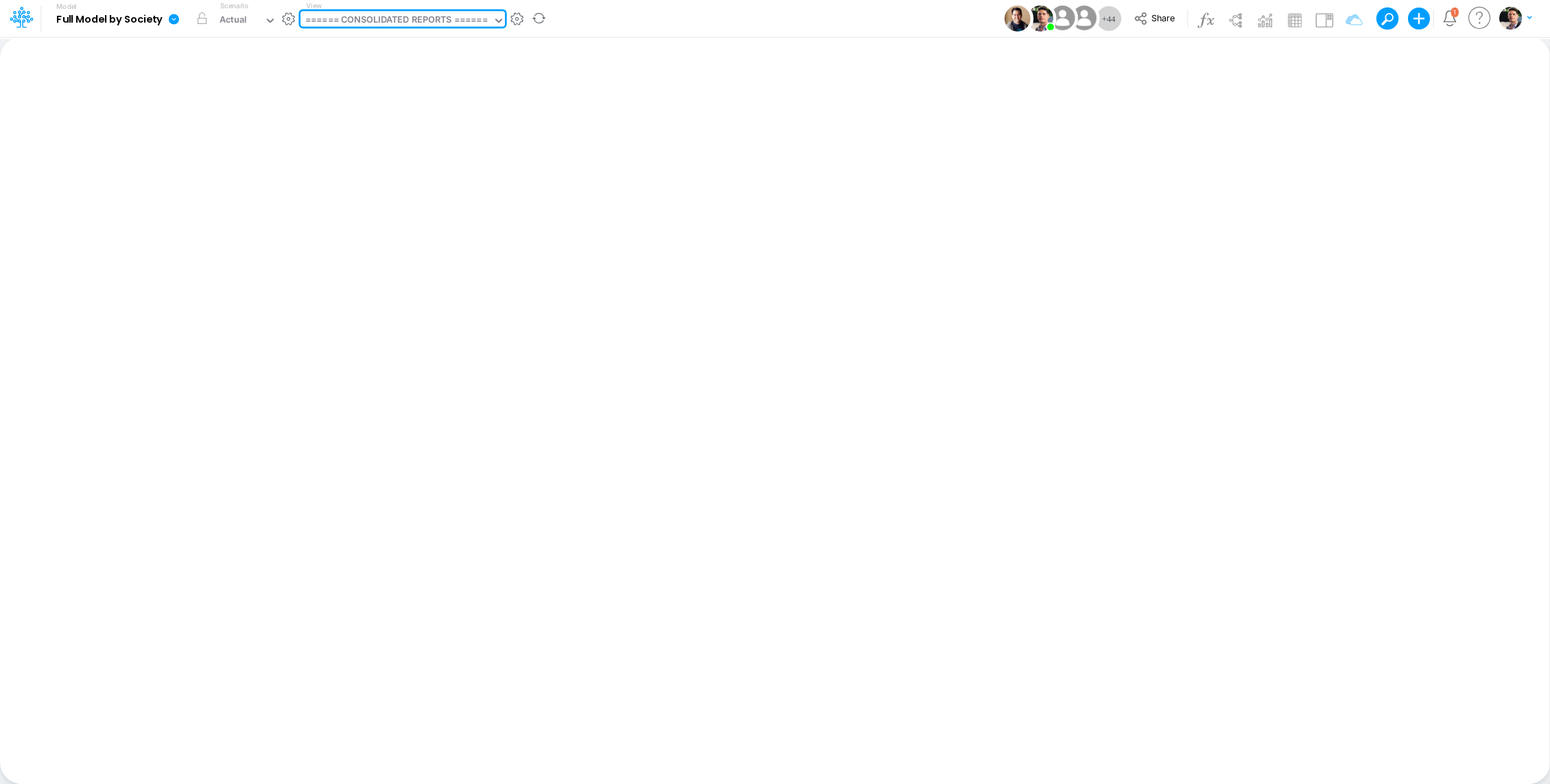 click on "====== CONSOLIDATED REPORTS ======" at bounding box center (396, 21) 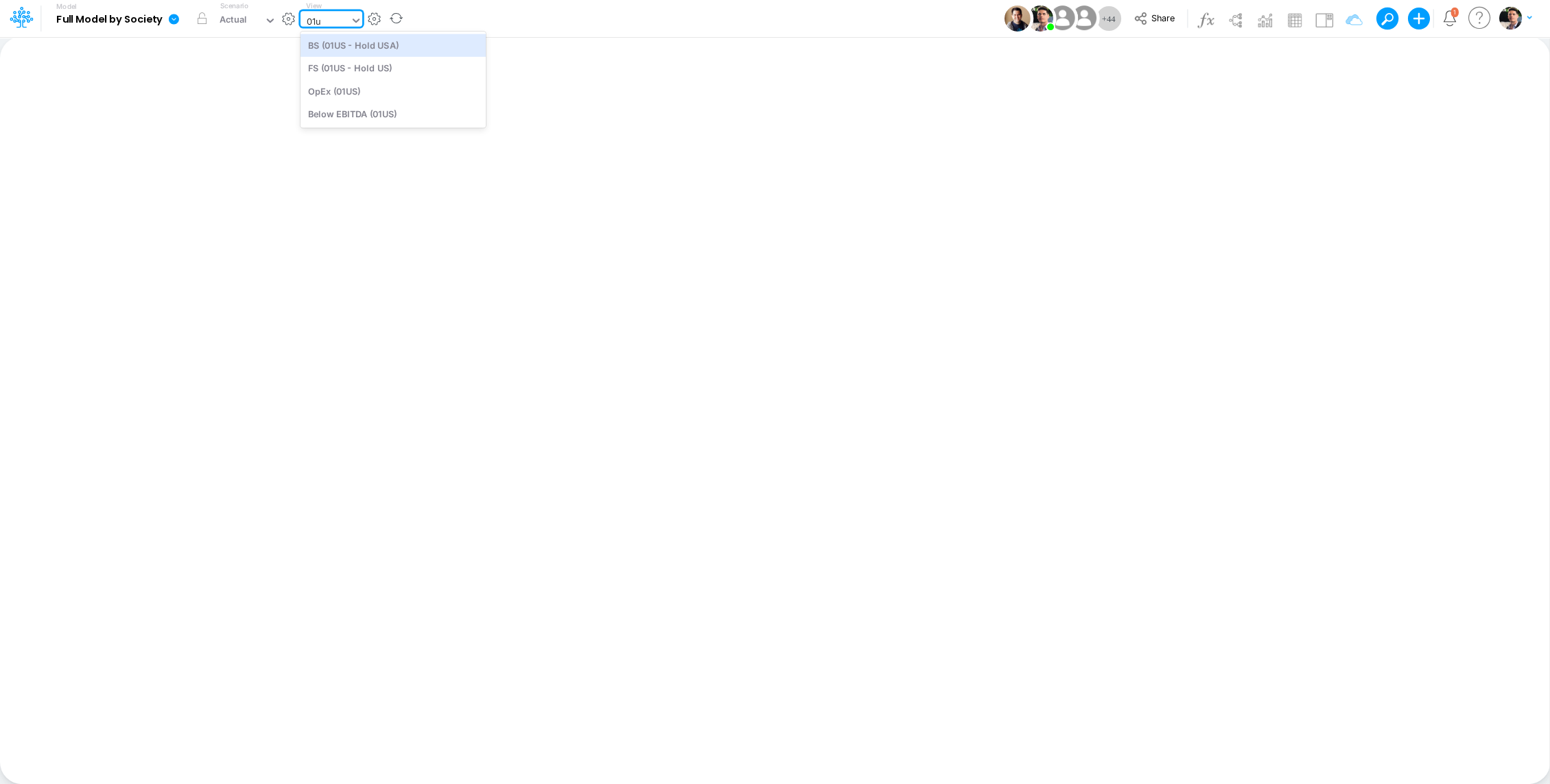 type on "01us" 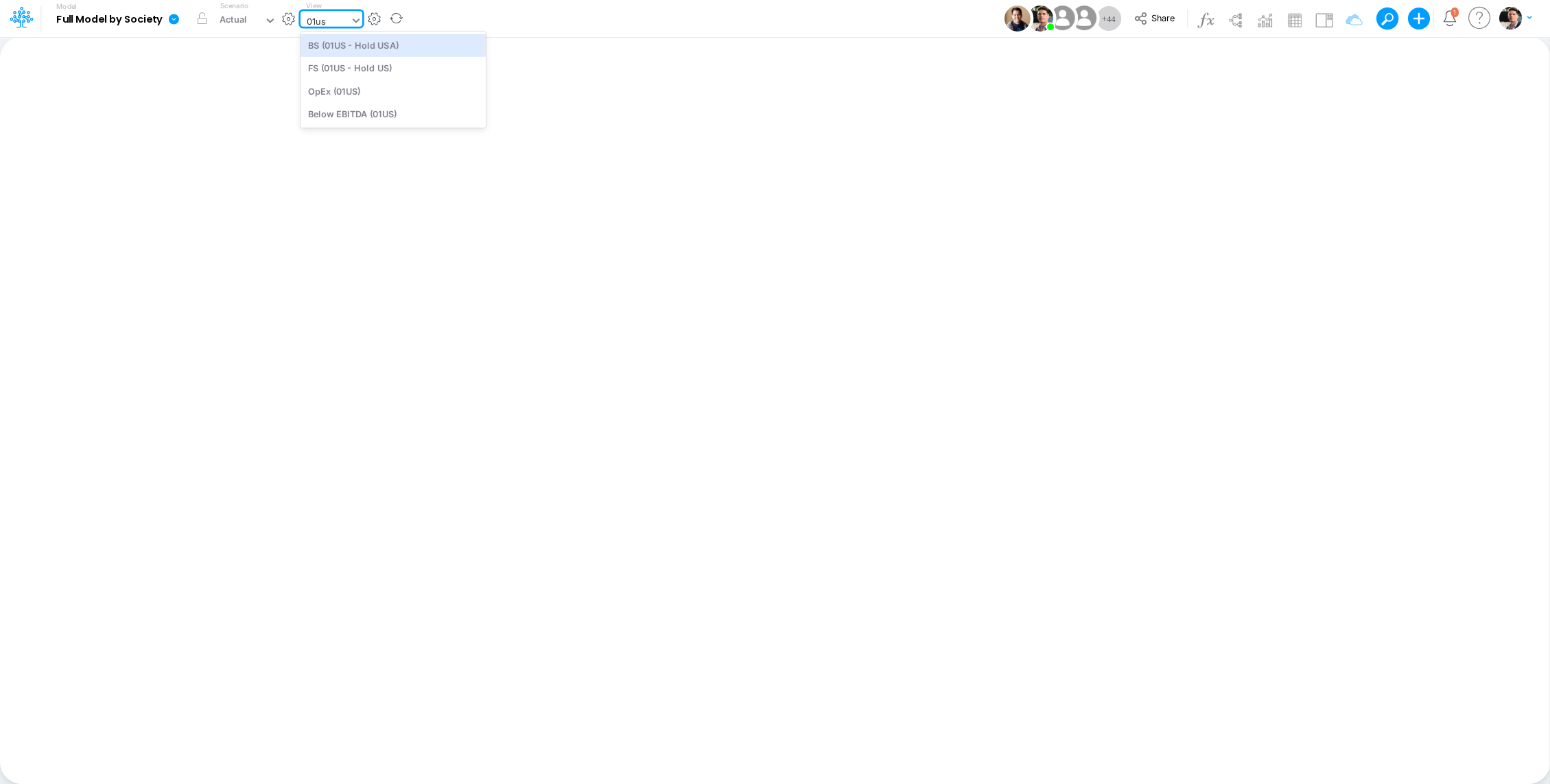 click on "BS (01US - Hold USA)" at bounding box center (393, 45) 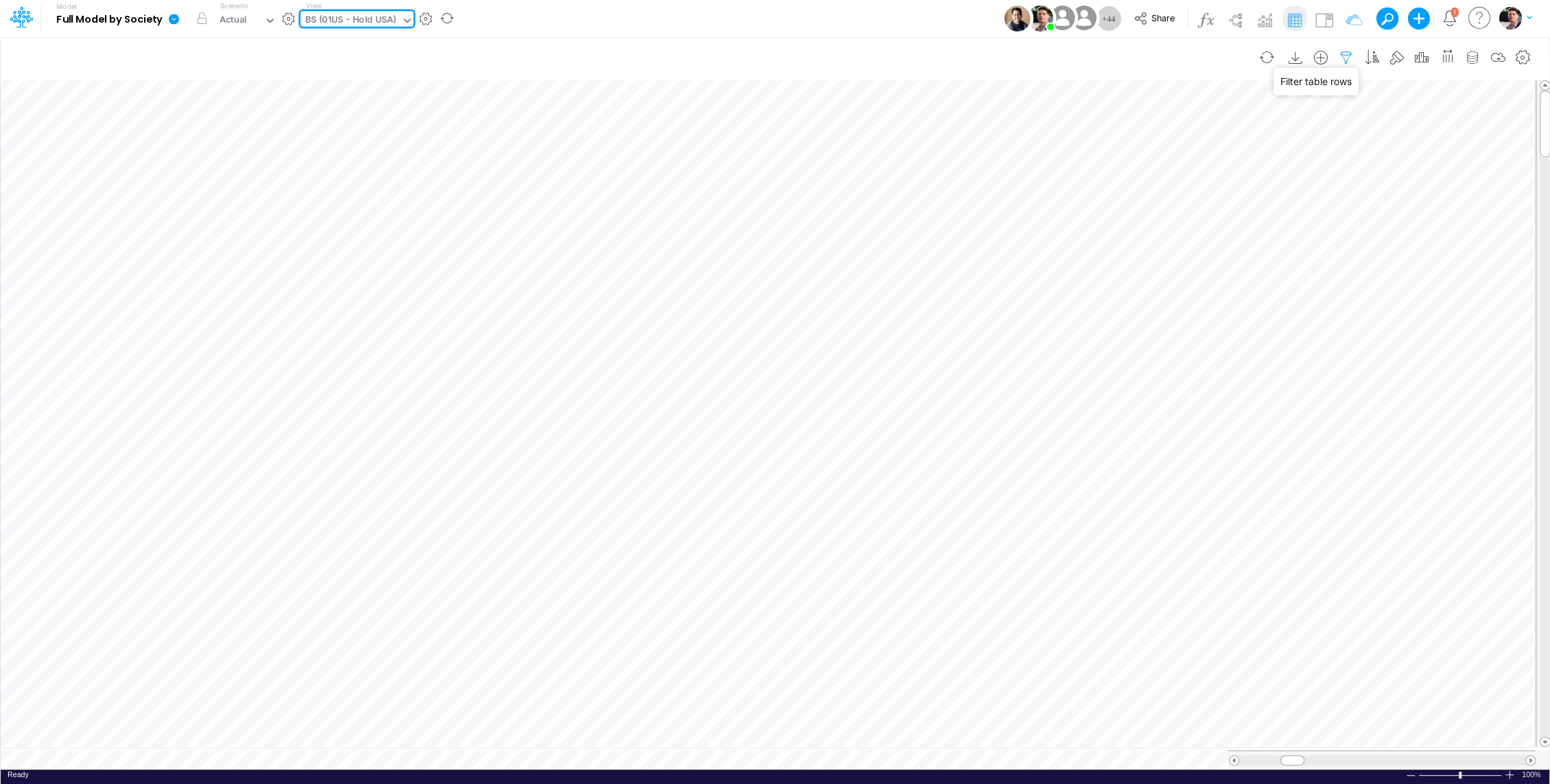 click at bounding box center (1346, 58) 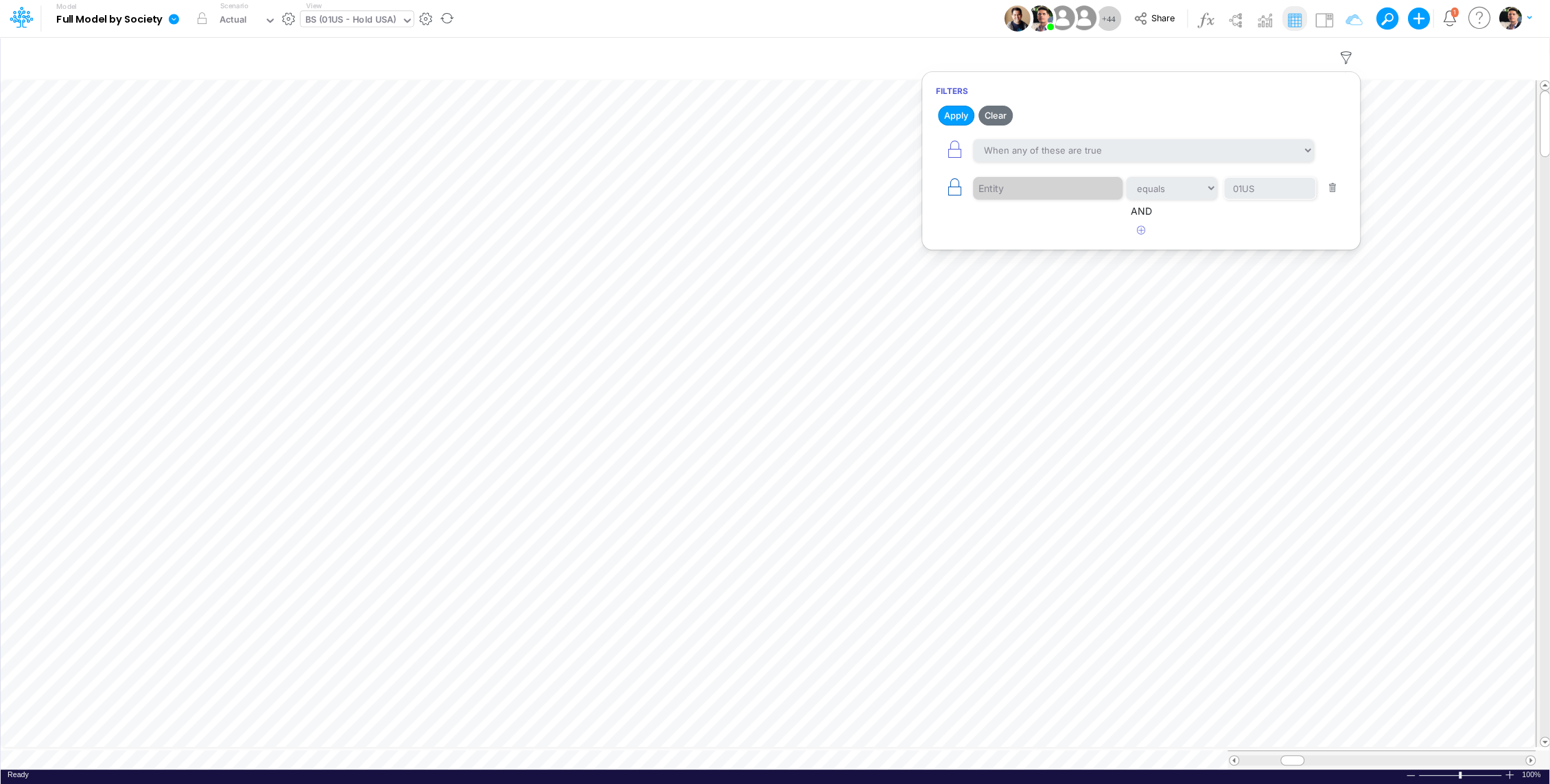 click at bounding box center (954, 187) 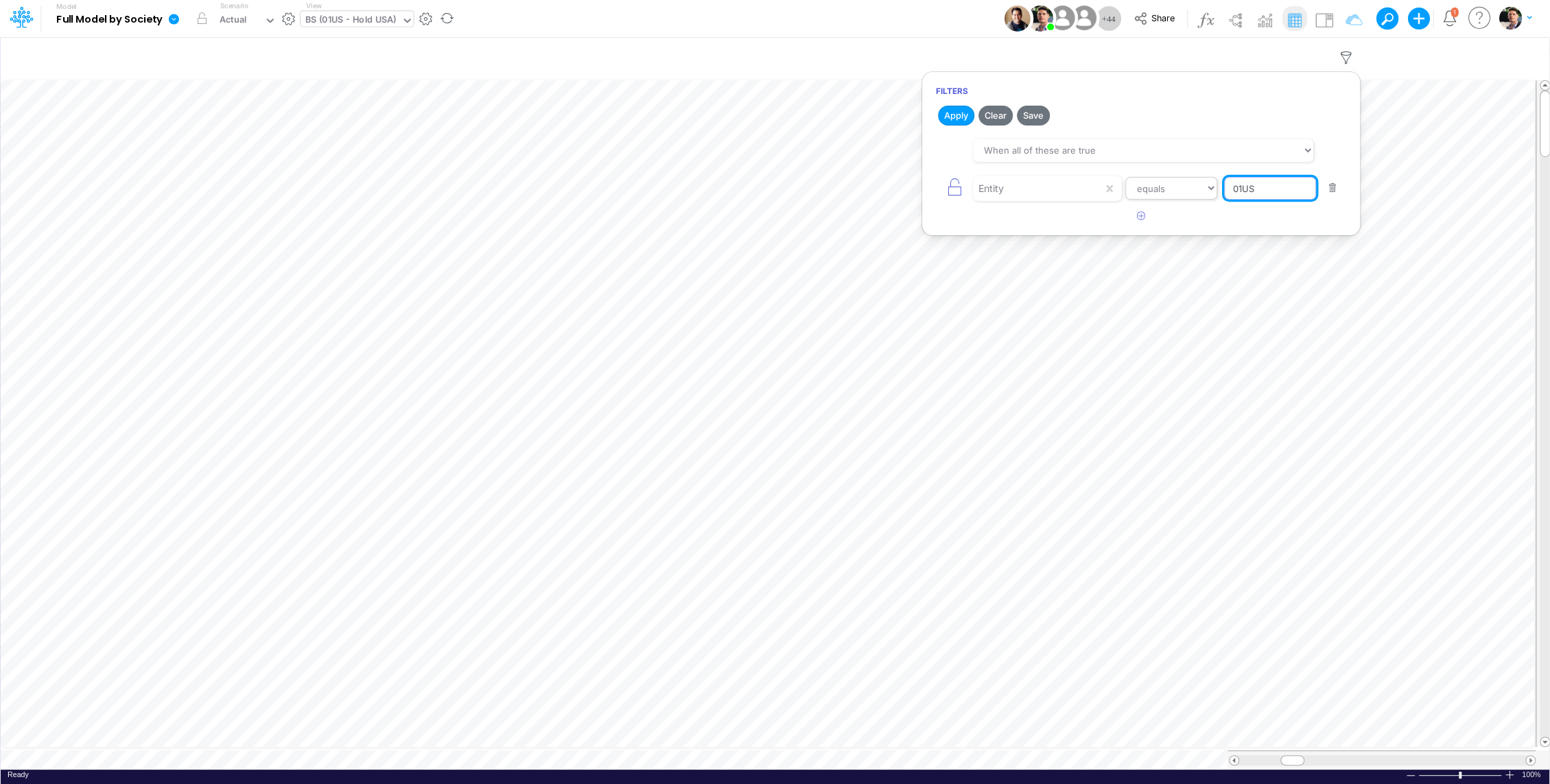 drag, startPoint x: 1281, startPoint y: 192, endPoint x: 1195, endPoint y: 191, distance: 86.006 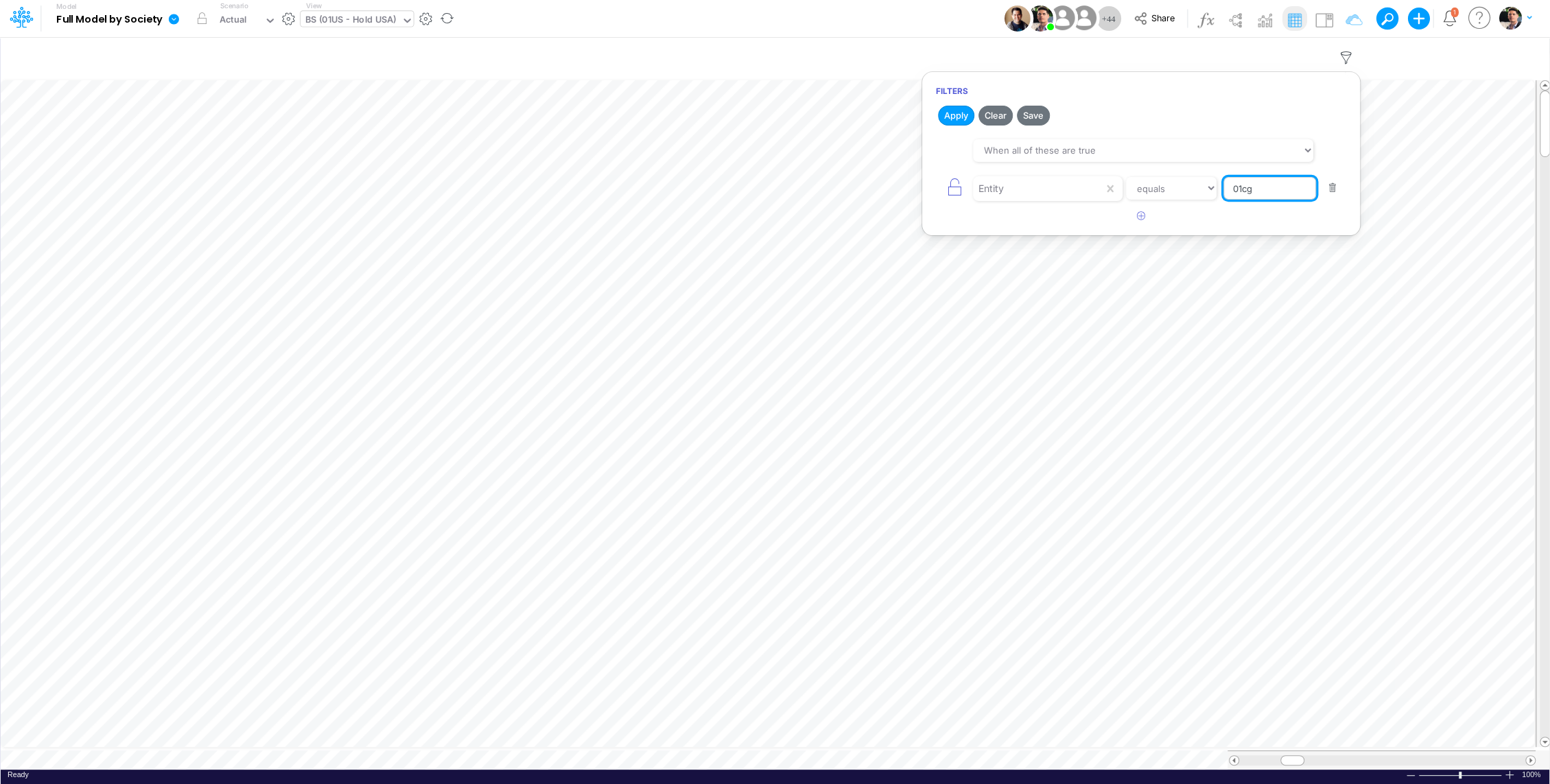 type on "01CG" 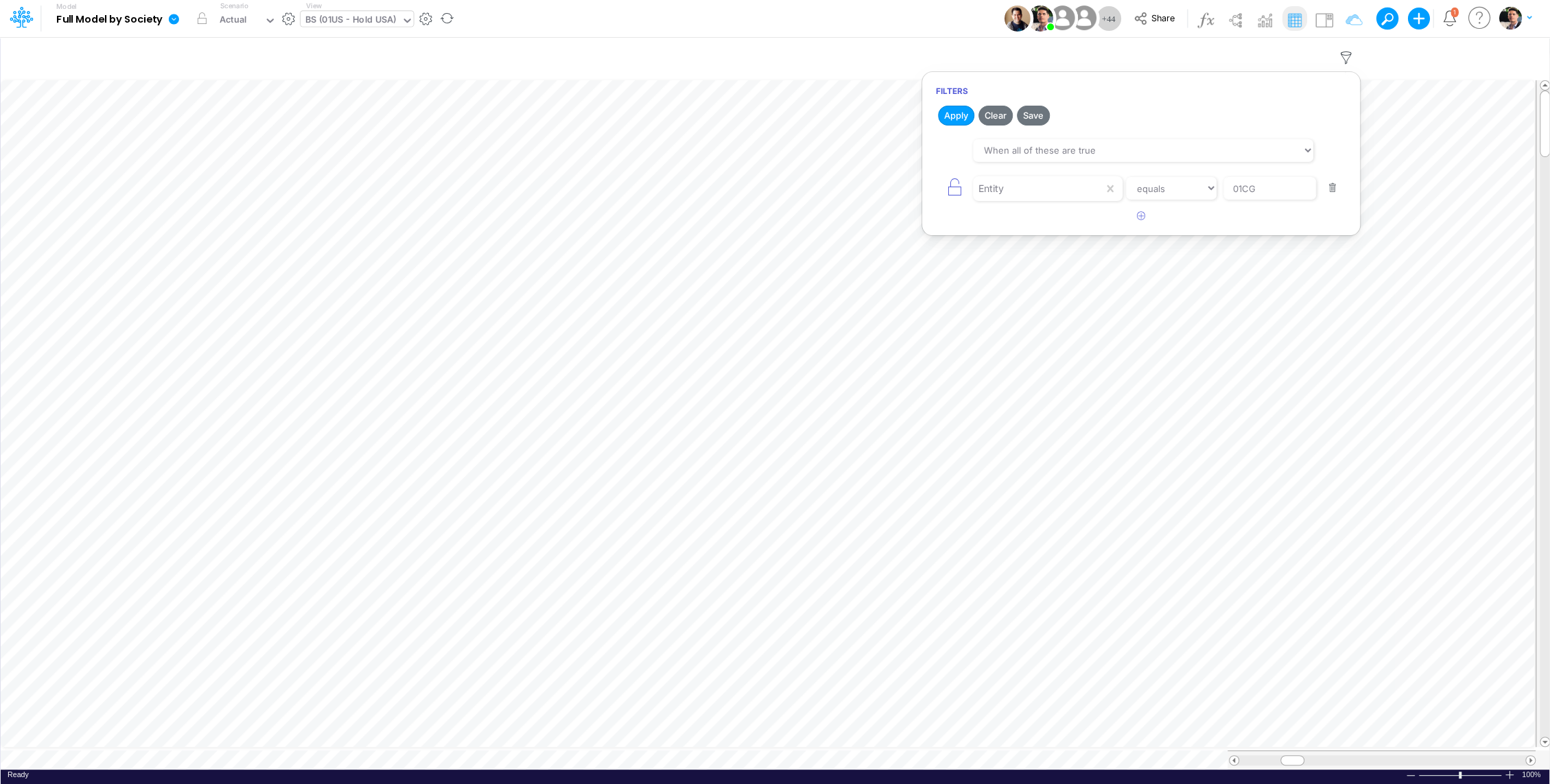 drag, startPoint x: 947, startPoint y: 117, endPoint x: 946, endPoint y: 125, distance: 8.06226 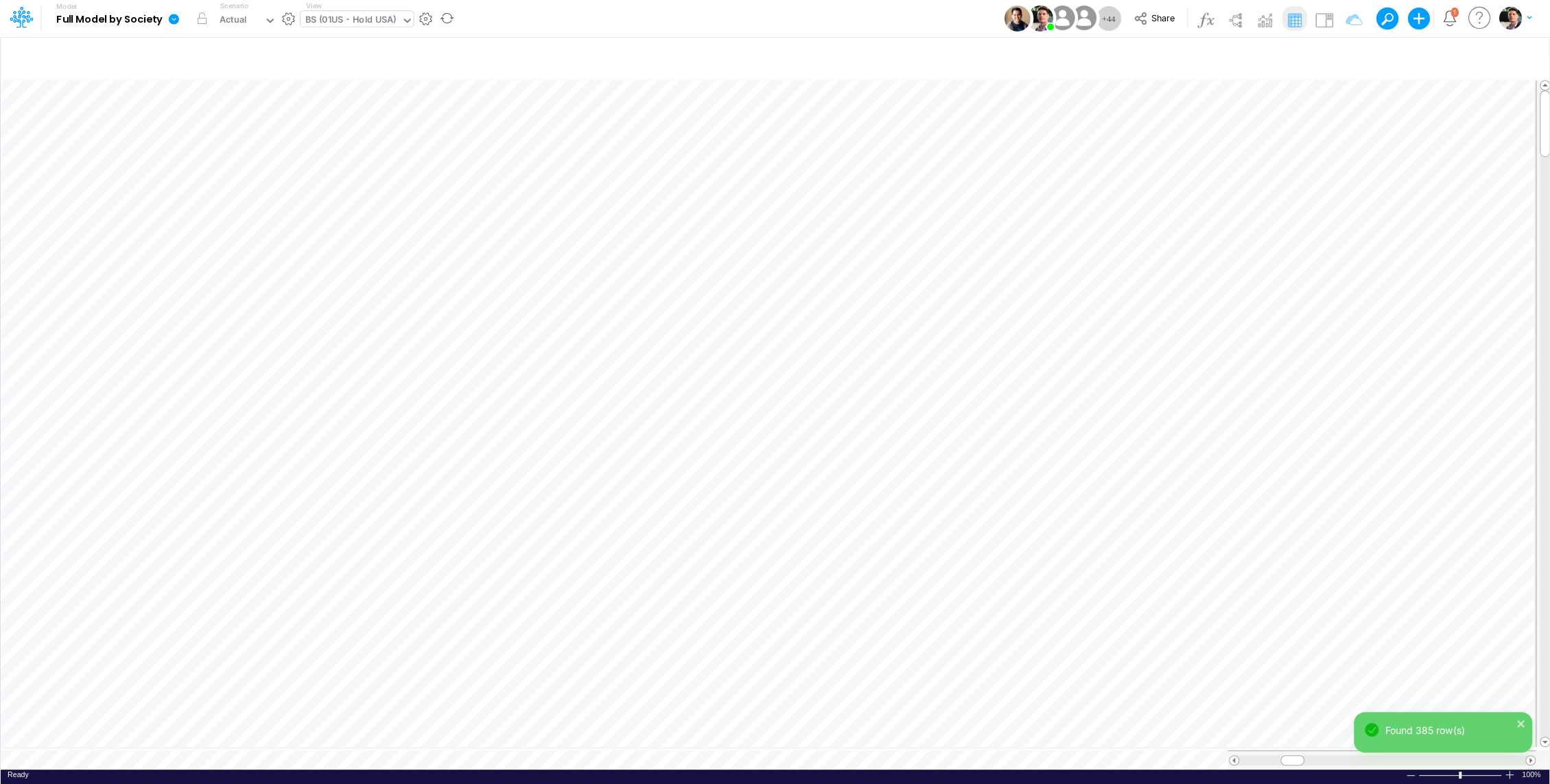 scroll, scrollTop: 6, scrollLeft: 1, axis: both 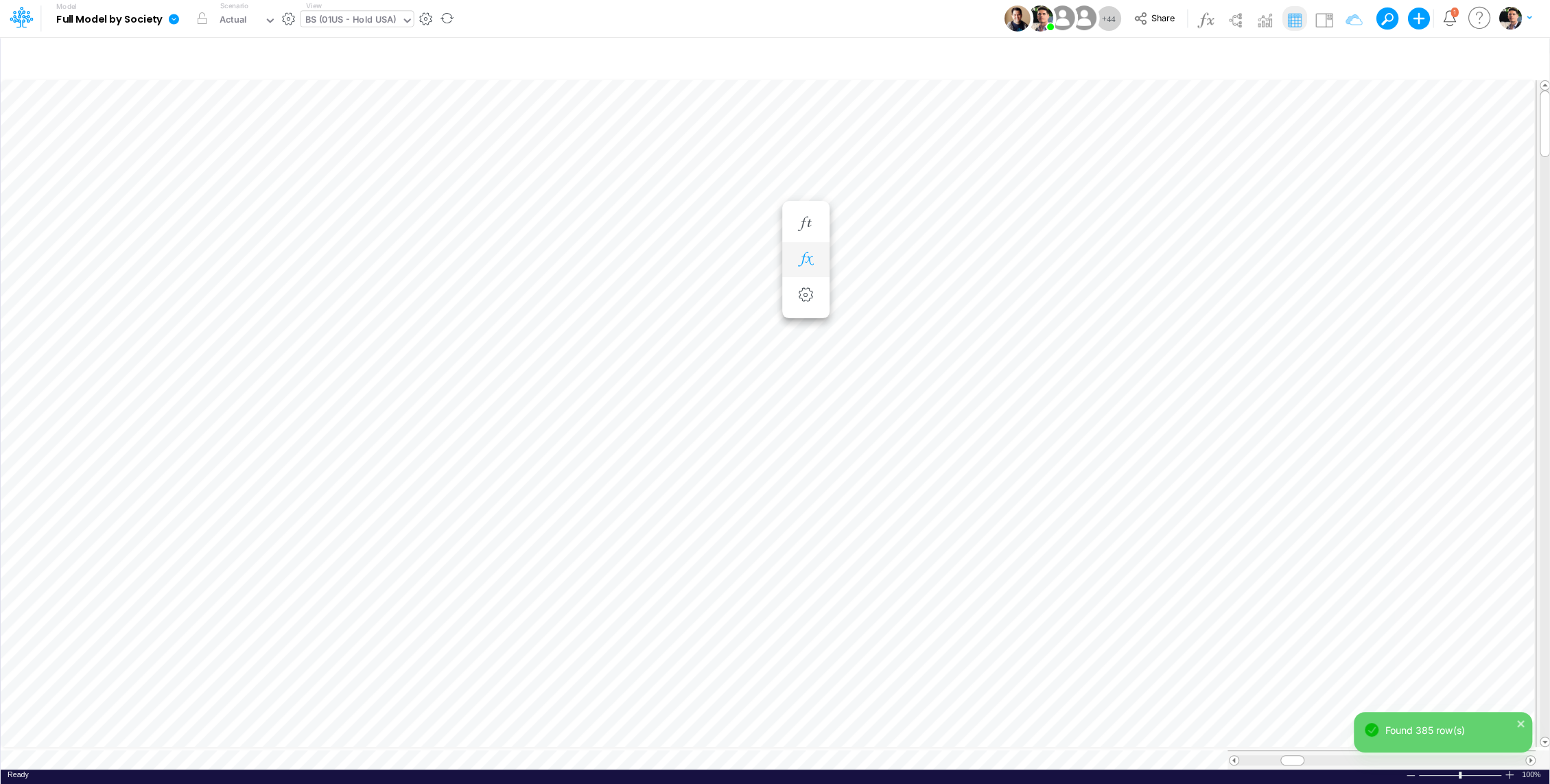 click at bounding box center (806, 259) 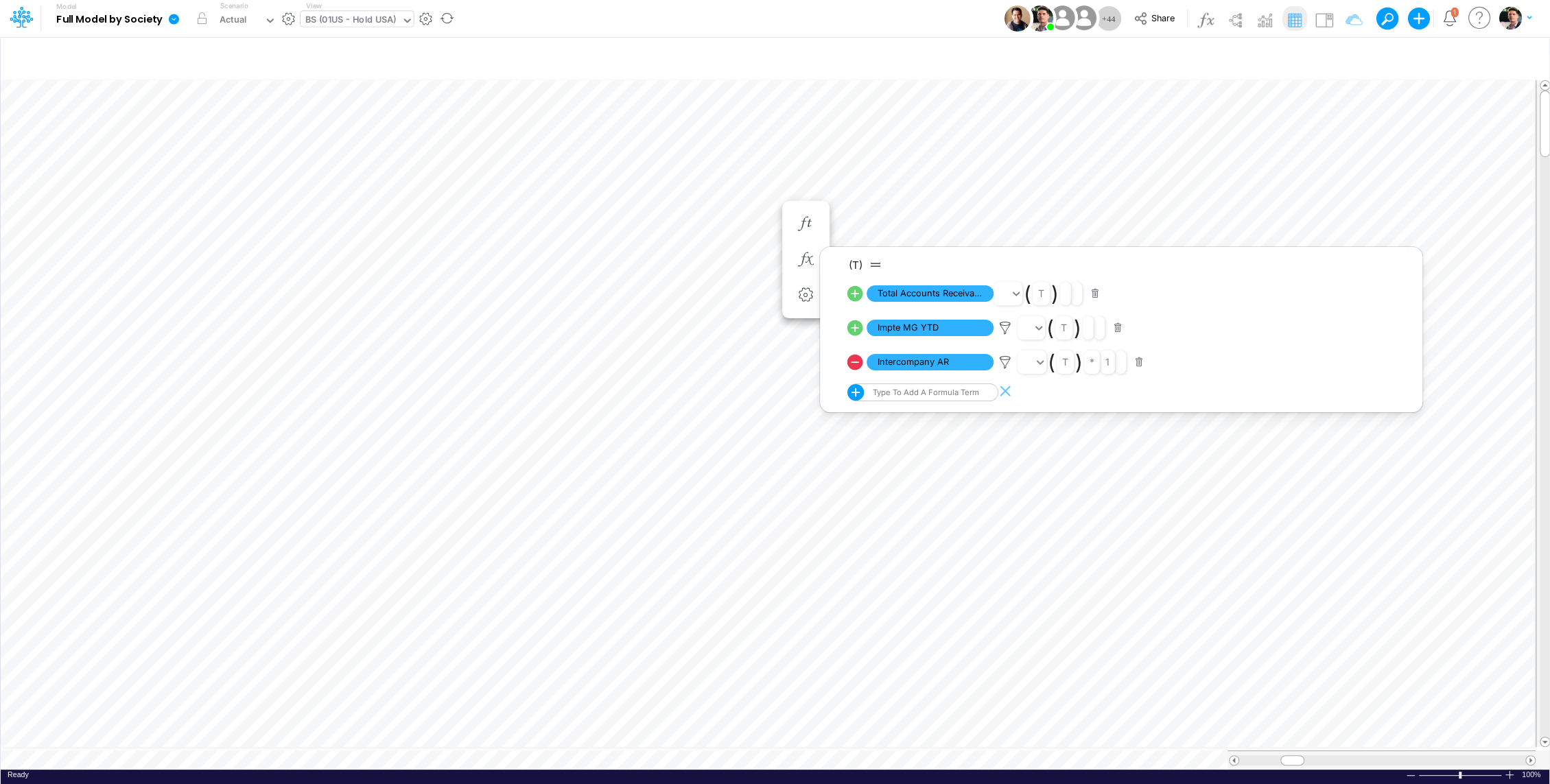 click 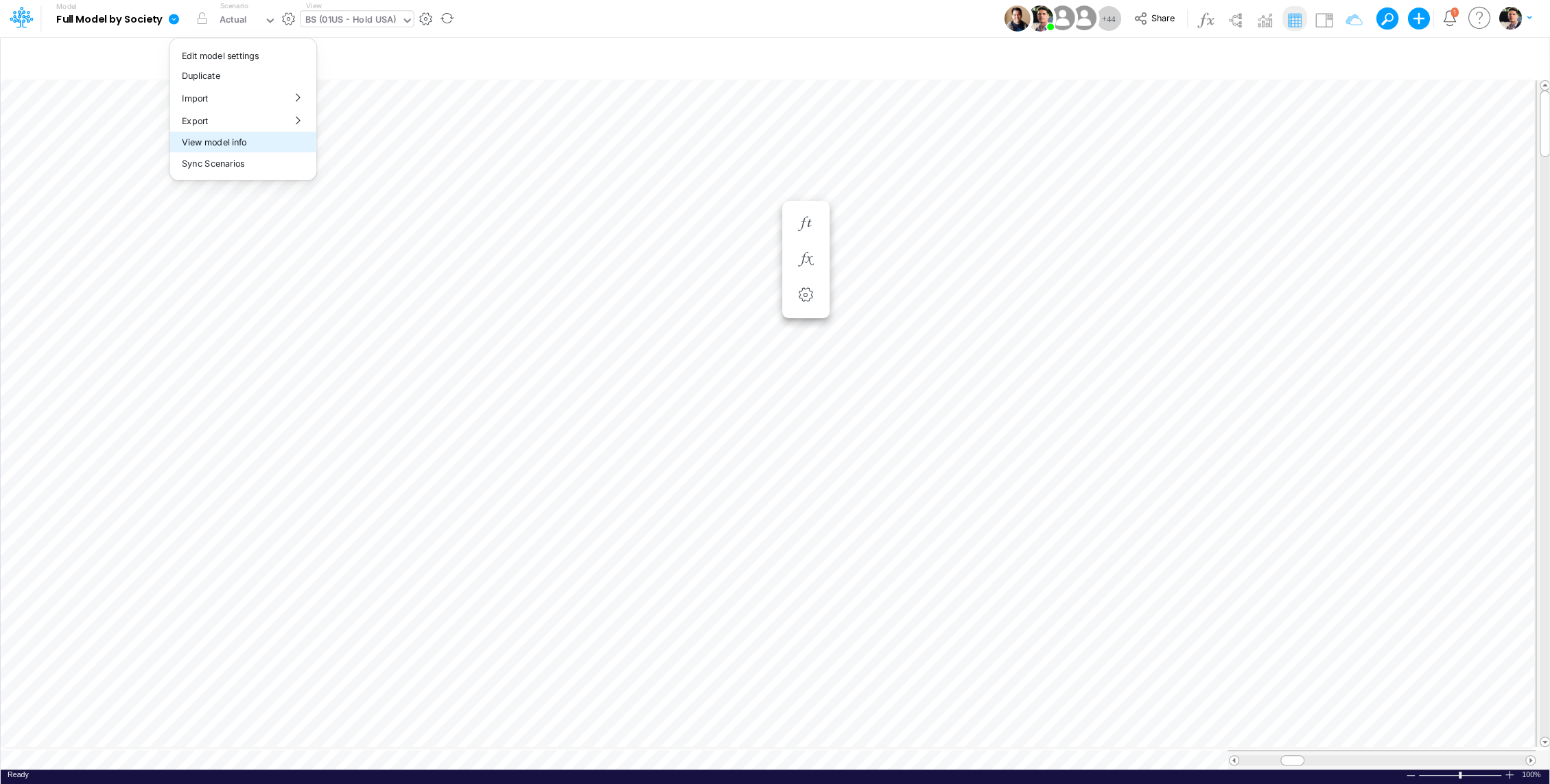 click on "View model info" at bounding box center [243, 142] 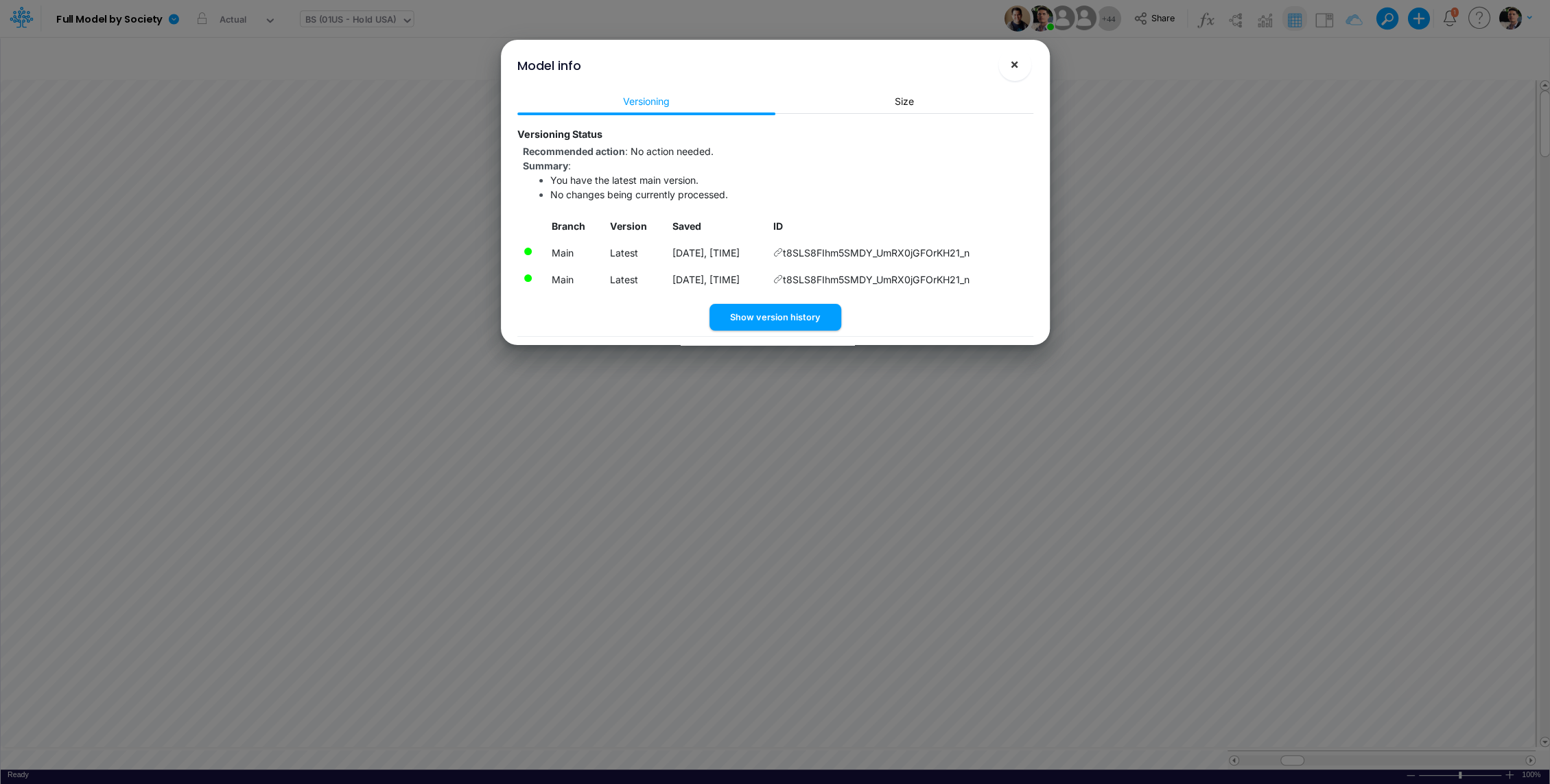 click on "×" at bounding box center [1015, 64] 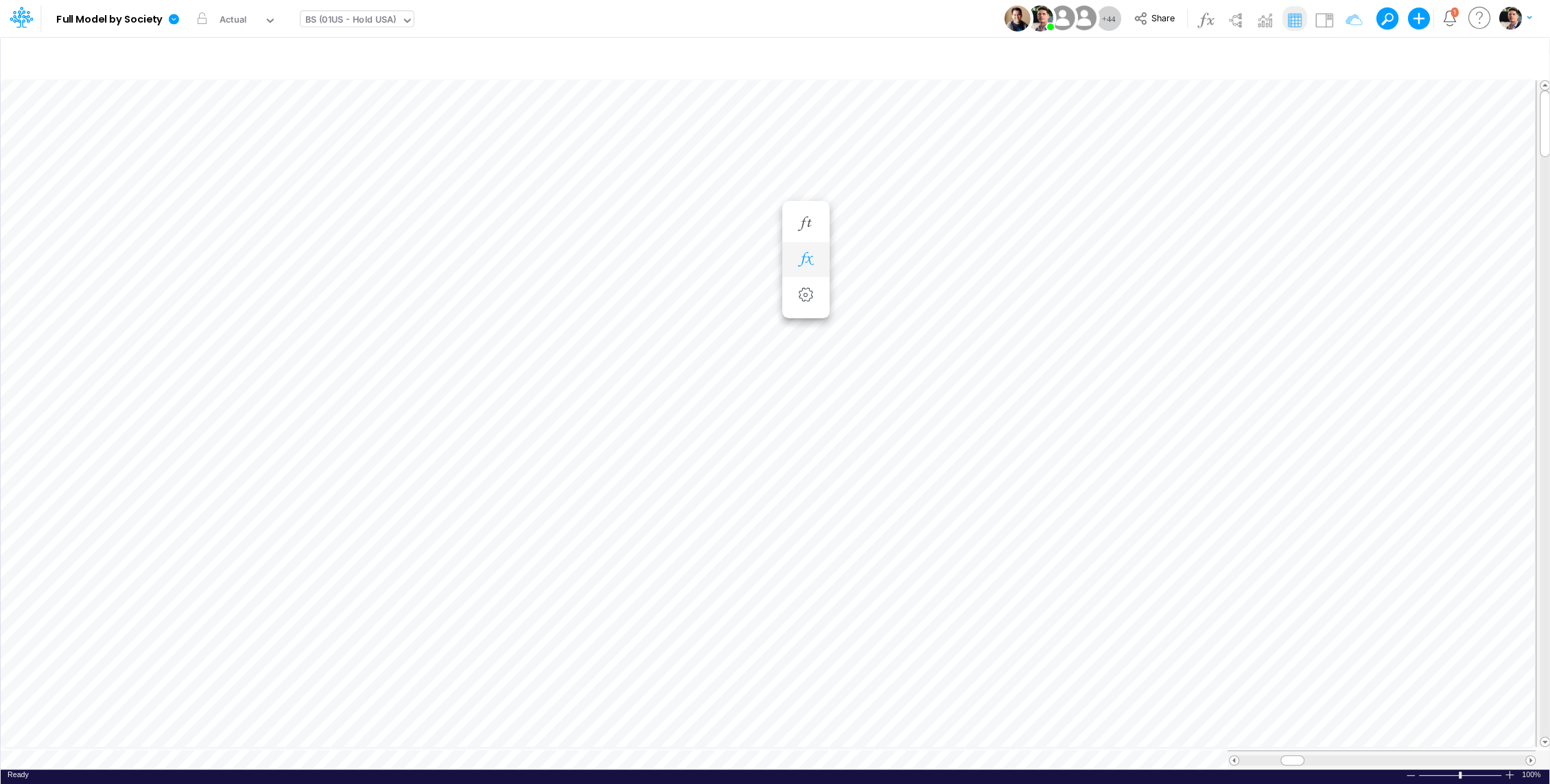click at bounding box center (806, 259) 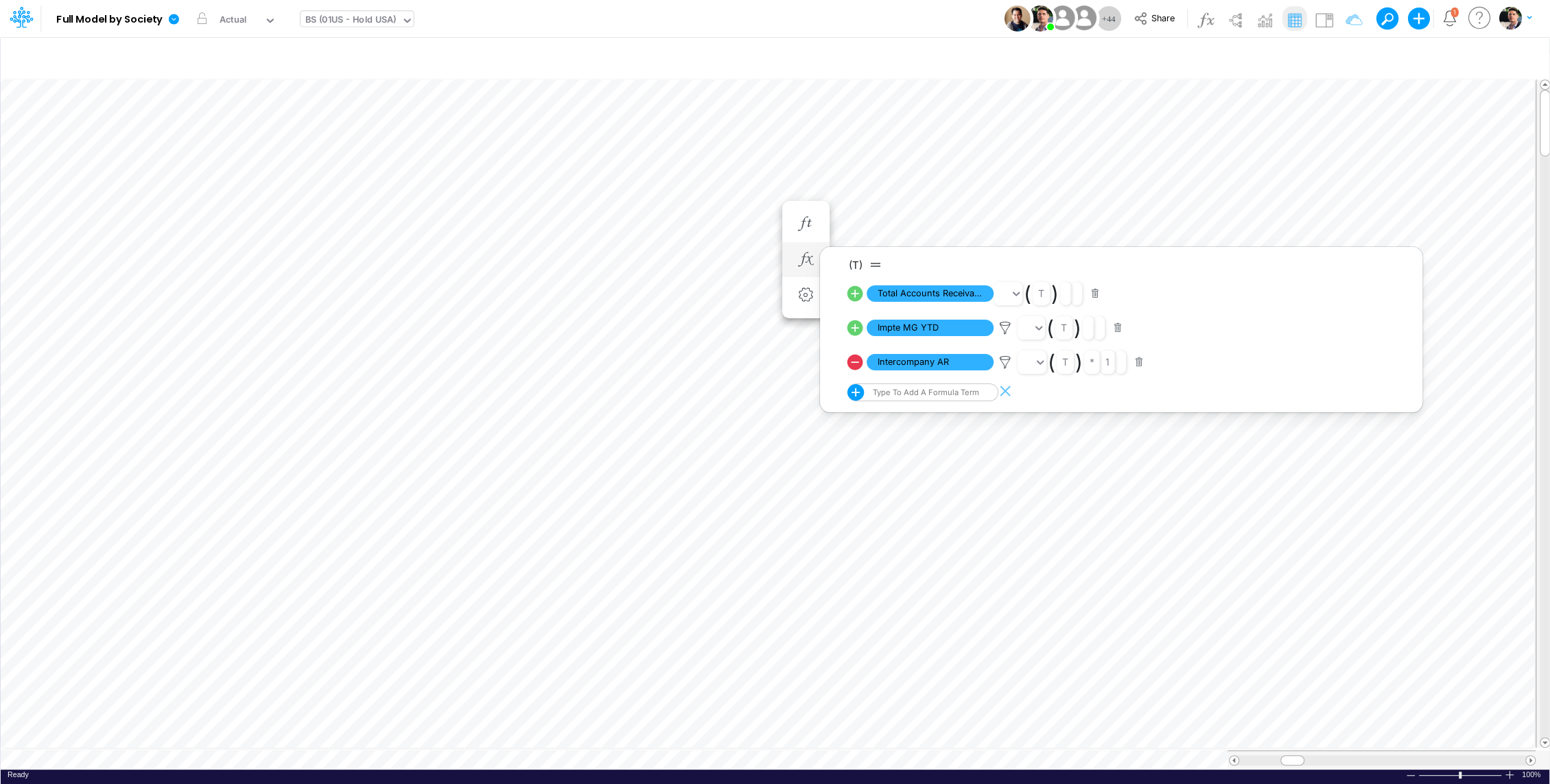 scroll, scrollTop: 6, scrollLeft: 1, axis: both 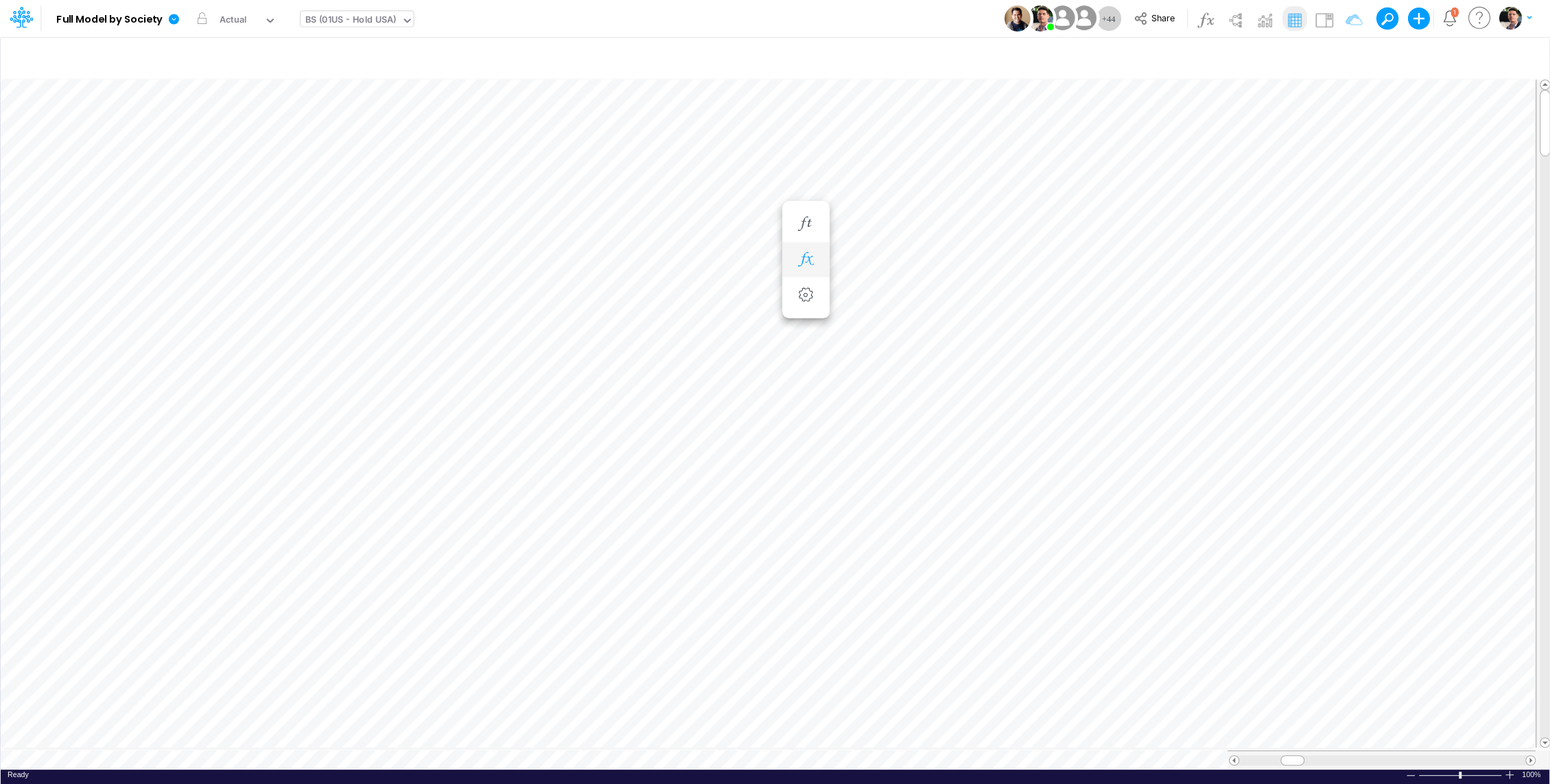click at bounding box center (806, 259) 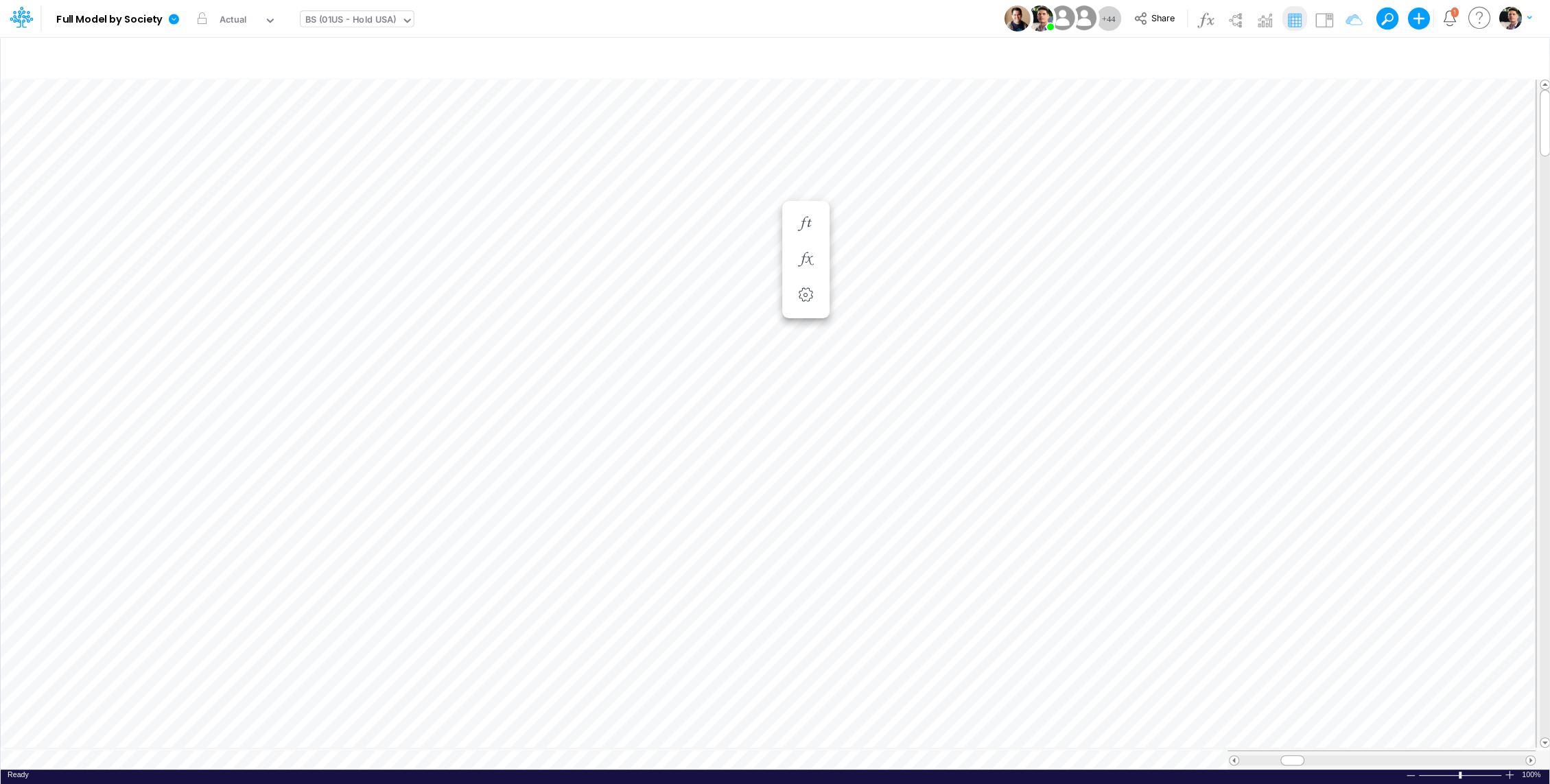 scroll, scrollTop: 6, scrollLeft: 1, axis: both 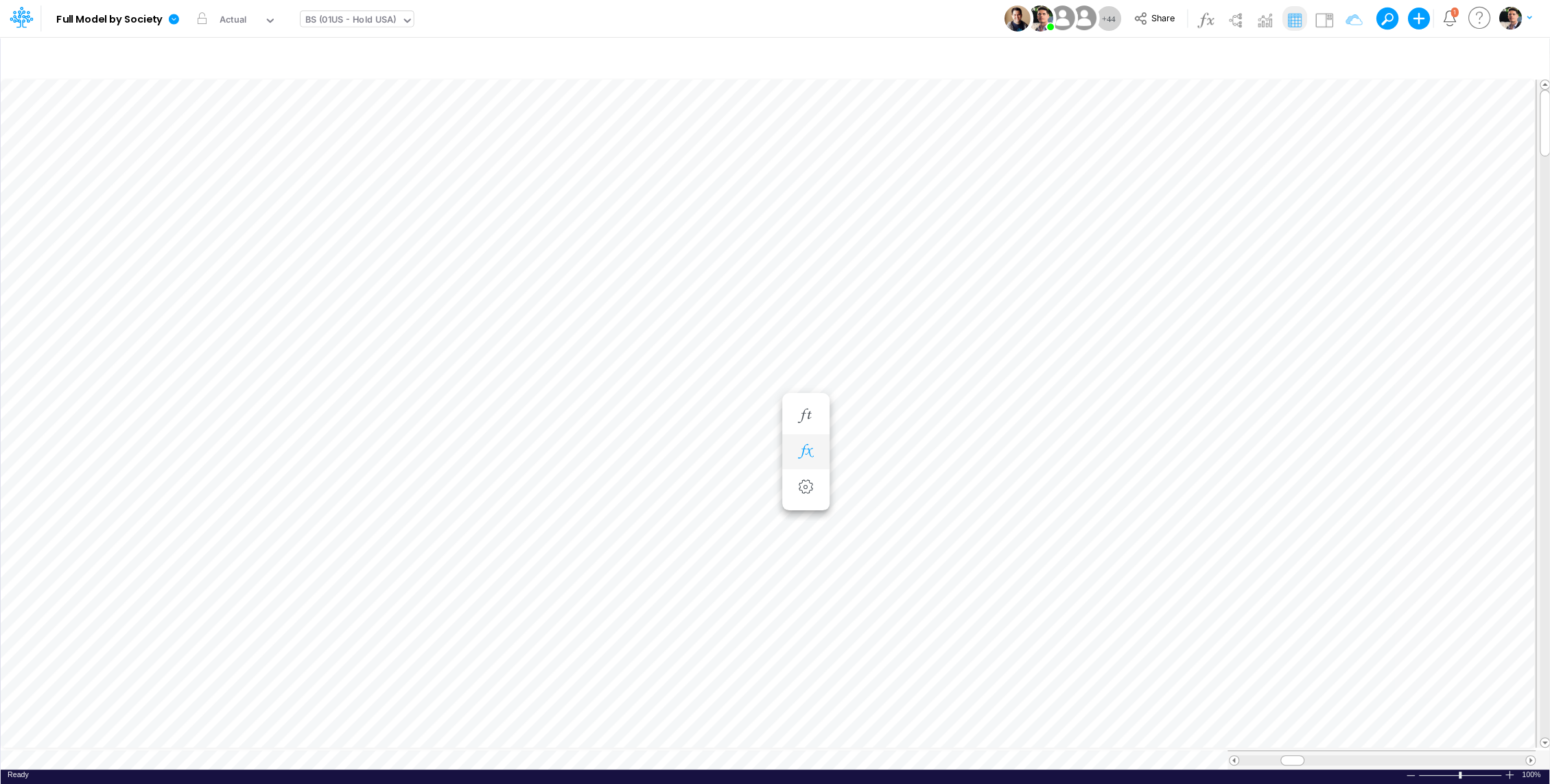 click at bounding box center [806, 451] 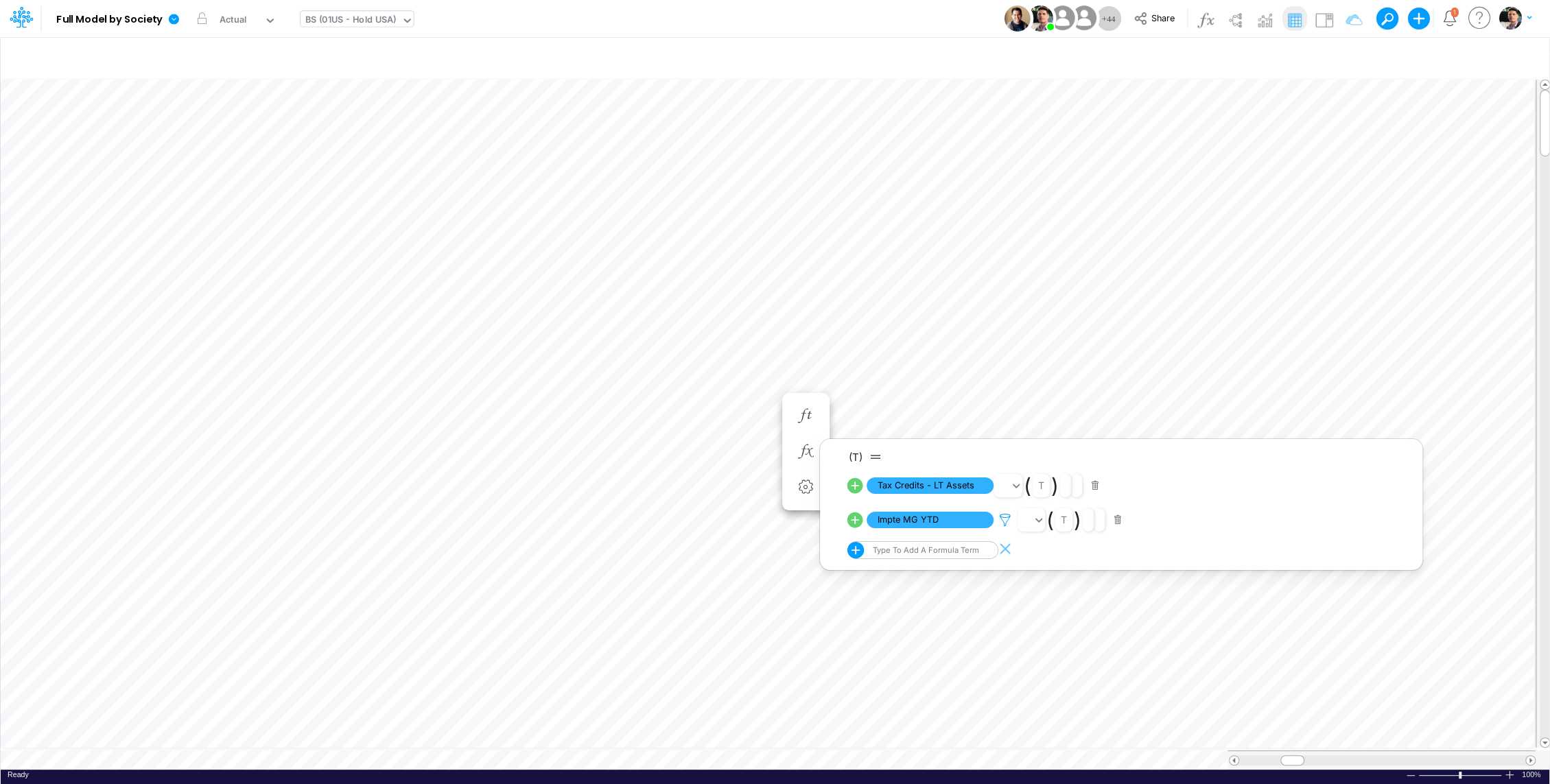 click at bounding box center (1005, 520) 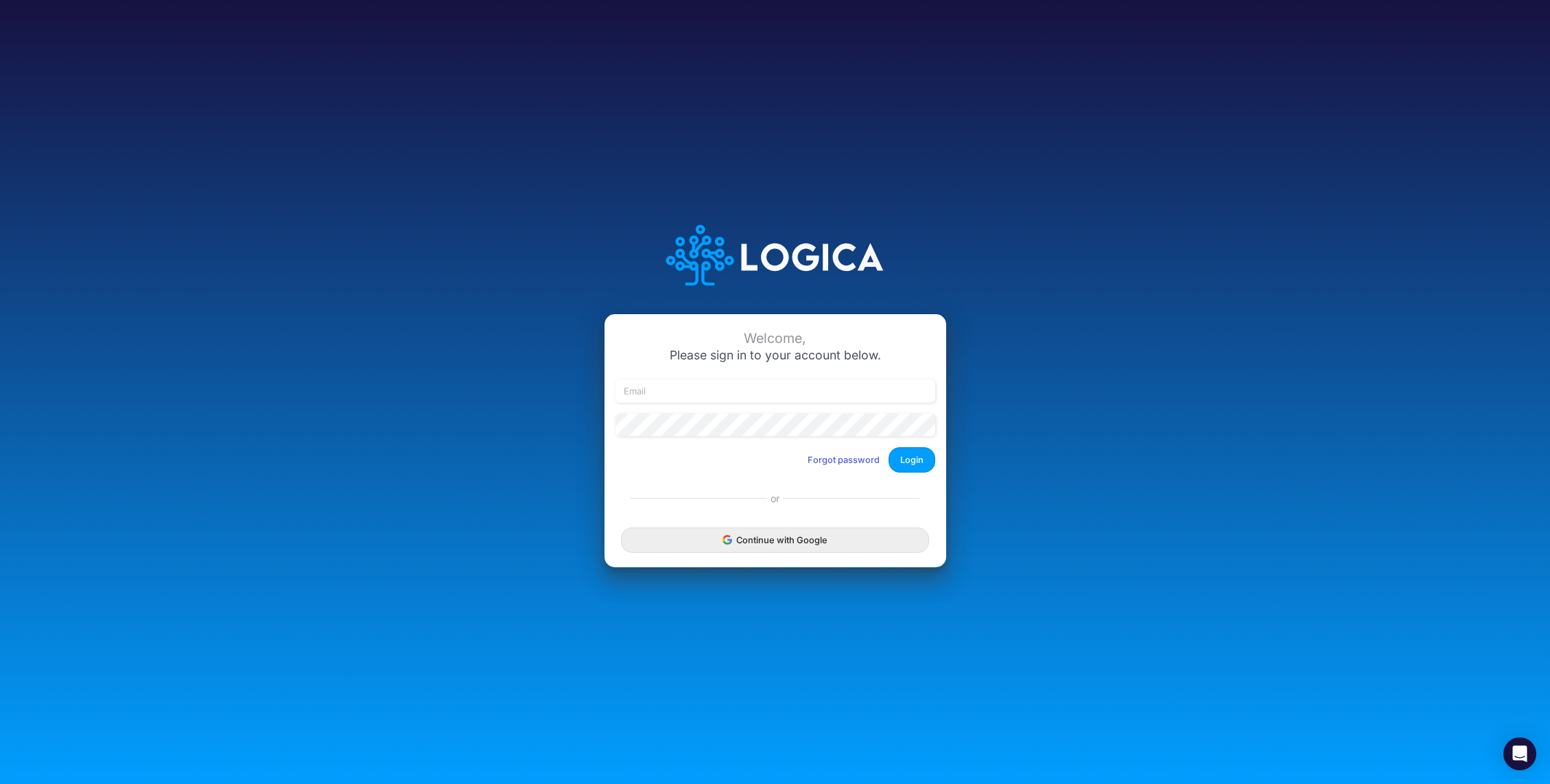 scroll, scrollTop: 0, scrollLeft: 0, axis: both 